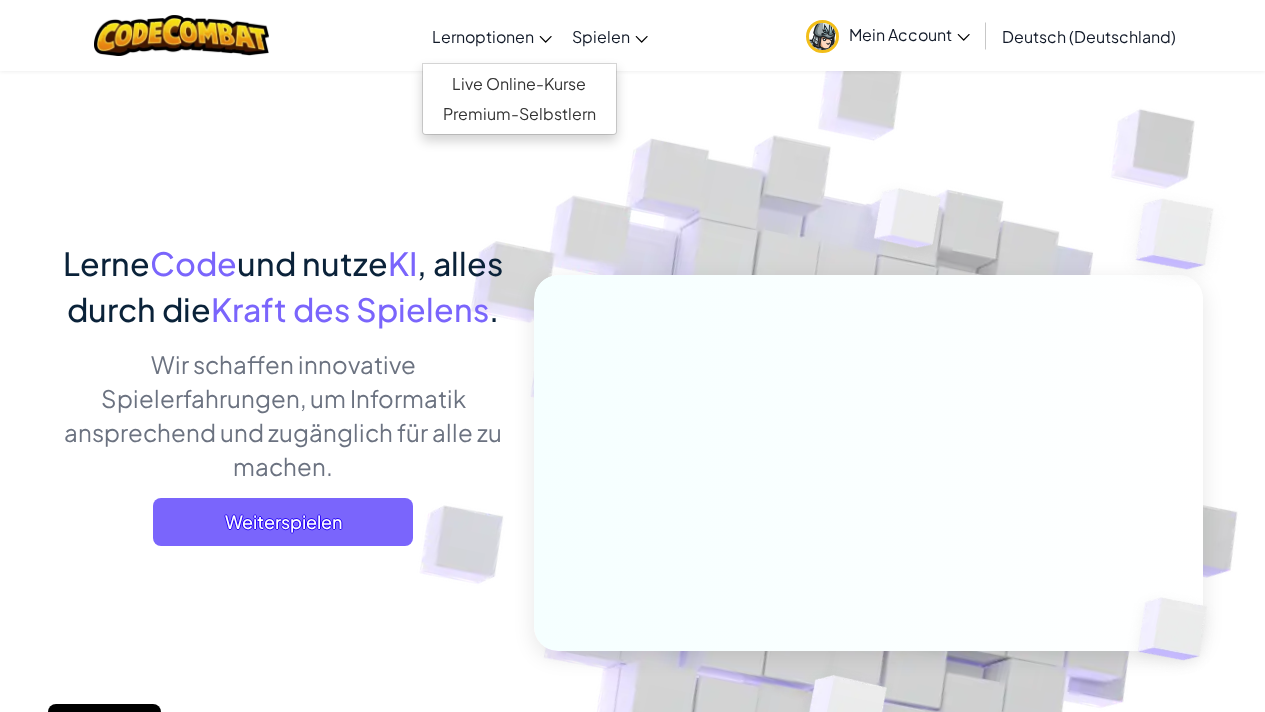scroll, scrollTop: 0, scrollLeft: 0, axis: both 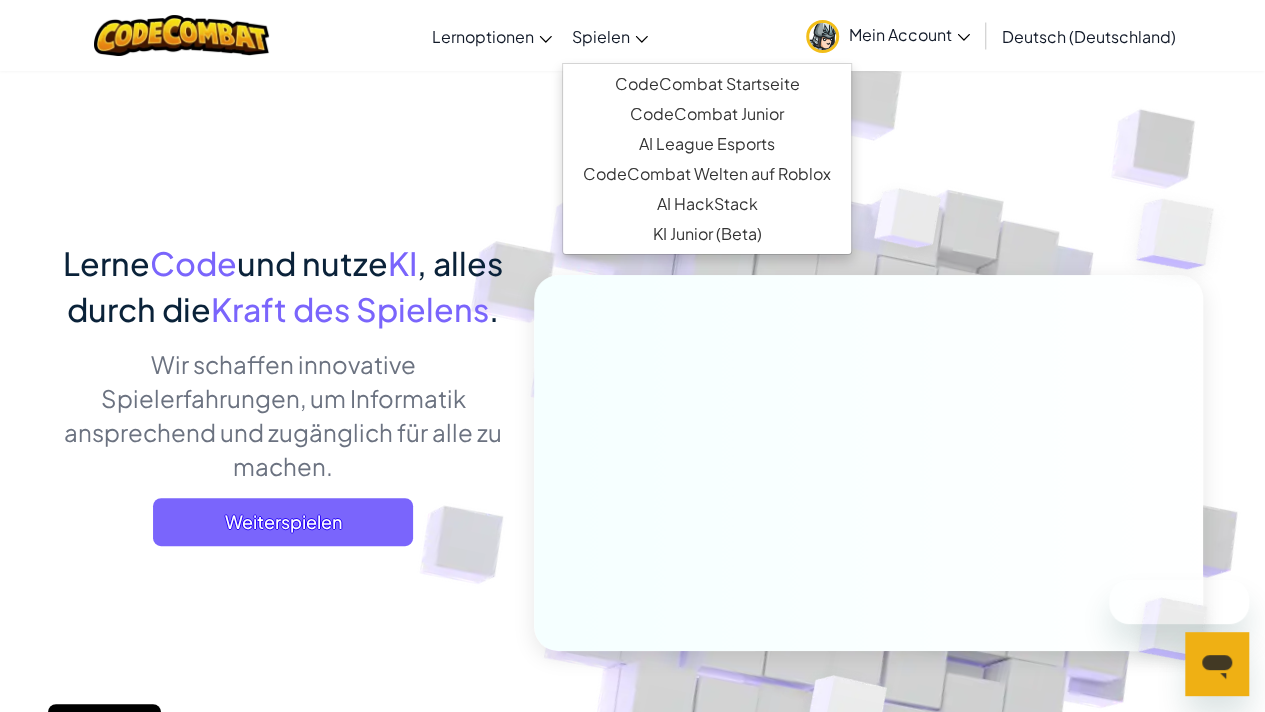 click on "Spielen" at bounding box center (601, 36) 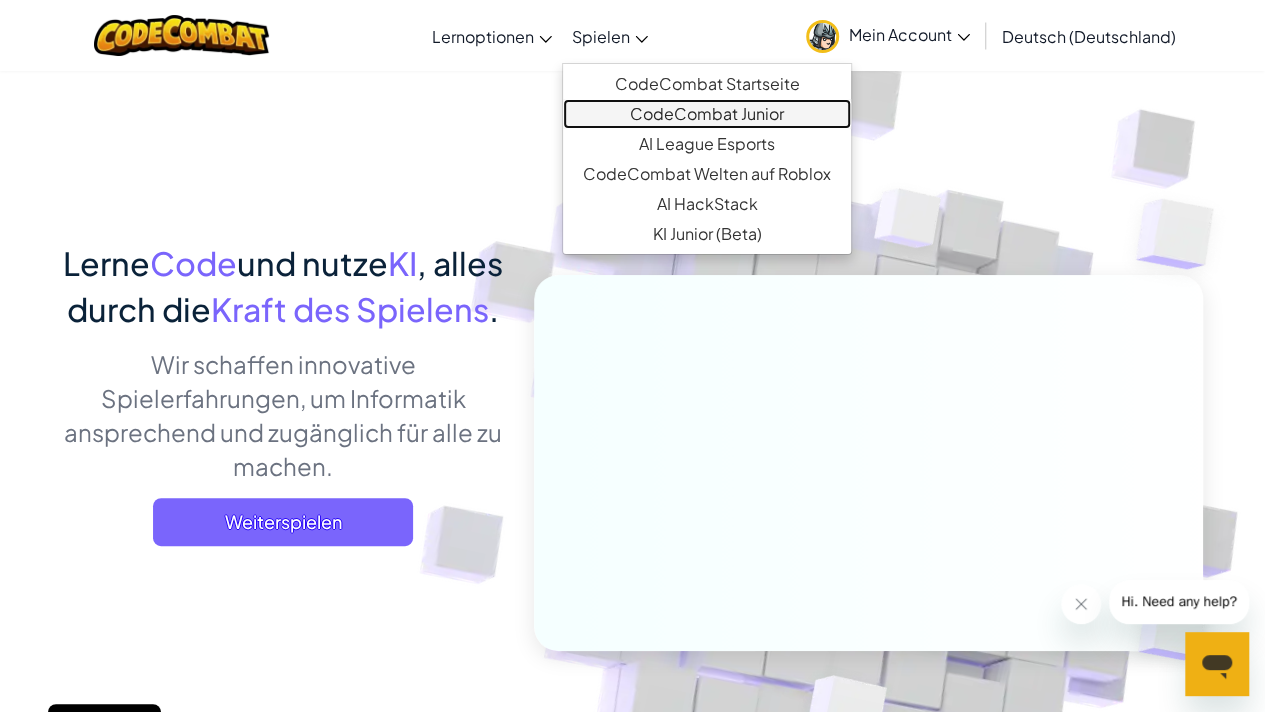 click on "CodeCombat Junior" at bounding box center [707, 114] 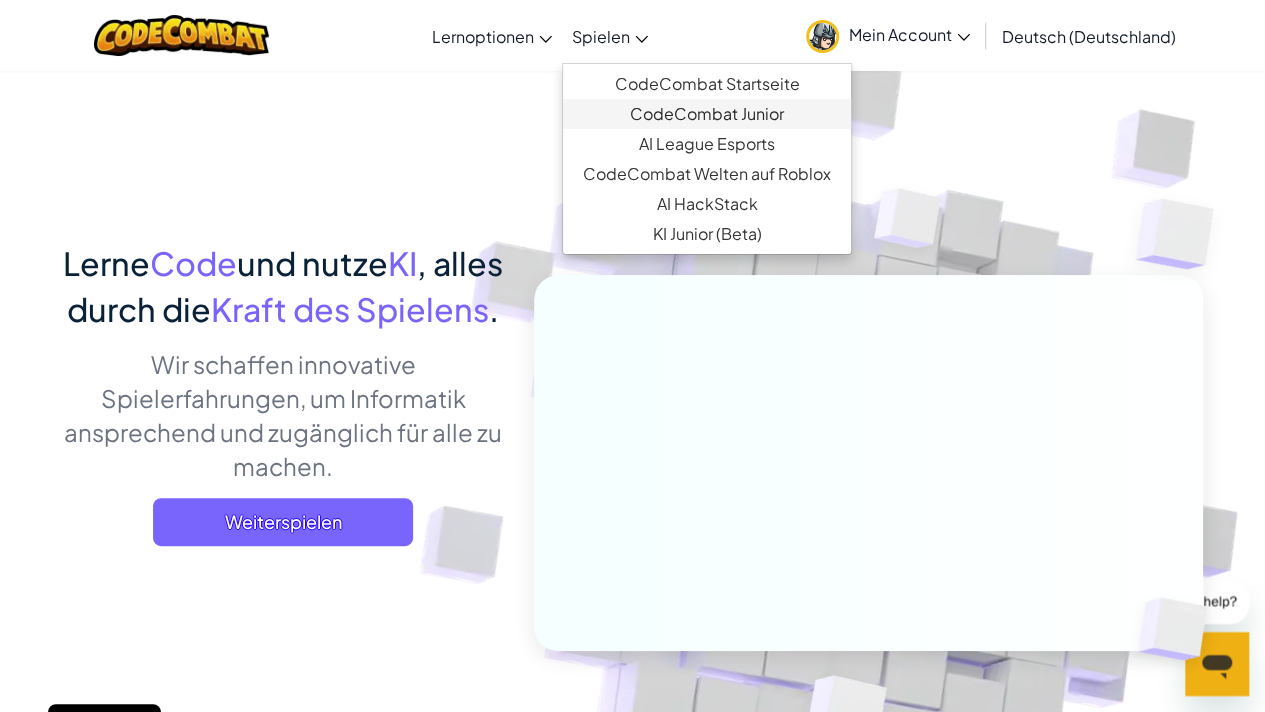 select on "de-DE" 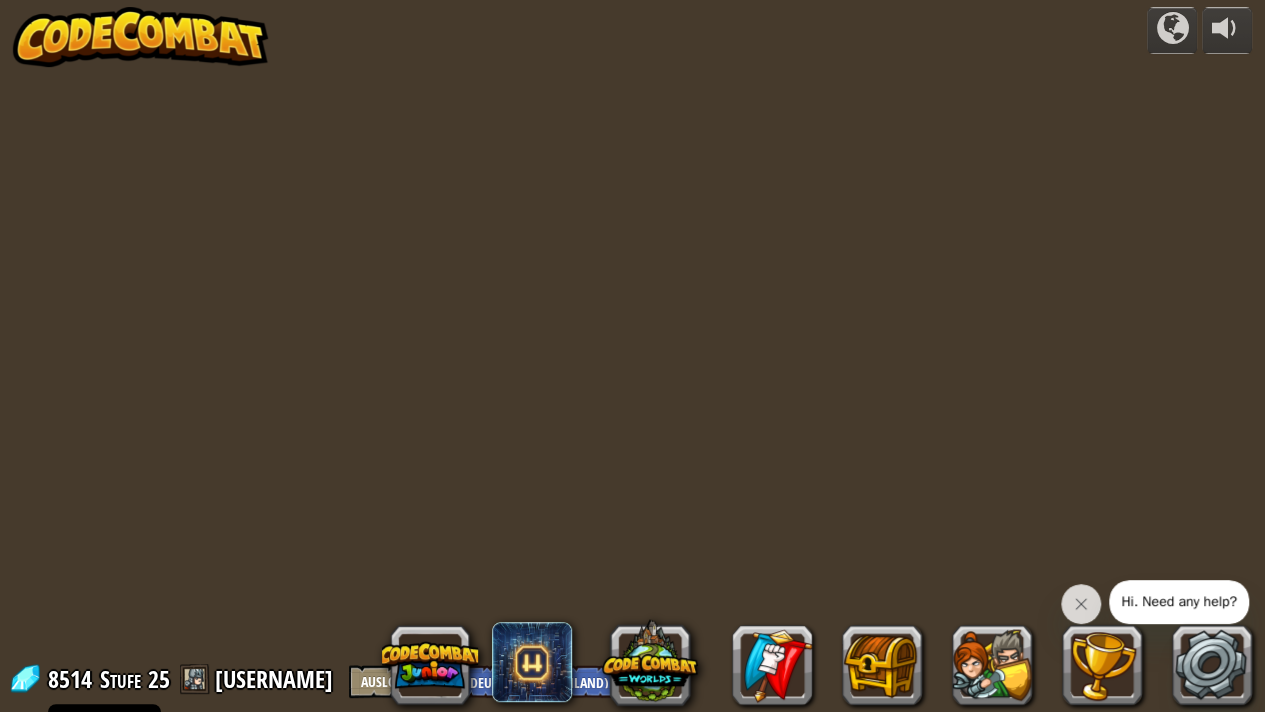 select on "de-DE" 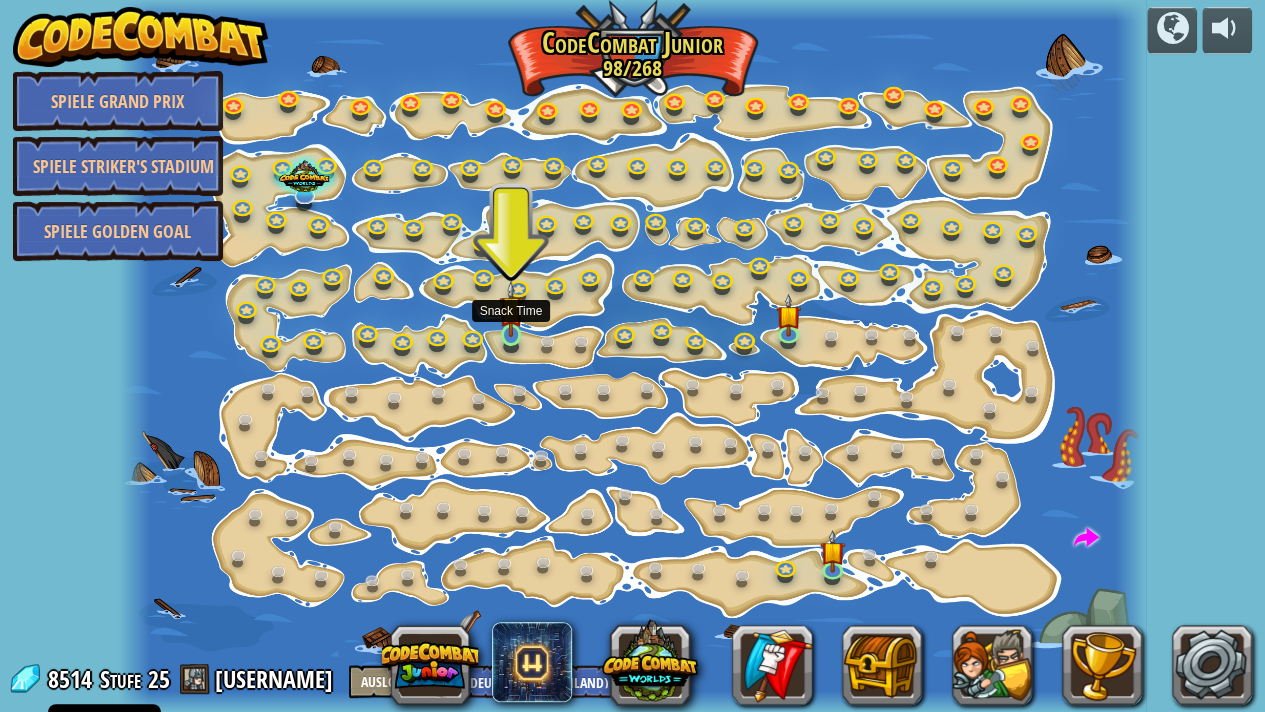 click at bounding box center (511, 308) 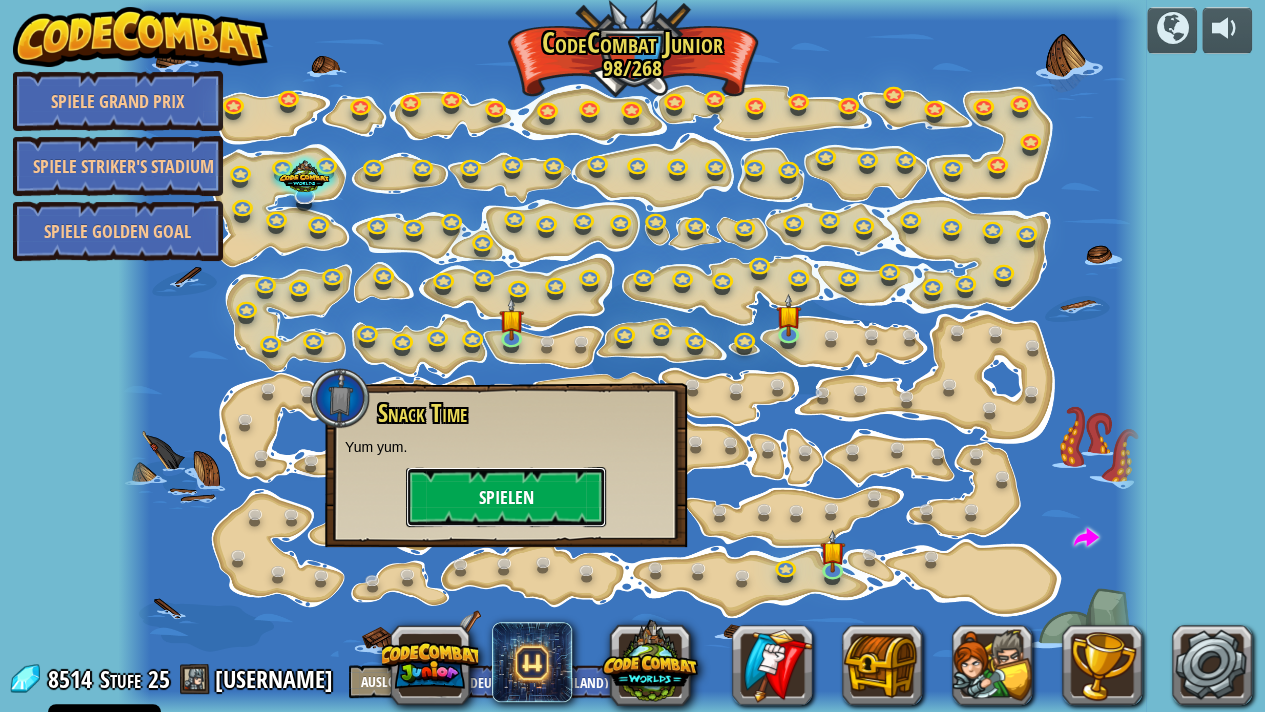 click on "Spielen" at bounding box center (506, 497) 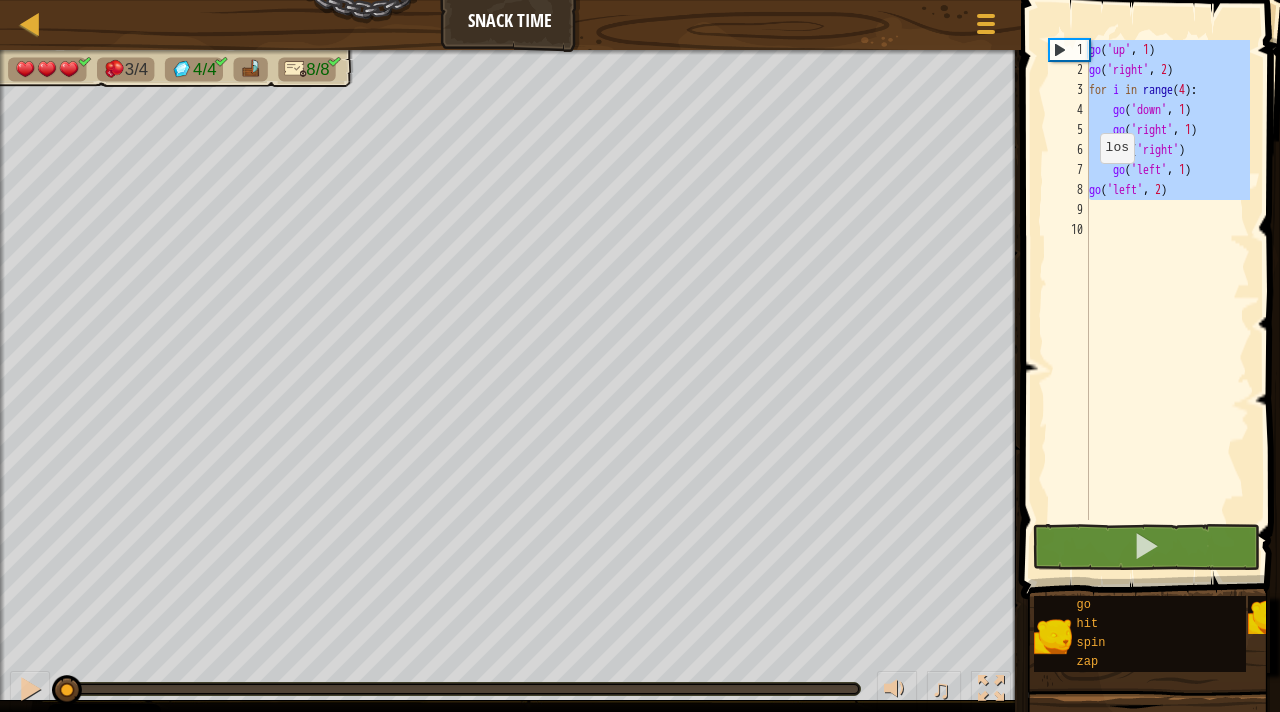 drag, startPoint x: 1189, startPoint y: 194, endPoint x: 940, endPoint y: -87, distance: 375.44907 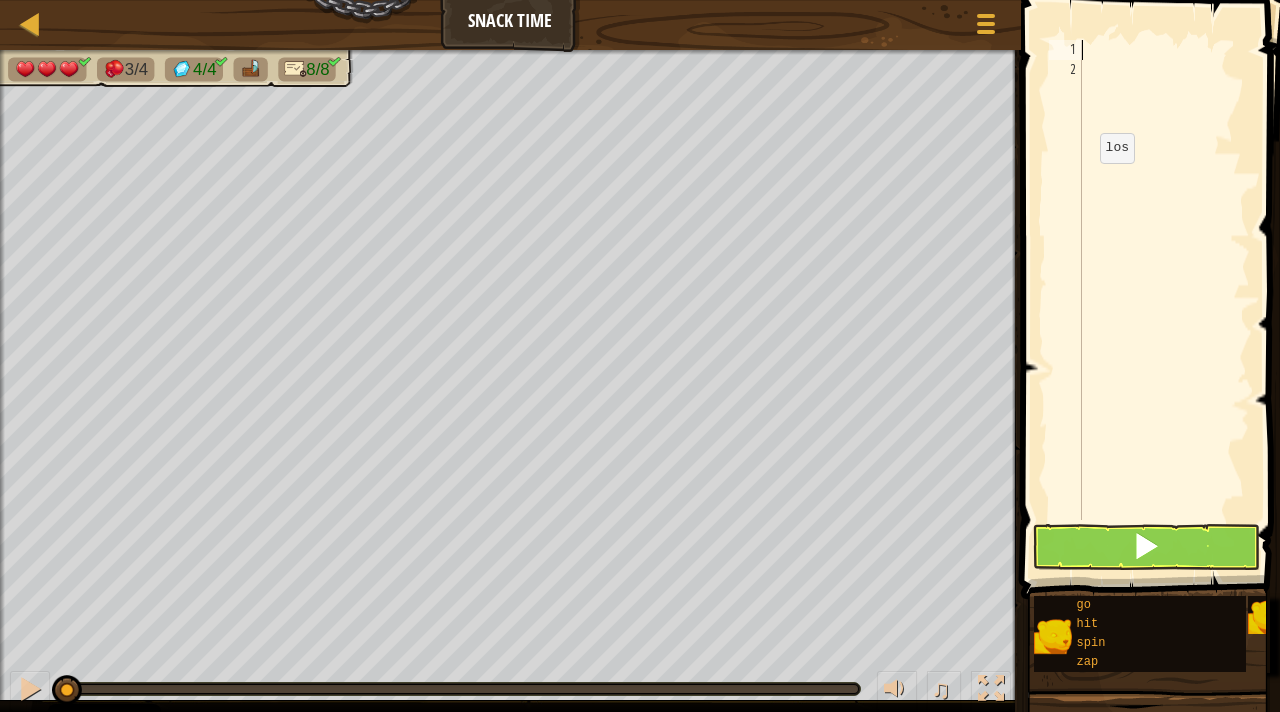 type on "g" 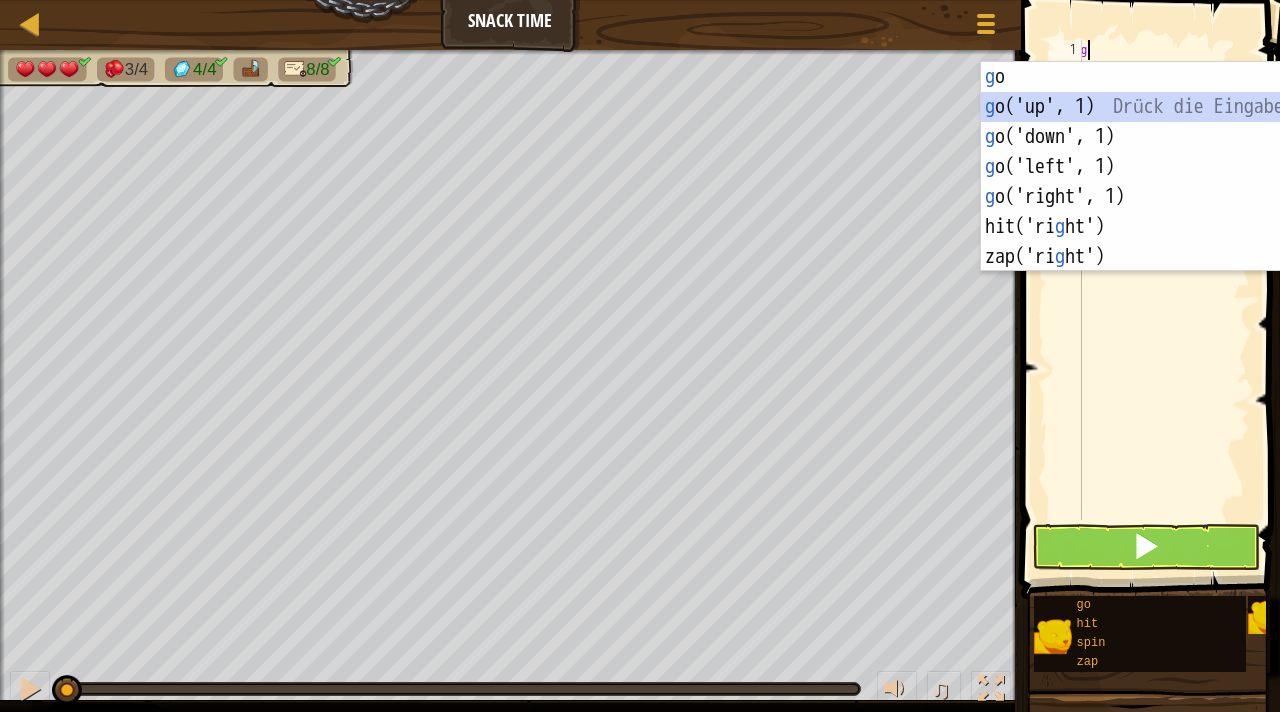 click on "g o Drück die Eingabetaste g o('up', 1) Drück die Eingabetaste g o('down', 1) Drück die Eingabetaste g o('left', 1) Drück die Eingabetaste g o('right', 1) Drück die Eingabetaste hit('ri g ht') Drück die Eingabetaste zap('ri g ht') Drück die Eingabetaste" at bounding box center (1170, 197) 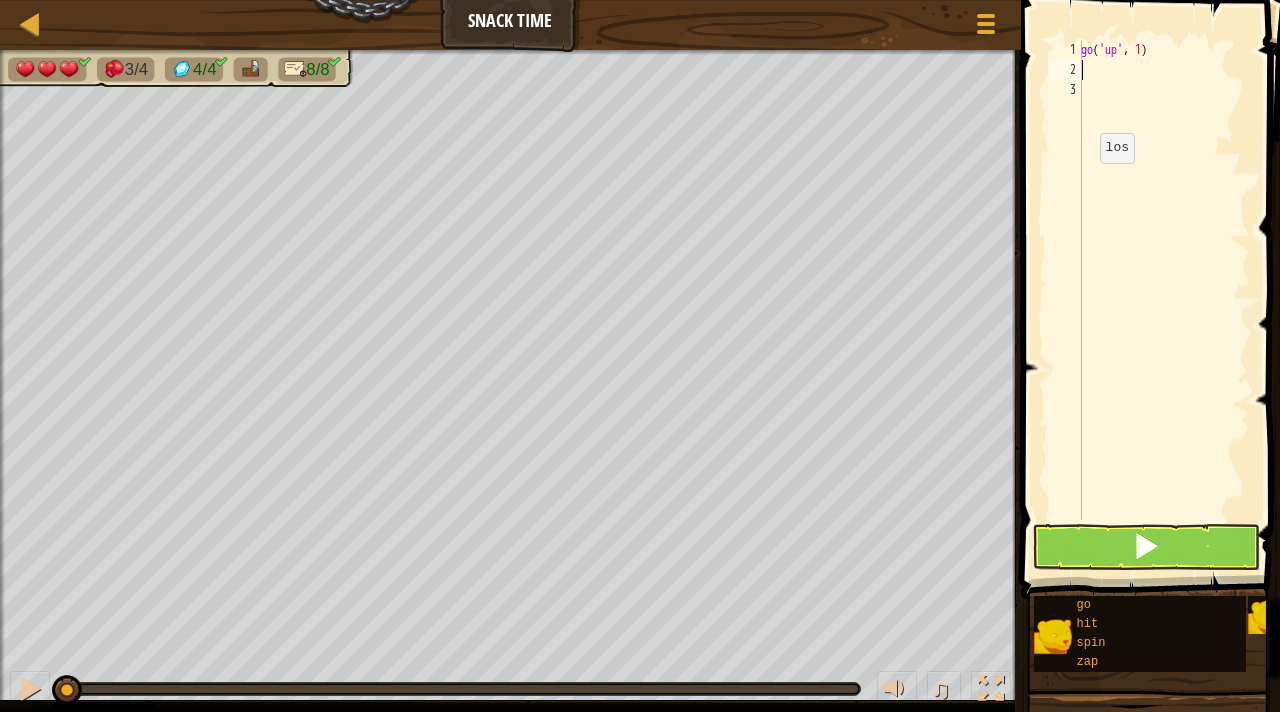 type on "g" 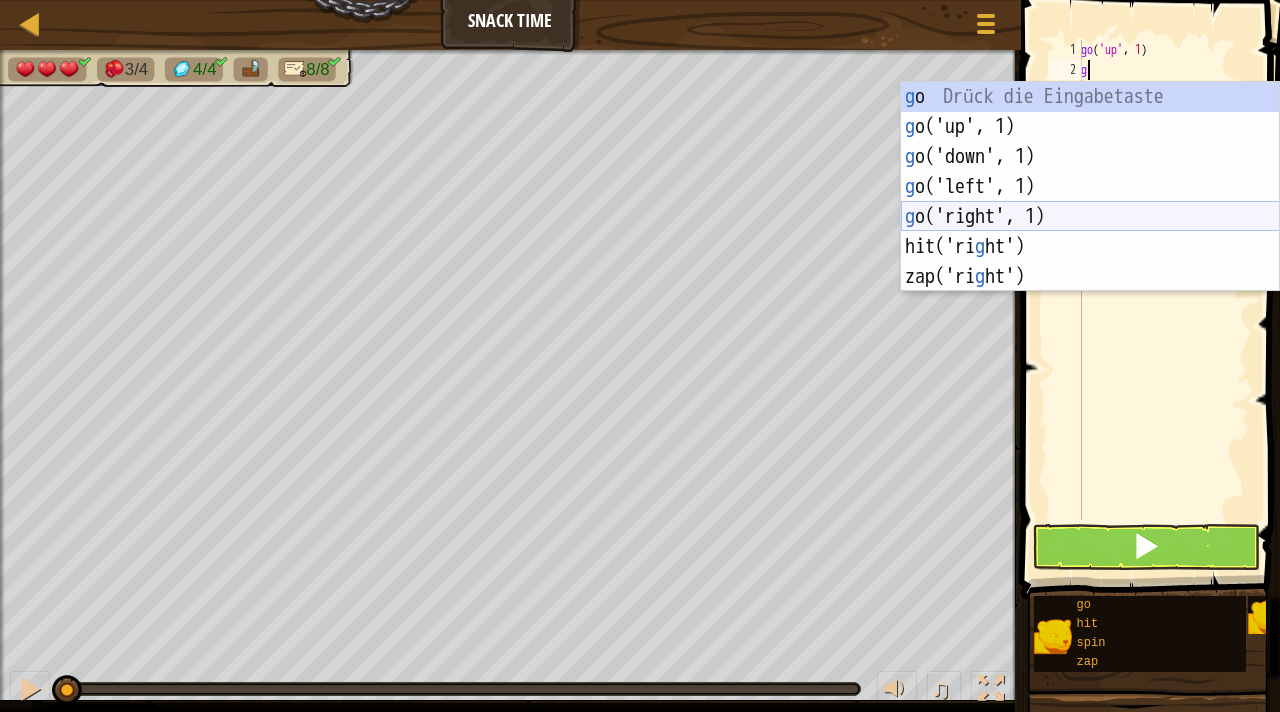 click on "g o Drück die Eingabetaste g o('up', 1) Drück die Eingabetaste g o('down', 1) Drück die Eingabetaste g o('left', 1) Drück die Eingabetaste g o('right', 1) Drück die Eingabetaste hit('ri g ht') Drück die Eingabetaste zap('ri g ht') Drück die Eingabetaste" at bounding box center [1090, 217] 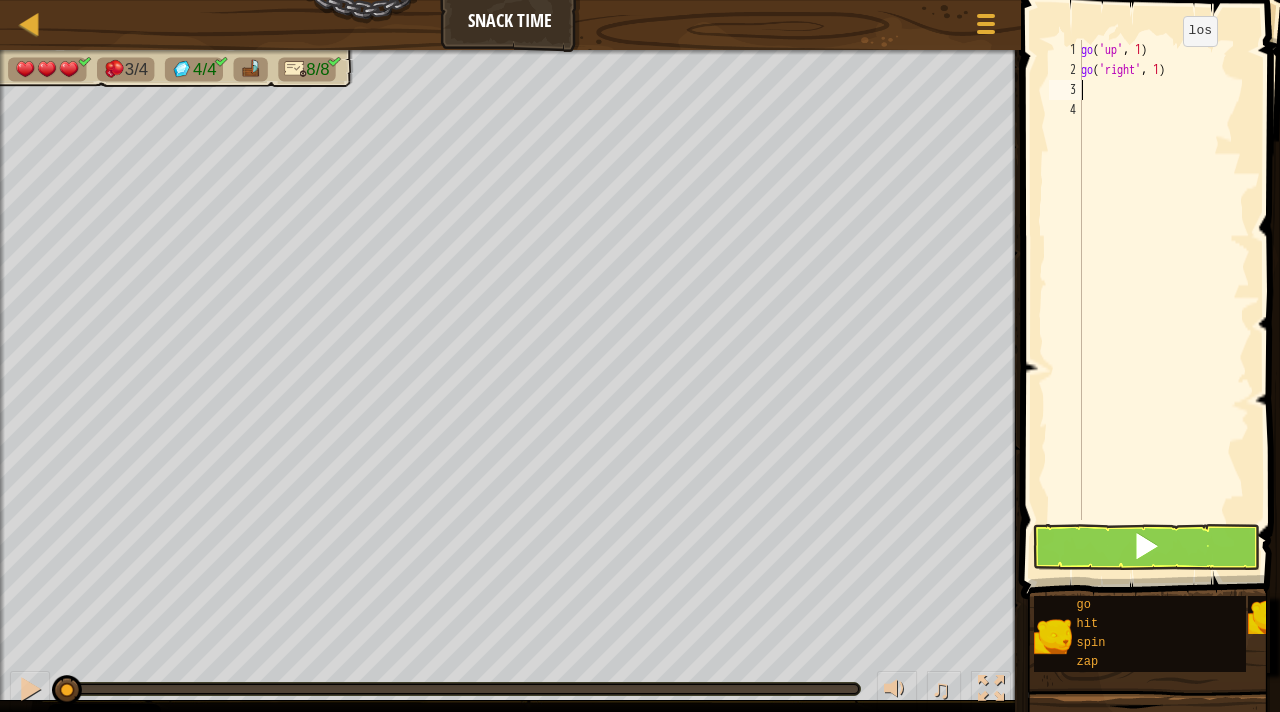 click on "go ( 'up' ,   1 ) go ( 'right' ,   1 )" at bounding box center (1163, 300) 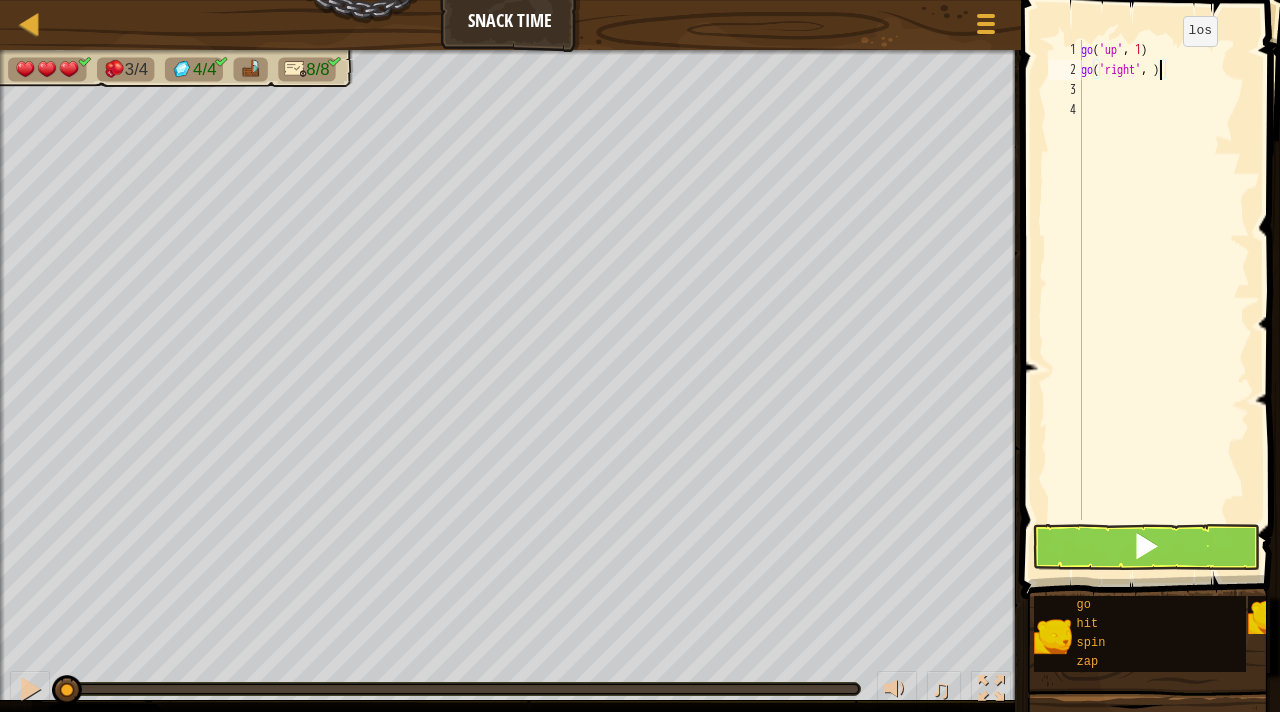 type on "go('right', 2)" 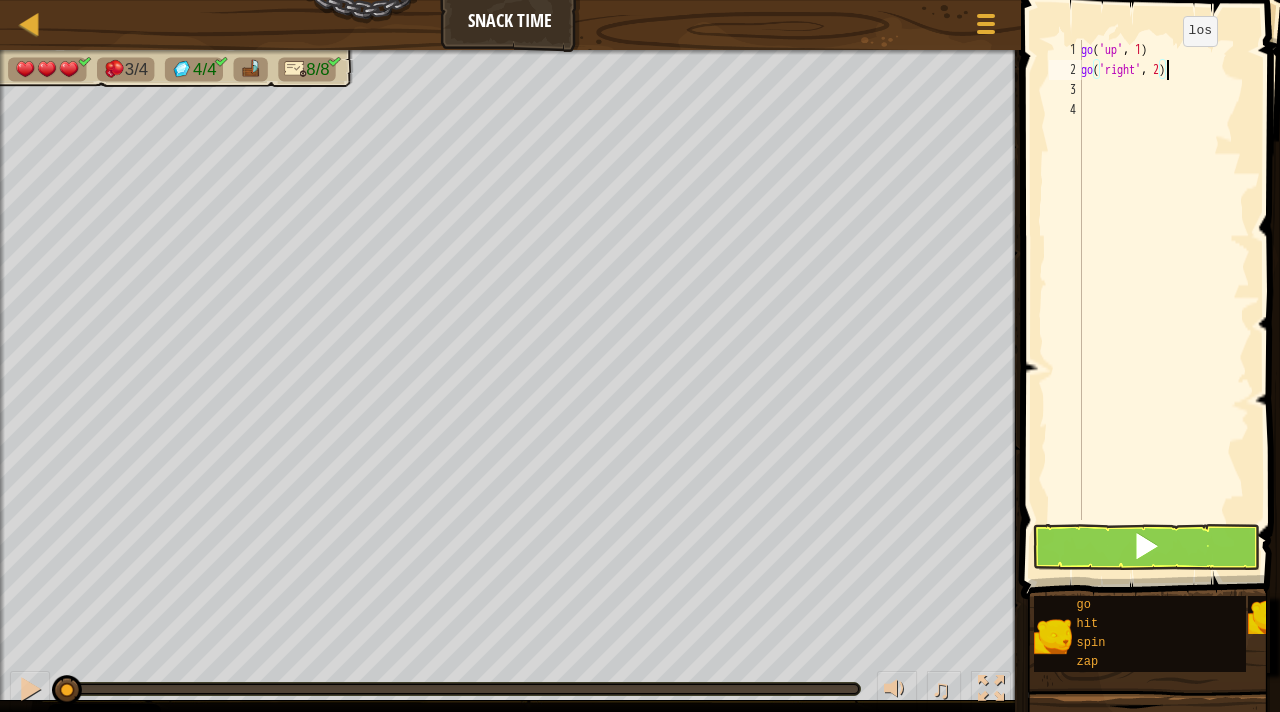 scroll, scrollTop: 9, scrollLeft: 6, axis: both 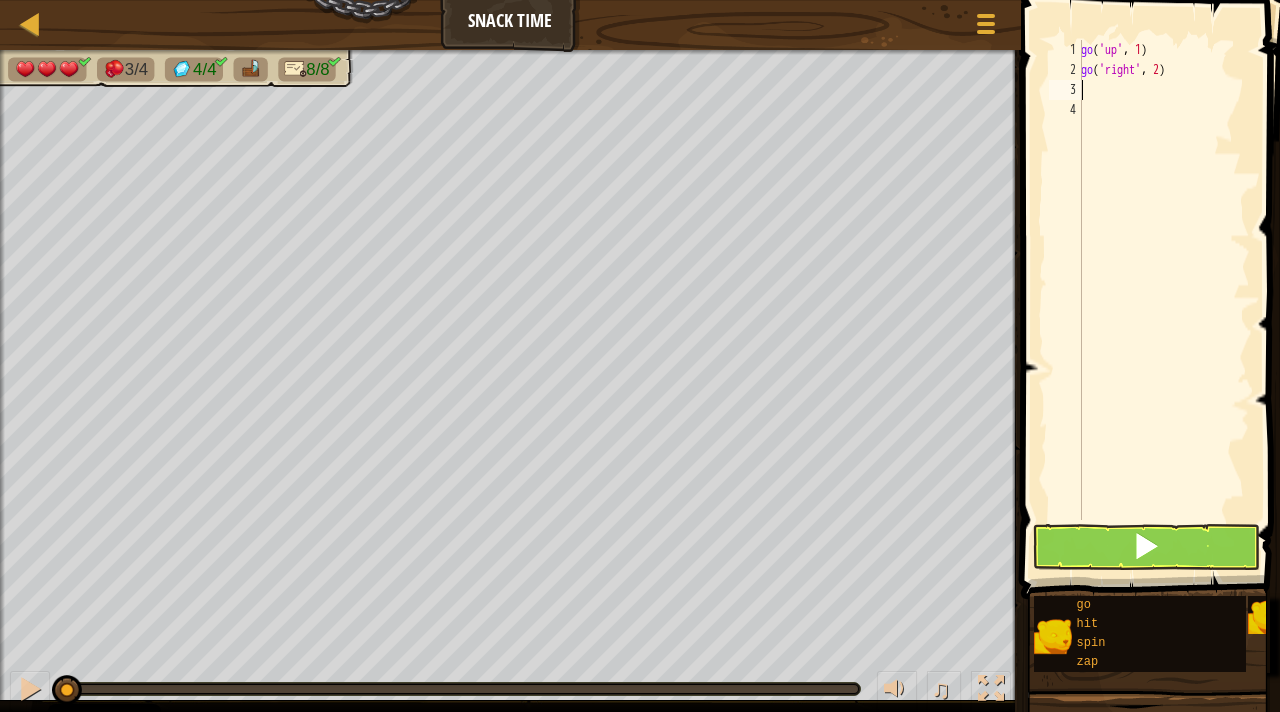 click on "go ( 'up' ,   1 ) go ( 'right' ,   2 )" at bounding box center [1163, 300] 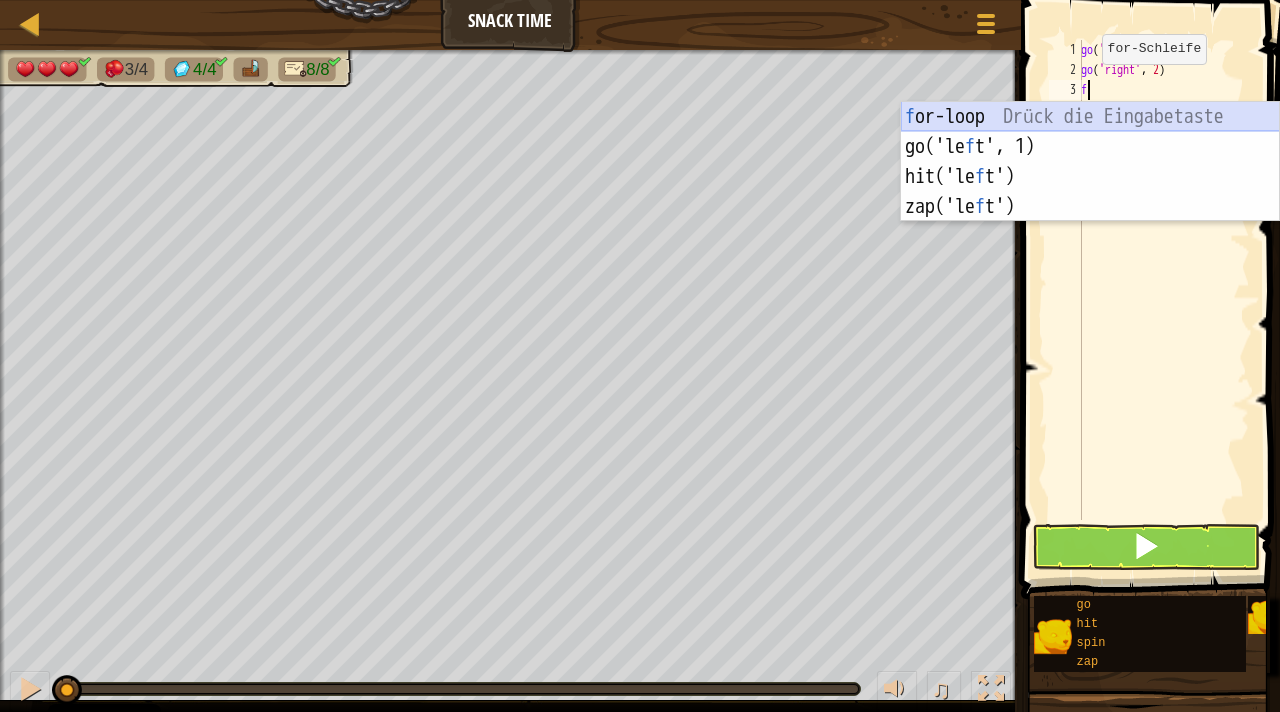click on "f or-loop Drück die Eingabetaste go('le f t', 1) Drück die Eingabetaste hit('le f t') Drück die Eingabetaste zap('le f t') Drück die Eingabetaste" at bounding box center (1090, 192) 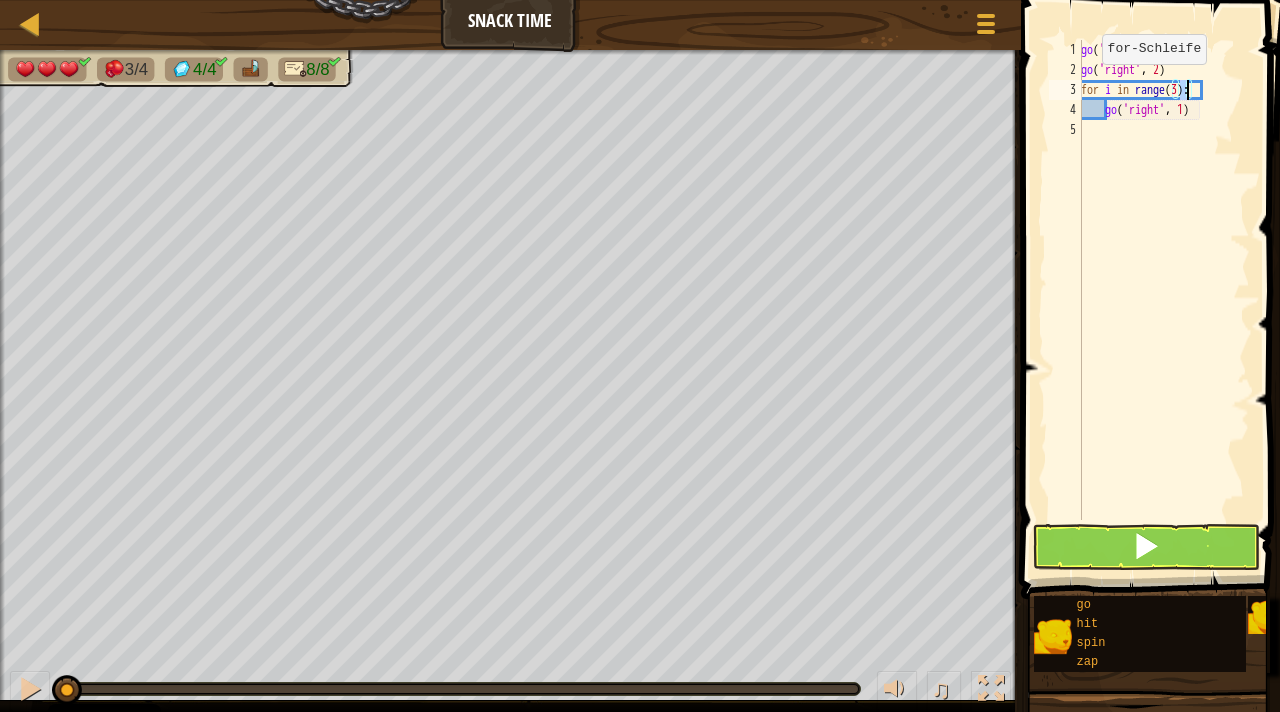 scroll, scrollTop: 9, scrollLeft: 8, axis: both 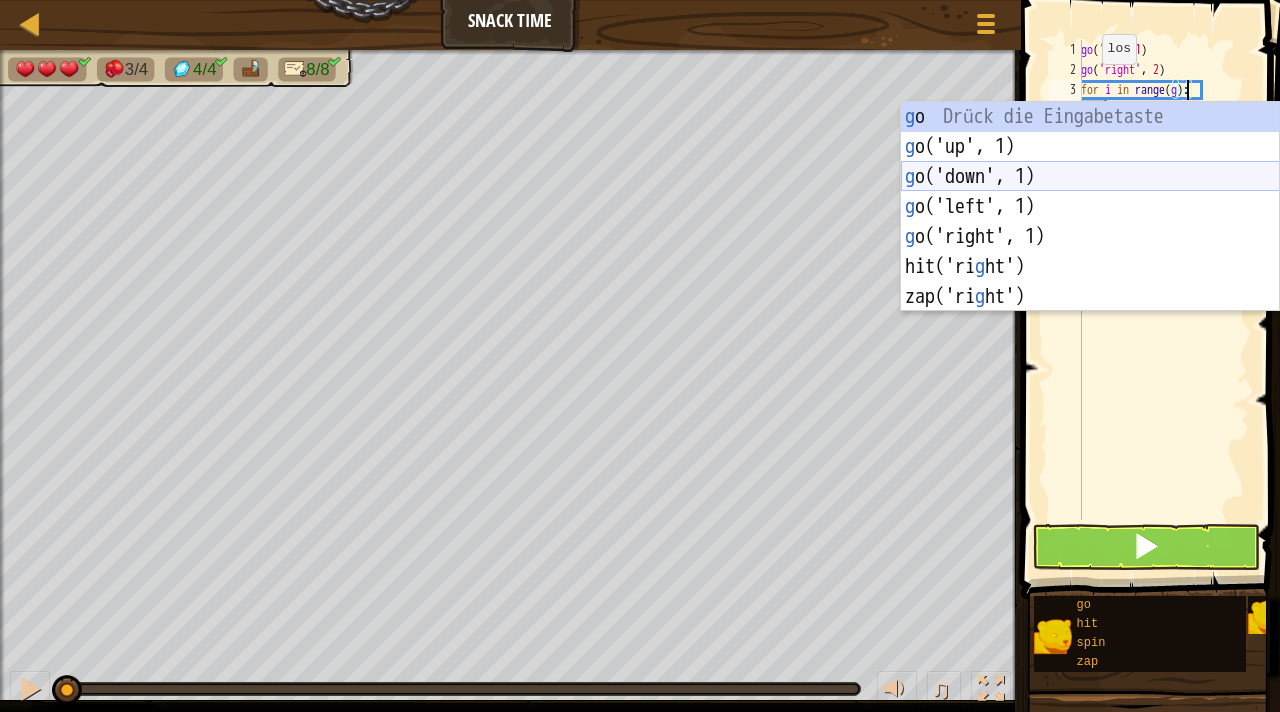 click on "g o Drück die Eingabetaste g o('up', 1) Drück die Eingabetaste g o('down', 1) Drück die Eingabetaste g o('left', 1) Drück die Eingabetaste g o('right', 1) Drück die Eingabetaste hit('ri g ht') Drück die Eingabetaste zap('ri g ht') Drück die Eingabetaste" at bounding box center (1090, 237) 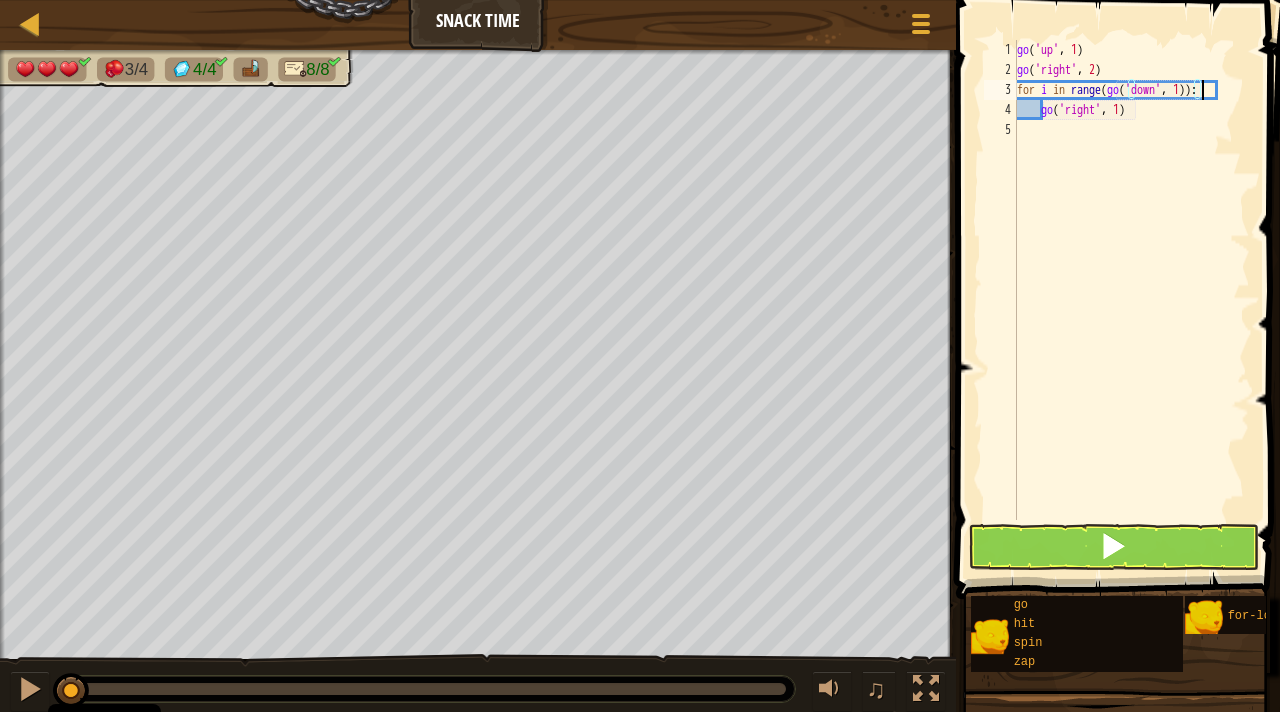 scroll, scrollTop: 9, scrollLeft: 14, axis: both 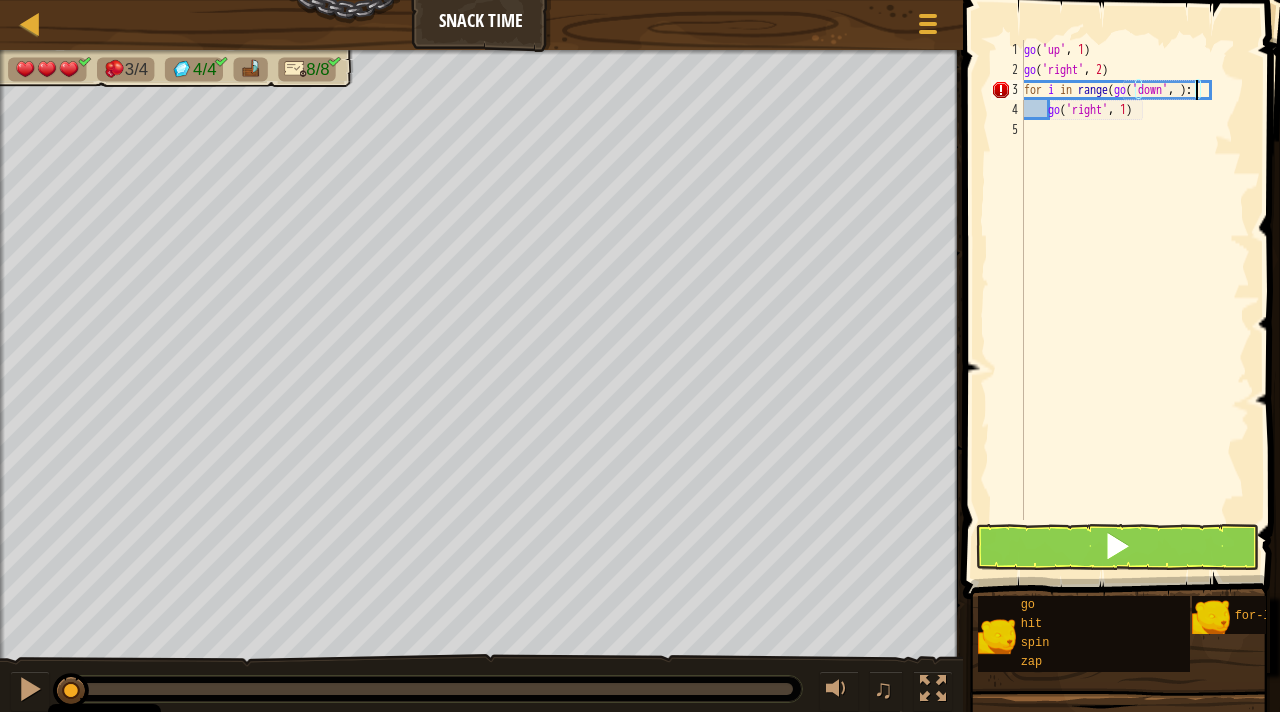 type on "for i in range(go('down', 2):" 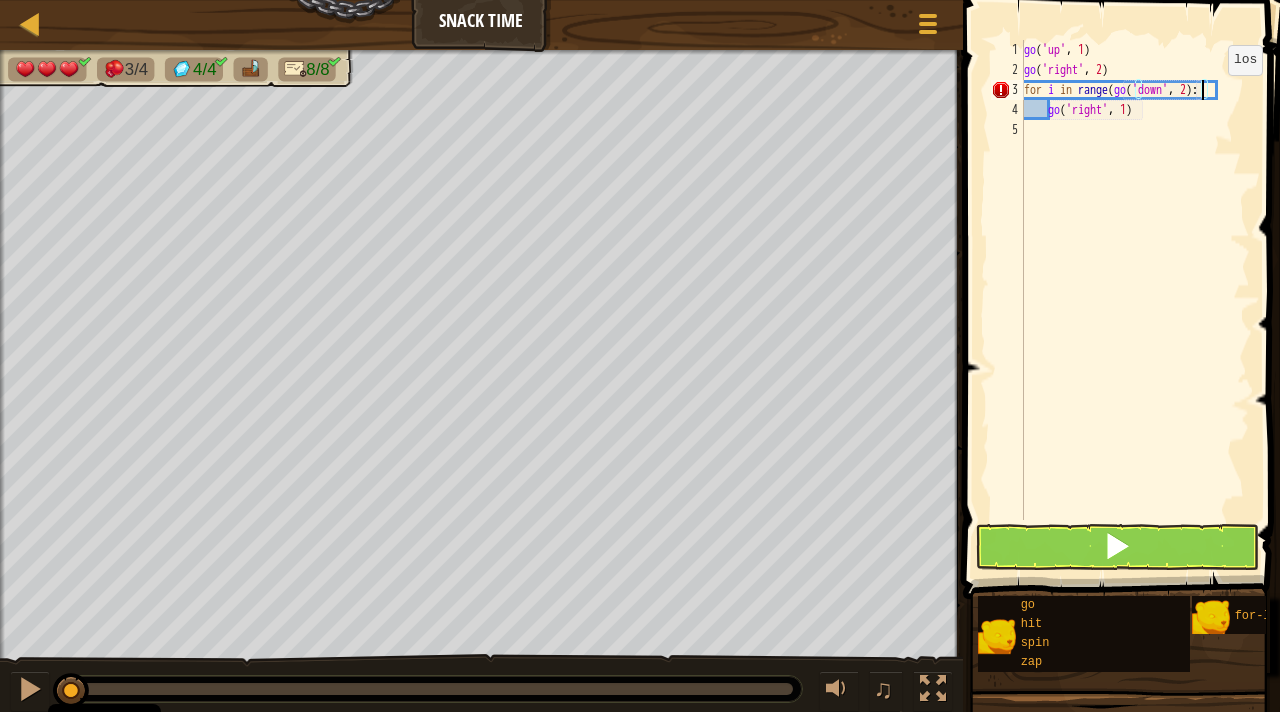 click on "go ( 'up' ,   1 ) go ( 'right' ,   2 ) for   i   in   range ( go ( 'down' ,   2 ) :      go ( 'right' ,   1 )" at bounding box center [1135, 300] 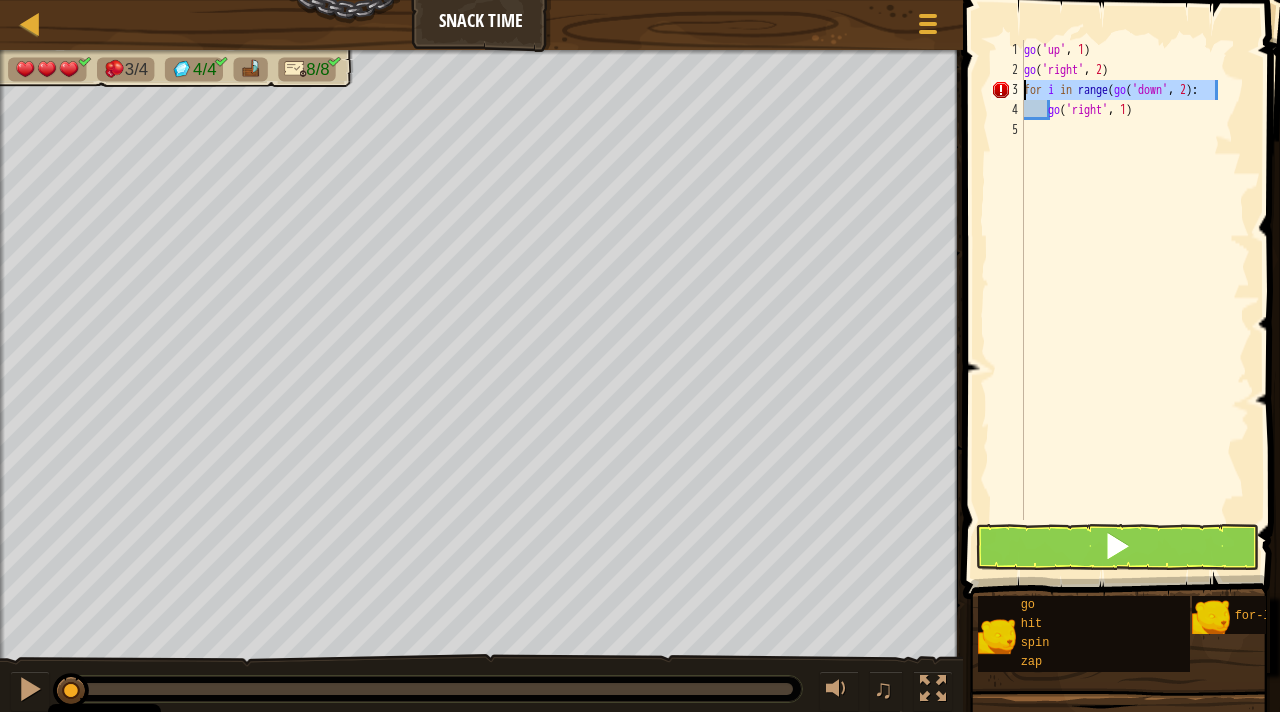 drag, startPoint x: 1214, startPoint y: 95, endPoint x: 960, endPoint y: 92, distance: 254.01772 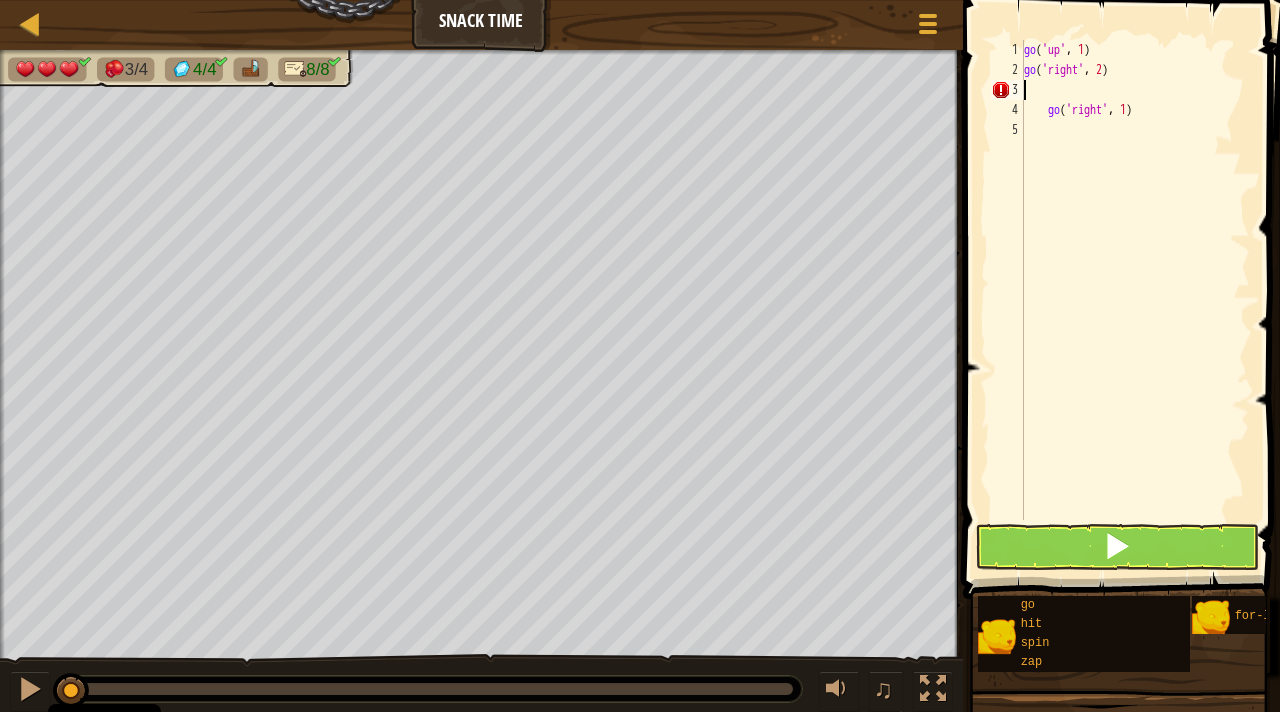 scroll, scrollTop: 9, scrollLeft: 0, axis: vertical 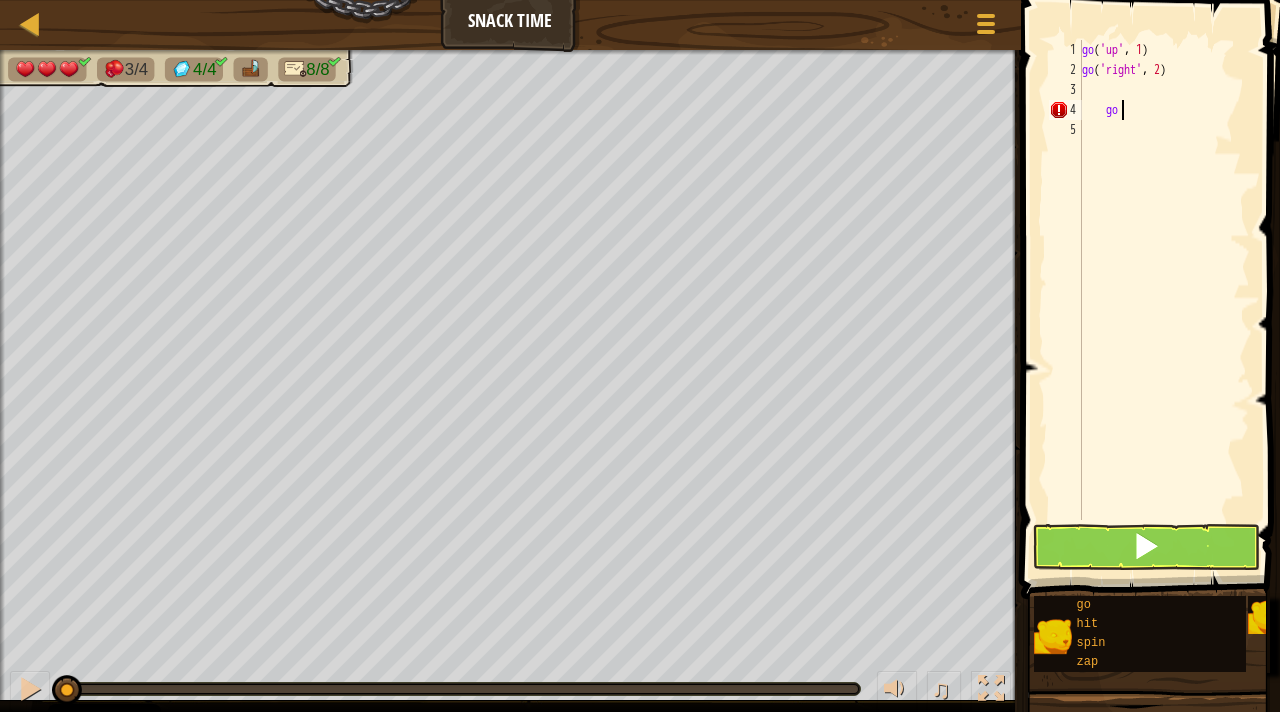 type on "g" 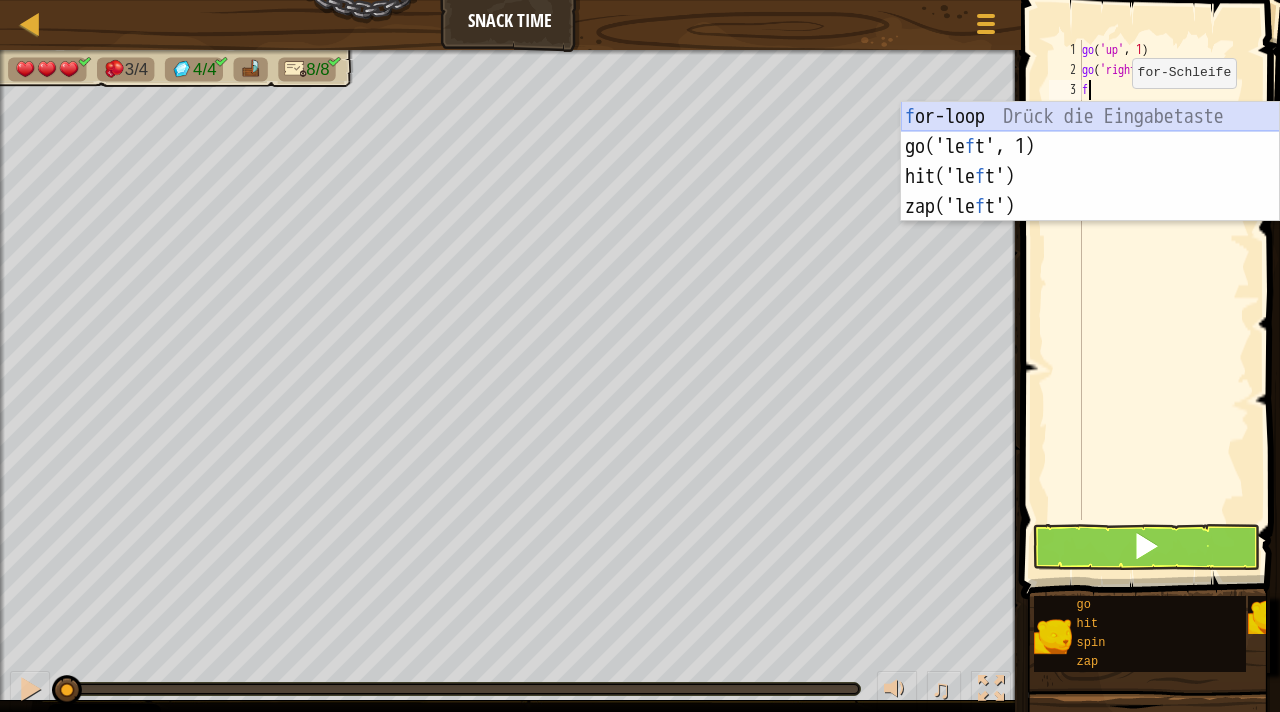 click on "f or-loop Drück die Eingabetaste go('le f t', 1) Drück die Eingabetaste hit('le f t') Drück die Eingabetaste zap('le f t') Drück die Eingabetaste" at bounding box center [1090, 192] 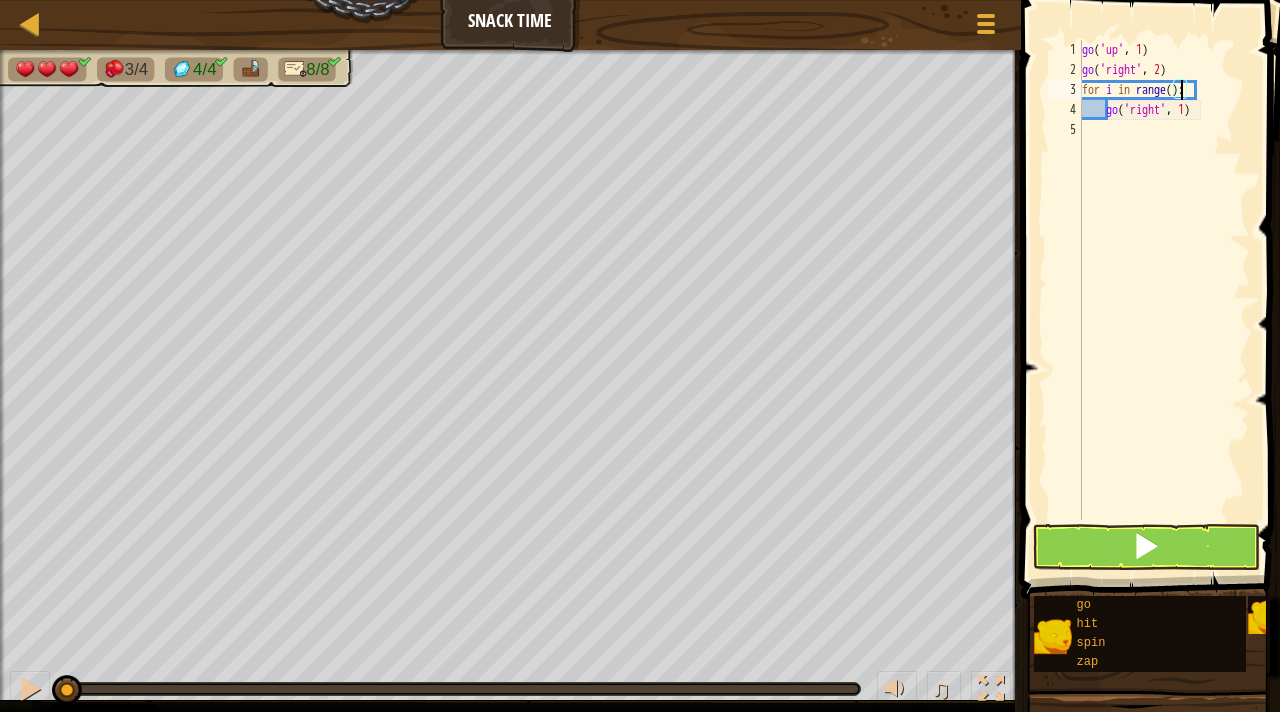 scroll, scrollTop: 9, scrollLeft: 8, axis: both 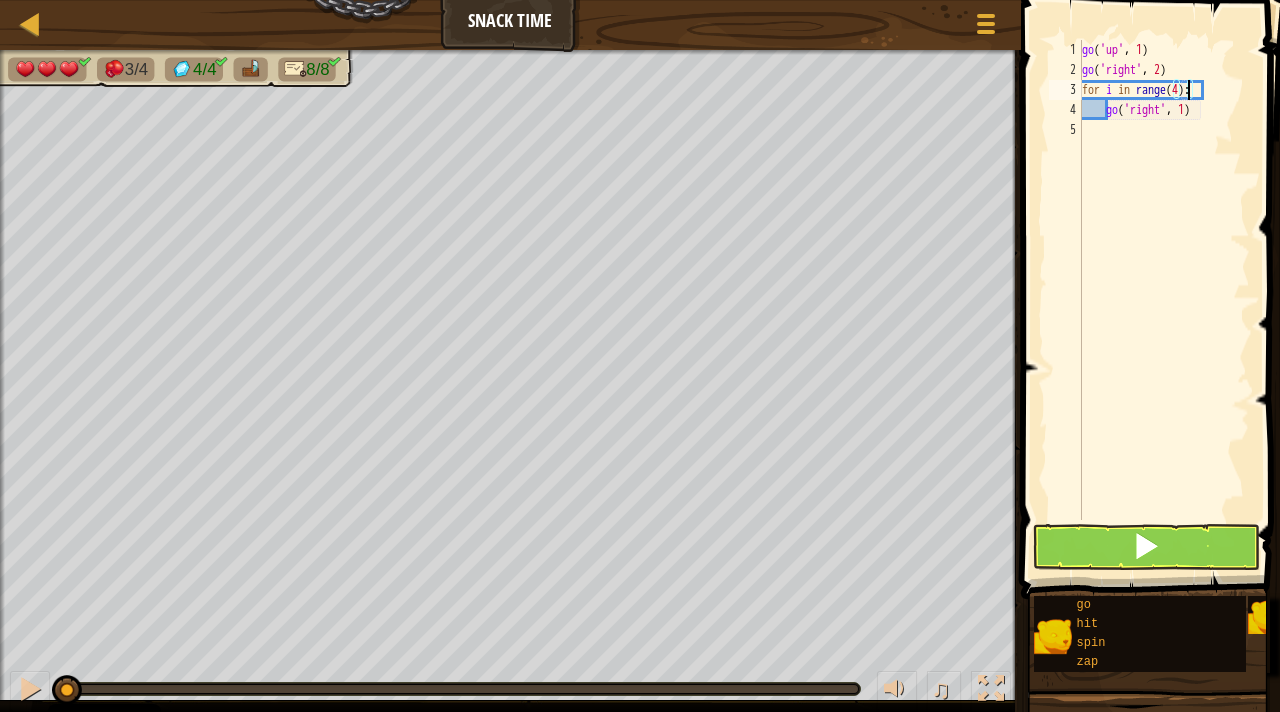 click on "go ( 'up' ,   1 ) go ( 'right' ,   2 ) for   i   in   range ( 4 ) :      go ( 'right' ,   1 )" at bounding box center [1164, 300] 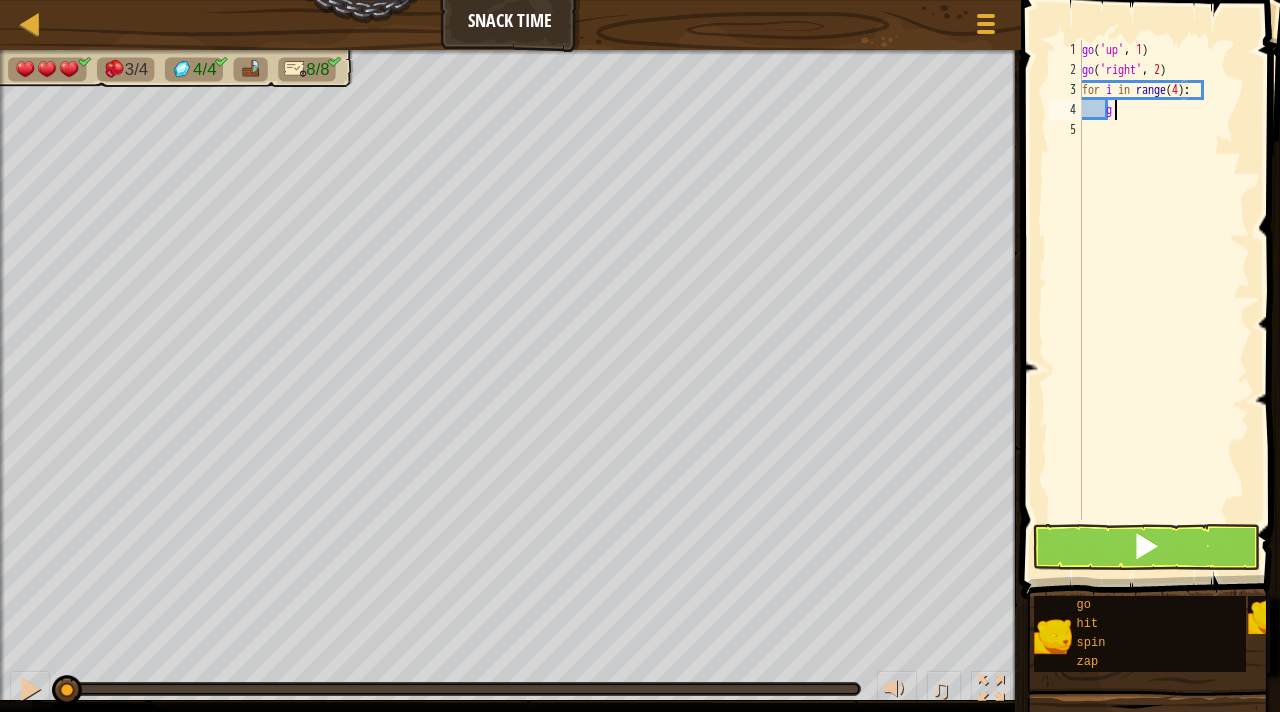 type on "g" 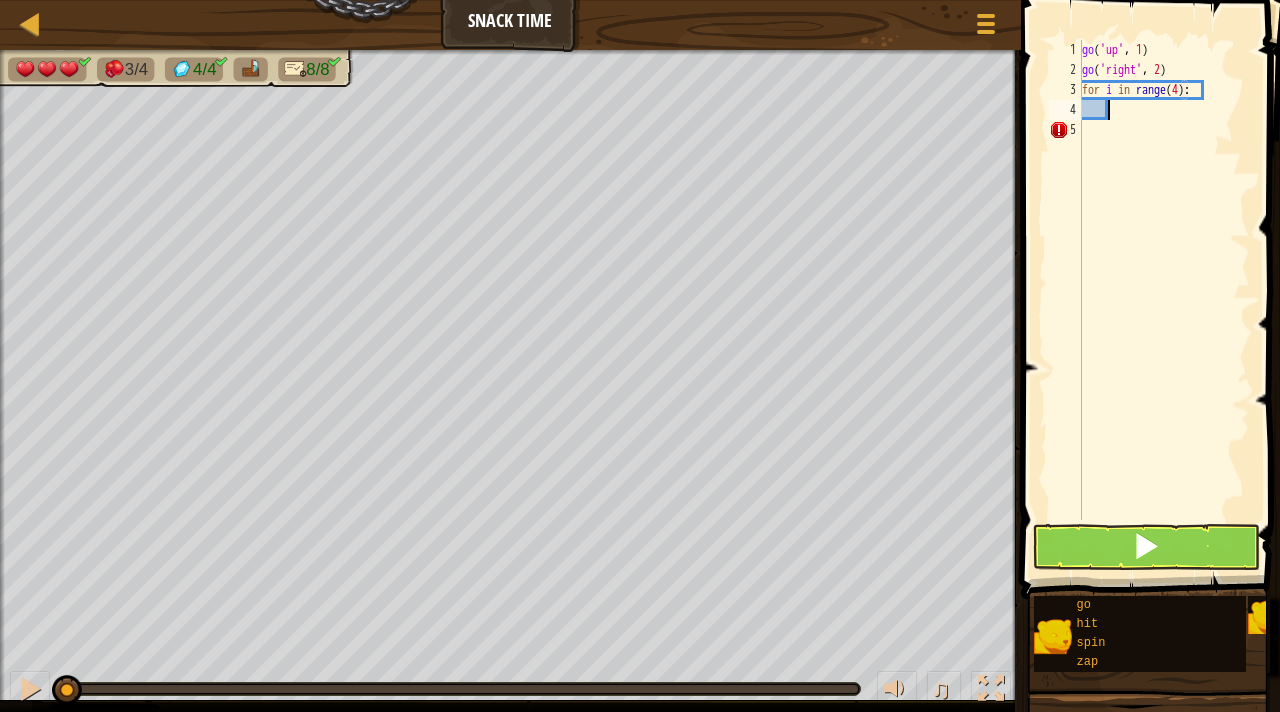 type on "g" 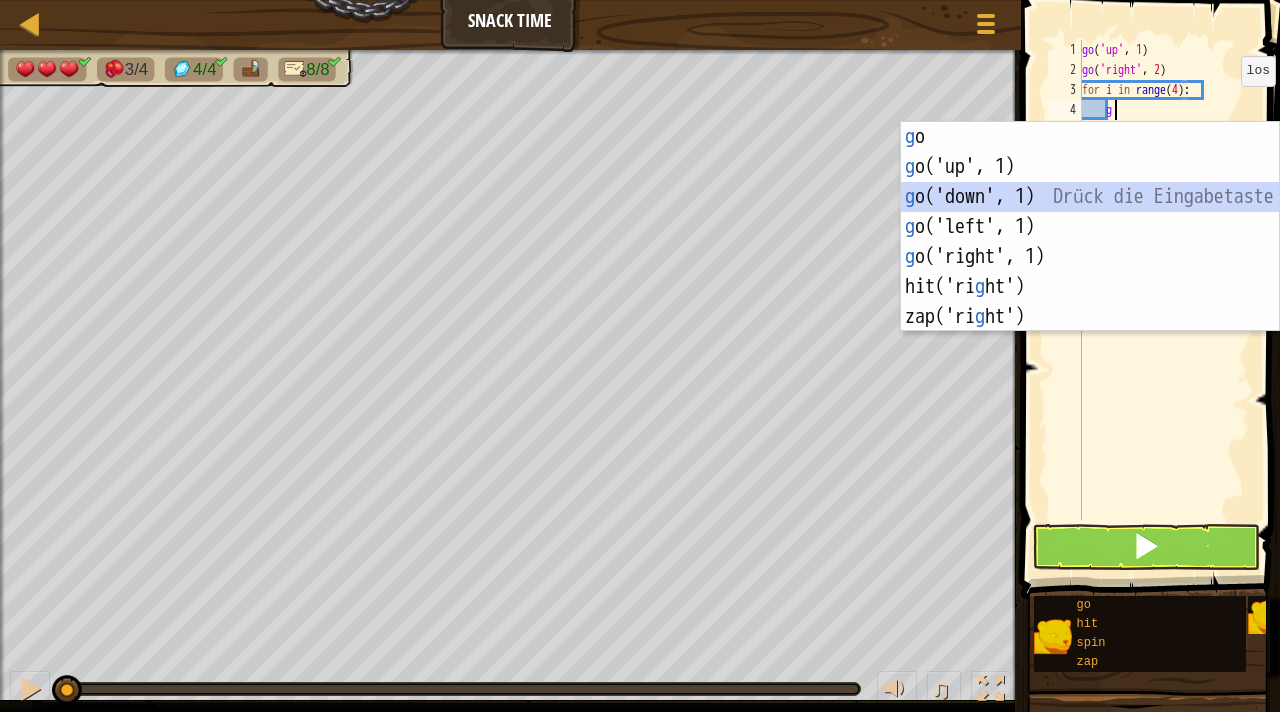 click on "g o Drück die Eingabetaste g o('up', 1) Drück die Eingabetaste g o('down', 1) Drück die Eingabetaste g o('left', 1) Drück die Eingabetaste g o('right', 1) Drück die Eingabetaste hit('ri g ht') Drück die Eingabetaste zap('ri g ht') Drück die Eingabetaste" at bounding box center [1090, 257] 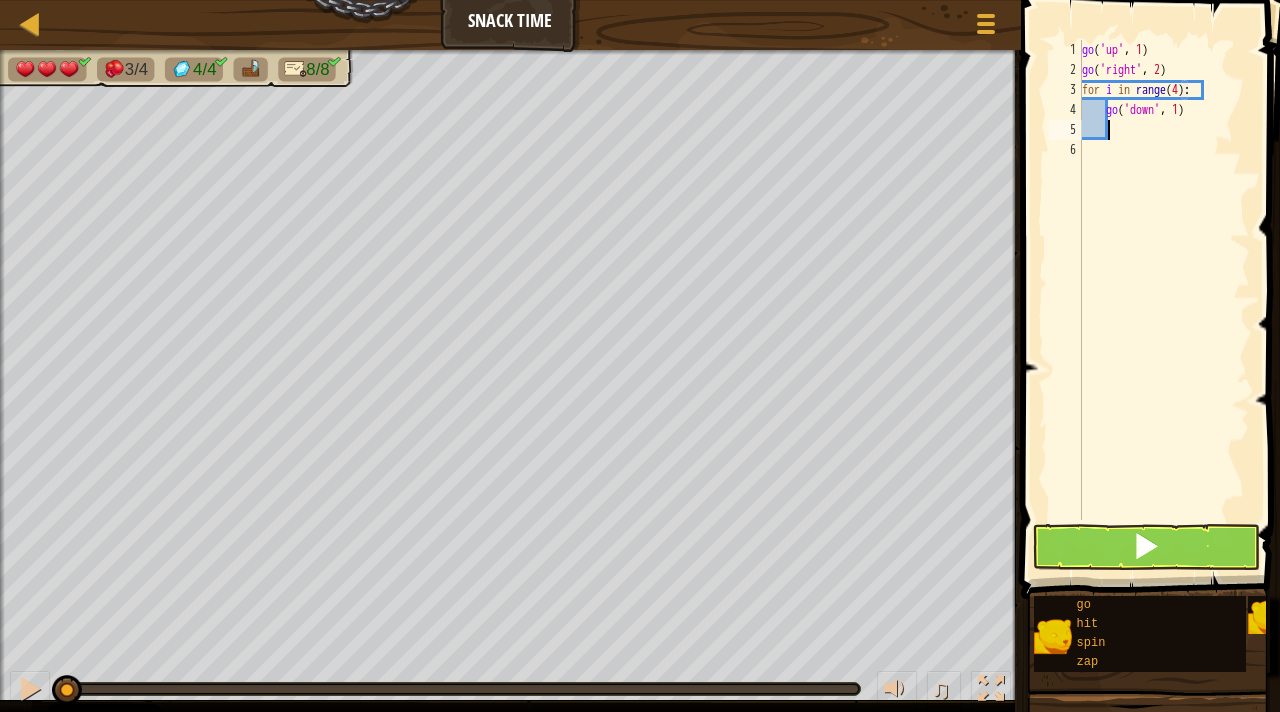 type on "z" 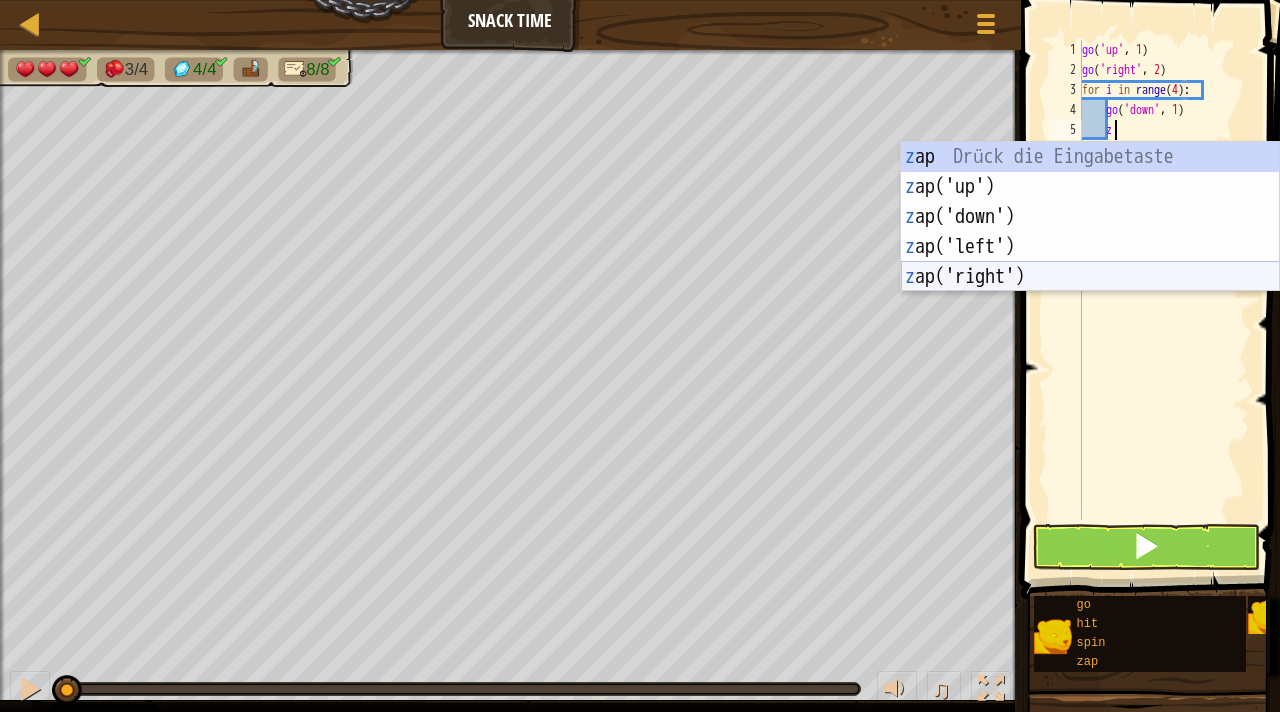 click on "z ap Drück die Eingabetaste z ap('up') Drück die Eingabetaste z ap('down') Drück die Eingabetaste z ap('left') Drück die Eingabetaste z ap('right') Drück die Eingabetaste" at bounding box center [1090, 247] 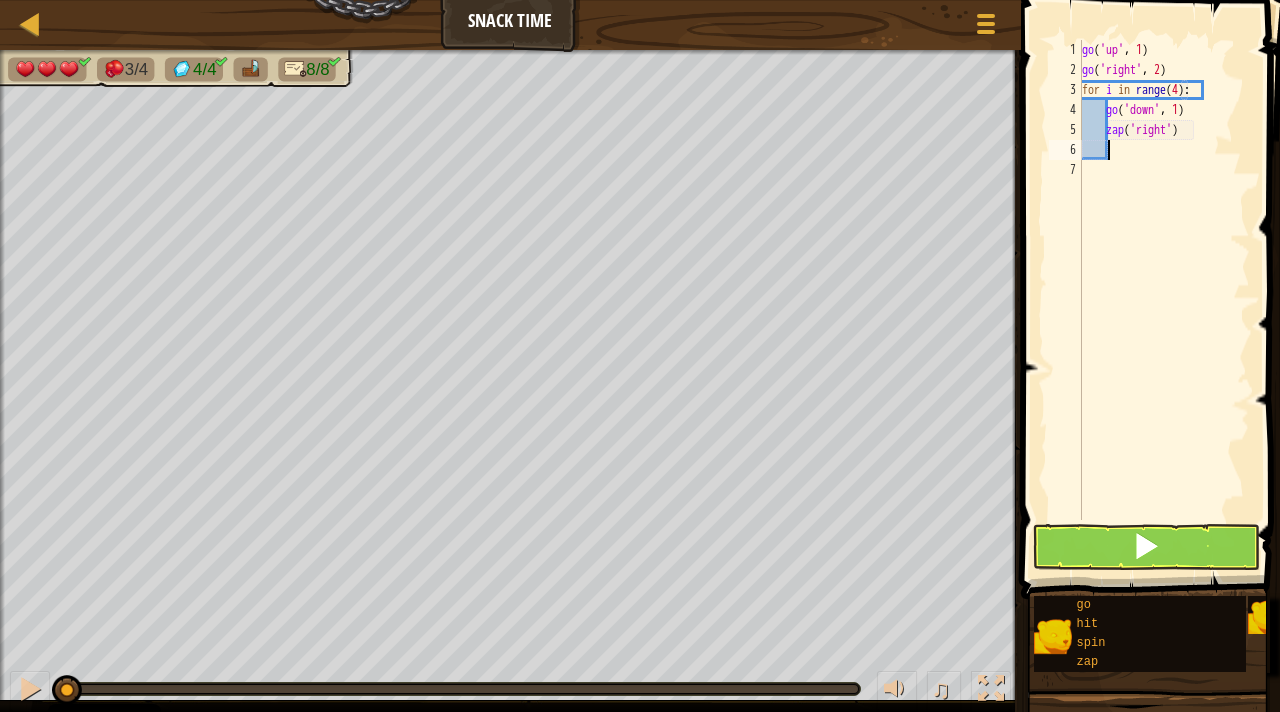 type on "g" 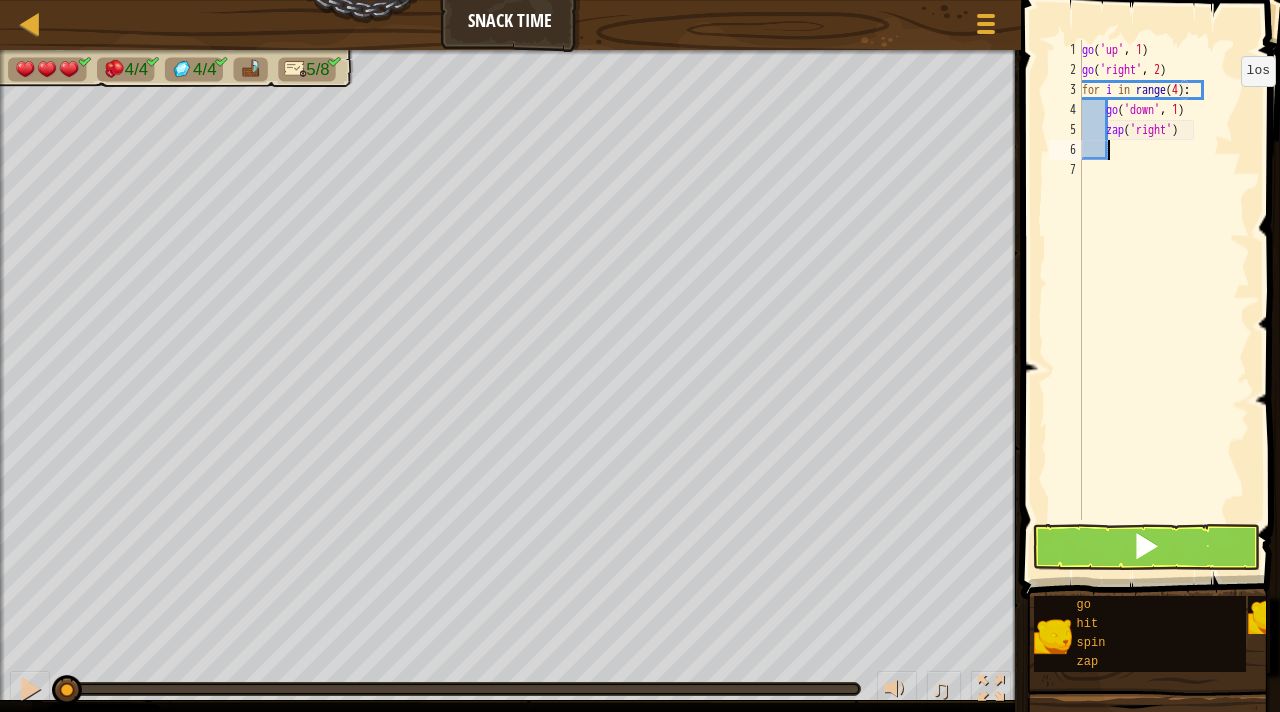 scroll, scrollTop: 9, scrollLeft: 0, axis: vertical 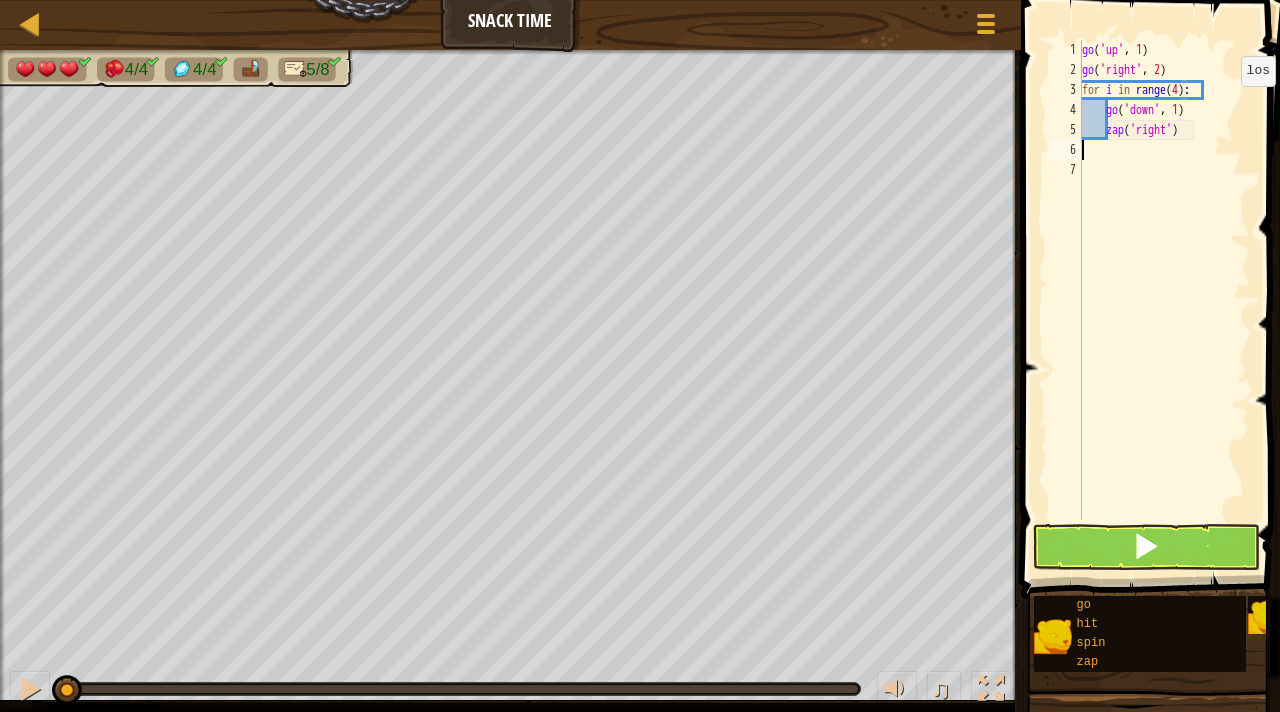 type on "g" 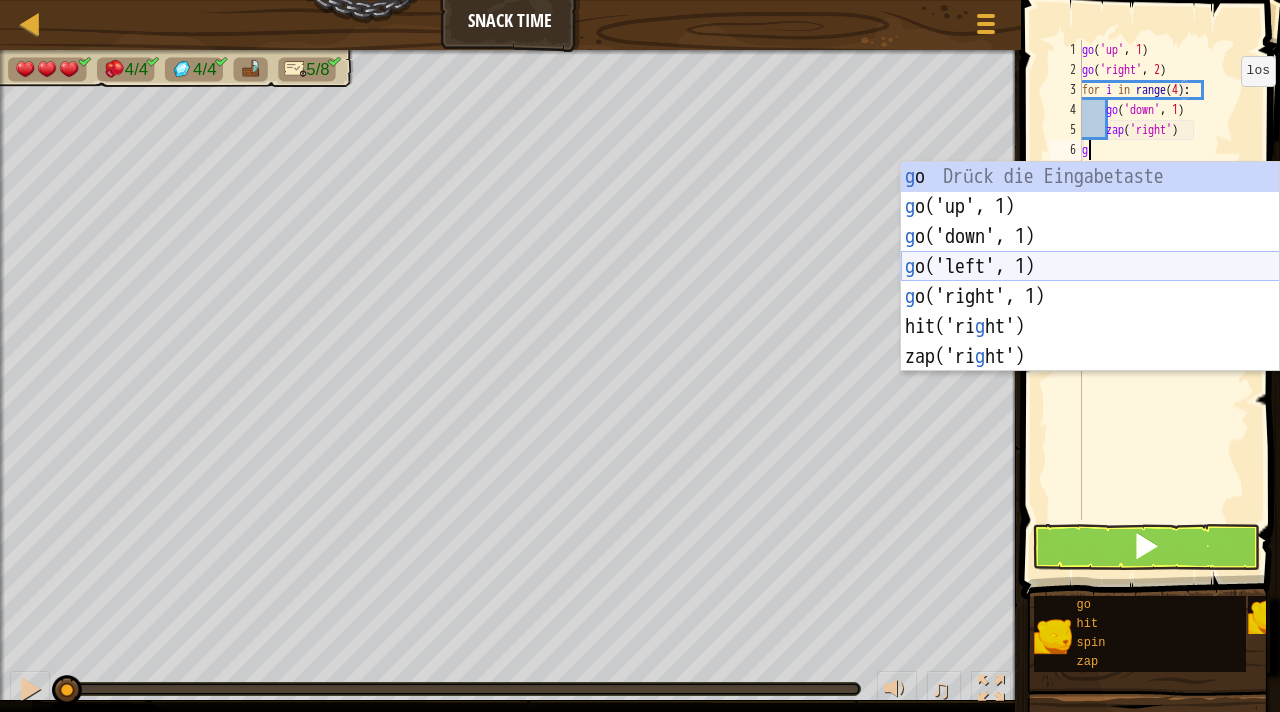 click on "g o Drück die Eingabetaste g o('up', 1) Drück die Eingabetaste g o('down', 1) Drück die Eingabetaste g o('left', 1) Drück die Eingabetaste g o('right', 1) Drück die Eingabetaste hit('ri g ht') Drück die Eingabetaste zap('ri g ht') Drück die Eingabetaste" at bounding box center (1090, 297) 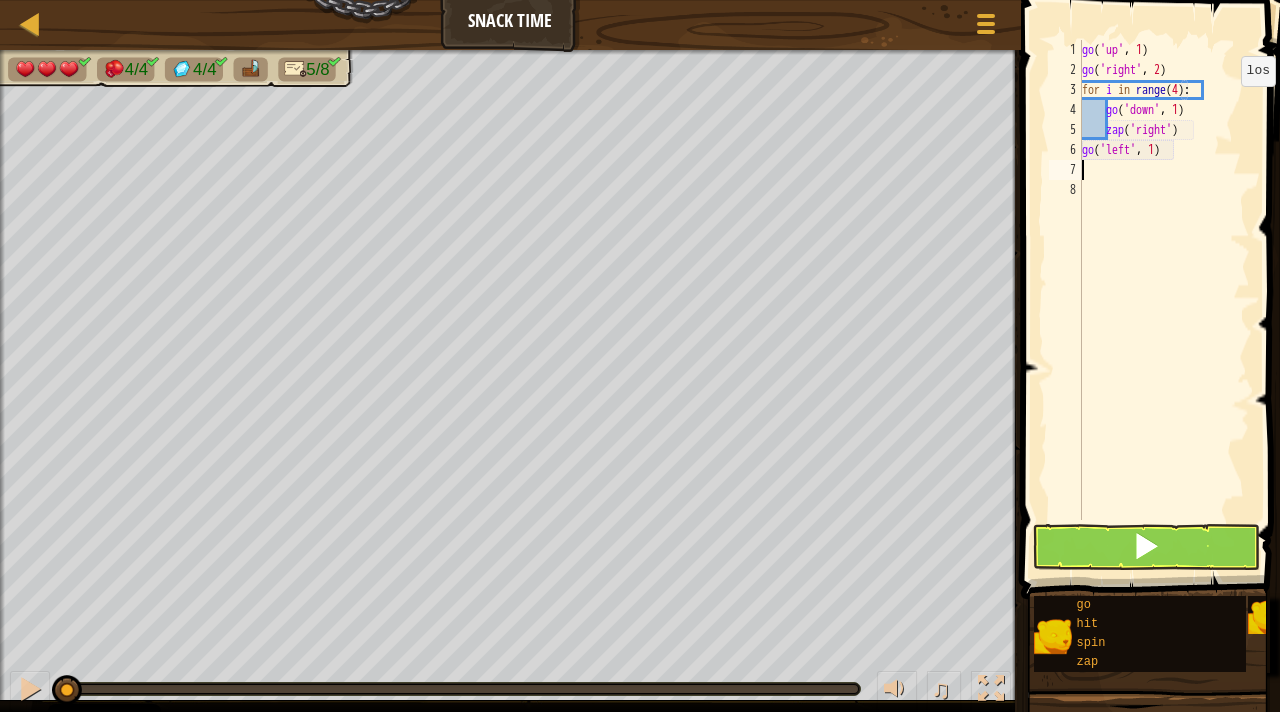 type on "g" 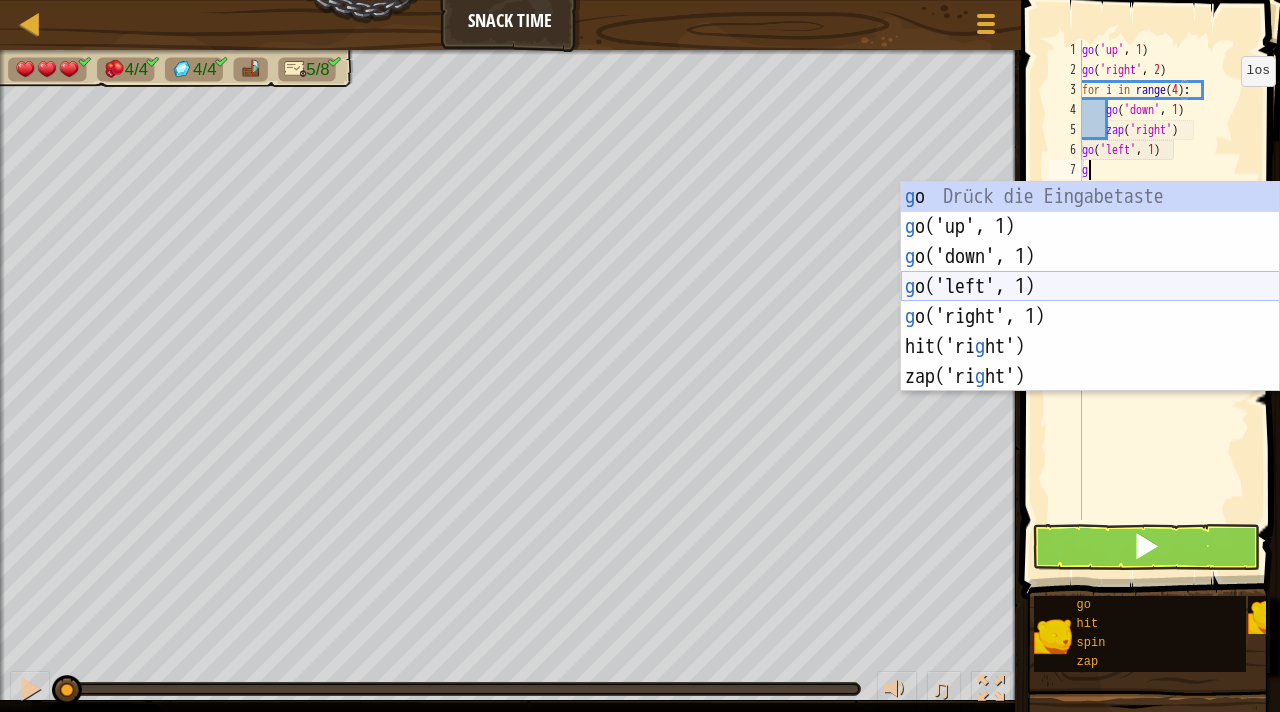 click on "g o Drück die Eingabetaste g o('up', 1) Drück die Eingabetaste g o('down', 1) Drück die Eingabetaste g o('left', 1) Drück die Eingabetaste g o('right', 1) Drück die Eingabetaste hit('ri g ht') Drück die Eingabetaste zap('ri g ht') Drück die Eingabetaste" at bounding box center [1090, 317] 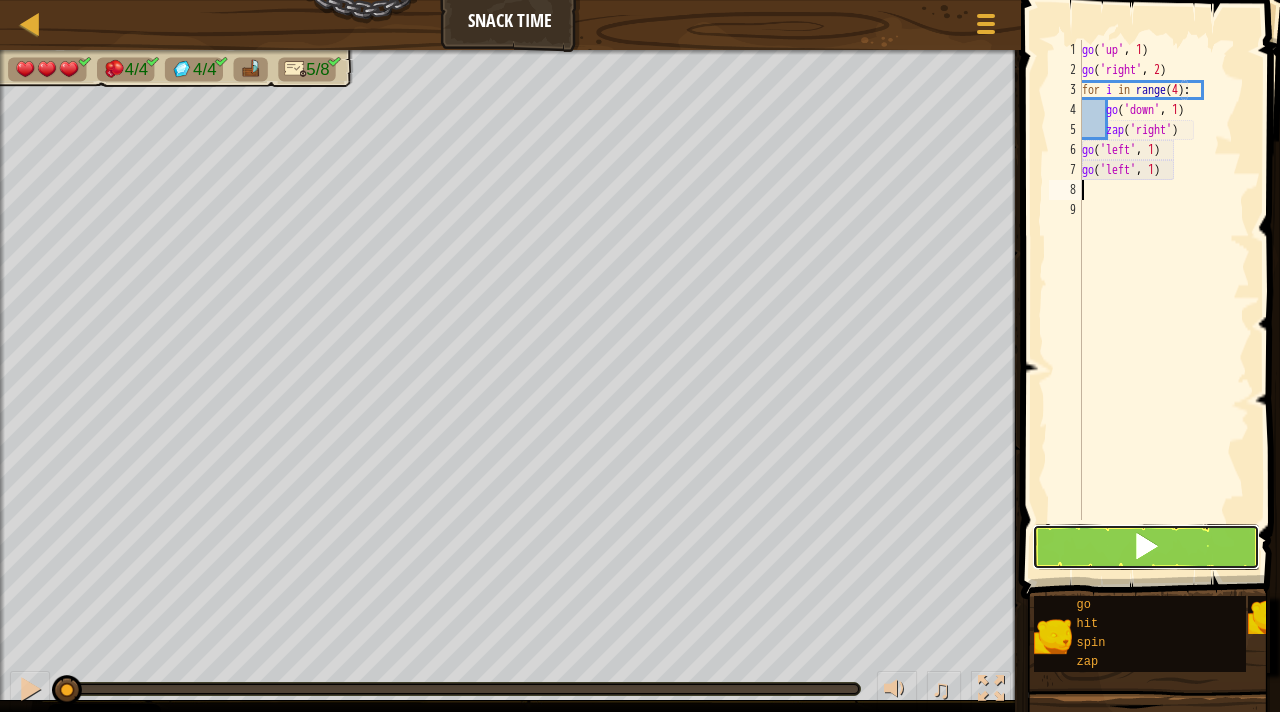 click at bounding box center (1146, 547) 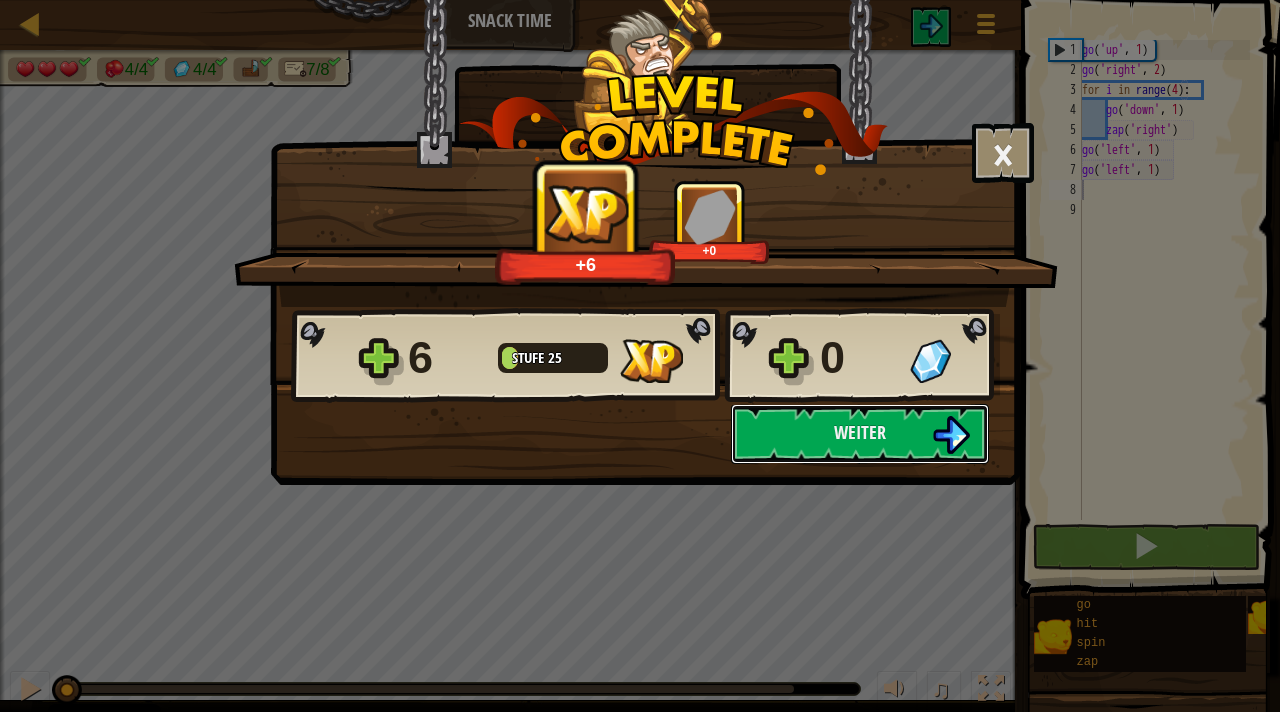 drag, startPoint x: 182, startPoint y: 683, endPoint x: 0, endPoint y: 647, distance: 185.52628 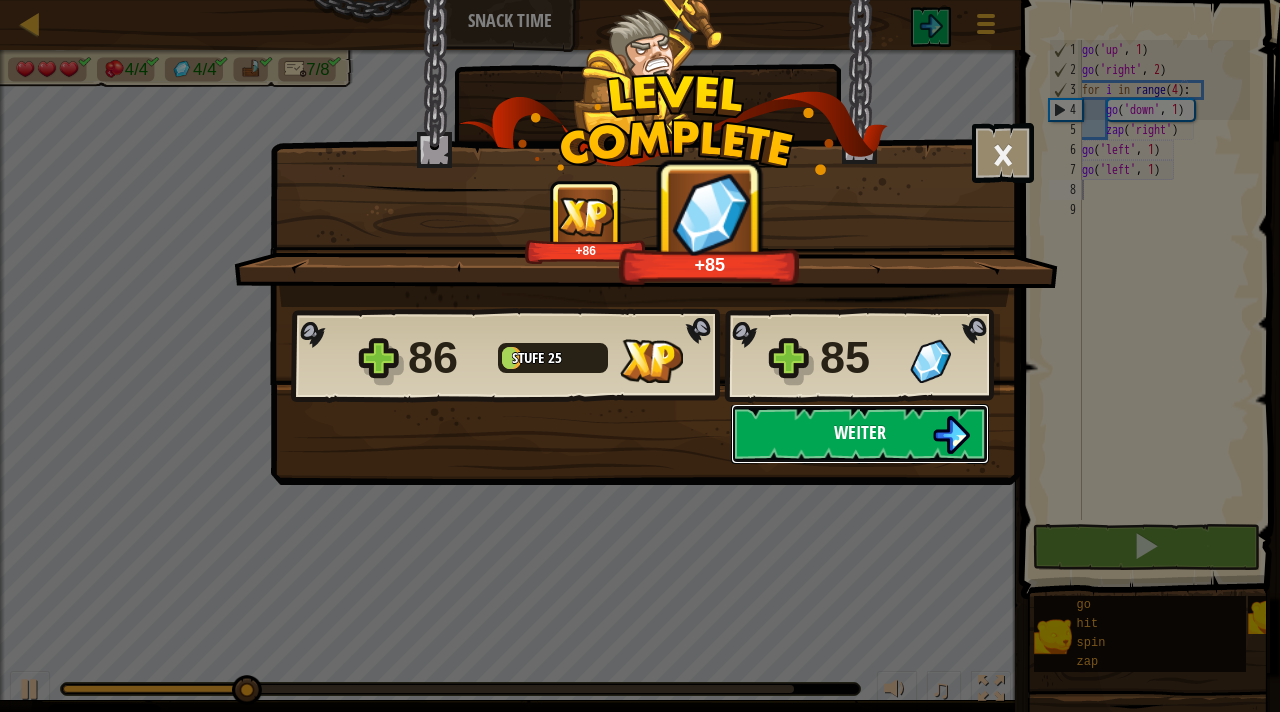 click on "Weiter" at bounding box center [860, 434] 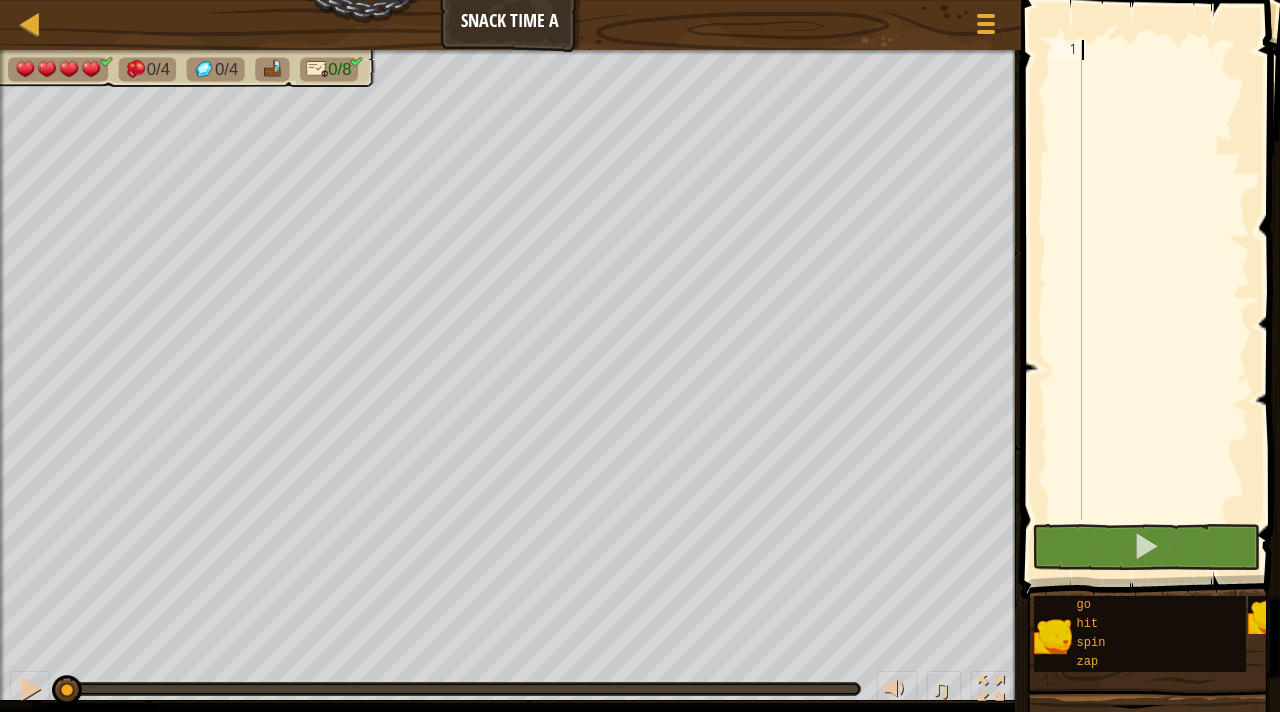 type on "g" 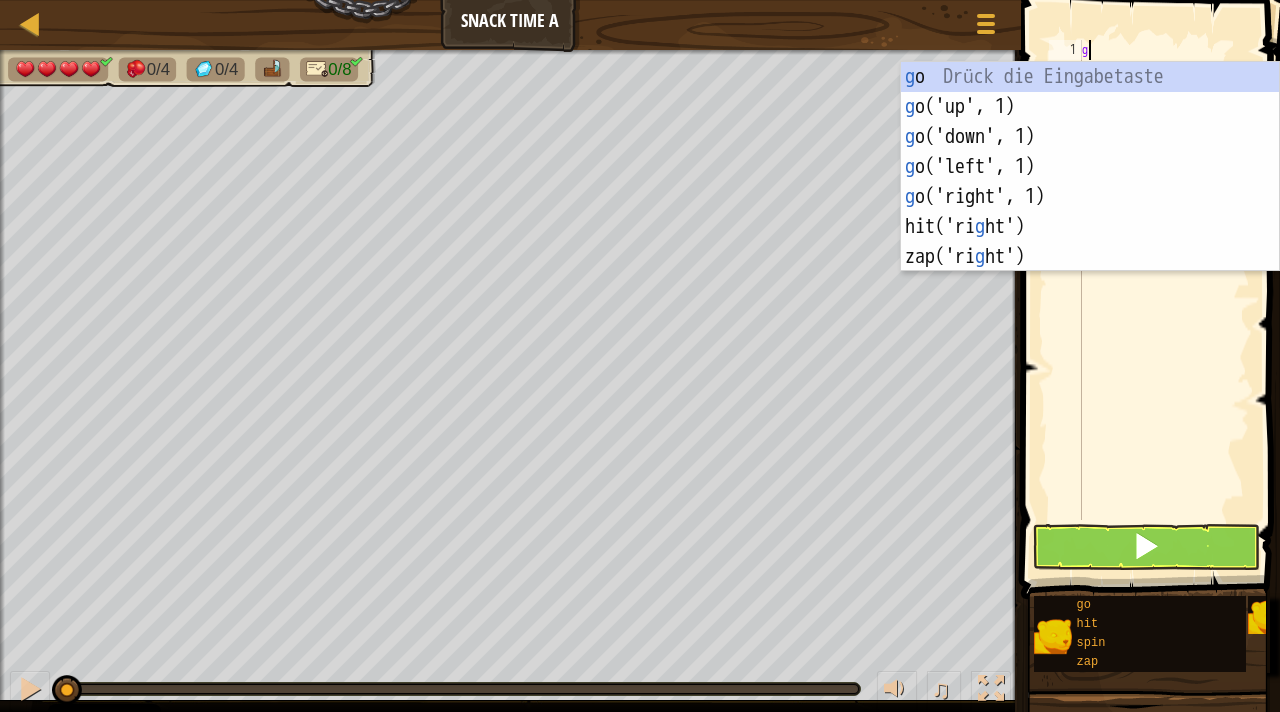 scroll, scrollTop: 9, scrollLeft: 0, axis: vertical 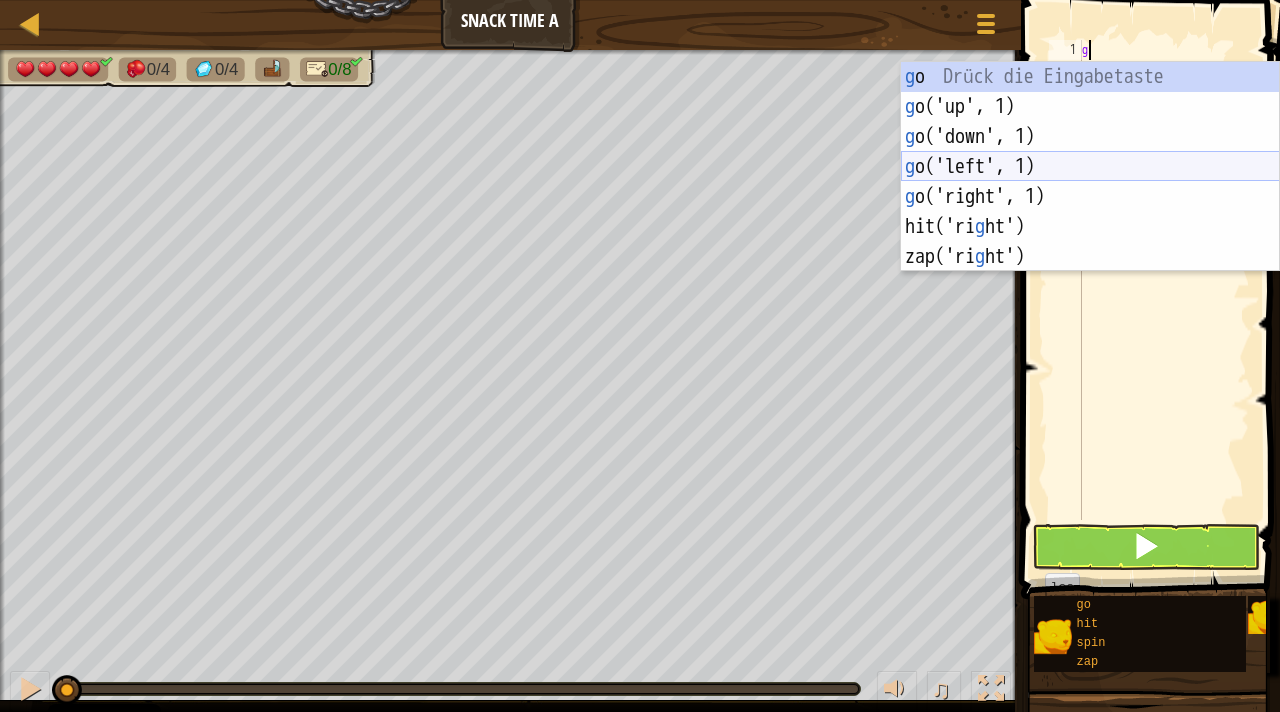 click on "g o Drück die Eingabetaste g o('up', 1) Drück die Eingabetaste g o('down', 1) Drück die Eingabetaste g o('left', 1) Drück die Eingabetaste g o('right', 1) Drück die Eingabetaste hit('ri g ht') Drück die Eingabetaste zap('ri g ht') Drück die Eingabetaste" at bounding box center (1090, 197) 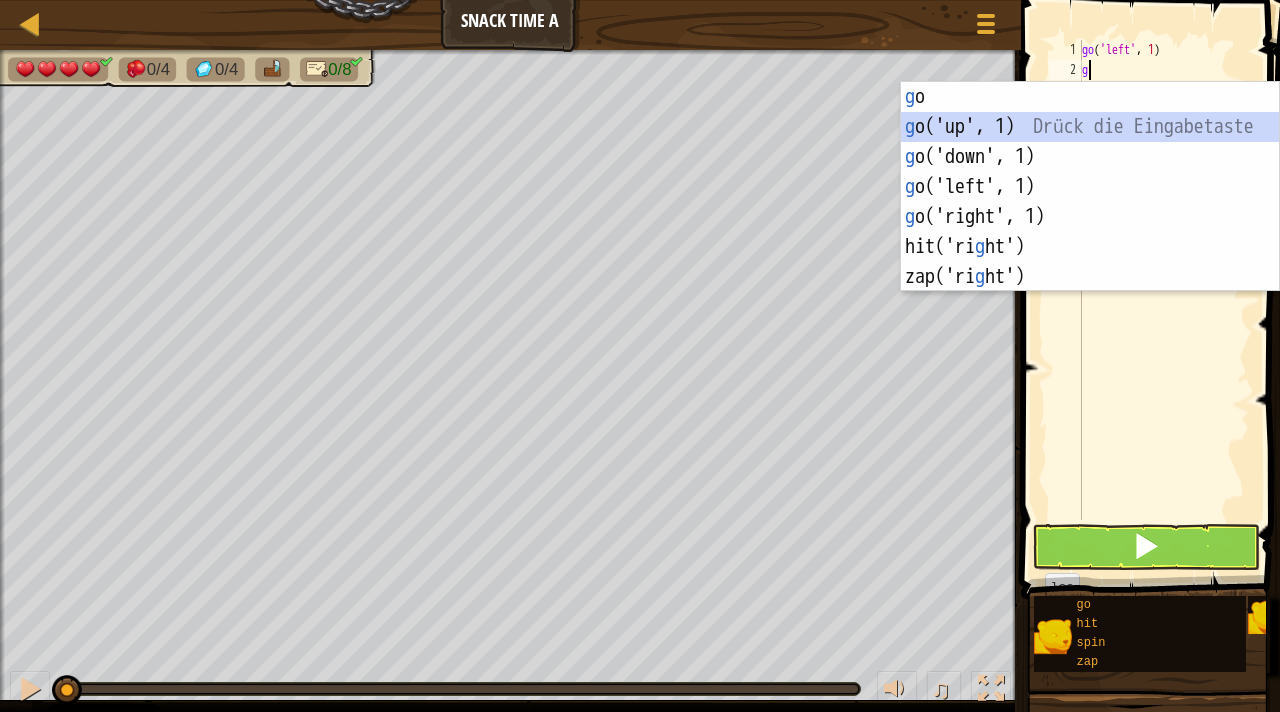 click on "g o Drück die Eingabetaste g o('up', 1) Drück die Eingabetaste g o('down', 1) Drück die Eingabetaste g o('left', 1) Drück die Eingabetaste g o('right', 1) Drück die Eingabetaste hit('ri g ht') Drück die Eingabetaste zap('ri g ht') Drück die Eingabetaste" at bounding box center (1090, 217) 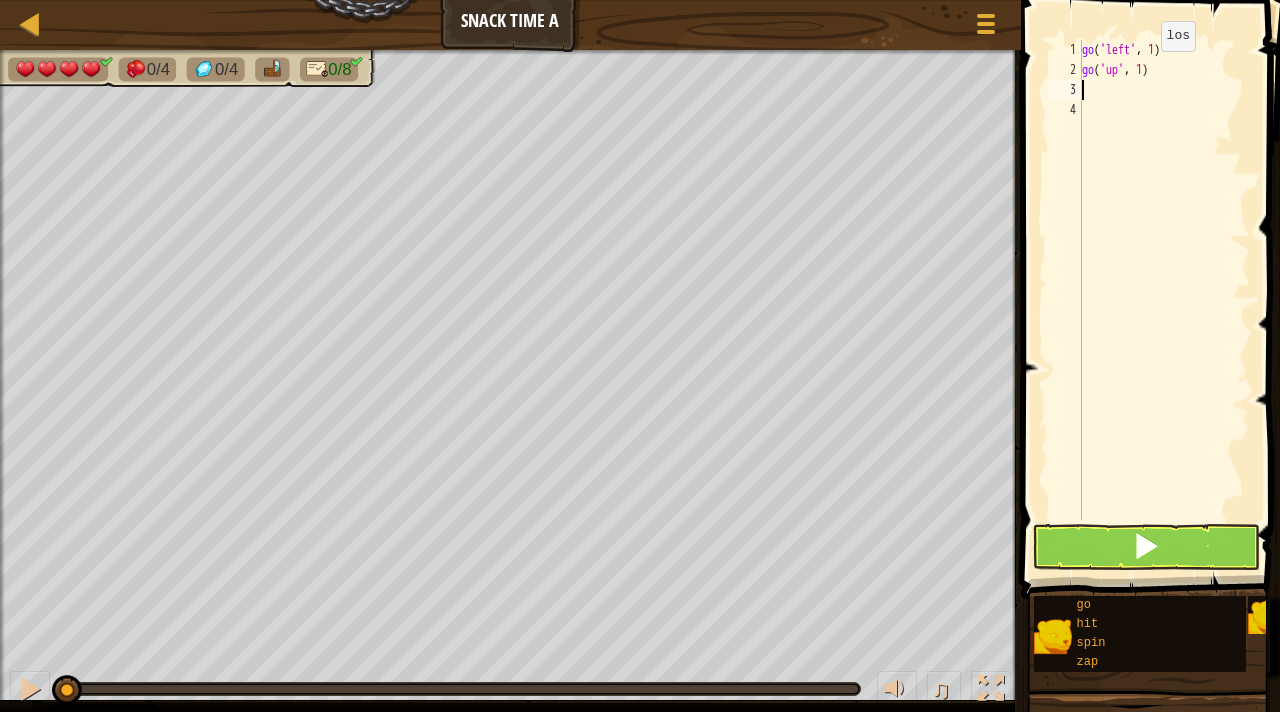 click on "go ( 'left' ,   1 ) go ( 'up' ,   1 )" at bounding box center [1164, 300] 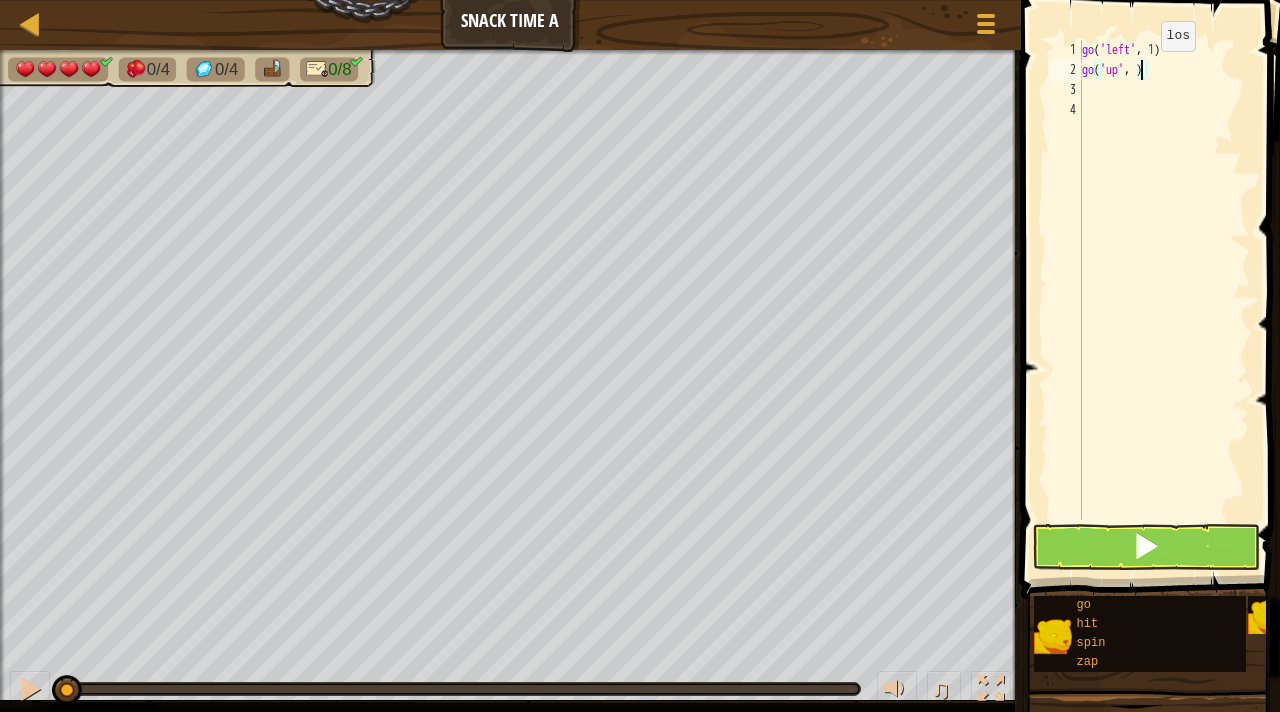 type on "go('up', 2)" 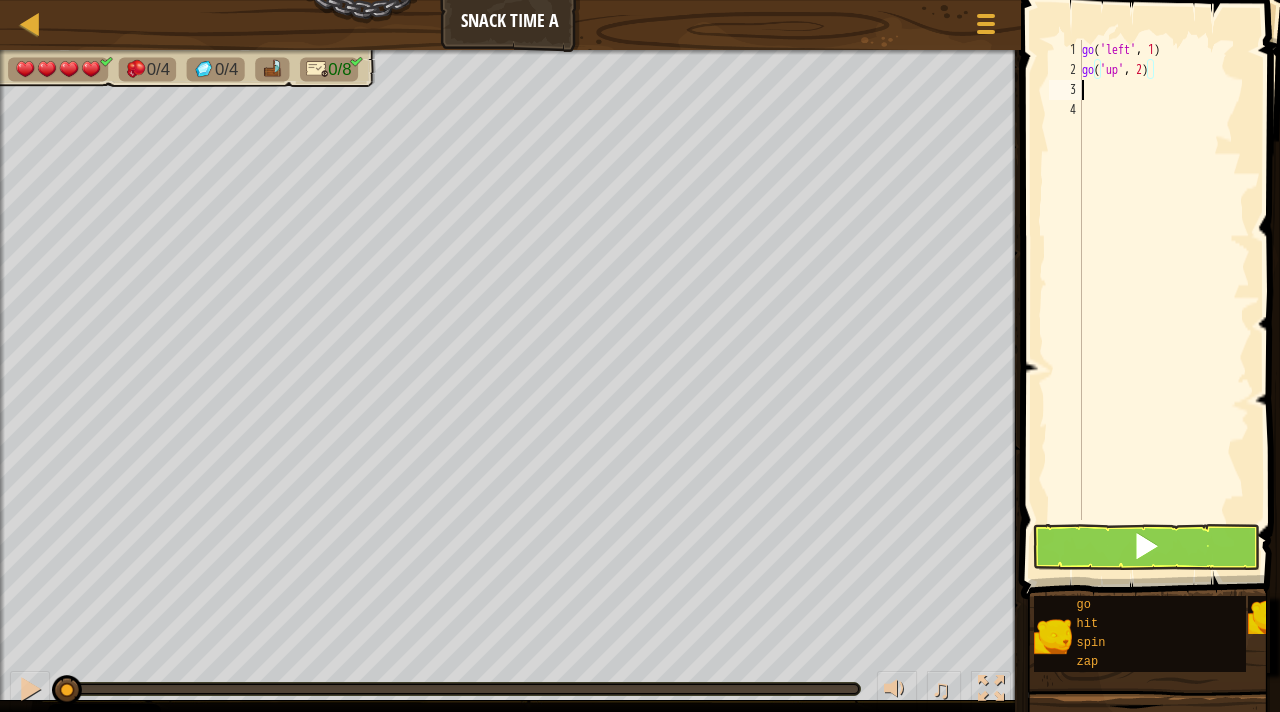 scroll, scrollTop: 9, scrollLeft: 0, axis: vertical 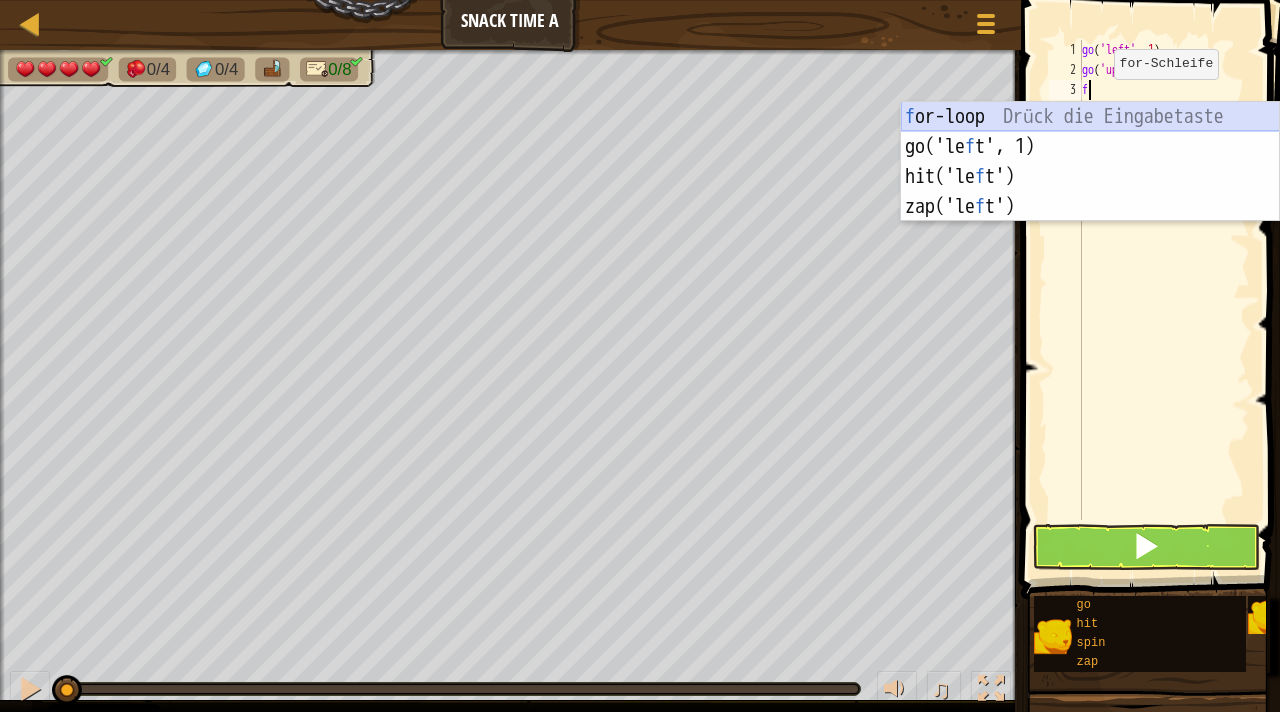 click on "f or-loop Drück die Eingabetaste go('le f t', 1) Drück die Eingabetaste hit('le f t') Drück die Eingabetaste zap('le f t') Drück die Eingabetaste" at bounding box center [1090, 192] 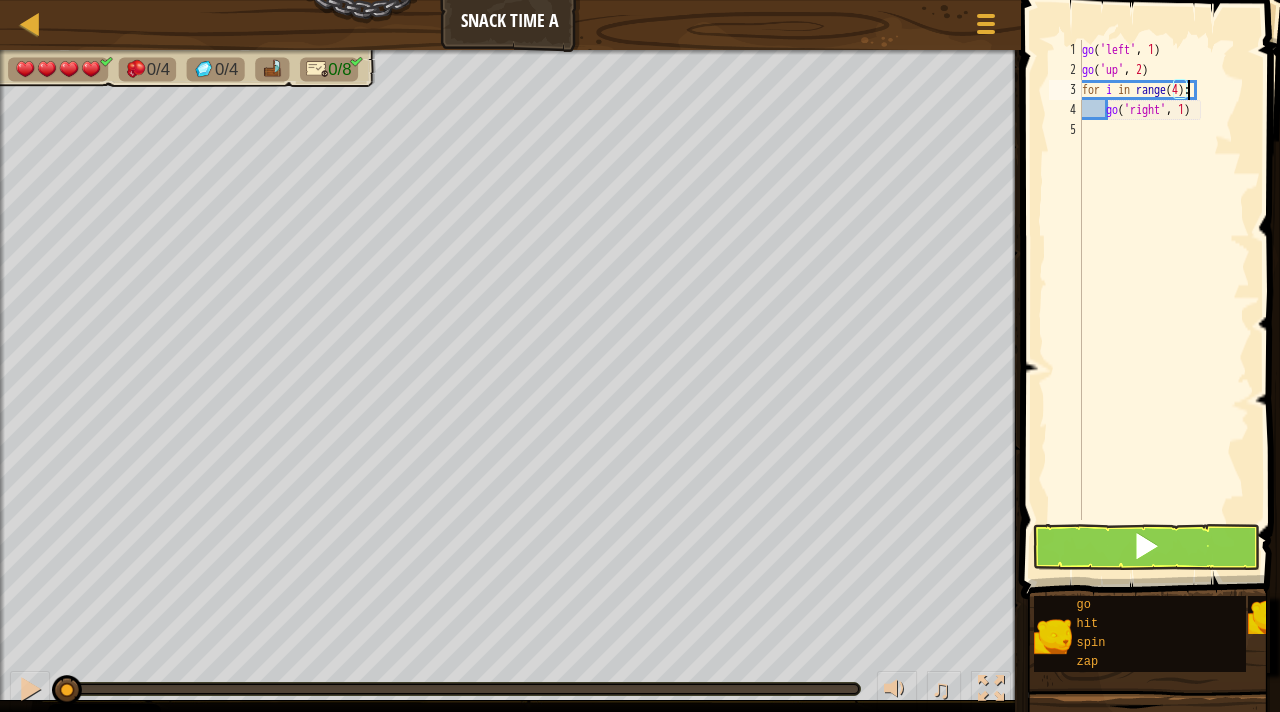 scroll, scrollTop: 9, scrollLeft: 8, axis: both 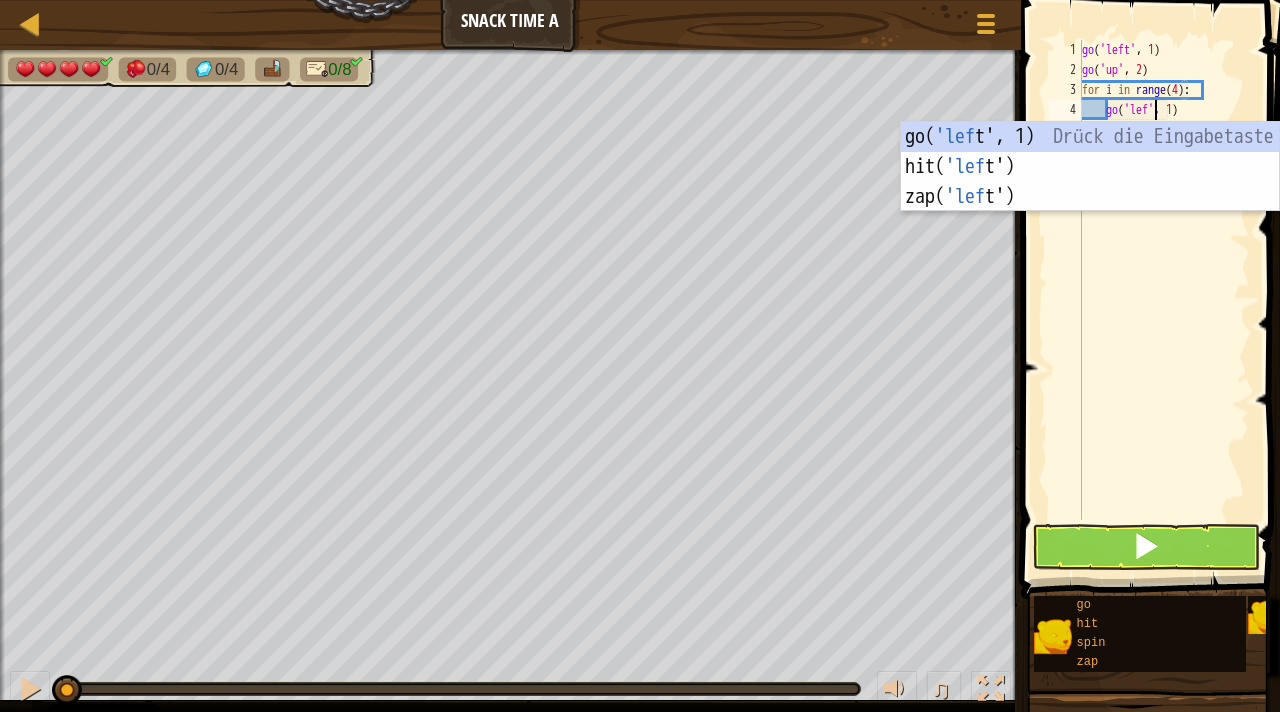 type on "go('left', 1)" 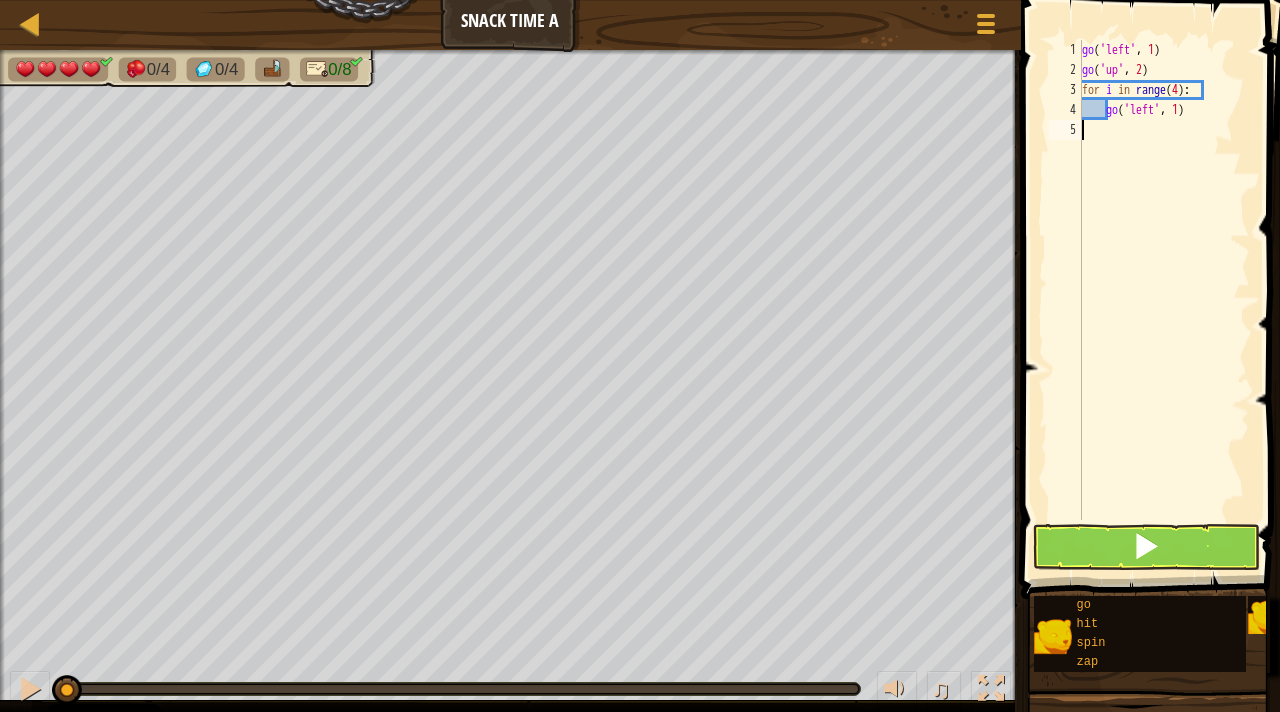 click on "go ( 'left' ,   1 ) go ( 'up' ,   2 ) for   i   in   range ( 4 ) :      go ( 'left' ,   1 )" at bounding box center [1164, 300] 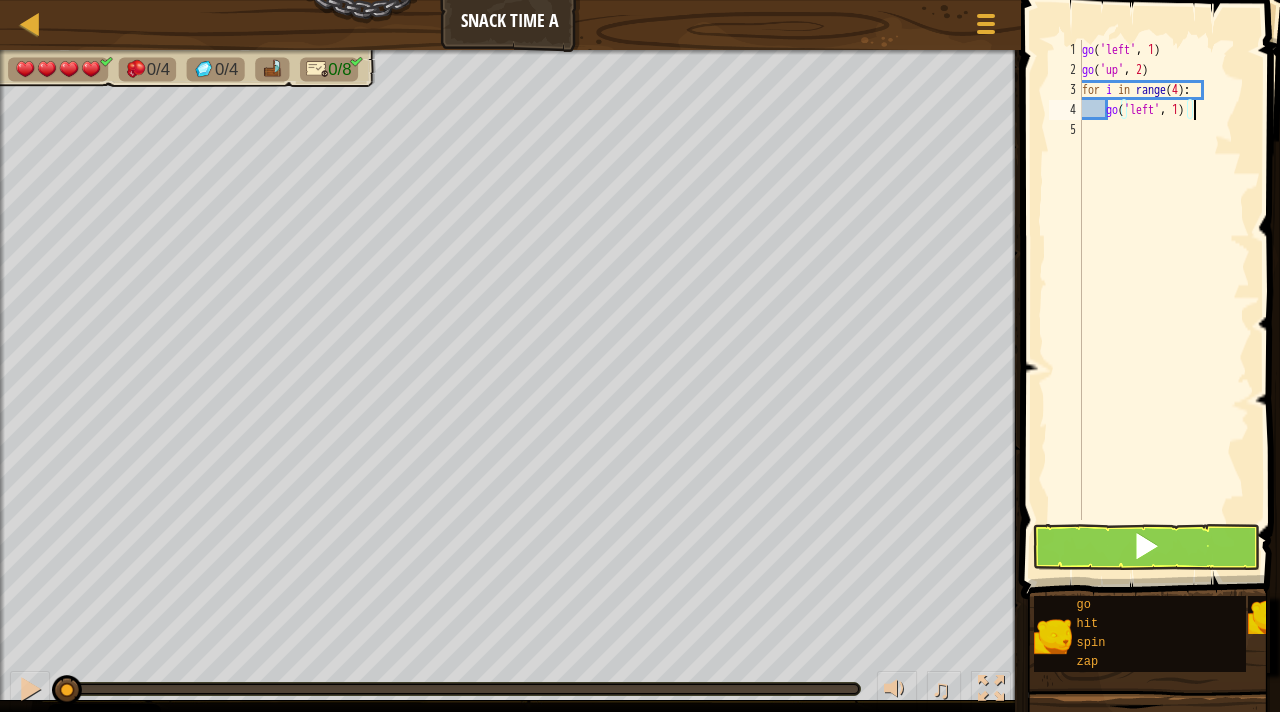click on "go ( 'left' ,   1 ) go ( 'up' ,   2 ) for   i   in   range ( 4 ) :      go ( 'left' ,   1 )" at bounding box center (1164, 300) 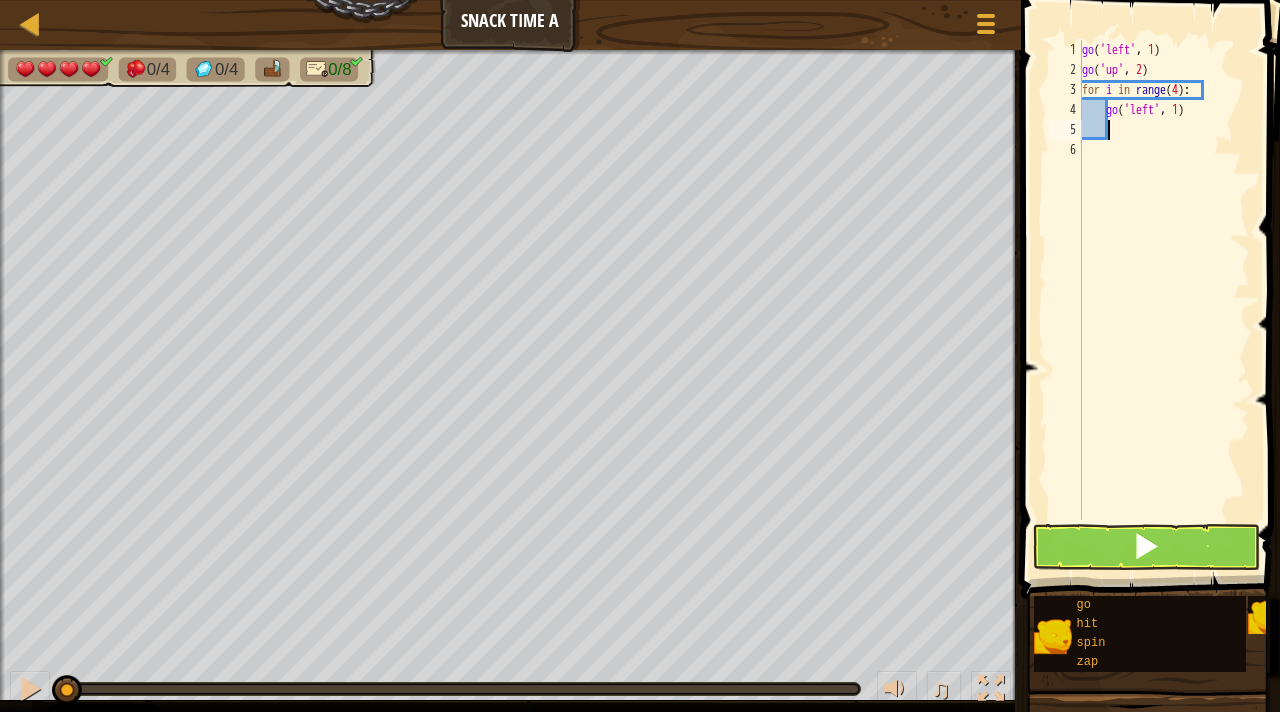 type on "z" 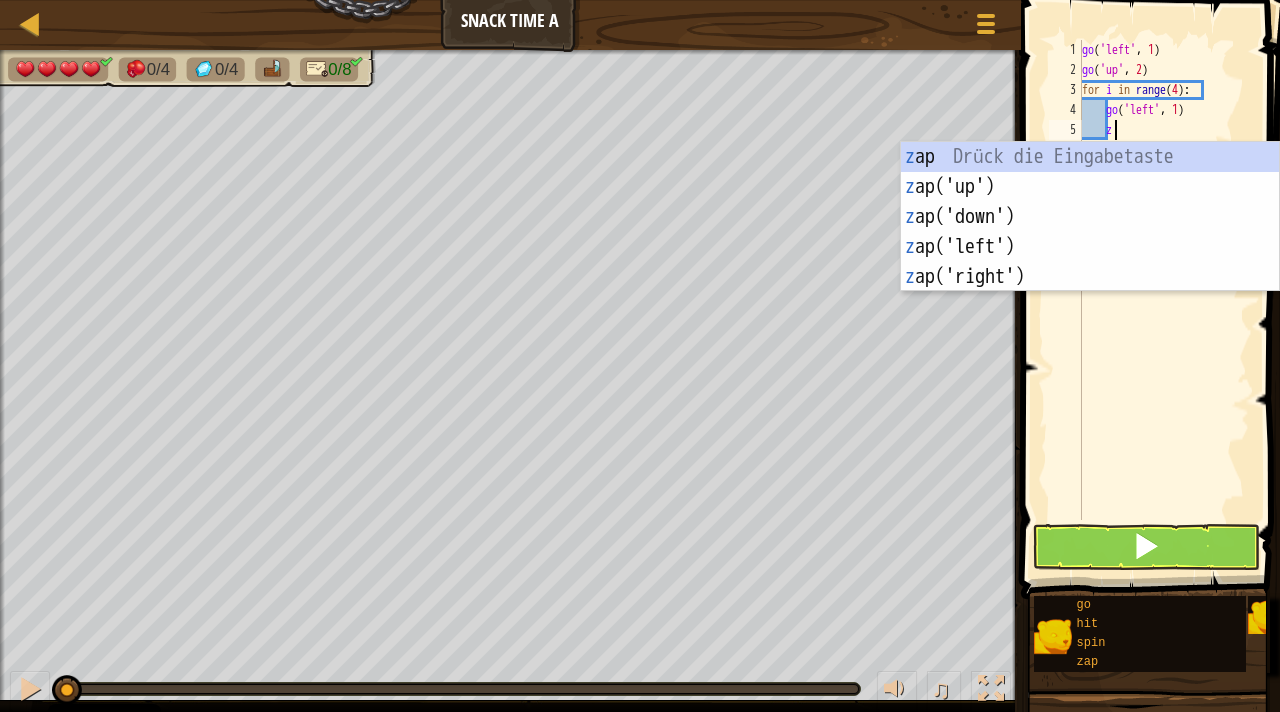 scroll, scrollTop: 9, scrollLeft: 1, axis: both 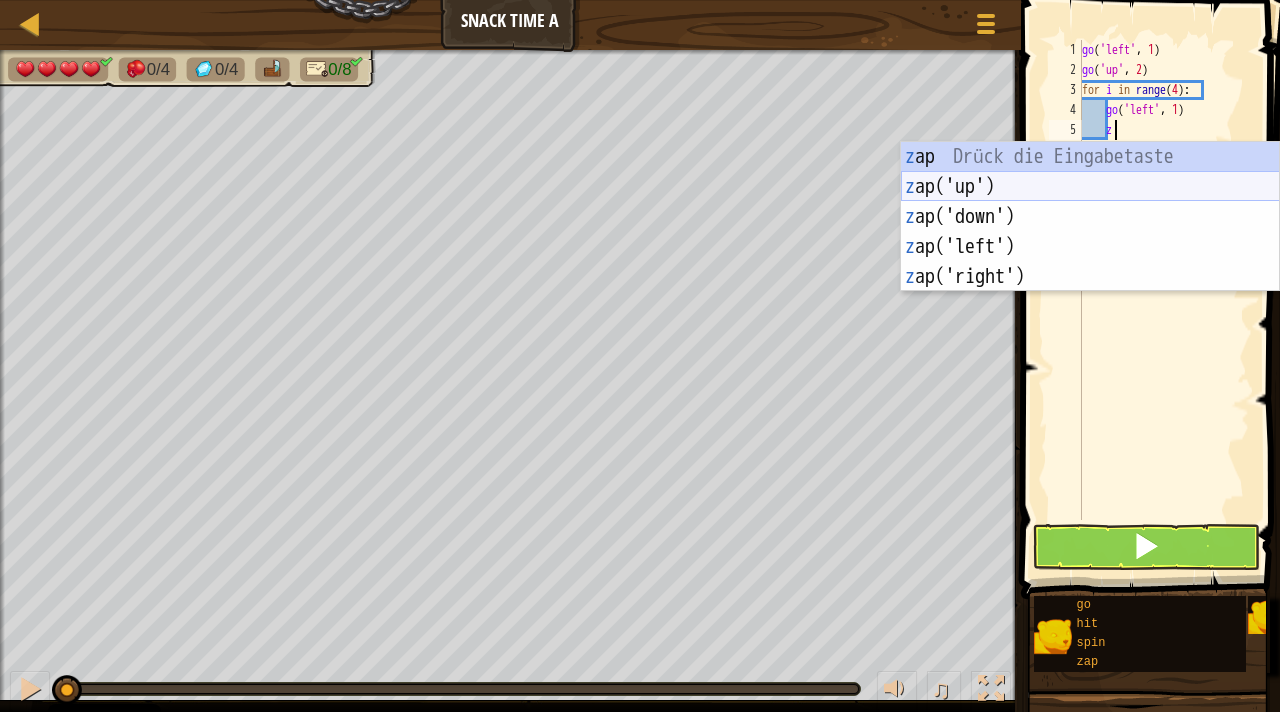 click on "z ap Drück die Eingabetaste z ap('up') Drück die Eingabetaste z ap('down') Drück die Eingabetaste z ap('left') Drück die Eingabetaste z ap('right') Drück die Eingabetaste" at bounding box center (1090, 247) 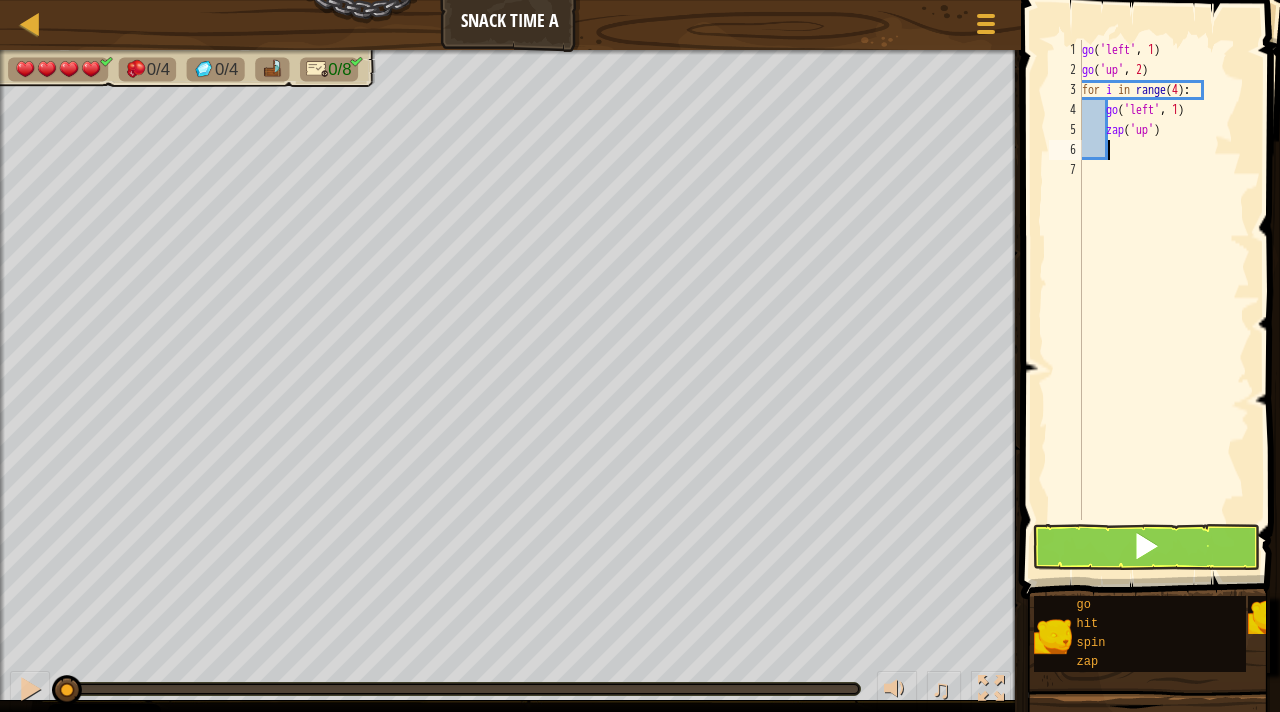 click on "go ( 'left' ,   1 ) go ( 'up' ,   2 ) for   i   in   range ( 4 ) :      go ( 'left' ,   1 )      zap ( 'up' )" at bounding box center [1164, 300] 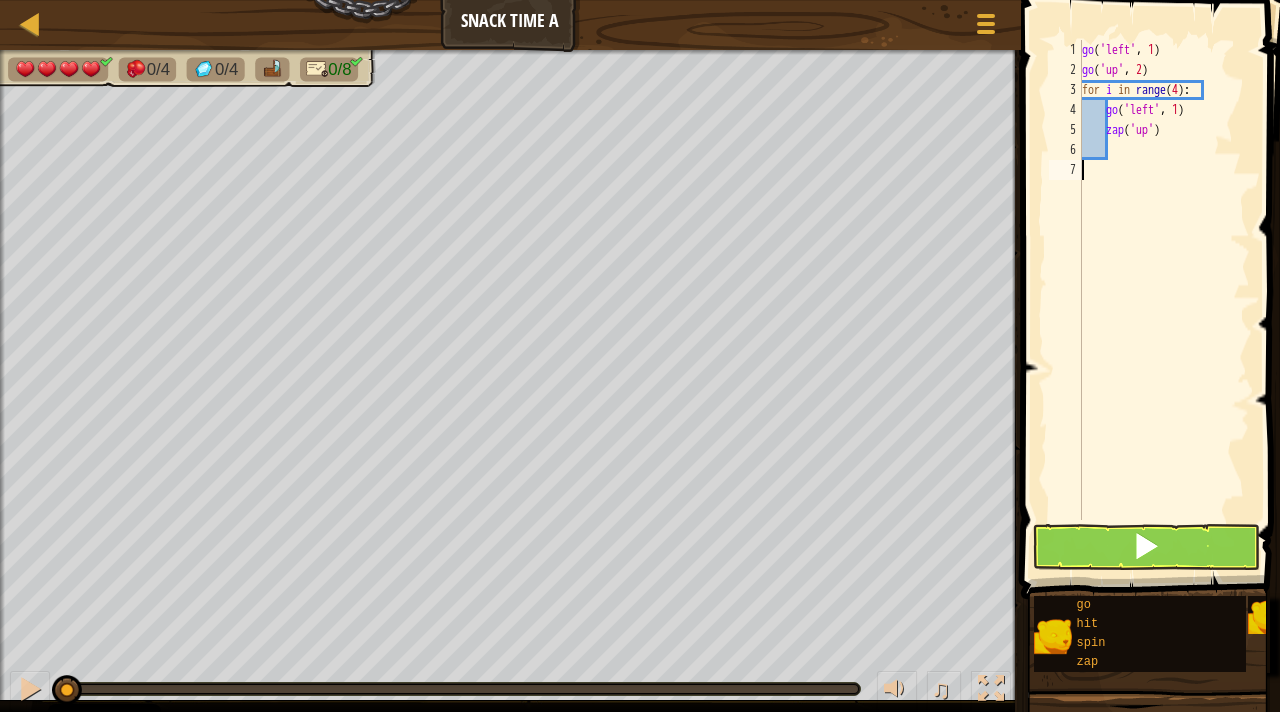scroll, scrollTop: 9, scrollLeft: 0, axis: vertical 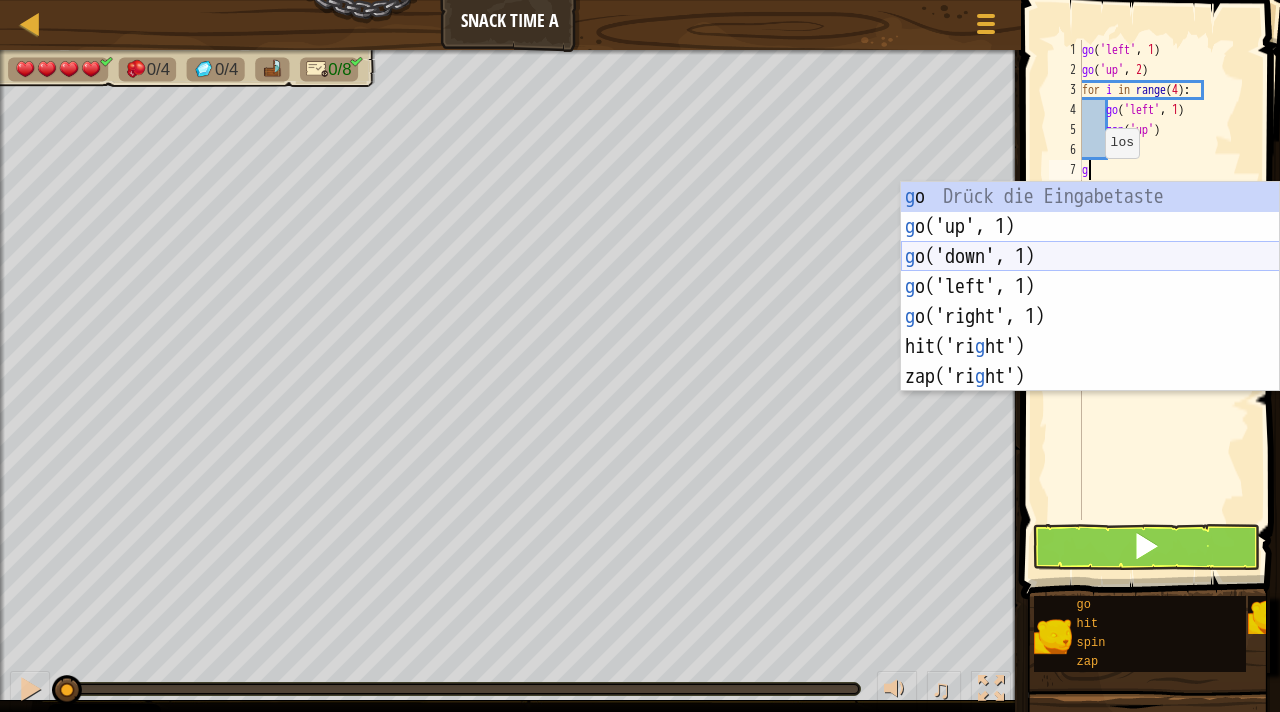 click on "g o Drück die Eingabetaste g o('up', 1) Drück die Eingabetaste g o('down', 1) Drück die Eingabetaste g o('left', 1) Drück die Eingabetaste g o('right', 1) Drück die Eingabetaste hit('ri g ht') Drück die Eingabetaste zap('ri g ht') Drück die Eingabetaste" at bounding box center (1090, 317) 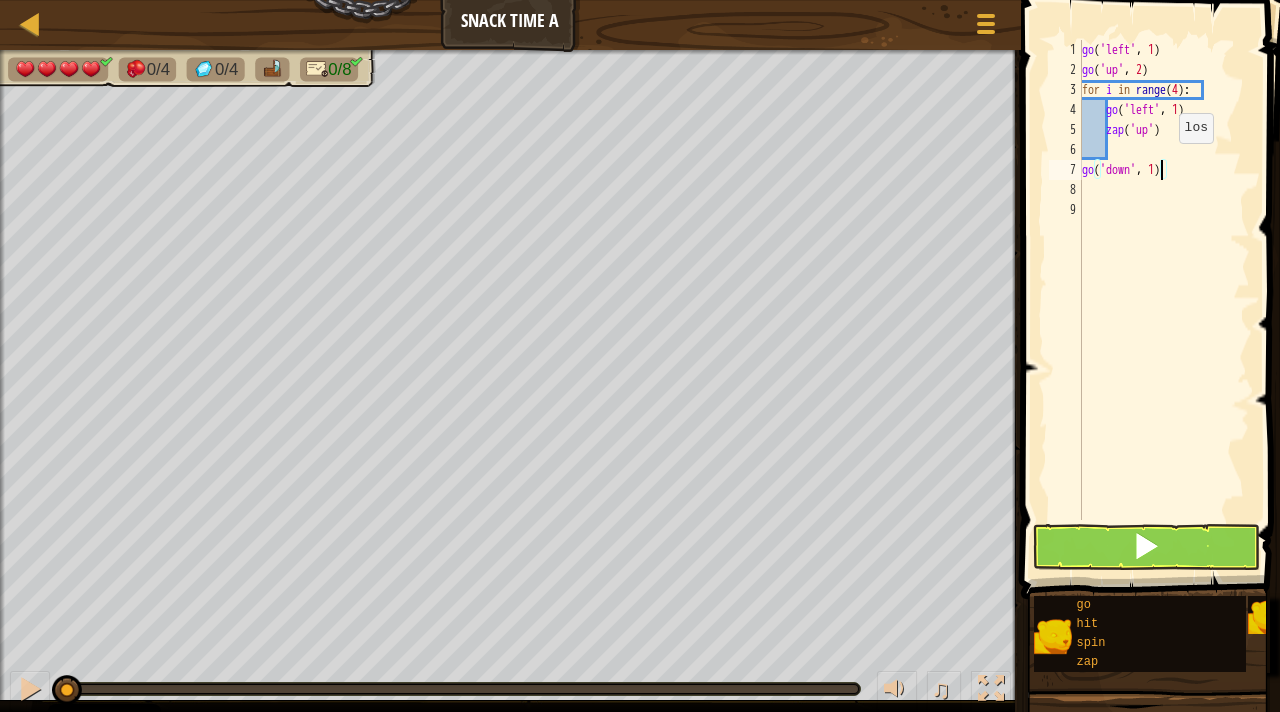 click on "go ( 'left' ,   1 ) go ( 'up' ,   2 ) for   i   in   range ( 4 ) :      go ( 'left' ,   1 )      zap ( 'up' )      go ( 'down' ,   1 )" at bounding box center (1164, 300) 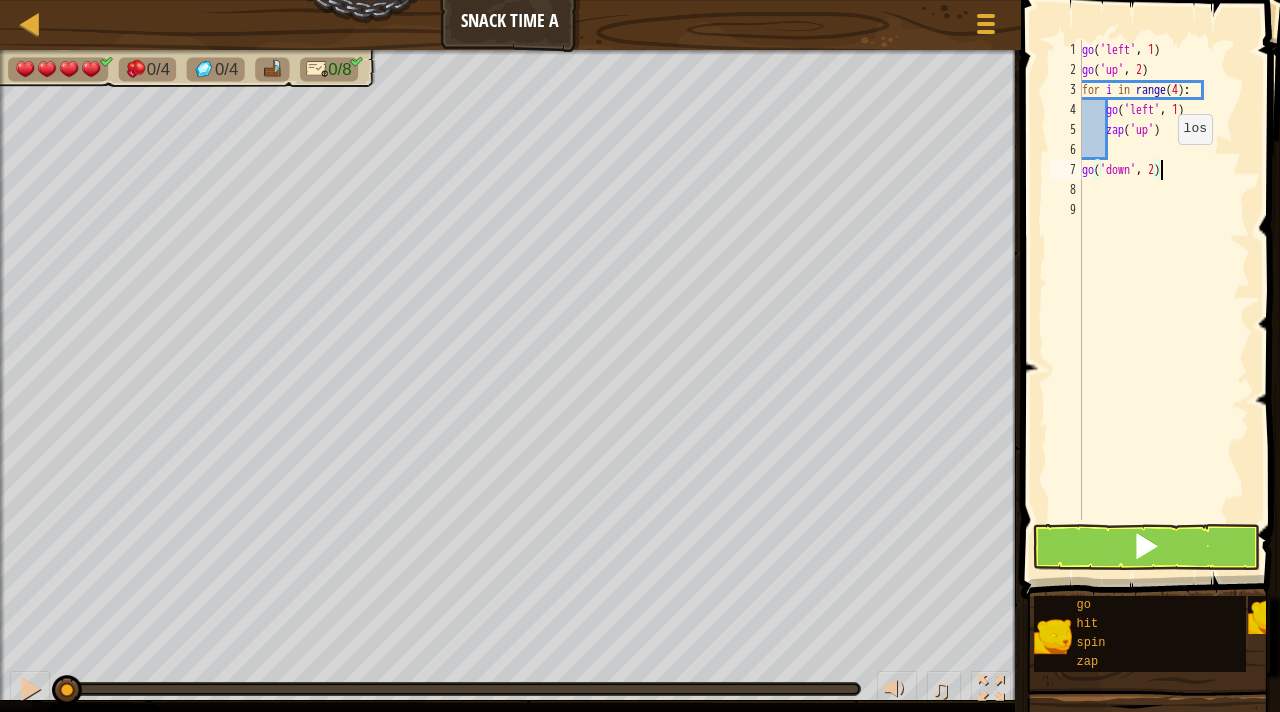 scroll, scrollTop: 9, scrollLeft: 6, axis: both 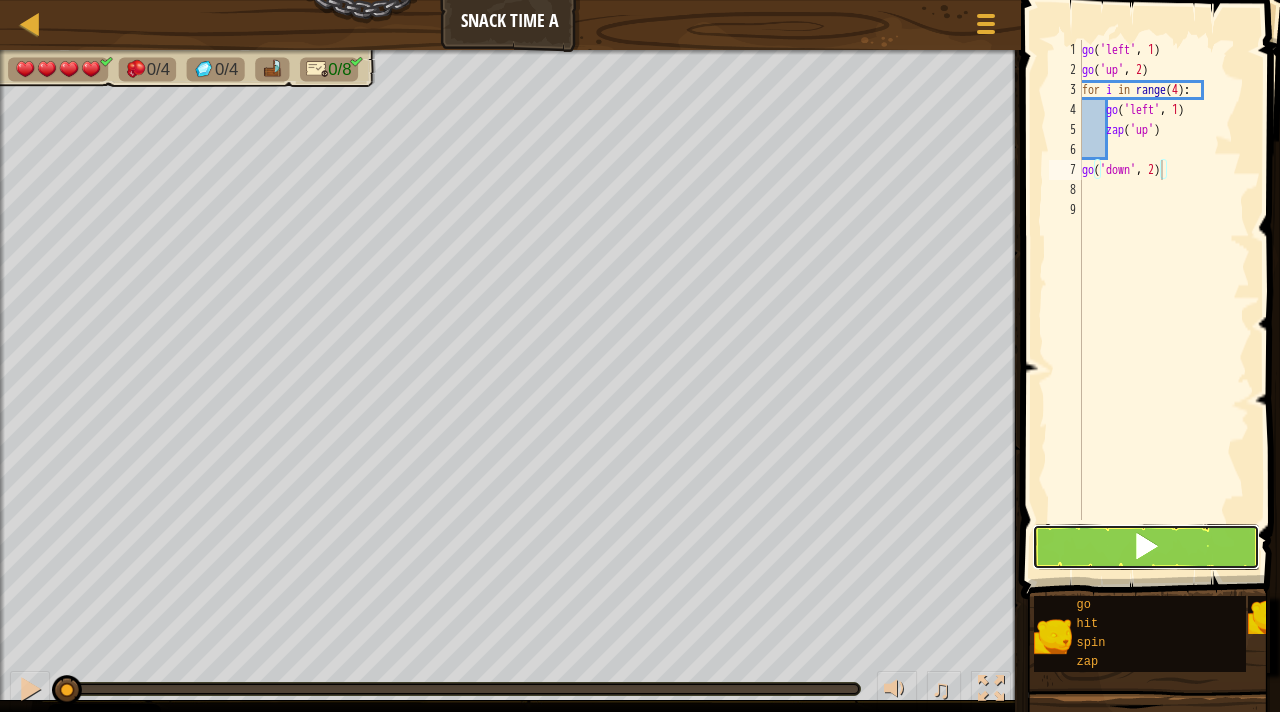 click at bounding box center [1146, 547] 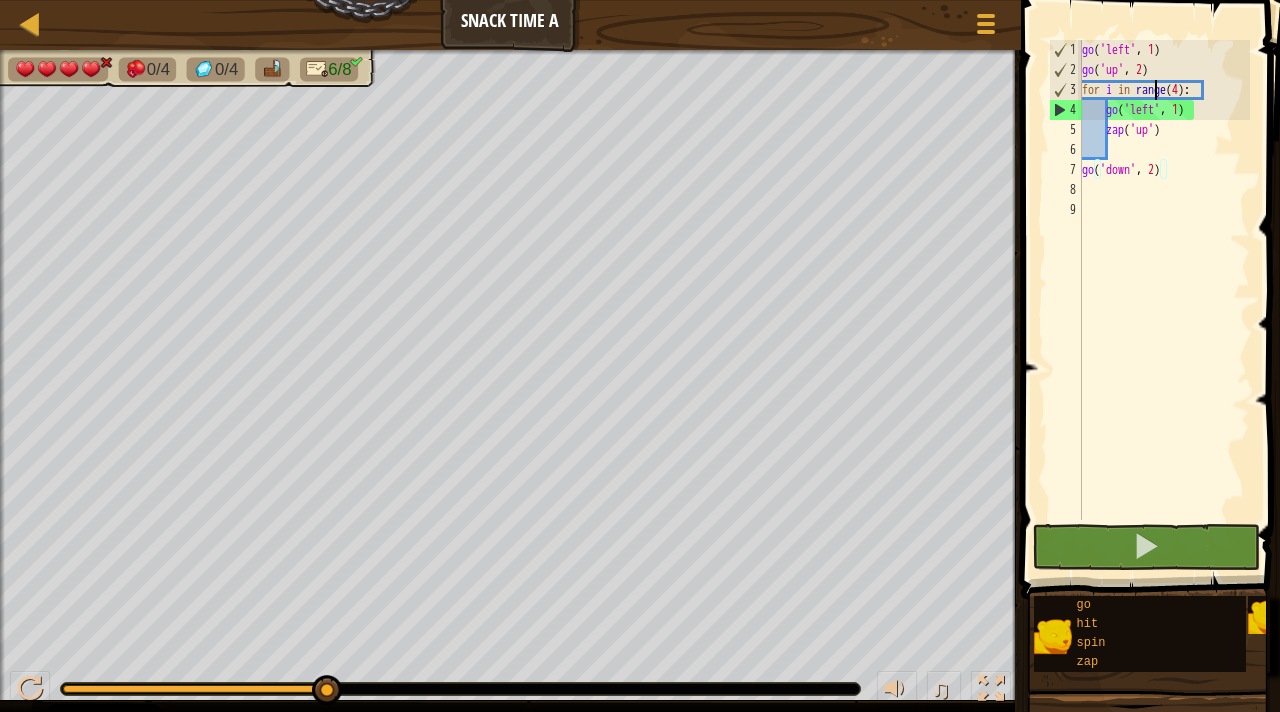 click on "go ( 'left' ,   1 ) go ( 'up' ,   2 ) for   i   in   range ( 4 ) :      go ( 'left' ,   1 )      zap ( 'up' )      go ( 'down' ,   2 )" at bounding box center [1164, 300] 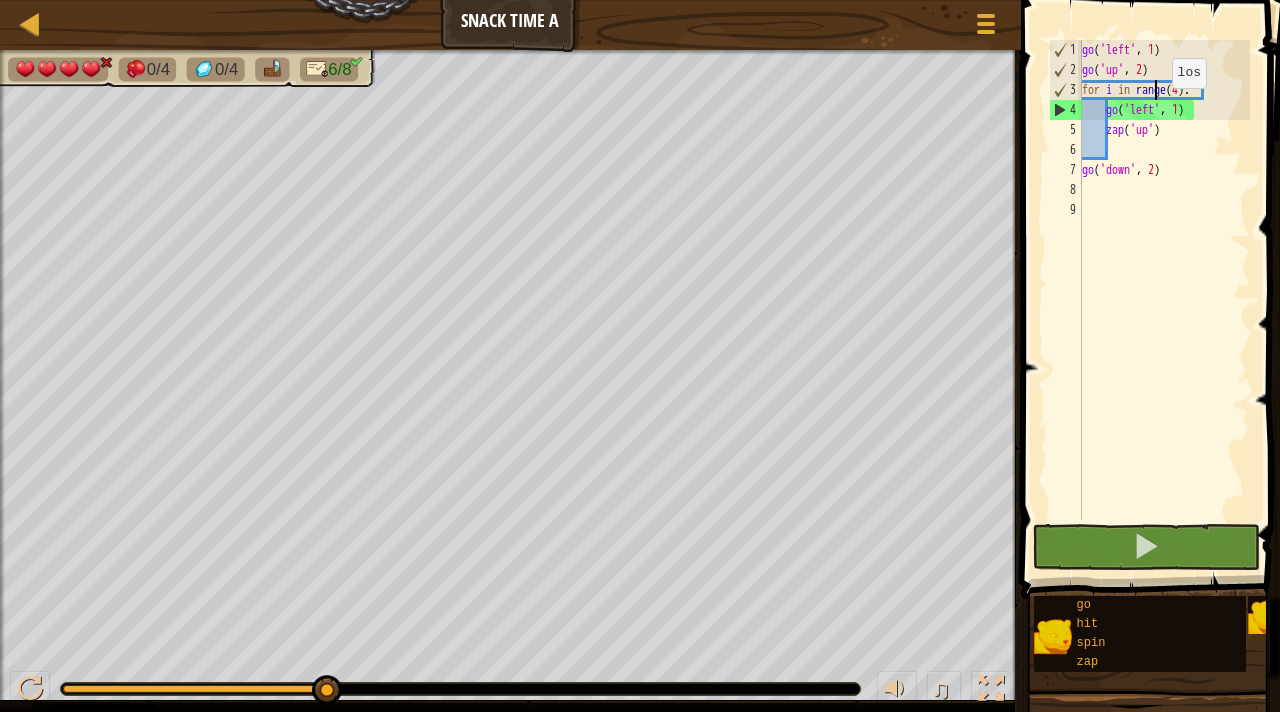 click on "go ( 'left' ,   1 ) go ( 'up' ,   2 ) for   i   in   range ( 4 ) :      go ( 'left' ,   1 )      zap ( 'up' )      go ( 'down' ,   2 )" at bounding box center [1164, 300] 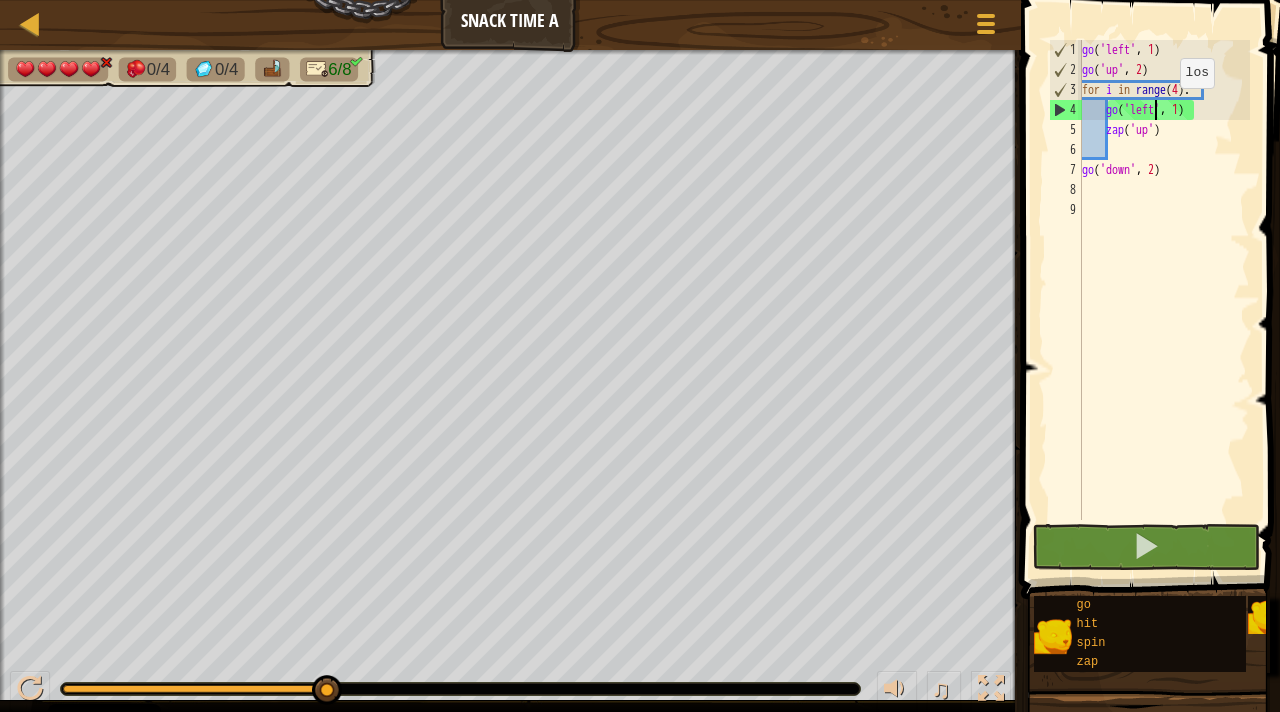 click on "go ( 'left' ,   1 ) go ( 'up' ,   2 ) for   i   in   range ( 4 ) :      go ( 'left' ,   1 )      zap ( 'up' )      go ( 'down' ,   2 )" at bounding box center [1164, 300] 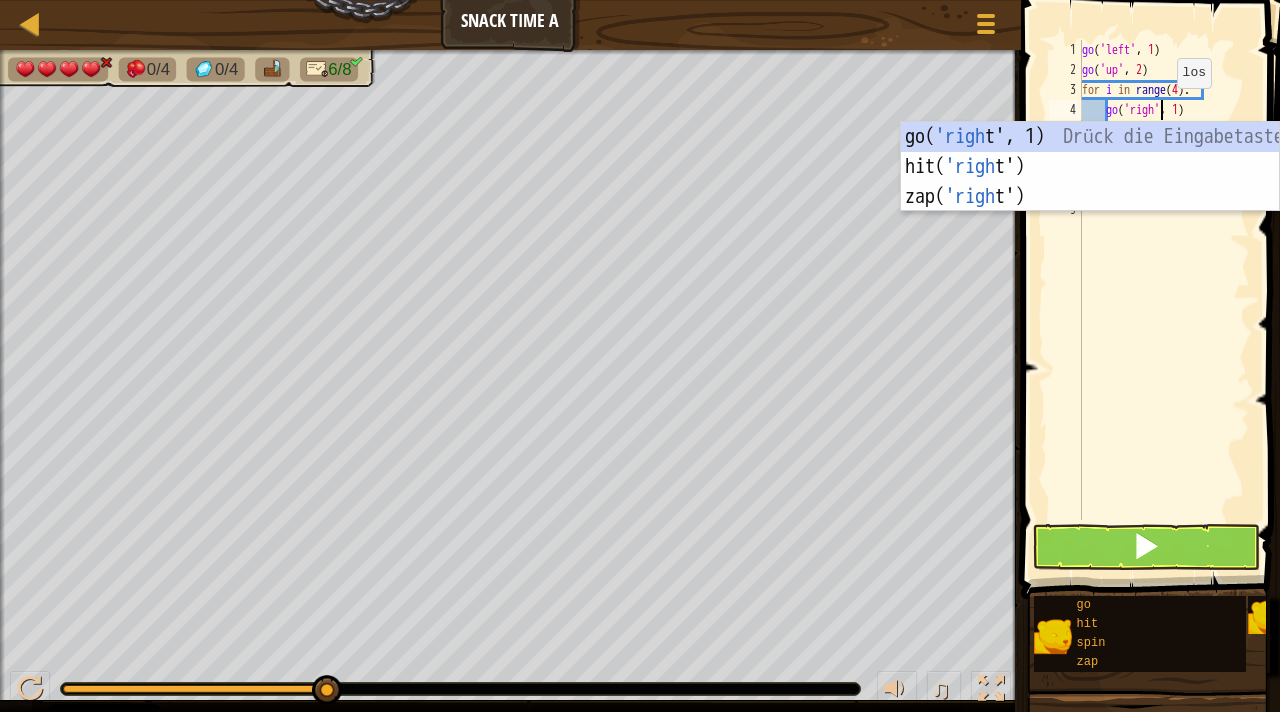 type on "go('right', 1)" 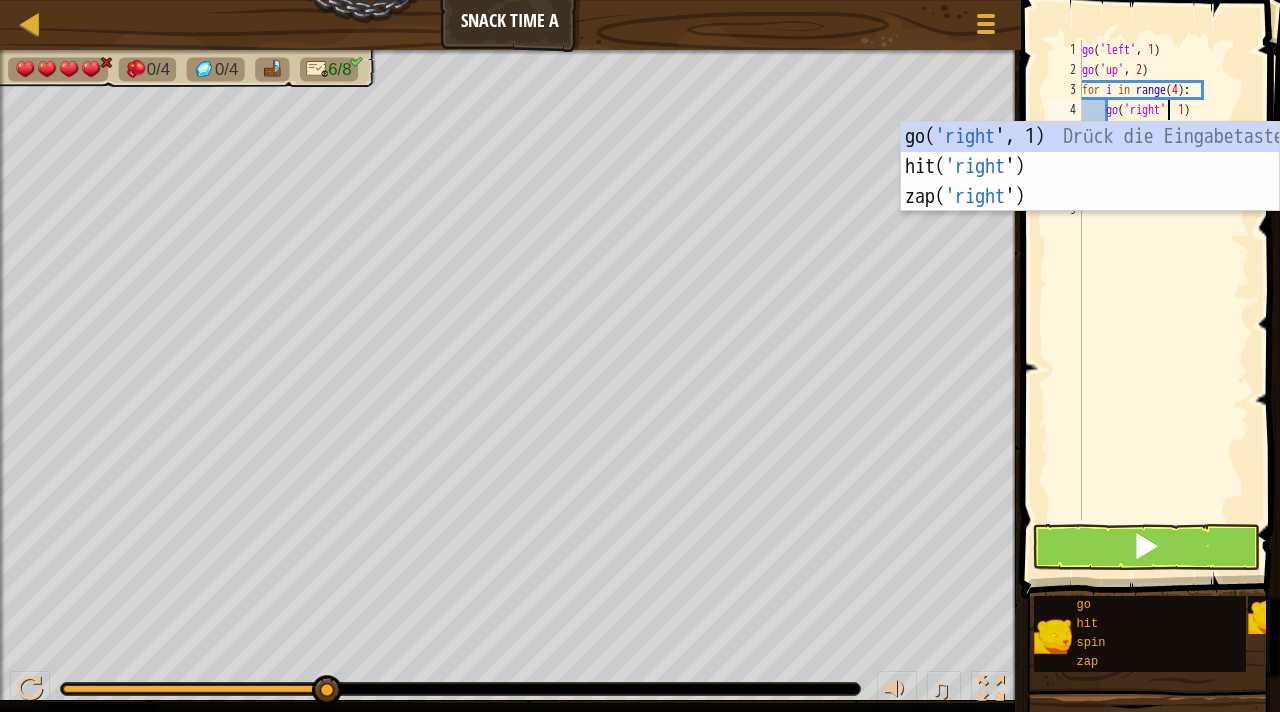 click on "go ( 'left' ,   1 ) go ( 'up' ,   2 ) for   i   in   range ( 4 ) :      go ( 'right' ,   1 )      zap ( 'up' )      go ( 'down' ,   2 )" at bounding box center (1164, 300) 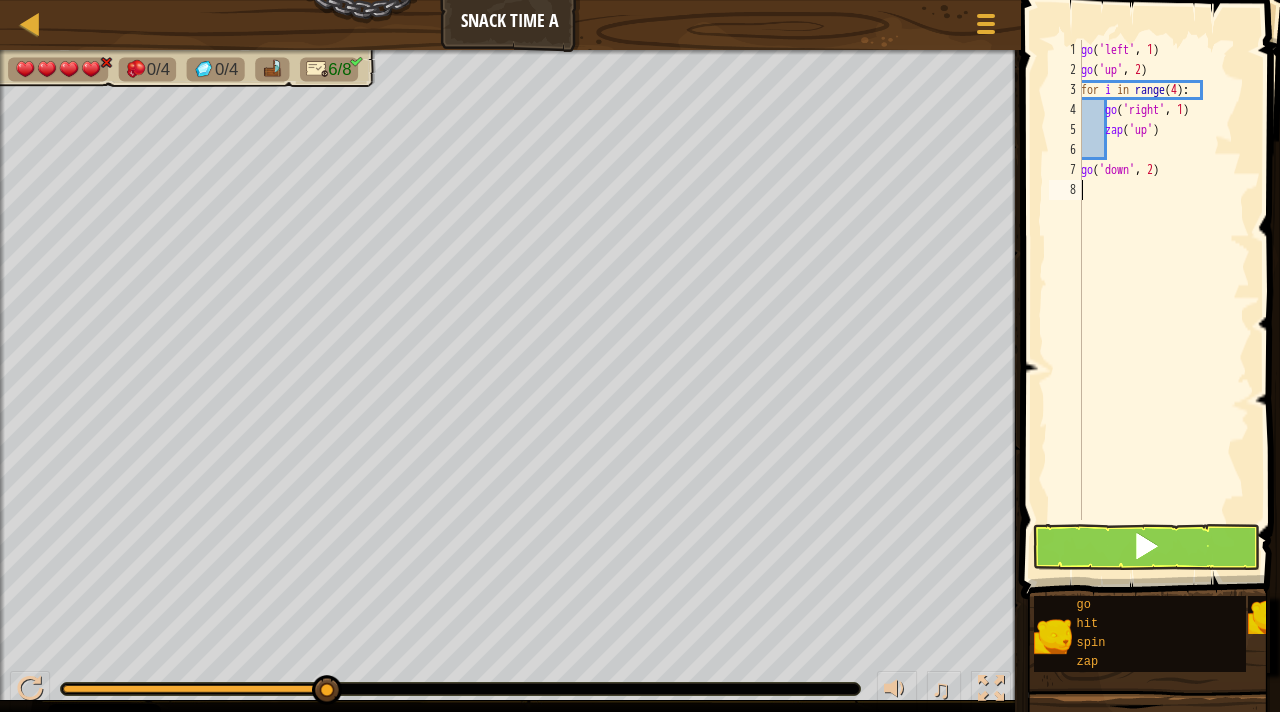 type 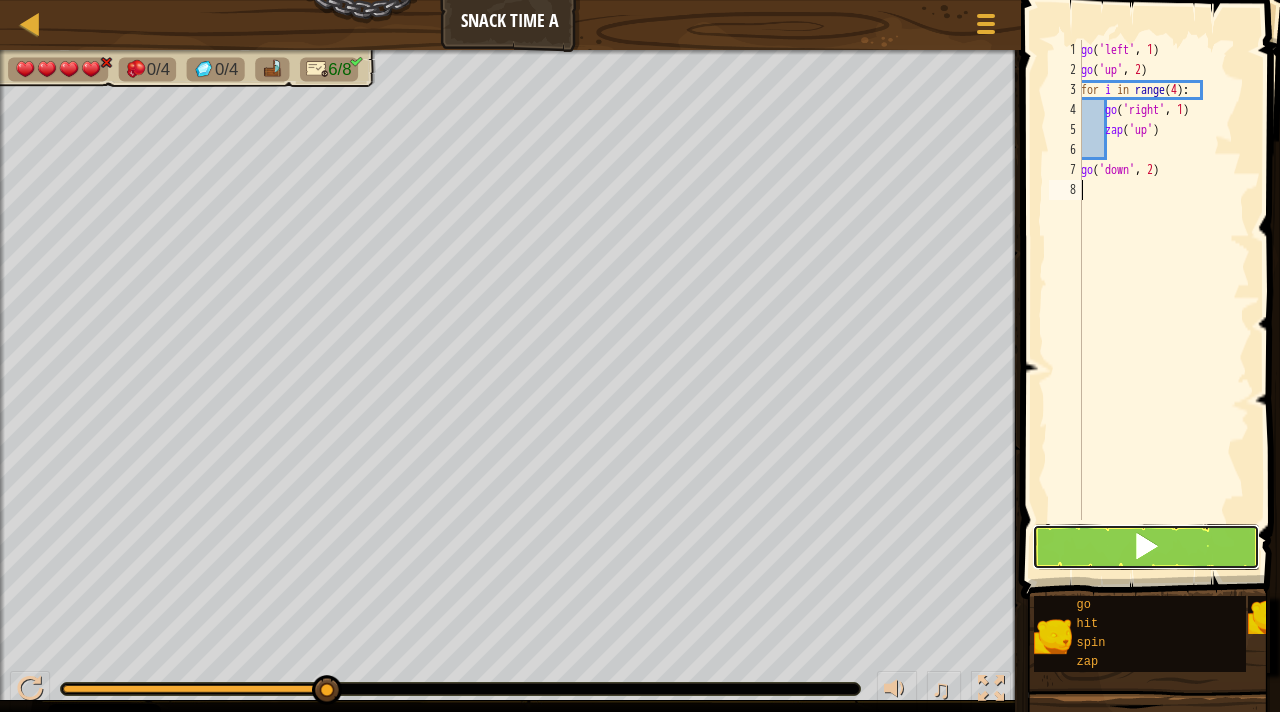 click at bounding box center (1146, 547) 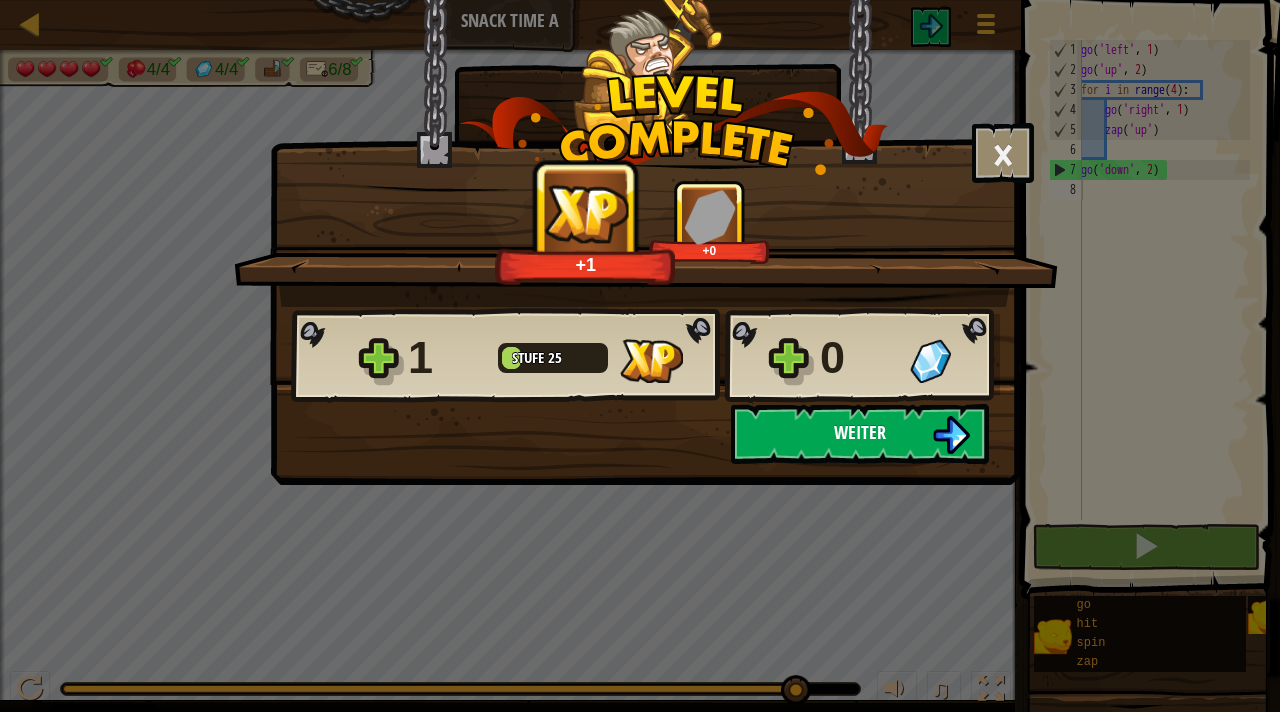 click on "Weiter" at bounding box center (860, 434) 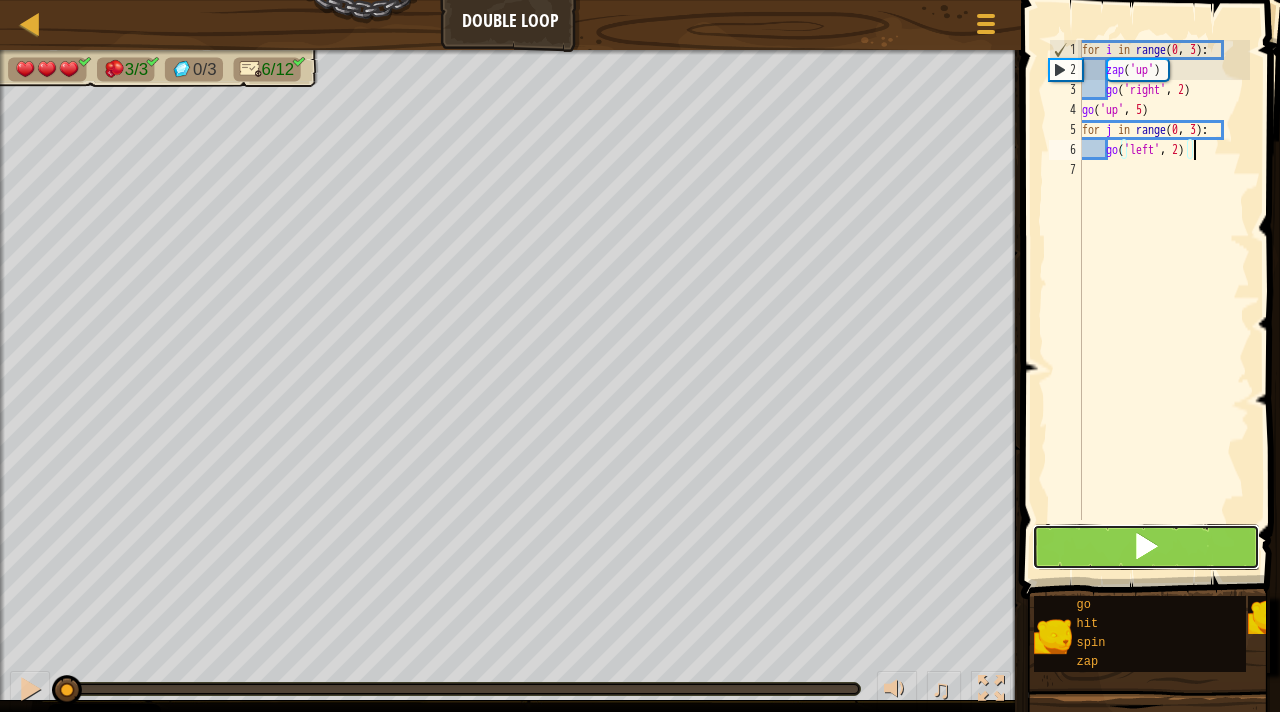 click at bounding box center (1146, 547) 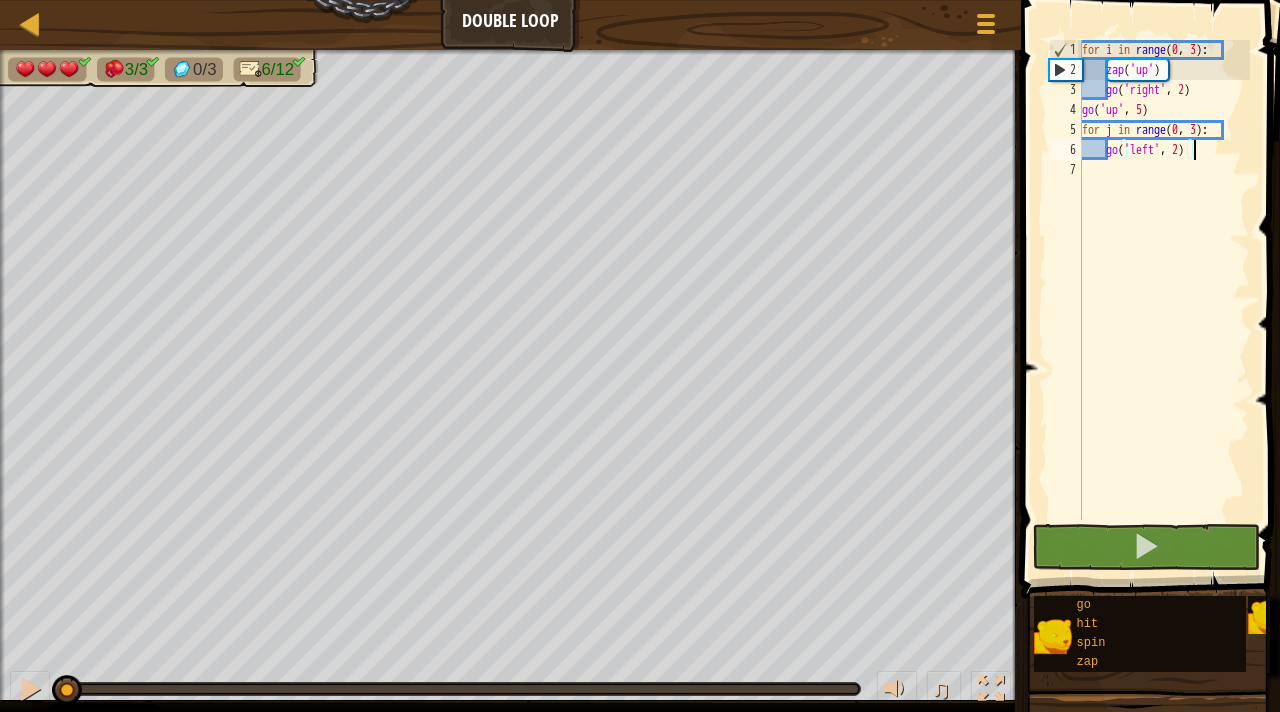 drag, startPoint x: 245, startPoint y: 691, endPoint x: 4, endPoint y: 639, distance: 246.54614 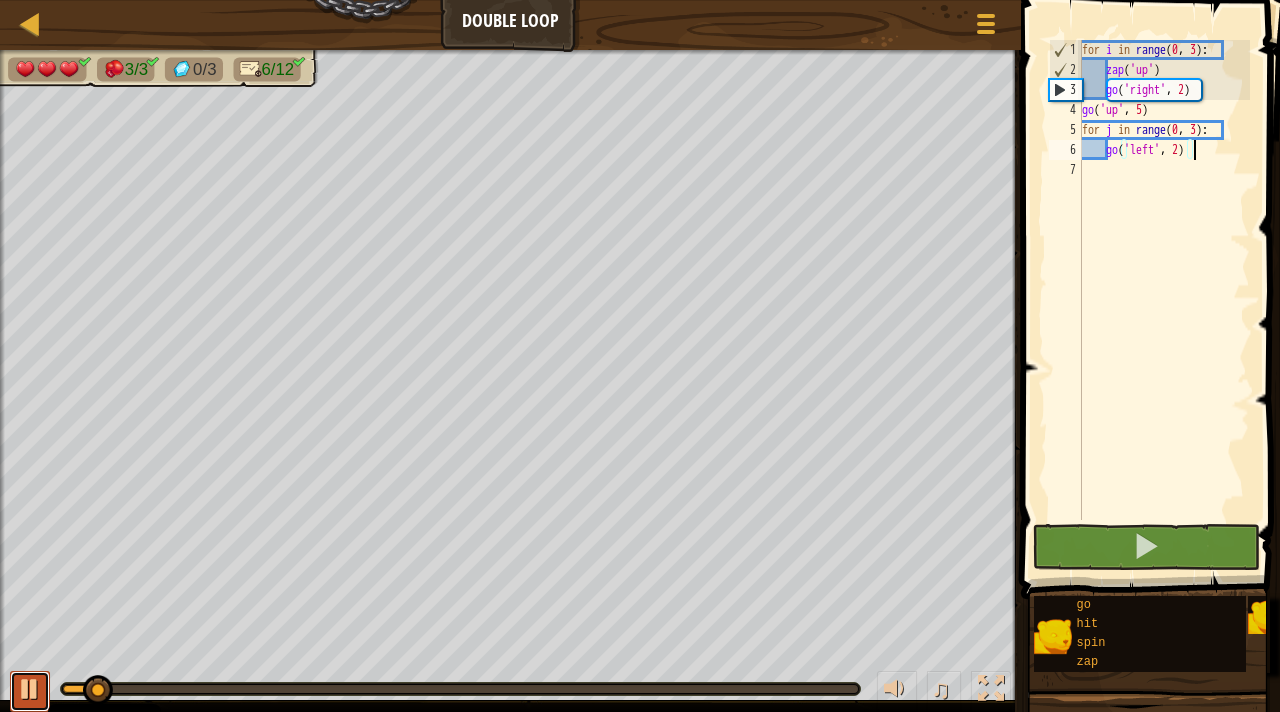 click at bounding box center [30, 689] 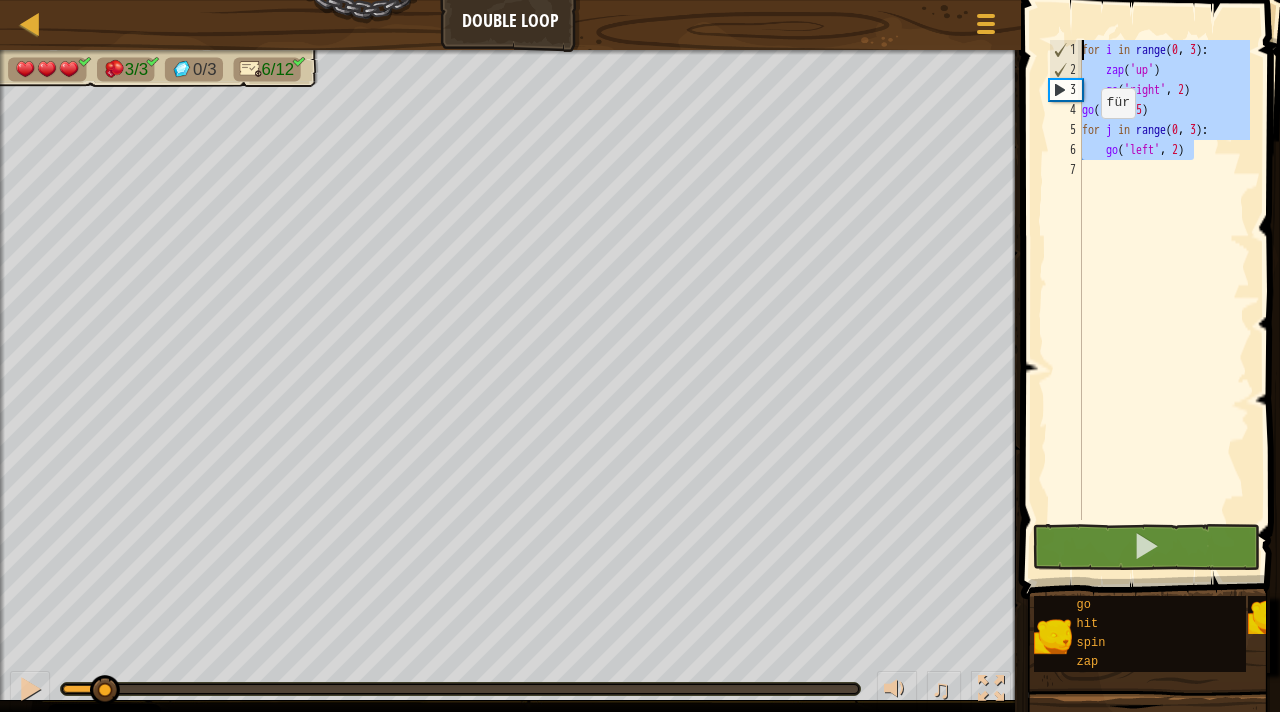 drag, startPoint x: 1223, startPoint y: 150, endPoint x: 835, endPoint y: -37, distance: 430.7122 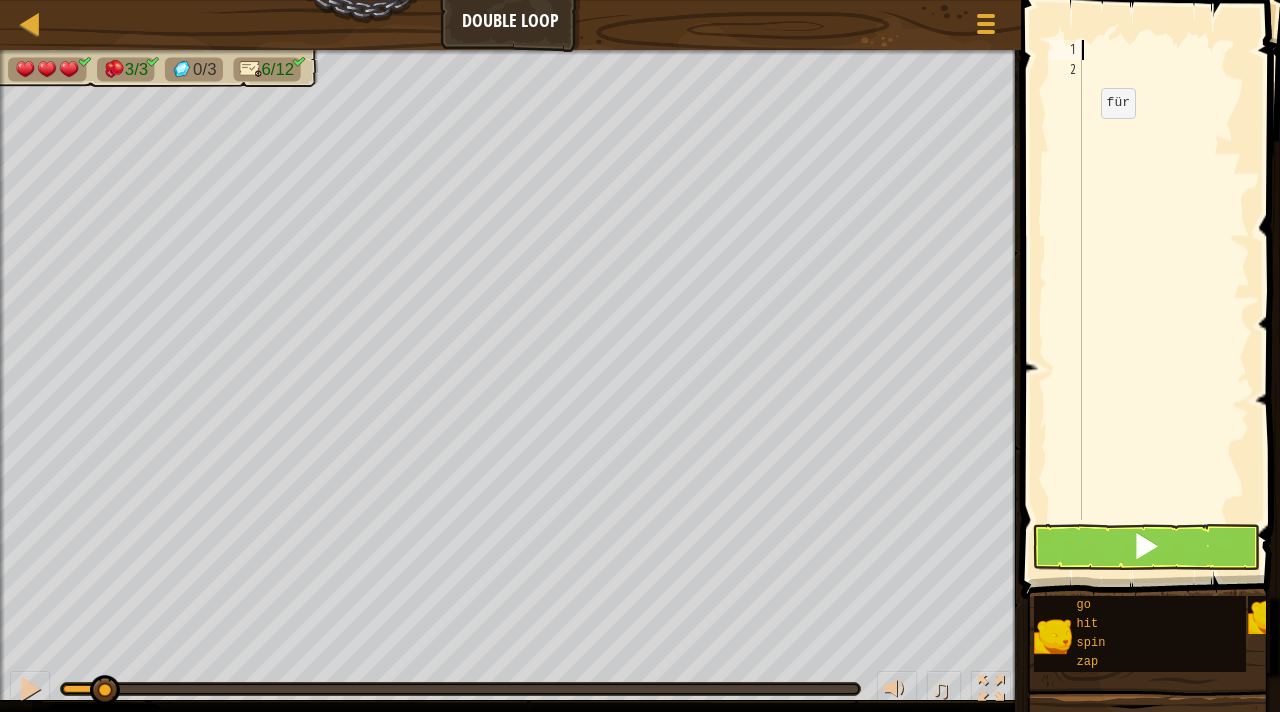 scroll, scrollTop: 9, scrollLeft: 0, axis: vertical 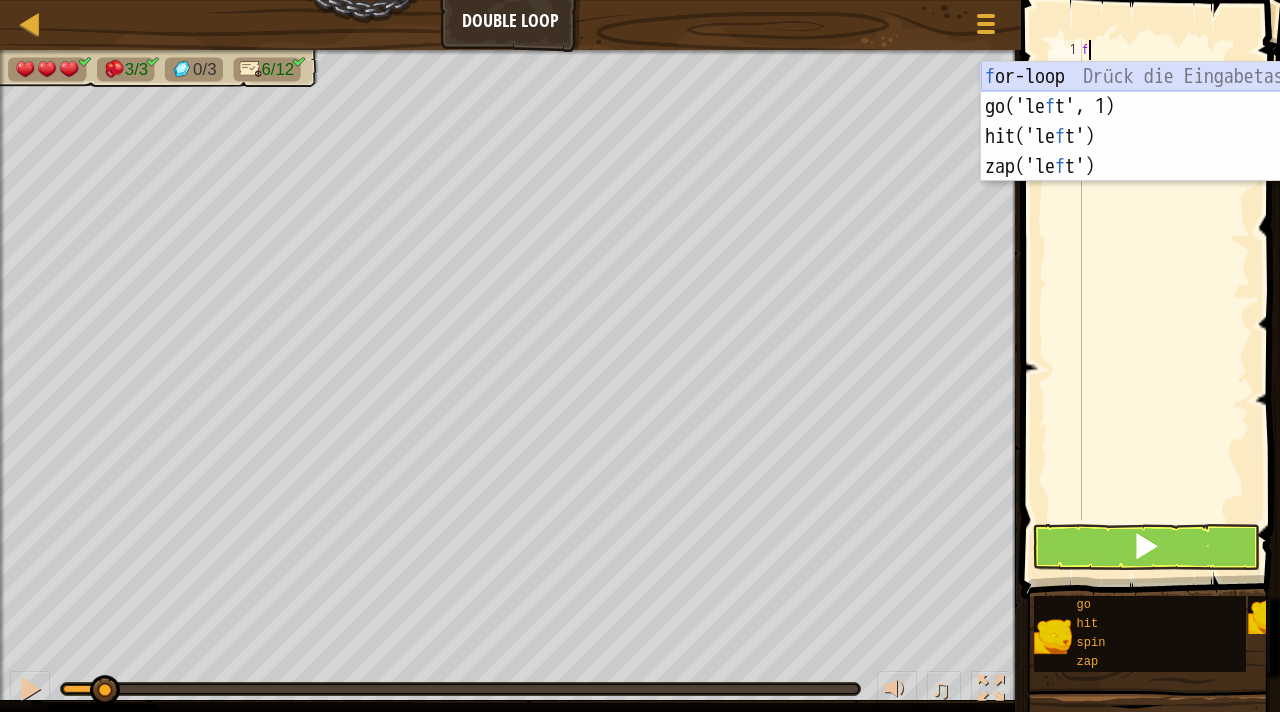 click on "f or-loop Drück die Eingabetaste go('le f t', 1) Drück die Eingabetaste hit('le f t') Drück die Eingabetaste zap('le f t') Drück die Eingabetaste" at bounding box center [1170, 152] 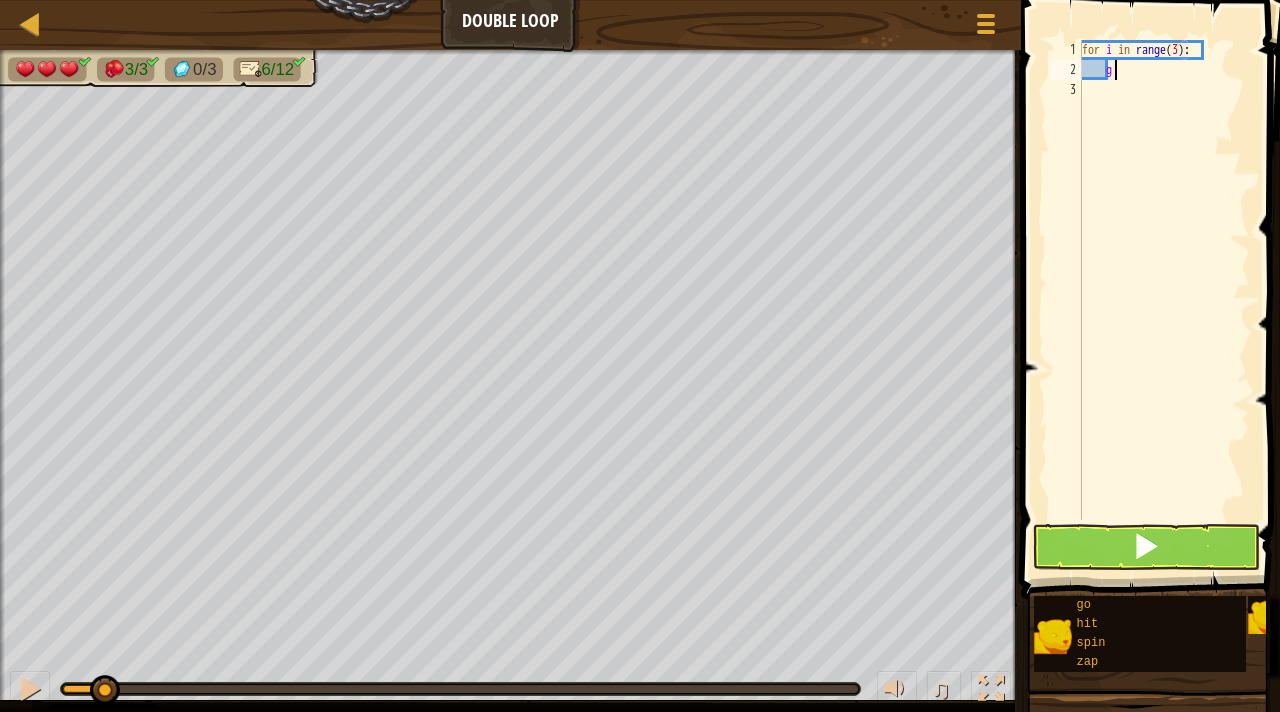 type on "g" 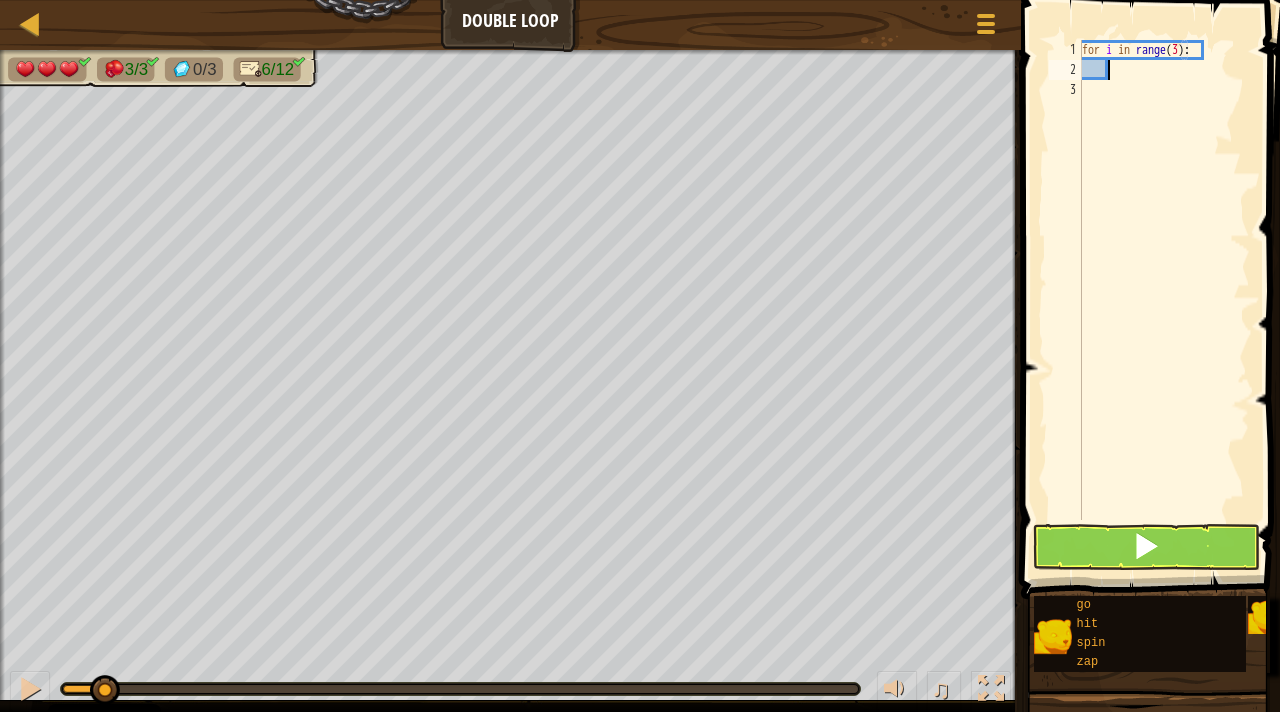 type on "d" 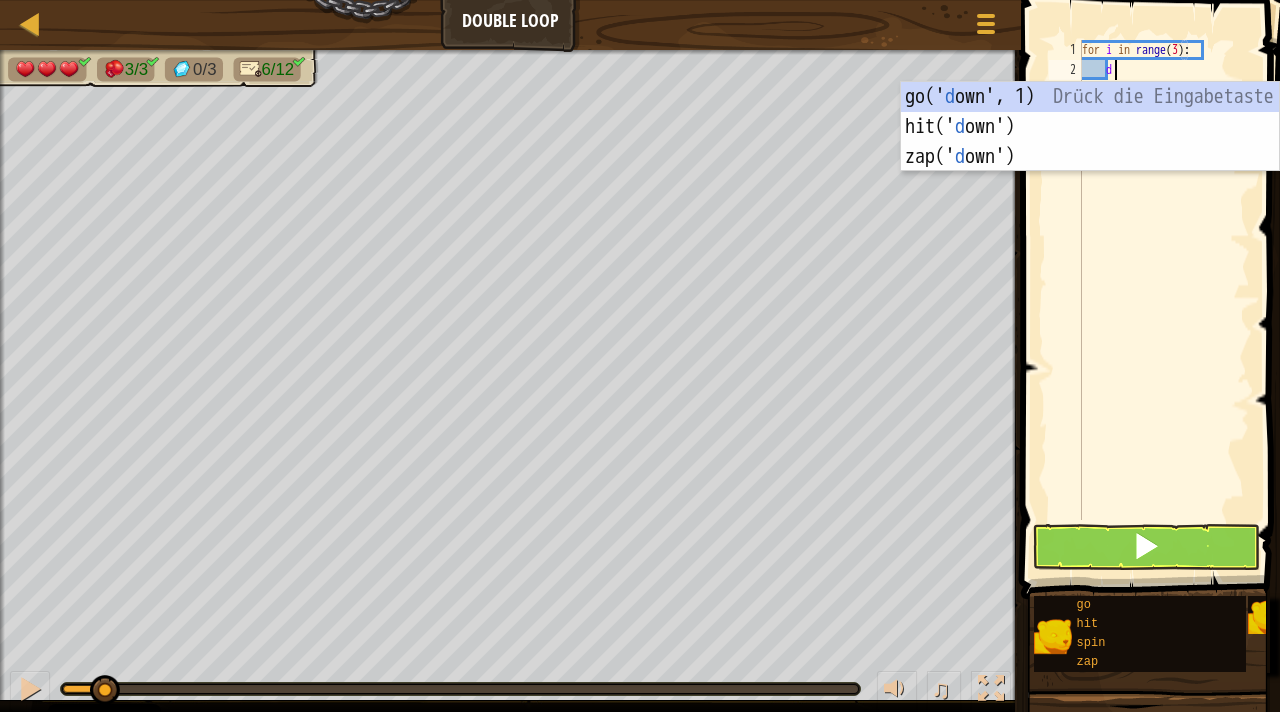 scroll, scrollTop: 9, scrollLeft: 1, axis: both 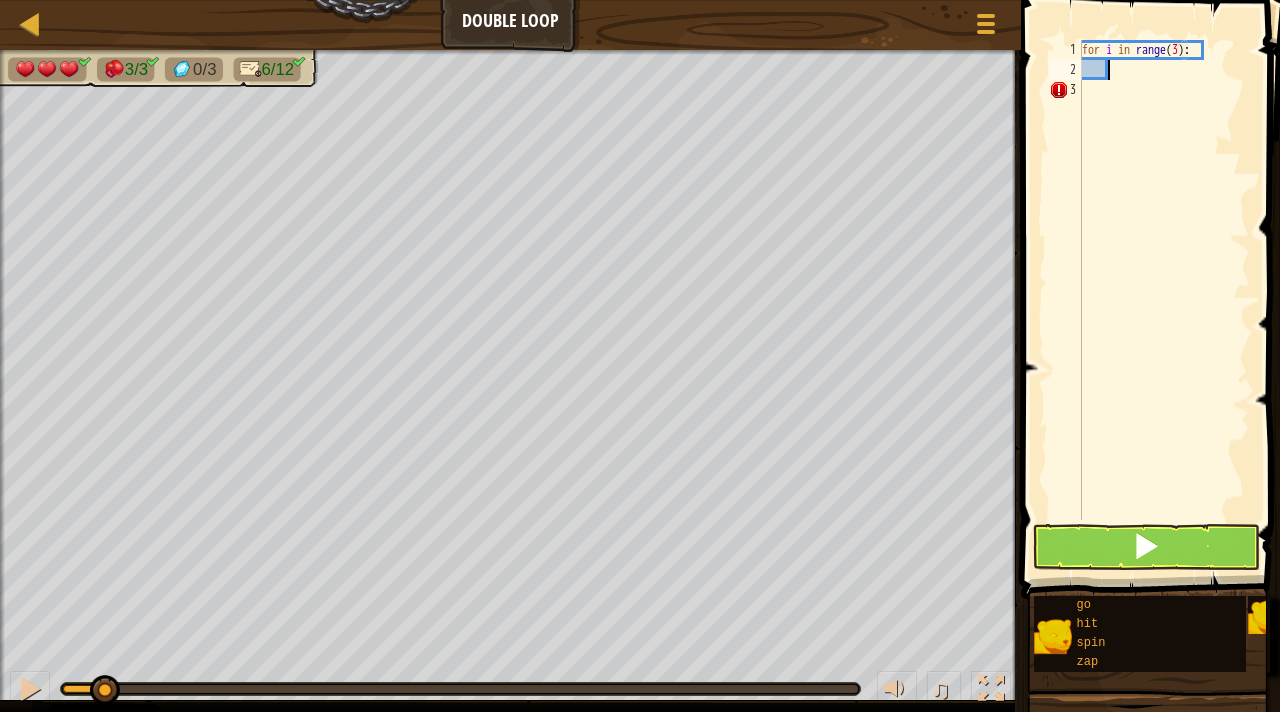 type on "g" 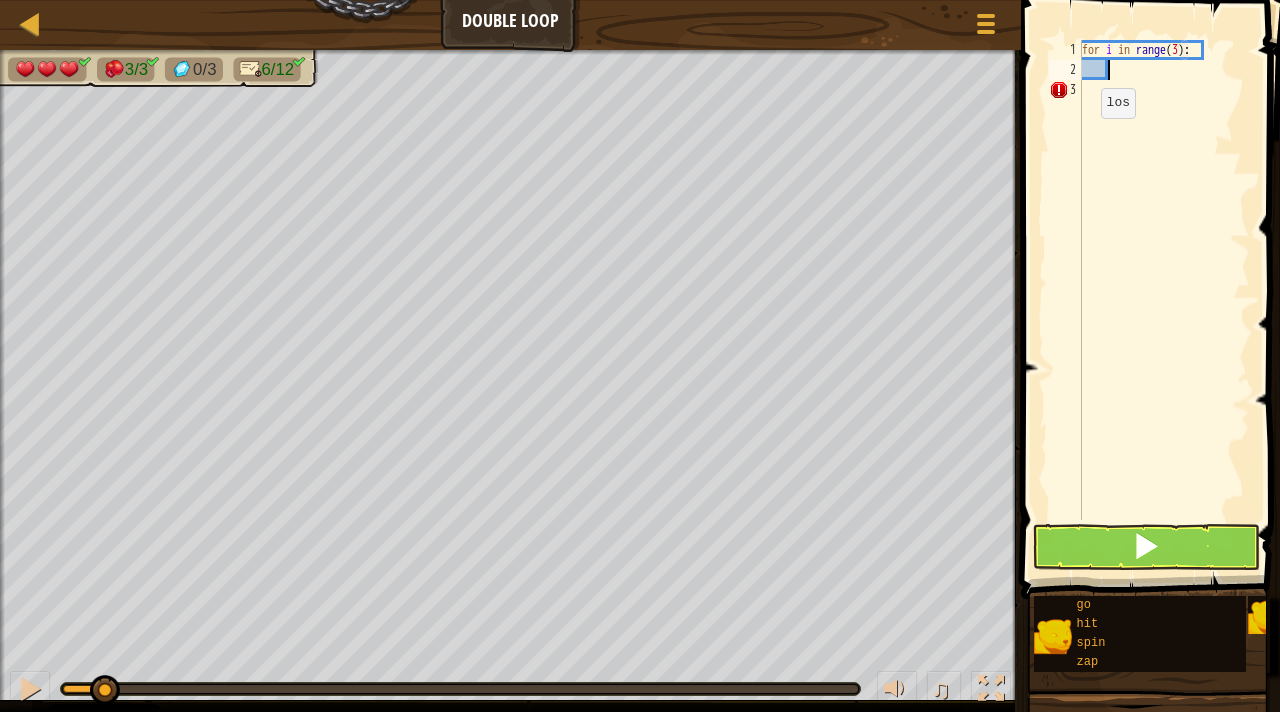 type on "z" 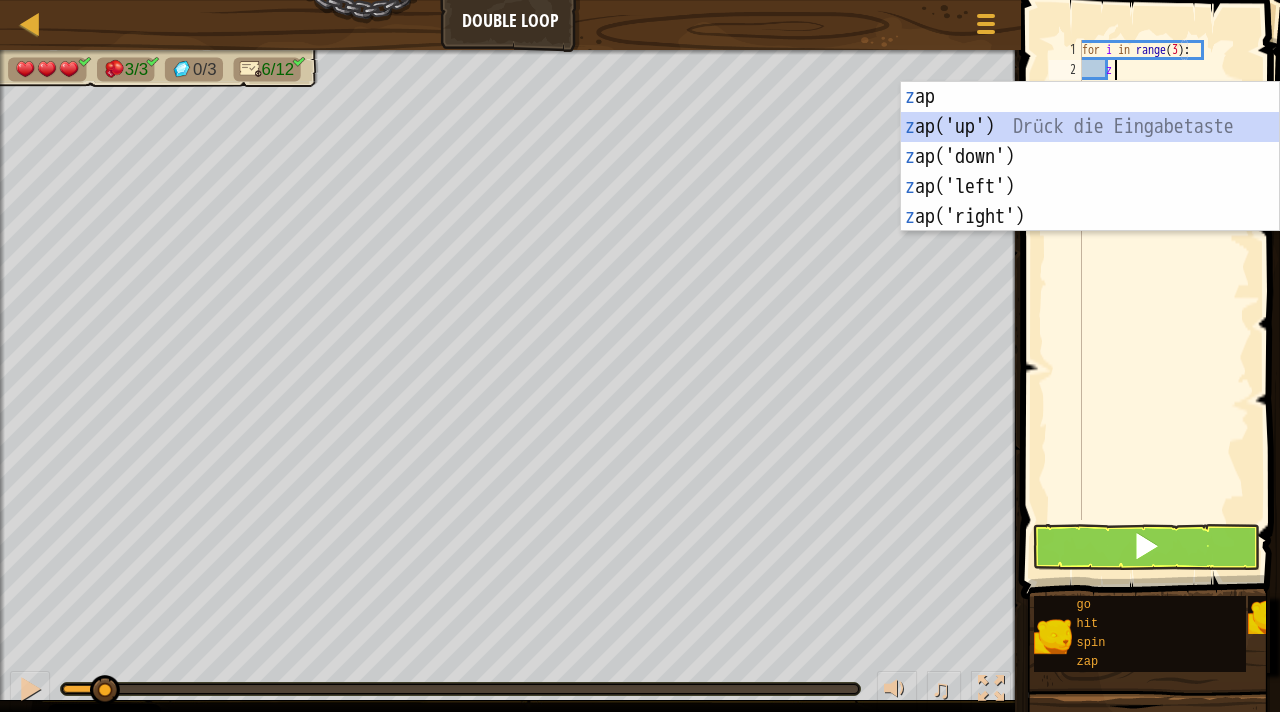 click on "z ap Drück die Eingabetaste z ap('up') Drück die Eingabetaste z ap('down') Drück die Eingabetaste z ap('left') Drück die Eingabetaste z ap('right') Drück die Eingabetaste" at bounding box center [1090, 187] 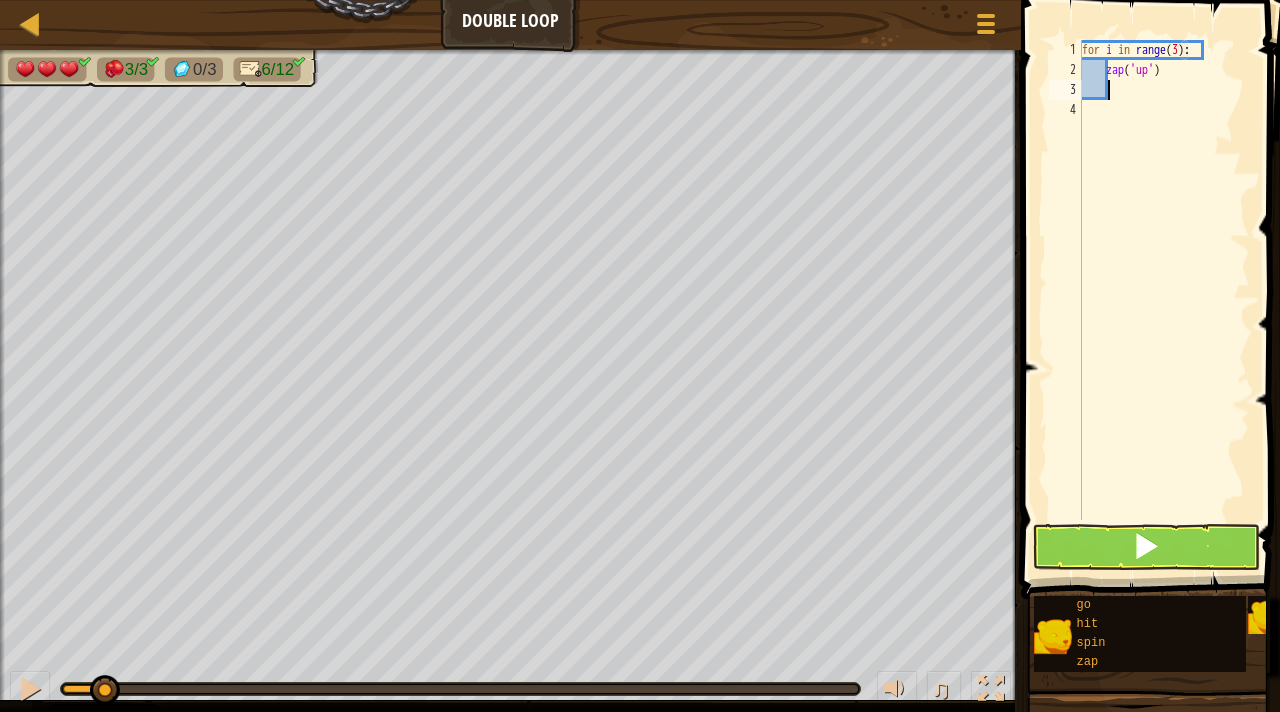 type on "g" 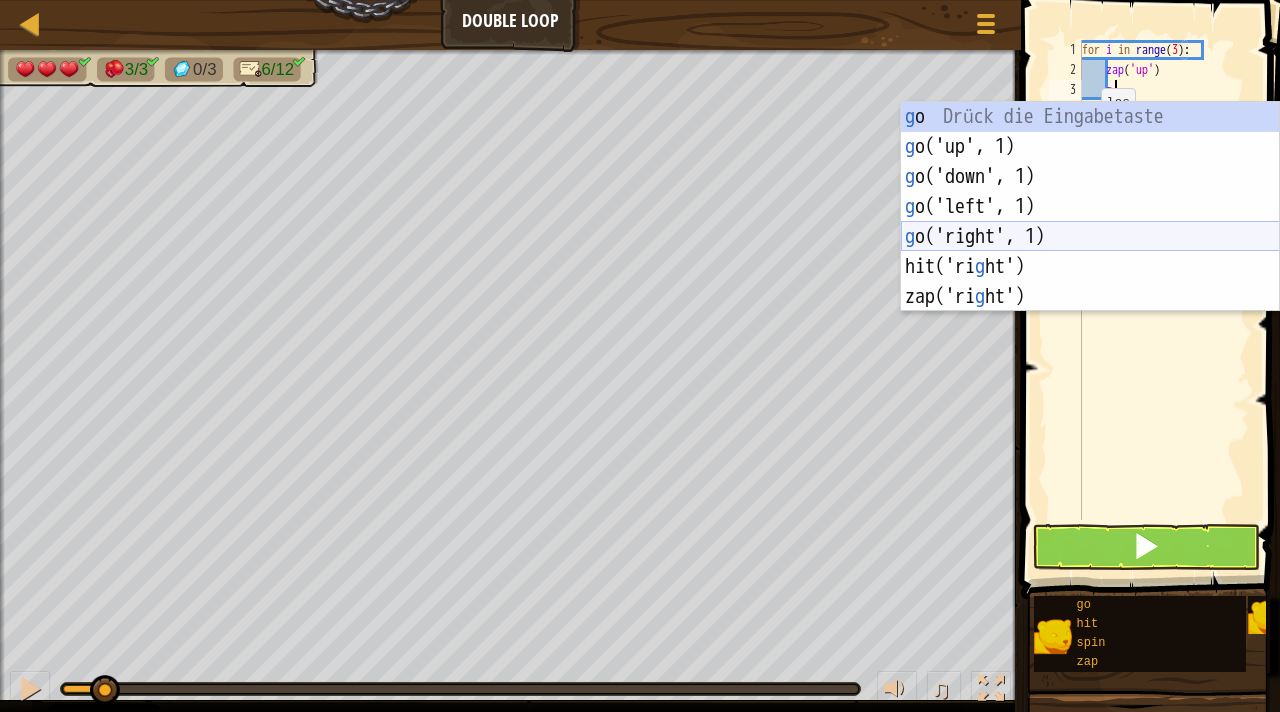 click on "g o Drück die Eingabetaste g o('up', 1) Drück die Eingabetaste g o('down', 1) Drück die Eingabetaste g o('left', 1) Drück die Eingabetaste g o('right', 1) Drück die Eingabetaste hit('ri g ht') Drück die Eingabetaste zap('ri g ht') Drück die Eingabetaste" at bounding box center [1090, 237] 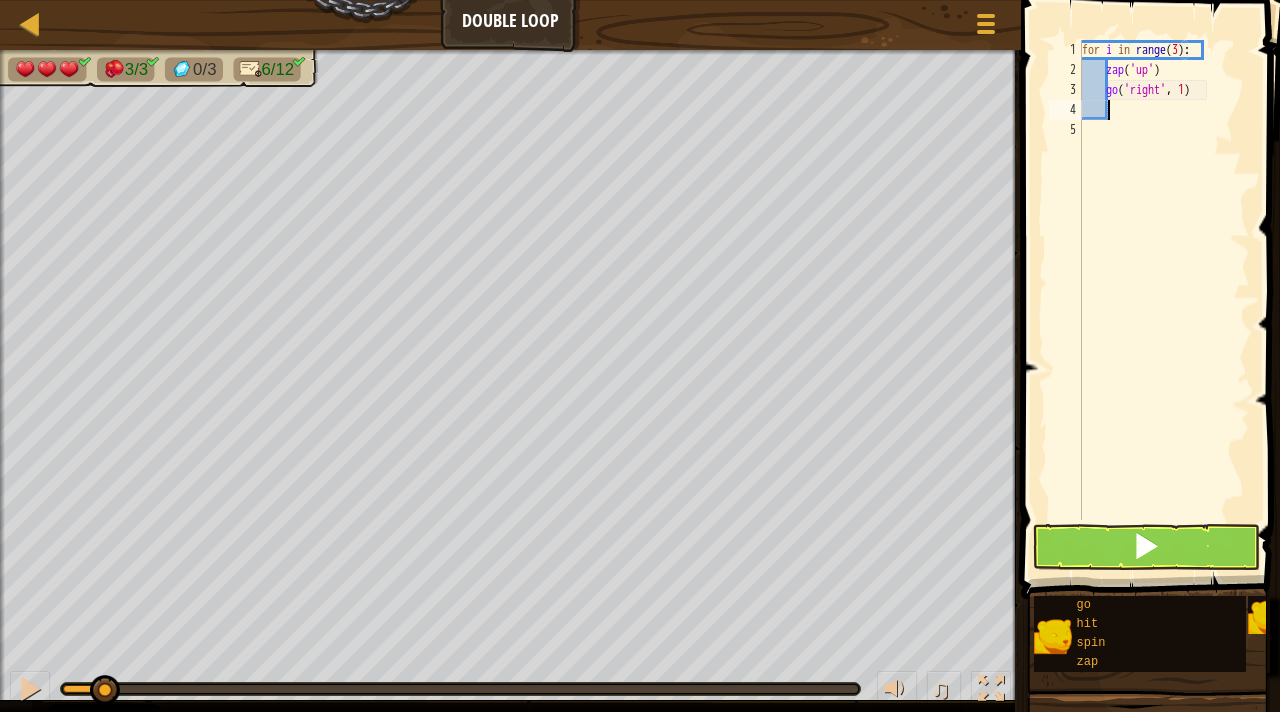 type on "g" 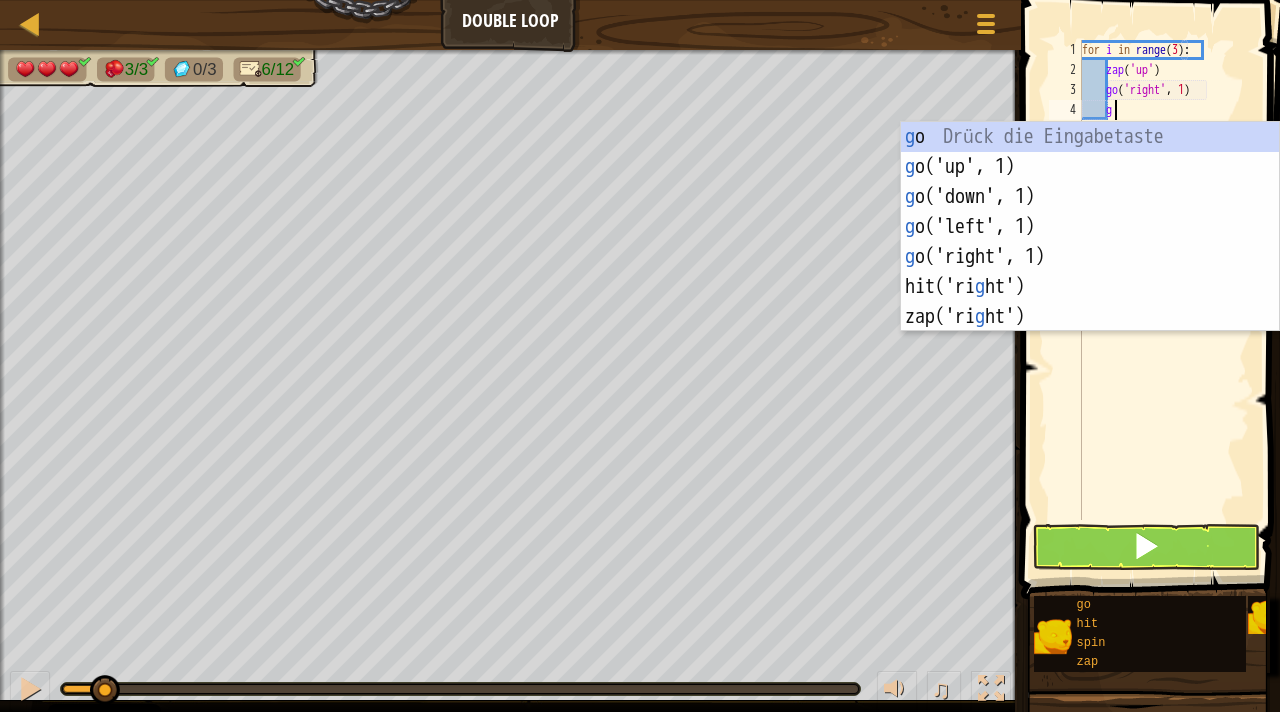click on "for   i   in   range ( 3 ) :      zap ( 'up' )      go ( 'right' ,   1 )      g" at bounding box center [1164, 300] 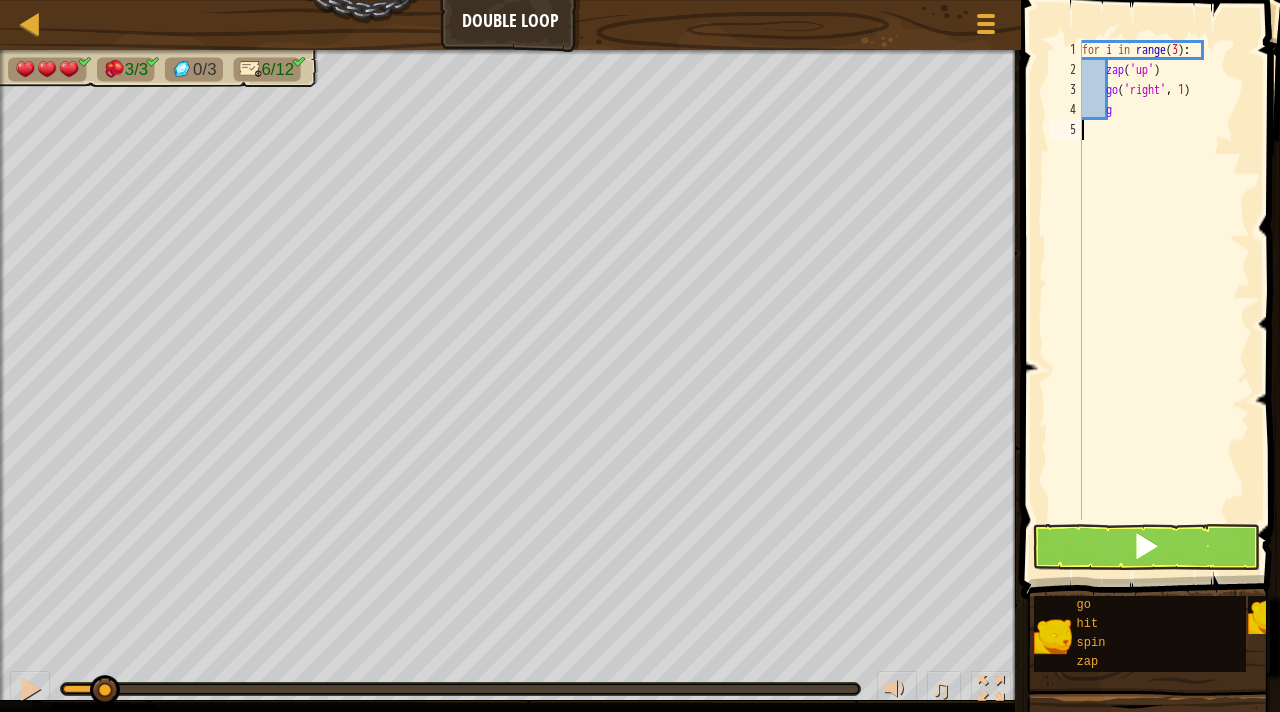 scroll, scrollTop: 9, scrollLeft: 0, axis: vertical 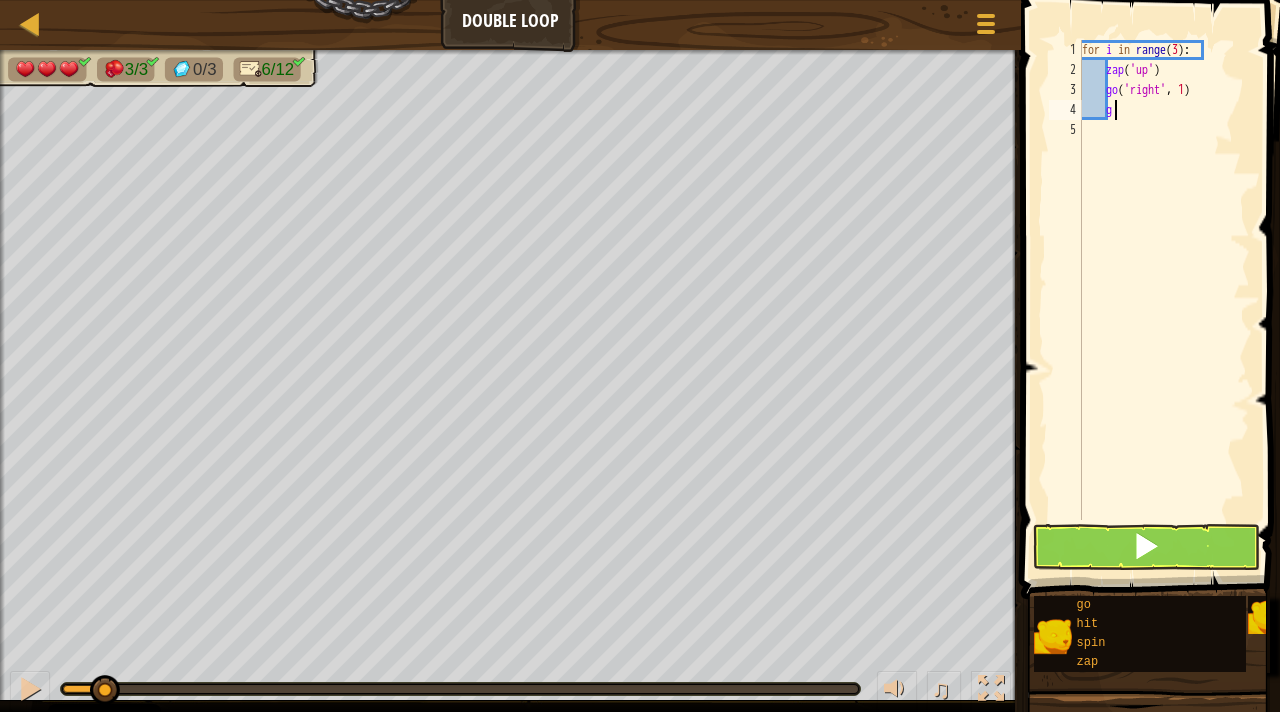 click on "for   i   in   range ( 3 ) :      zap ( 'up' )      go ( 'right' ,   1 )      g" at bounding box center [1164, 300] 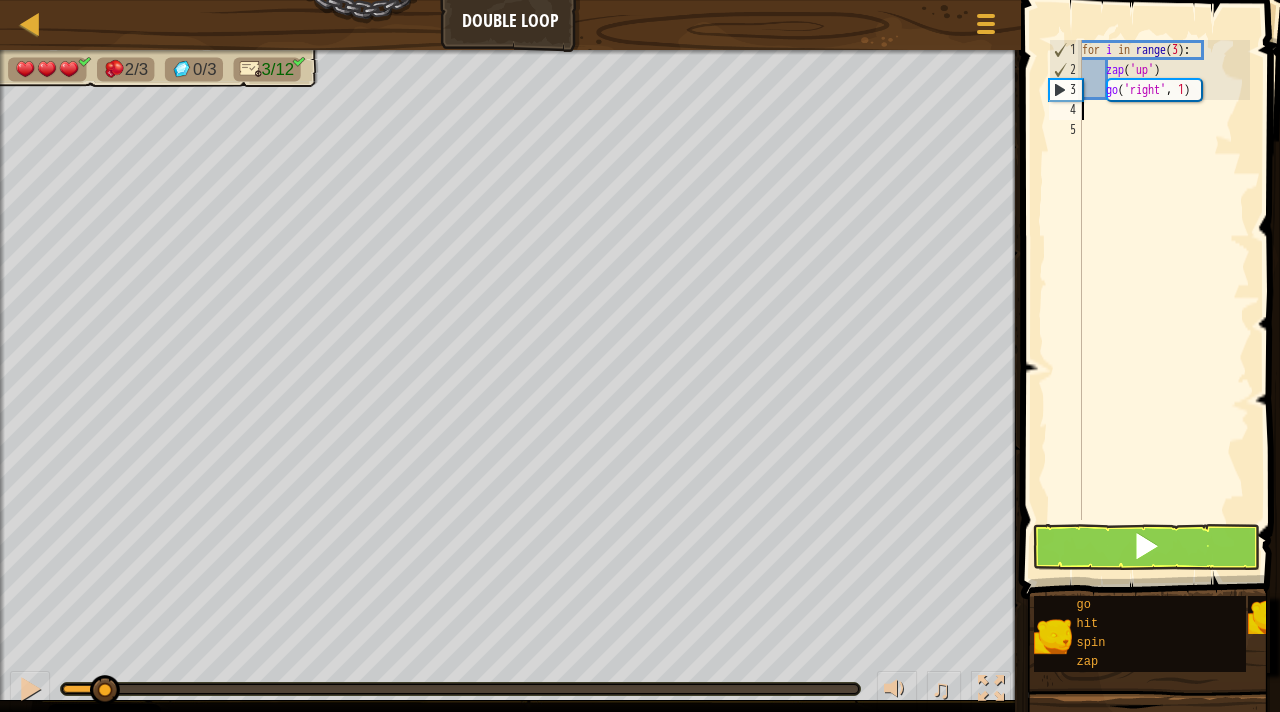 type on "g" 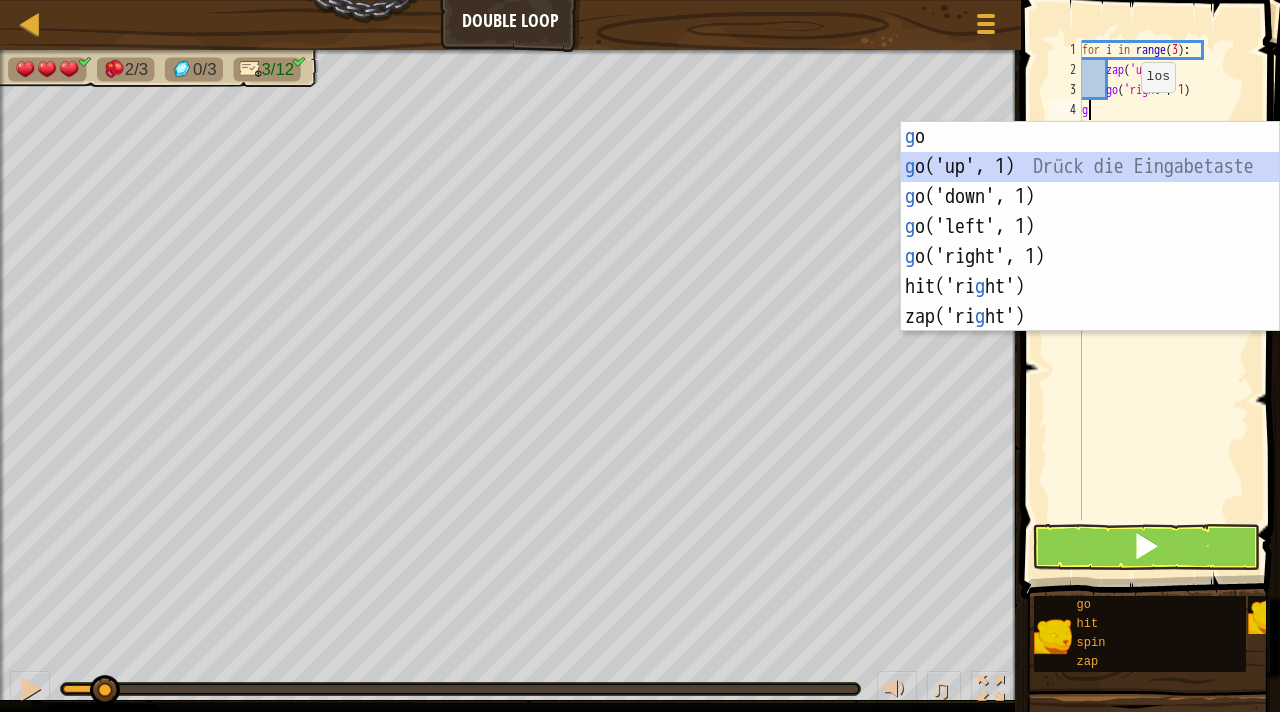 click on "g o Drück die Eingabetaste g o('up', 1) Drück die Eingabetaste g o('down', 1) Drück die Eingabetaste g o('left', 1) Drück die Eingabetaste g o('right', 1) Drück die Eingabetaste hit('ri g ht') Drück die Eingabetaste zap('ri g ht') Drück die Eingabetaste" at bounding box center [1090, 257] 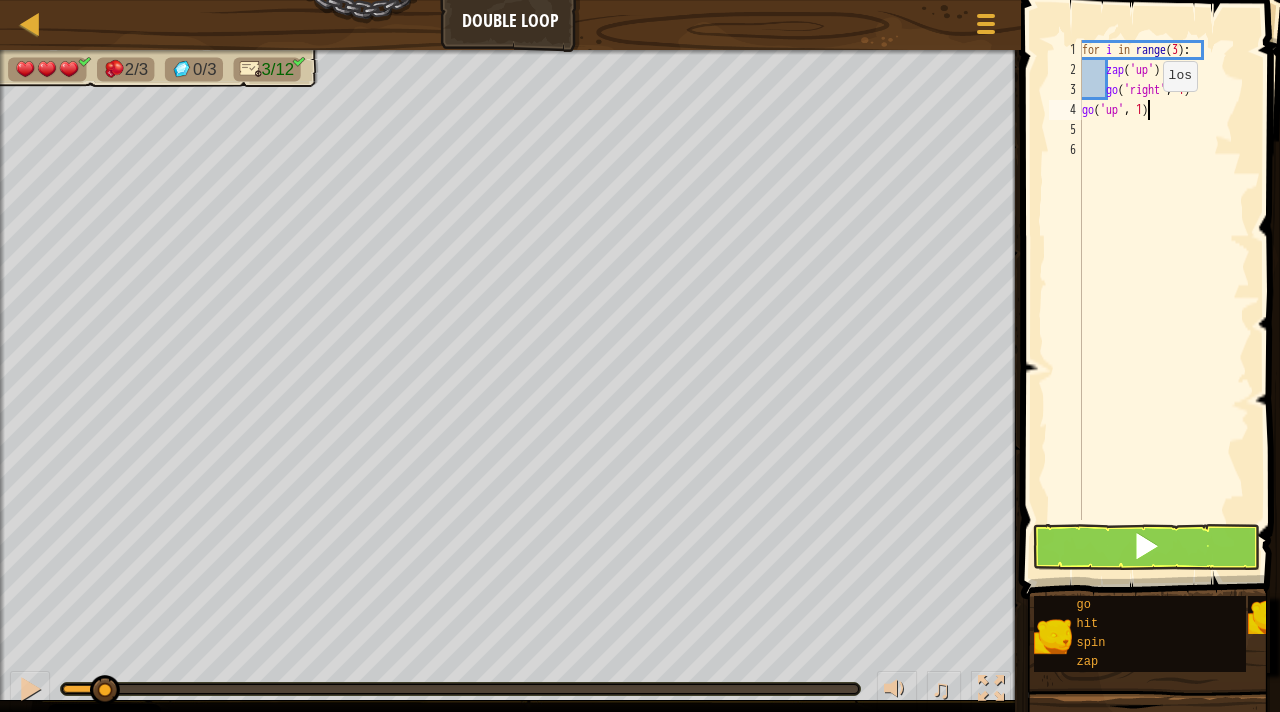 click on "for   i   in   range ( 3 ) :      zap ( 'up' )      go ( 'right' ,   1 ) go ( 'up' ,   1 )" at bounding box center [1164, 300] 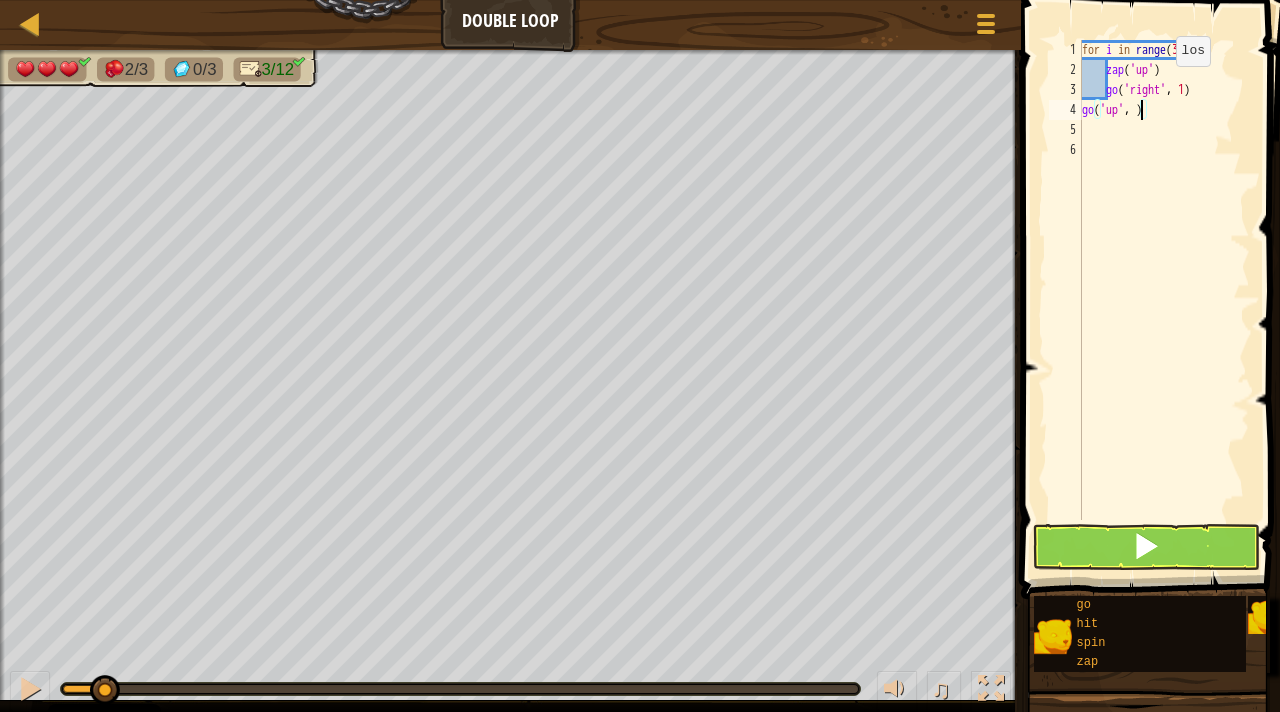 type on "go('up', 5)" 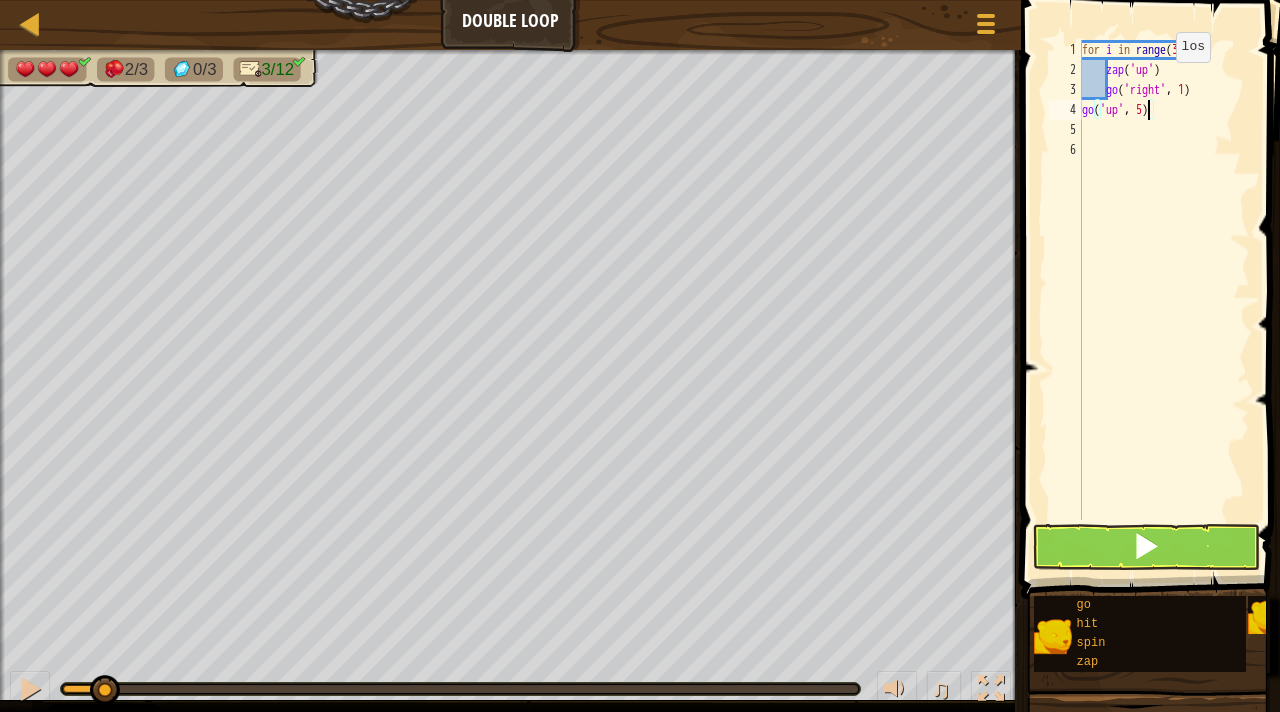 scroll, scrollTop: 9, scrollLeft: 0, axis: vertical 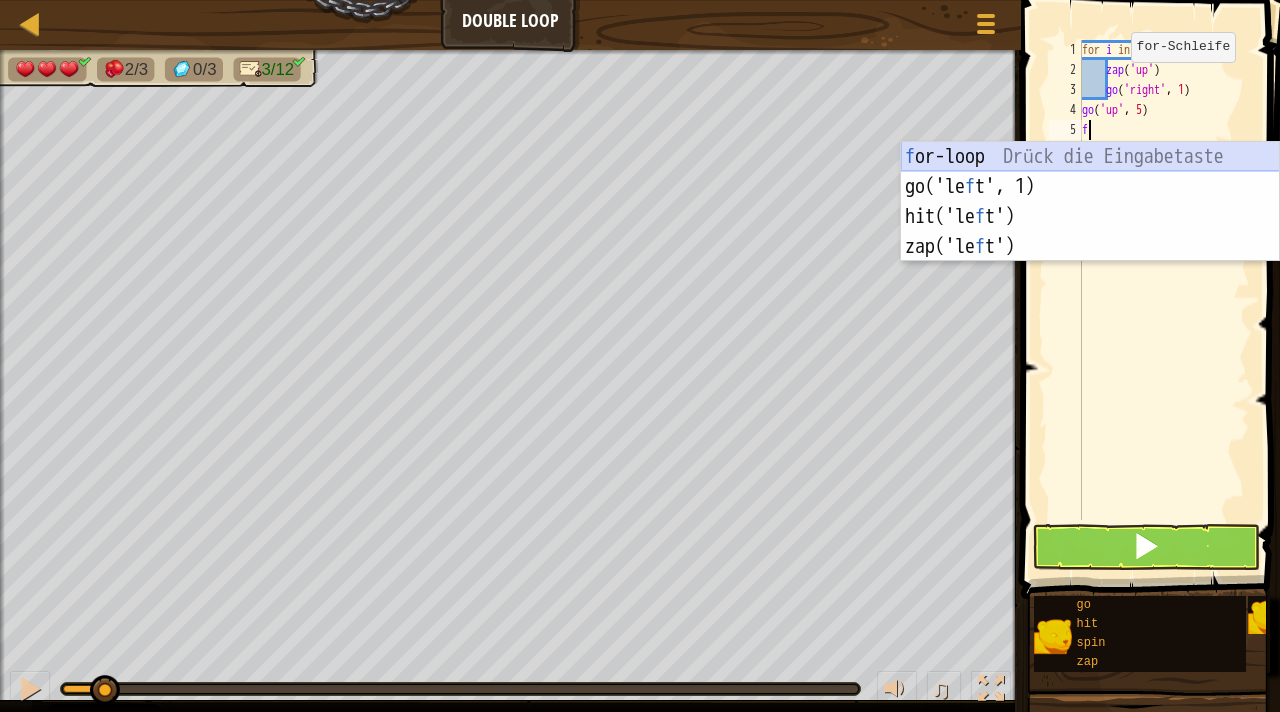 click on "f or-loop Drück die Eingabetaste go('le f t', 1) Drück die Eingabetaste hit('le f t') Drück die Eingabetaste zap('le f t') Drück die Eingabetaste" at bounding box center [1090, 232] 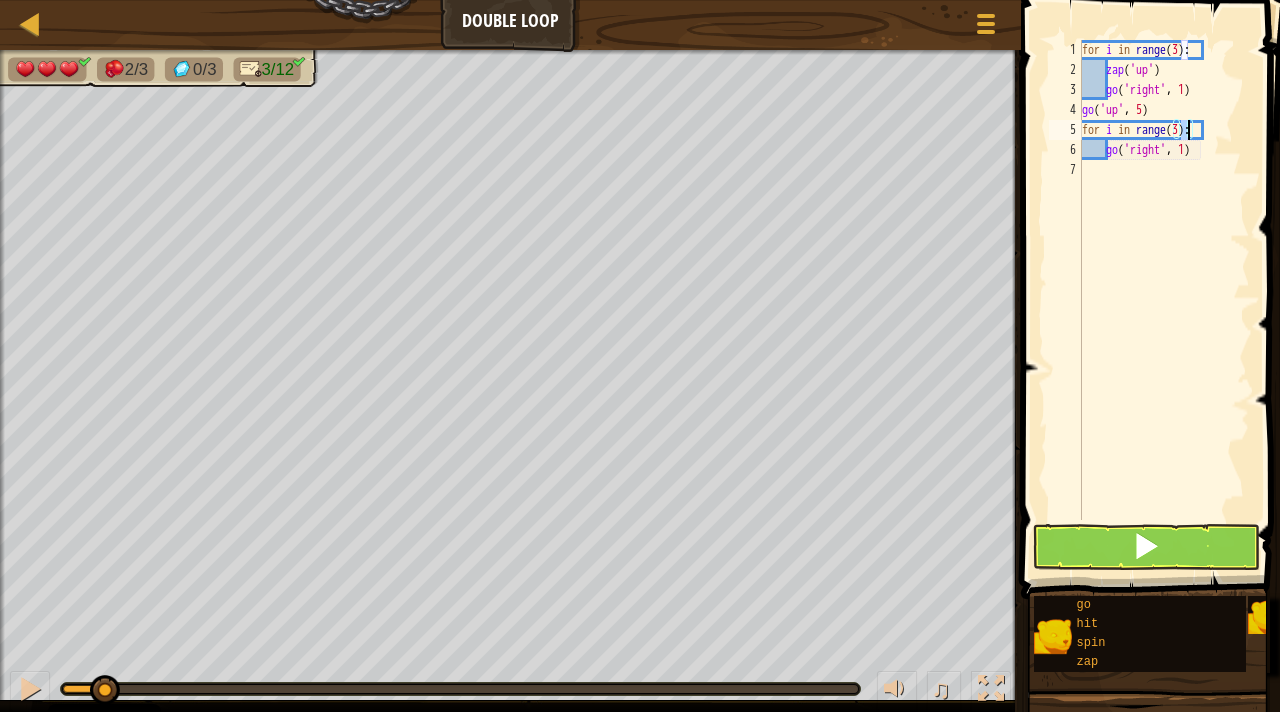 click on "for   i   in   range ( 3 ) :      zap ( 'up' )      go ( 'right' ,   1 ) go ( 'up' ,   5 ) for   i   in   range ( 3 ) :      go ( 'right' ,   1 )" at bounding box center [1164, 300] 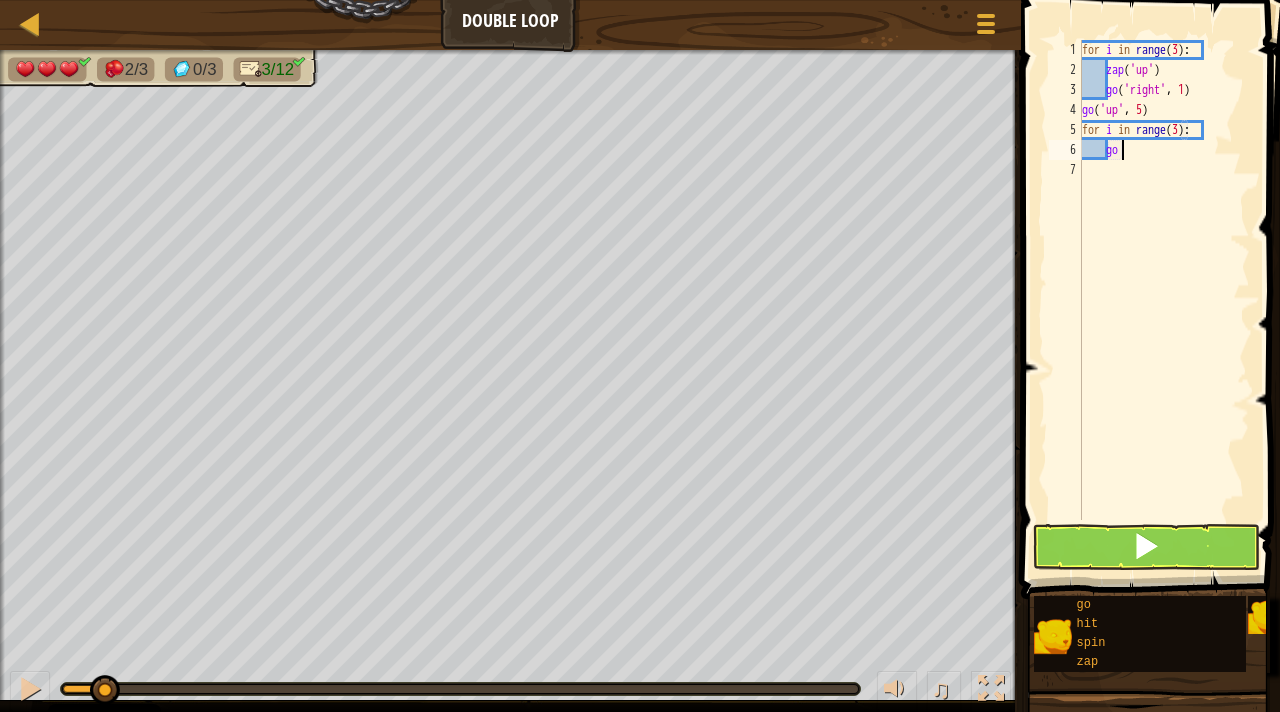 type on "g" 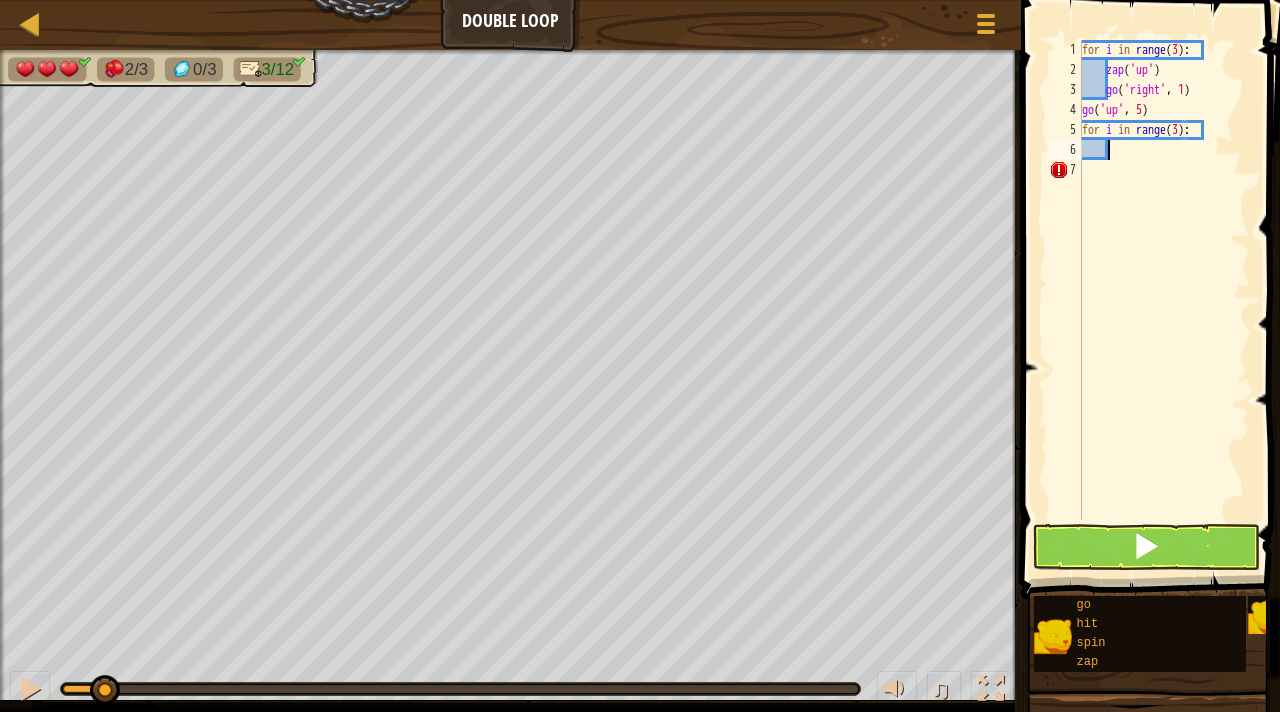 type on "g" 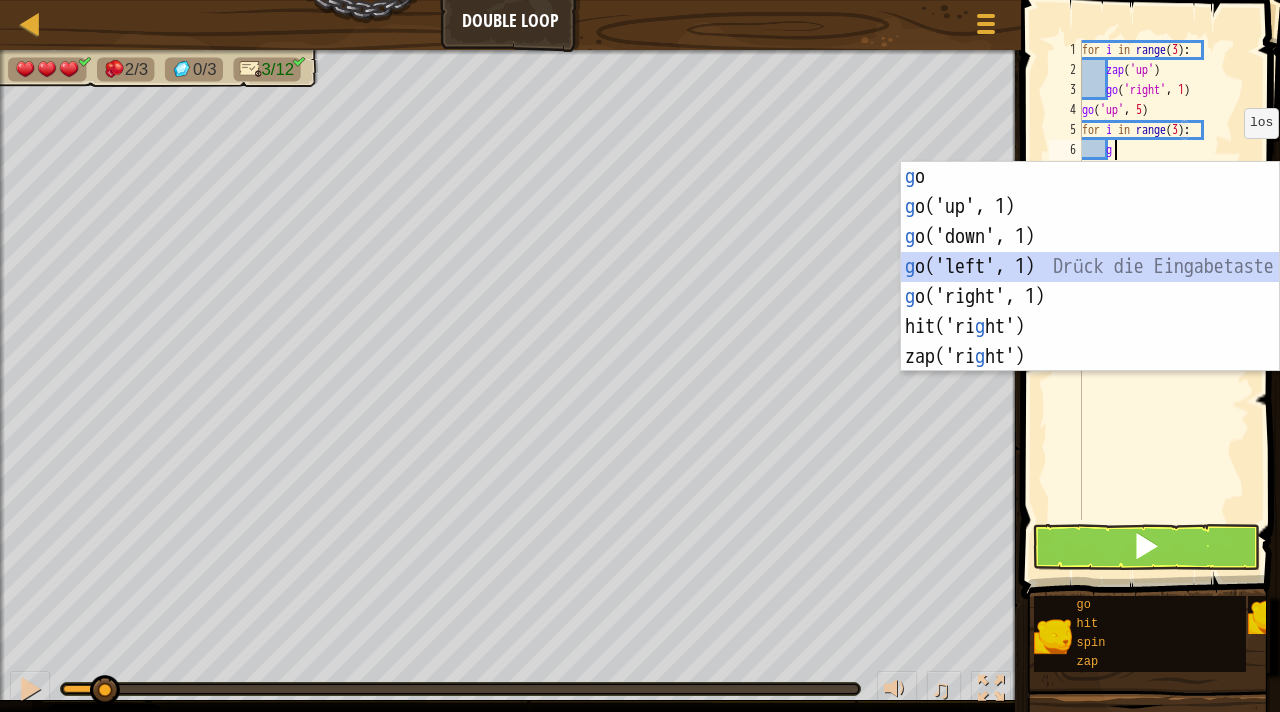 click on "g o Drück die Eingabetaste g o('up', 1) Drück die Eingabetaste g o('down', 1) Drück die Eingabetaste g o('left', 1) Drück die Eingabetaste g o('right', 1) Drück die Eingabetaste hit('ri g ht') Drück die Eingabetaste zap('ri g ht') Drück die Eingabetaste" at bounding box center (1090, 297) 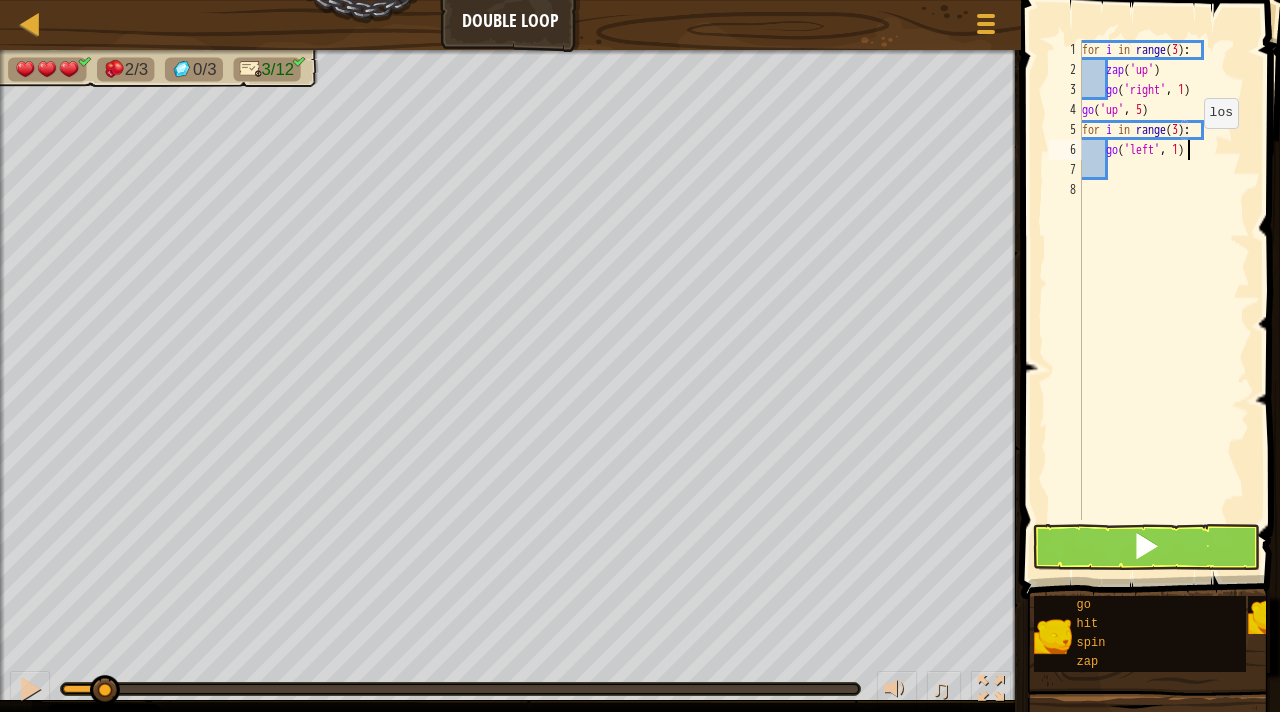 click on "for   i   in   range ( 3 ) :      zap ( 'up' )      go ( 'right' ,   1 ) go ( 'up' ,   5 ) for   i   in   range ( 3 ) :      go ( 'left' ,   1 )" at bounding box center (1164, 300) 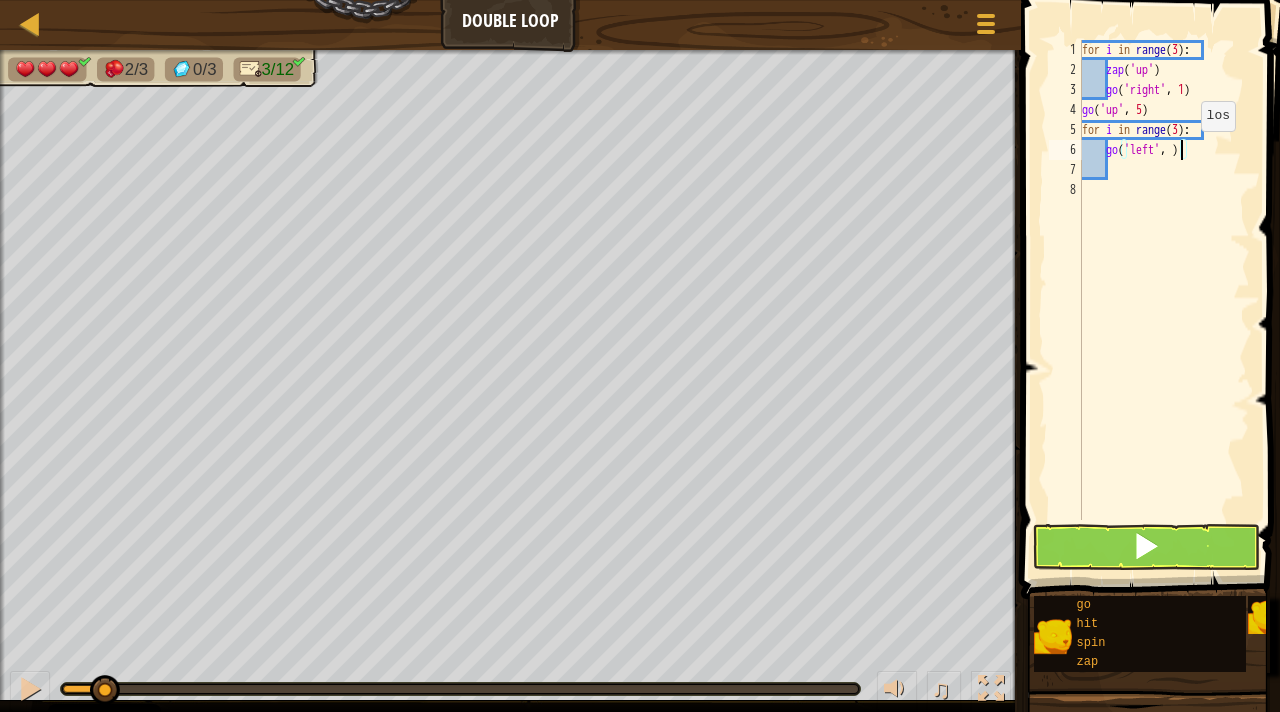 type on "go('left', 2)" 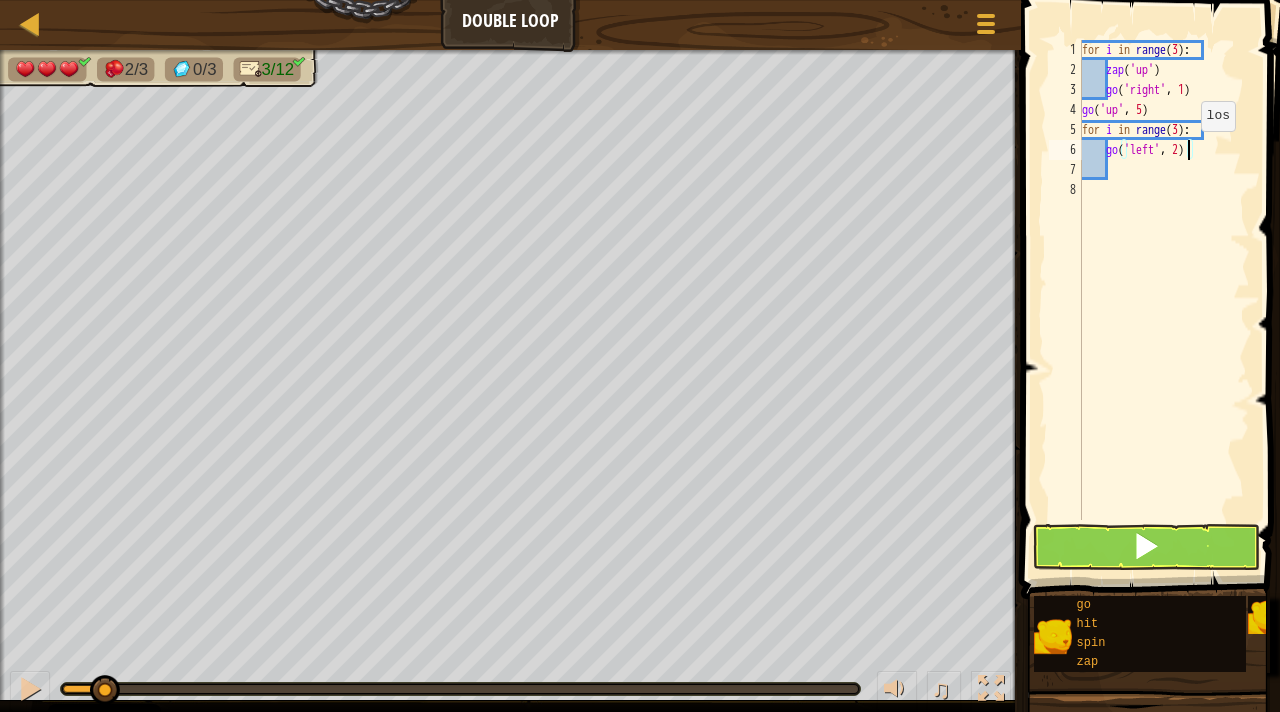 scroll, scrollTop: 9, scrollLeft: 8, axis: both 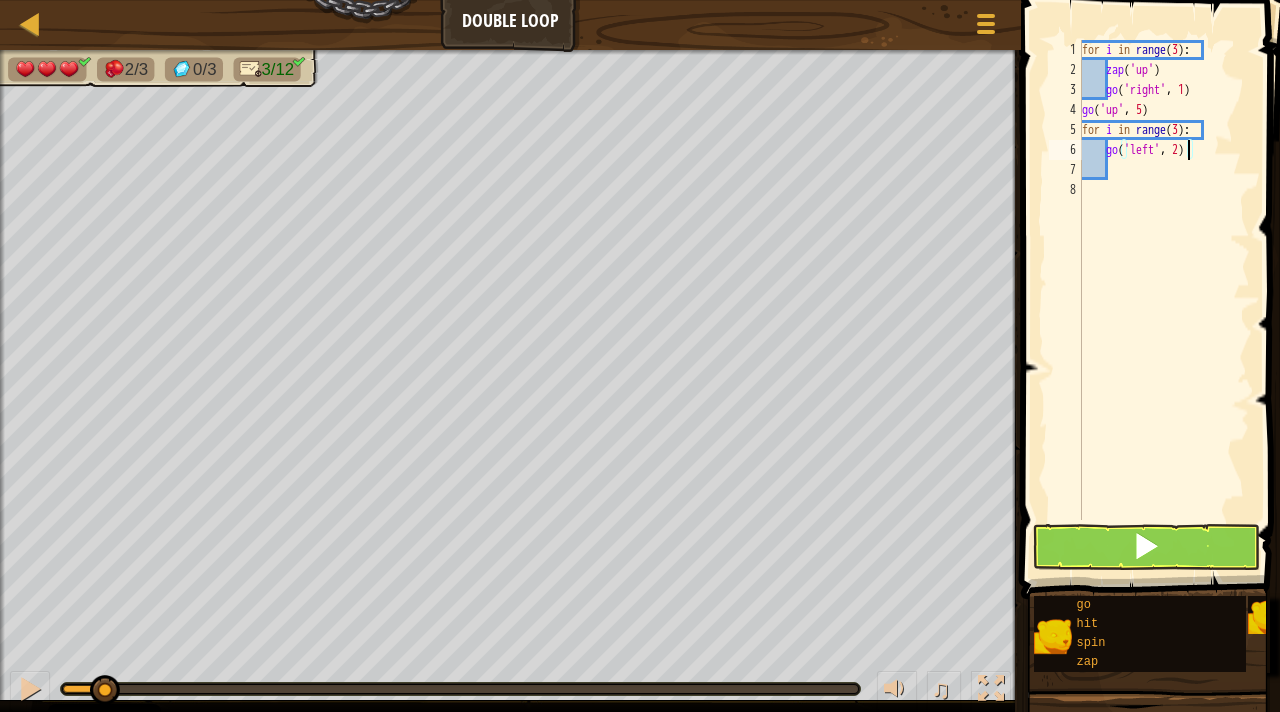 click on "for   i   in   range ( 3 ) :      zap ( 'up' )      go ( 'right' ,   1 ) go ( 'up' ,   5 ) for   i   in   range ( 3 ) :      go ( 'left' ,   2 )" at bounding box center (1164, 300) 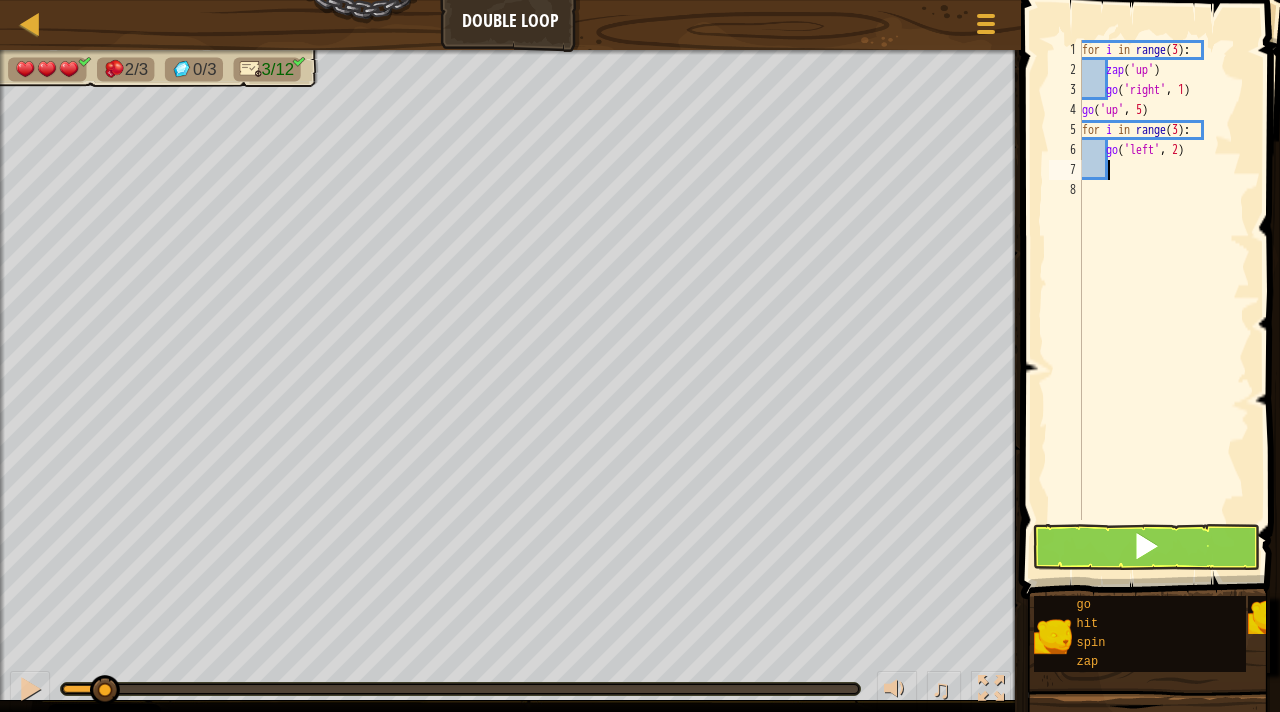 scroll, scrollTop: 9, scrollLeft: 0, axis: vertical 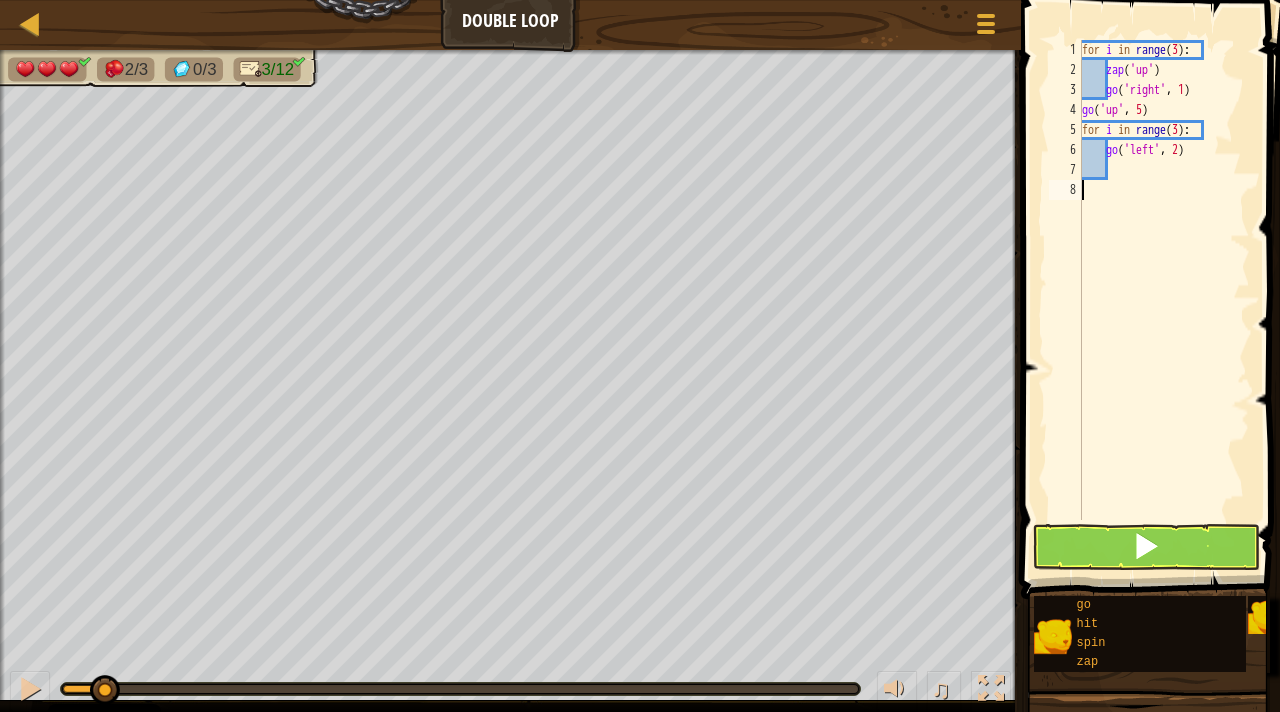 drag, startPoint x: 1135, startPoint y: 177, endPoint x: 1199, endPoint y: 187, distance: 64.77654 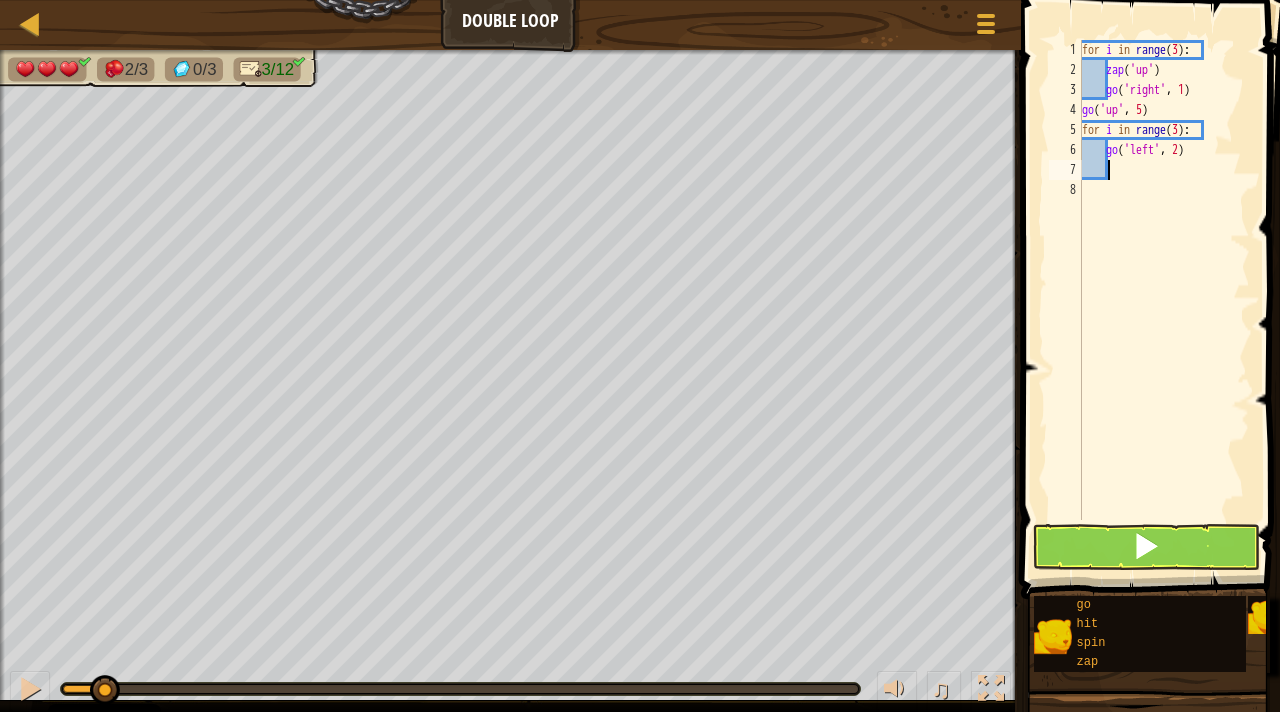 type on "g" 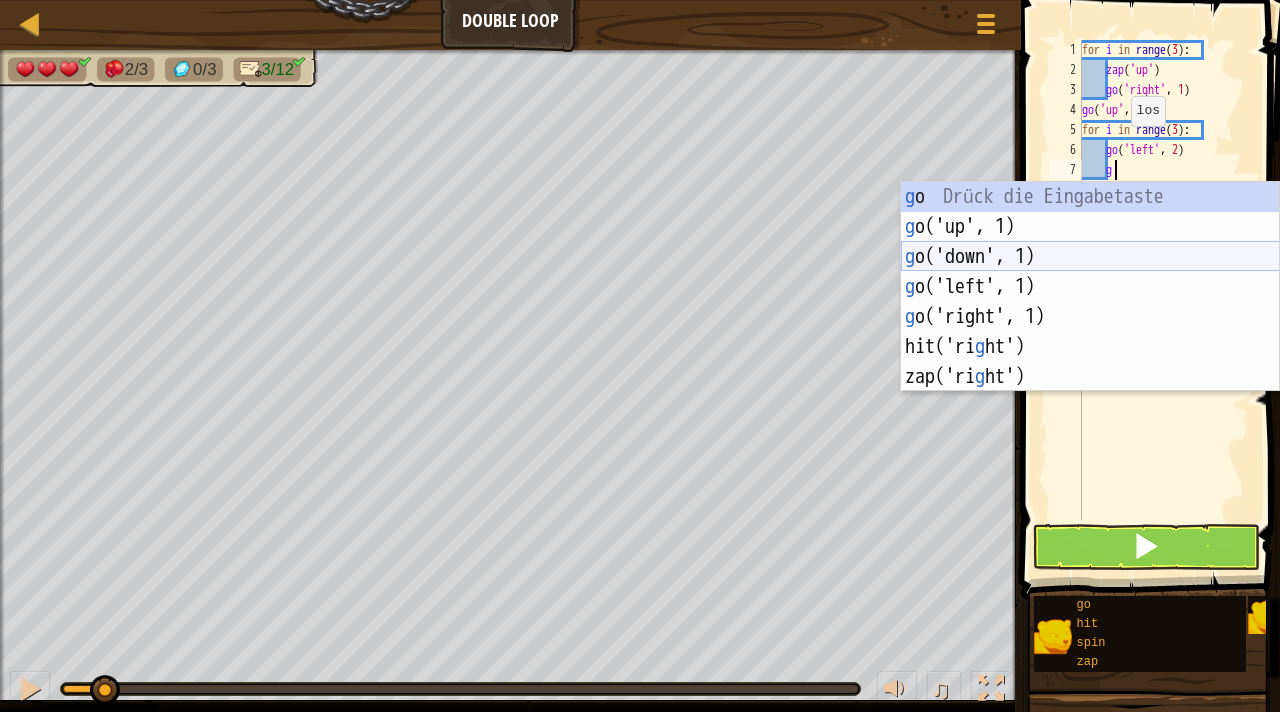 click on "g o Drück die Eingabetaste g o('up', 1) Drück die Eingabetaste g o('down', 1) Drück die Eingabetaste g o('left', 1) Drück die Eingabetaste g o('right', 1) Drück die Eingabetaste hit('ri g ht') Drück die Eingabetaste zap('ri g ht') Drück die Eingabetaste" at bounding box center [1090, 317] 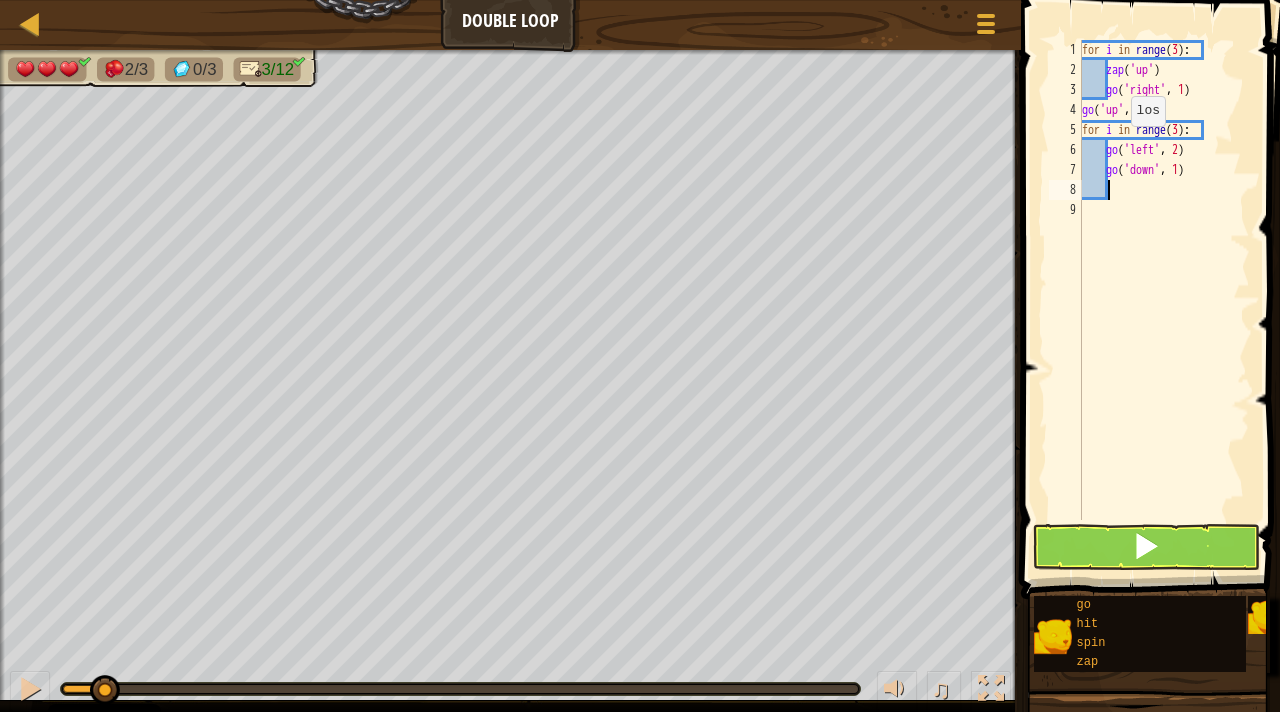 type on "g" 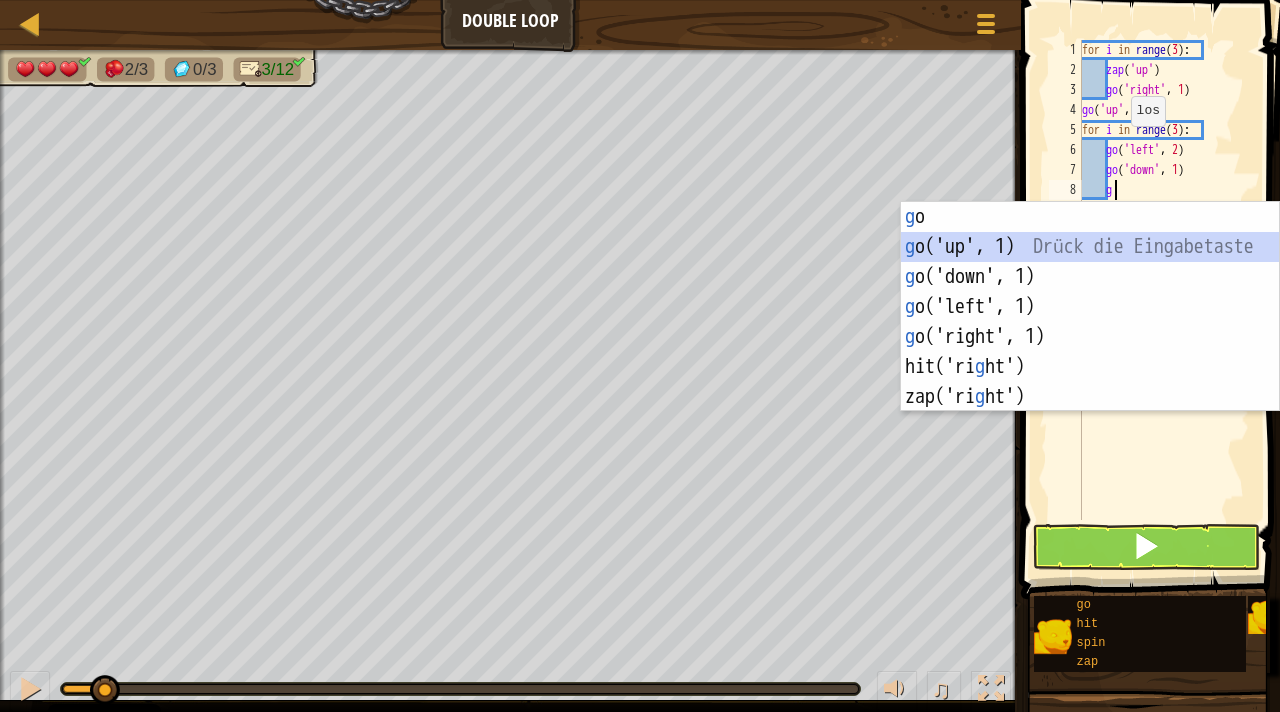 click on "g o Drück die Eingabetaste g o('up', 1) Drück die Eingabetaste g o('down', 1) Drück die Eingabetaste g o('left', 1) Drück die Eingabetaste g o('right', 1) Drück die Eingabetaste hit('ri g ht') Drück die Eingabetaste zap('ri g ht') Drück die Eingabetaste" at bounding box center [1090, 337] 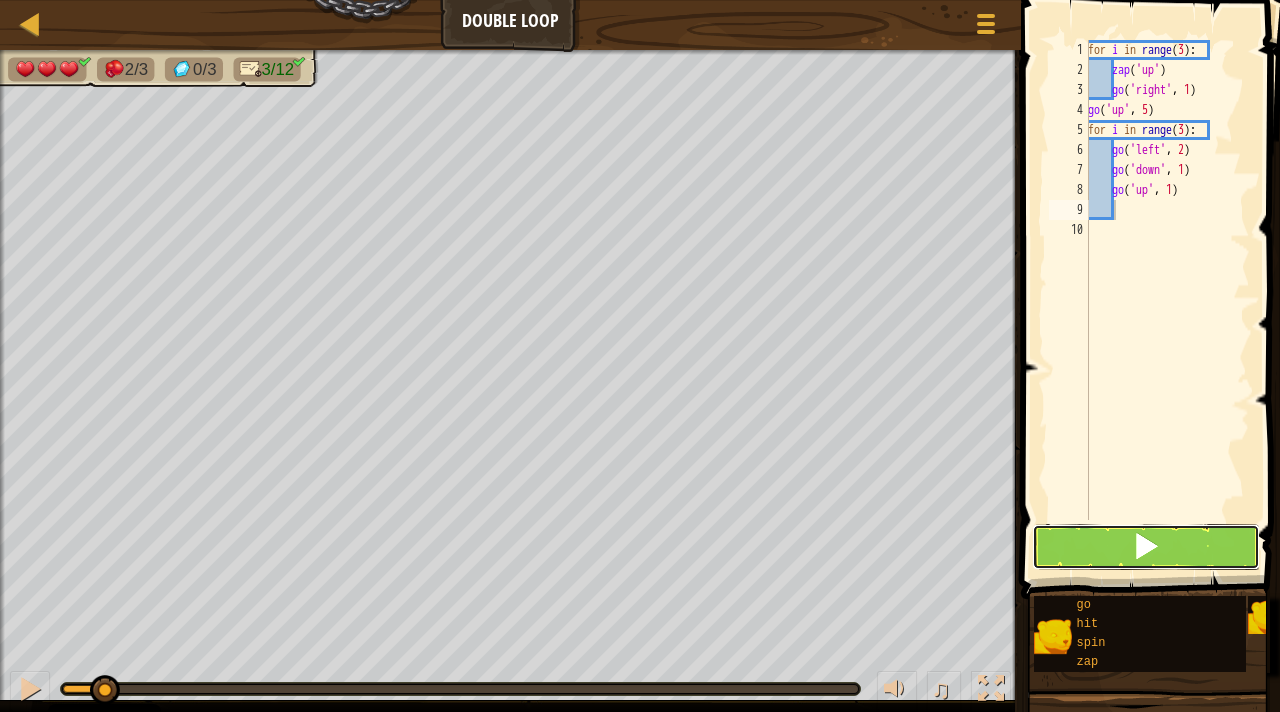 click at bounding box center (1146, 547) 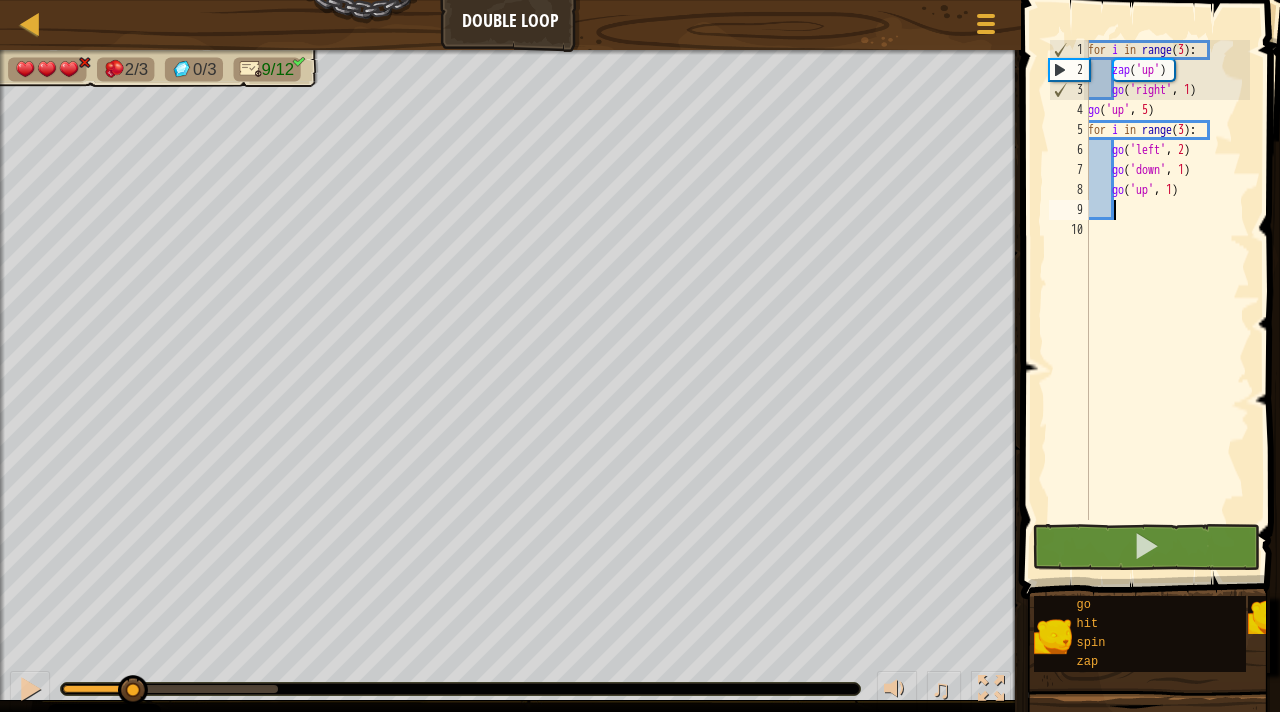 drag, startPoint x: 197, startPoint y: 684, endPoint x: 41, endPoint y: 711, distance: 158.31929 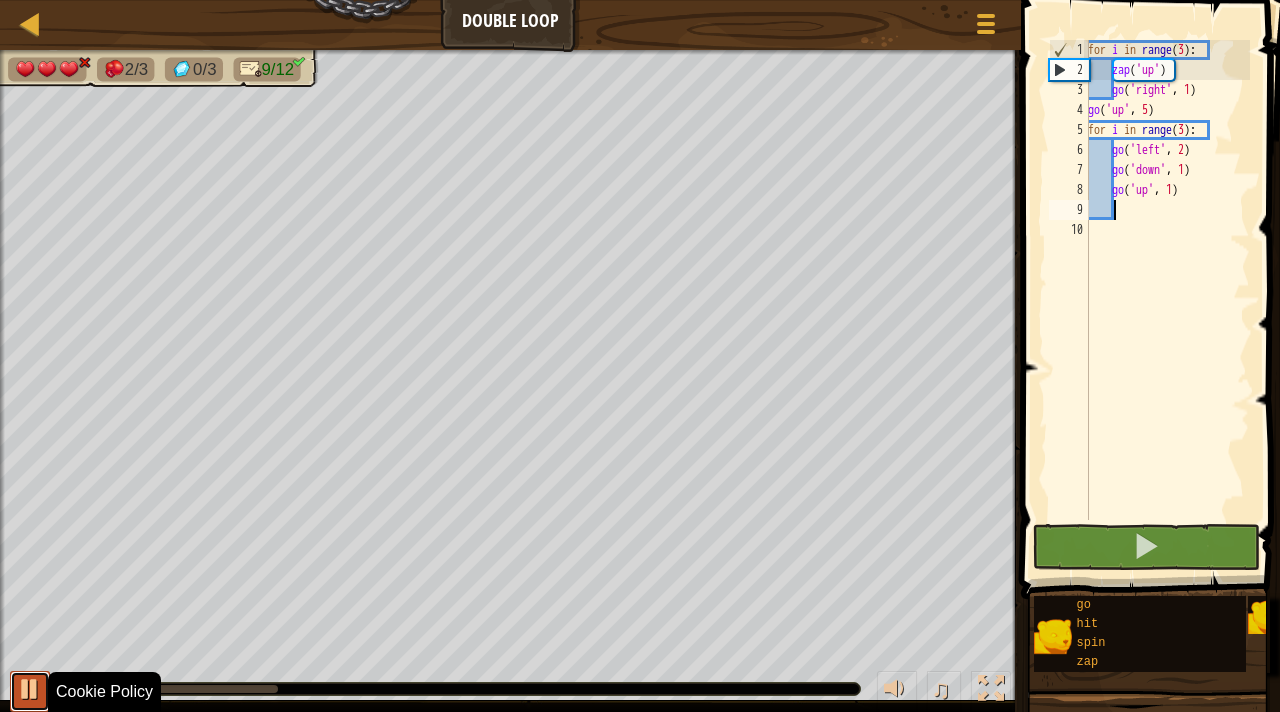 click at bounding box center [30, 689] 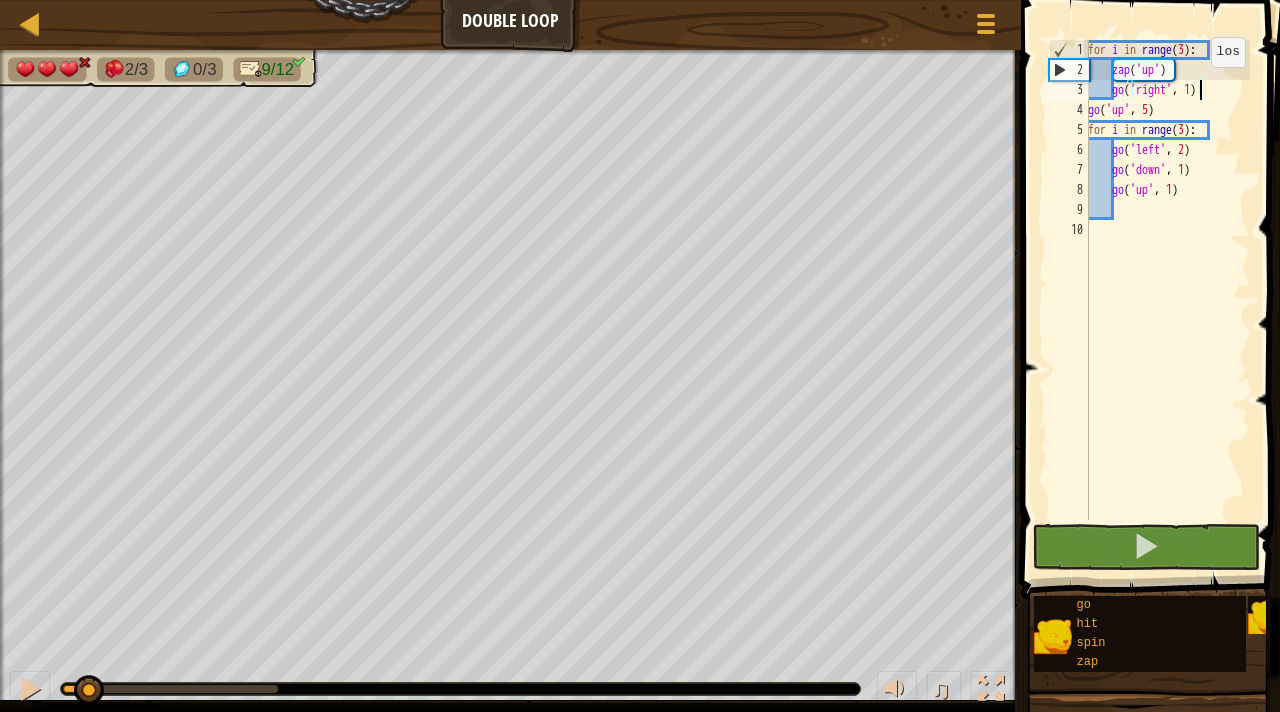 click on "for   i   in   range ( 3 ) :      zap ( 'up' )      go ( 'right' ,   1 ) go ( 'up' ,   5 ) for   i   in   range ( 3 ) :      go ( 'left' ,   2 )      go ( 'down' ,   1 )      go ( 'up' ,   1 )" at bounding box center [1167, 300] 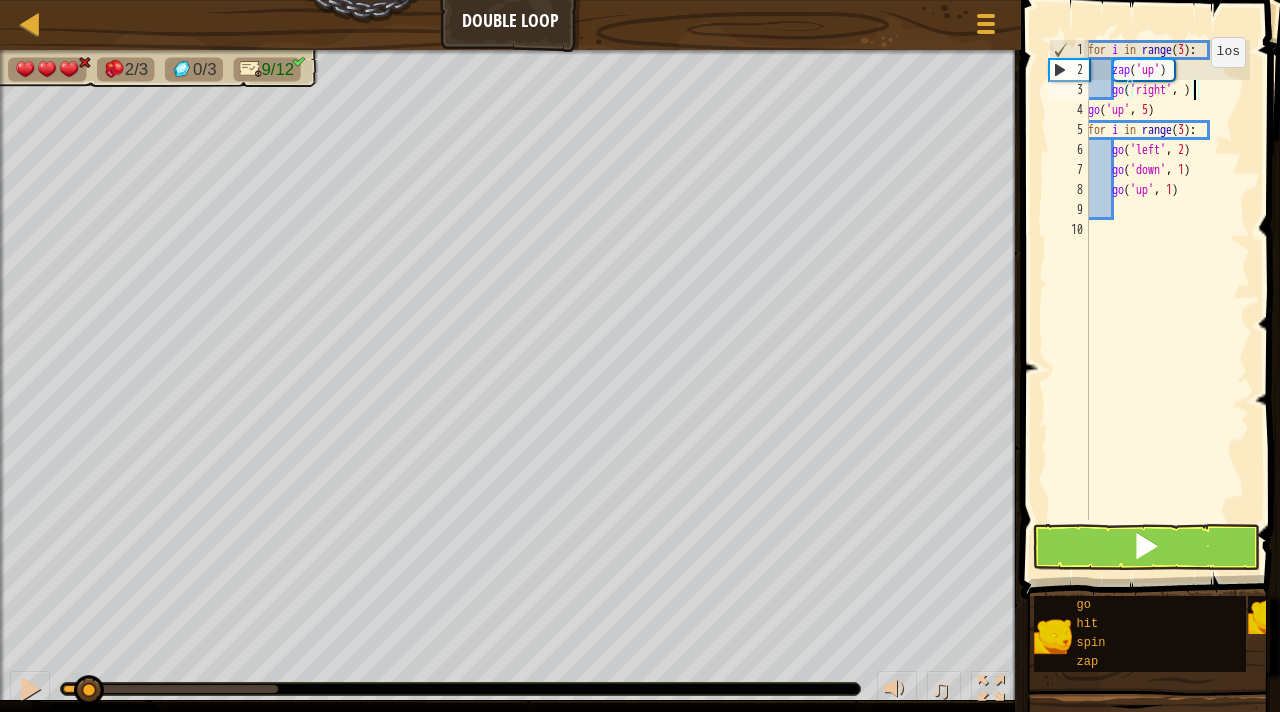 scroll, scrollTop: 9, scrollLeft: 8, axis: both 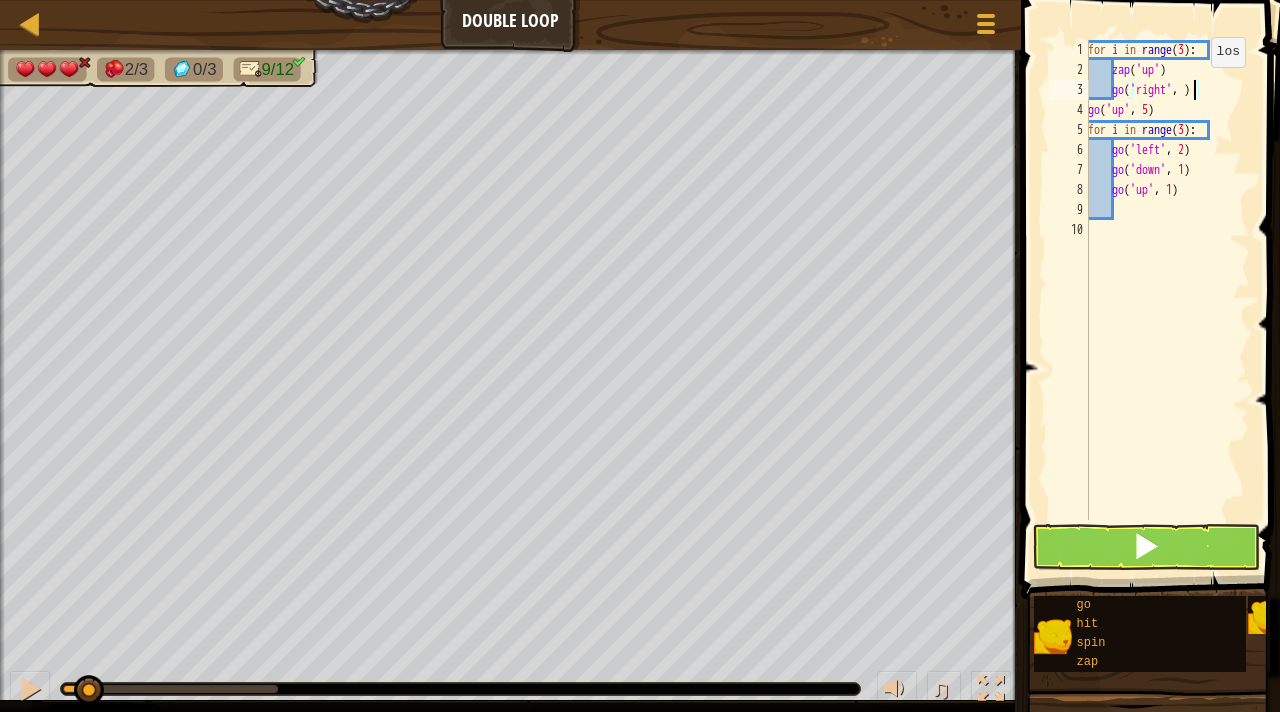 type on "go('right', 2)" 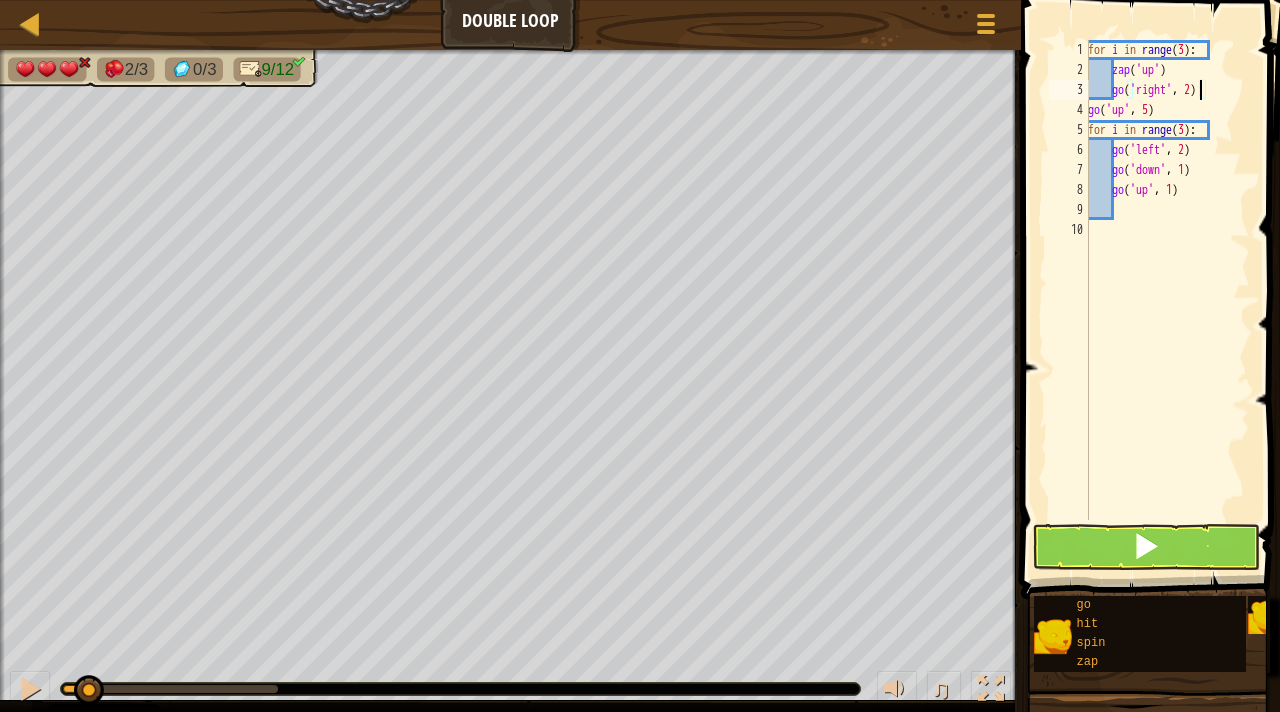 click on "for   i   in   range ( 3 ) :      zap ( 'up' )      go ( 'right' ,   2 ) go ( 'up' ,   5 ) for   i   in   range ( 3 ) :      go ( 'left' ,   2 )      go ( 'down' ,   1 )      go ( 'up' ,   1 )" at bounding box center [1167, 300] 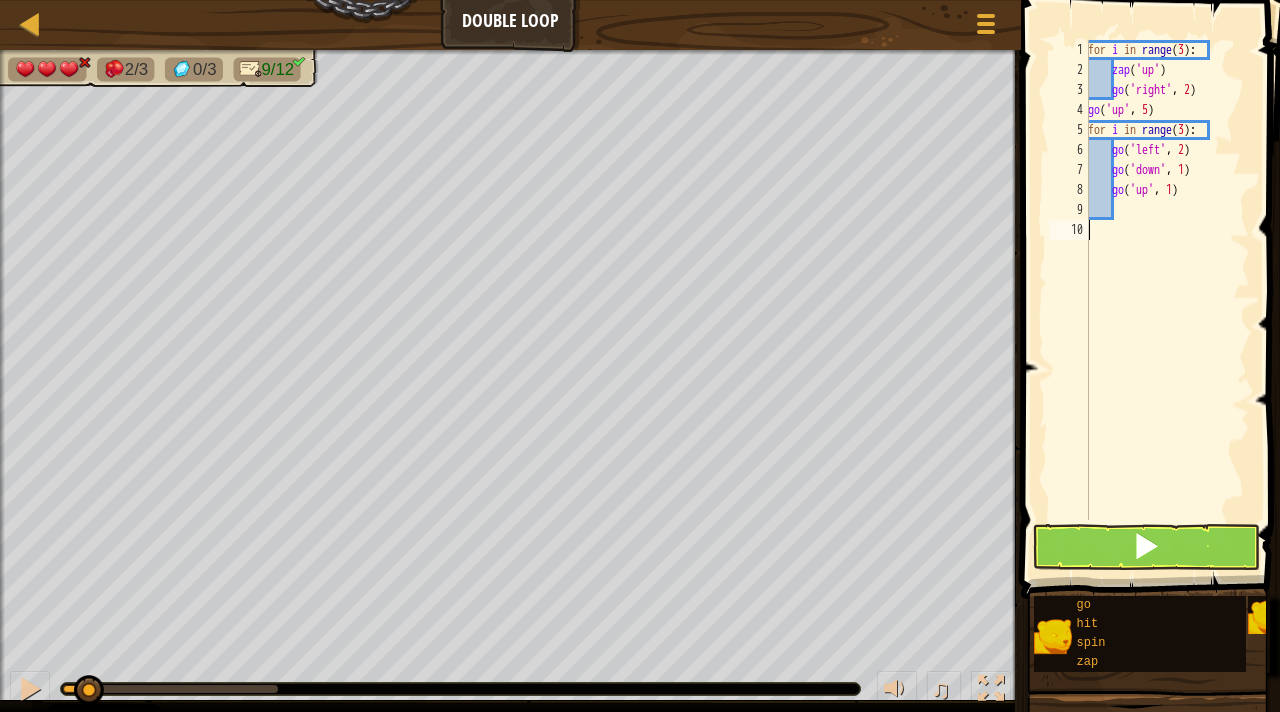 scroll, scrollTop: 9, scrollLeft: 0, axis: vertical 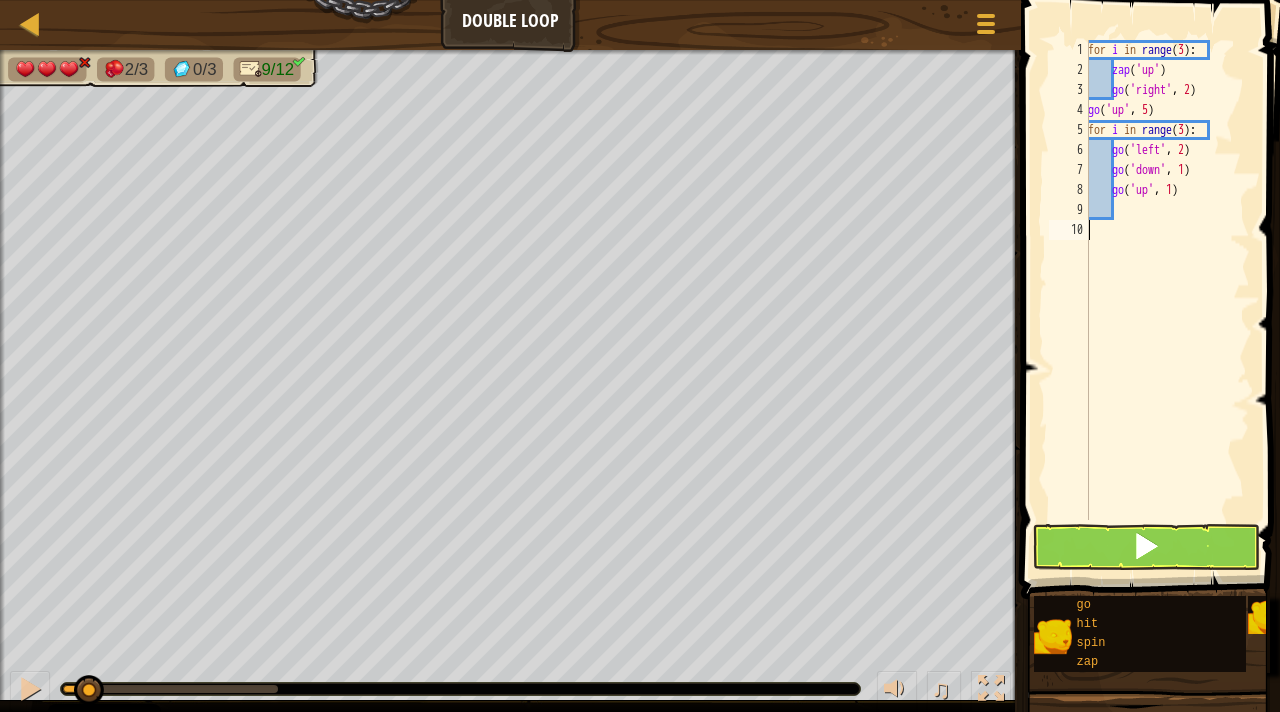 type 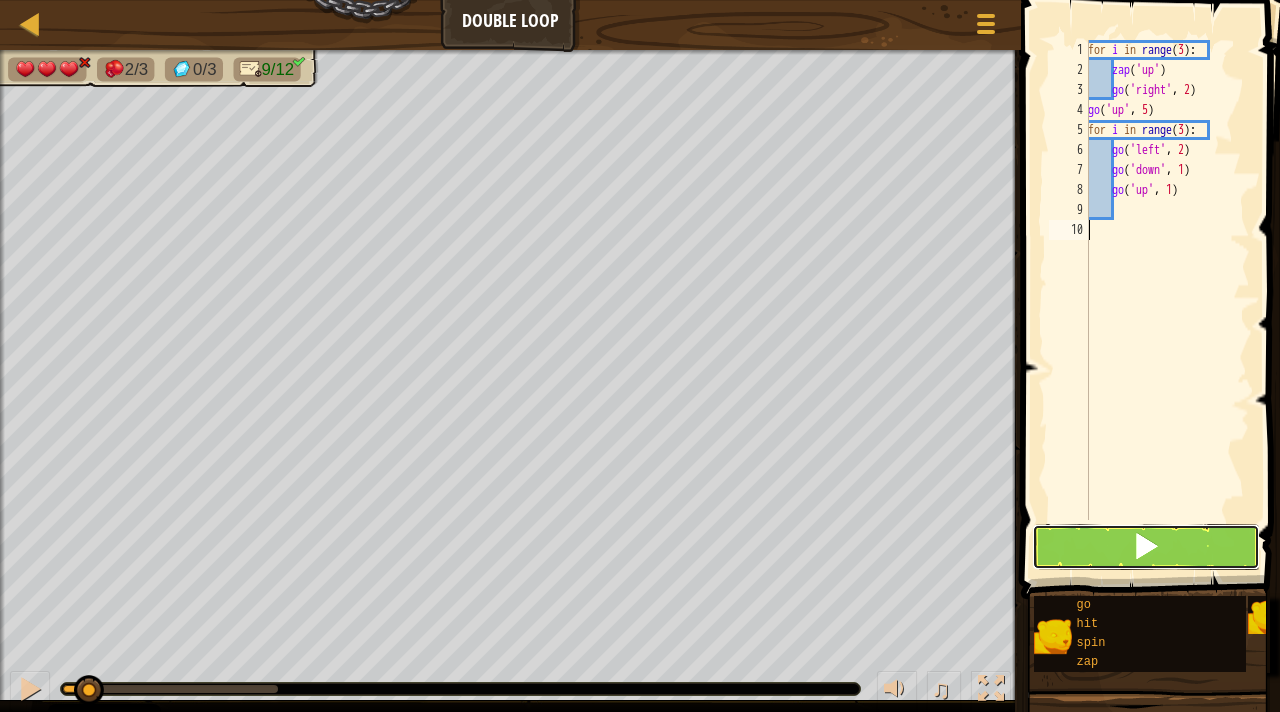 click at bounding box center (1146, 546) 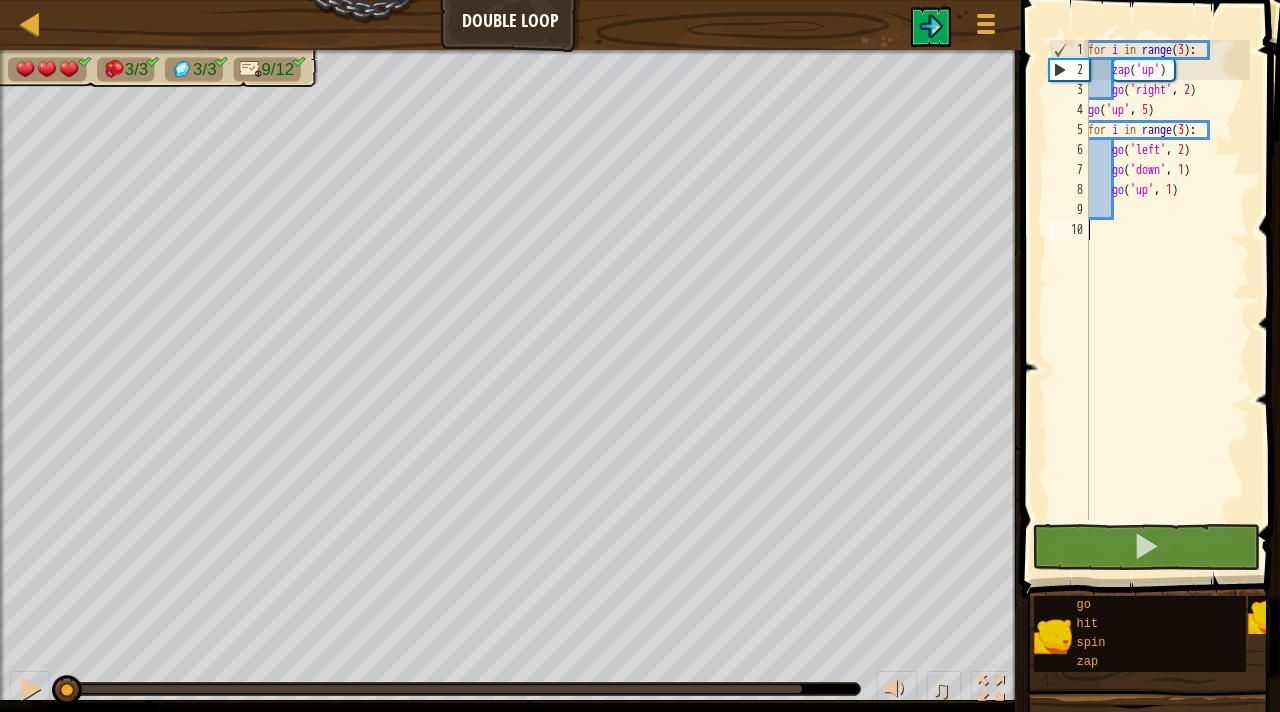 drag, startPoint x: 182, startPoint y: 675, endPoint x: 0, endPoint y: 683, distance: 182.17574 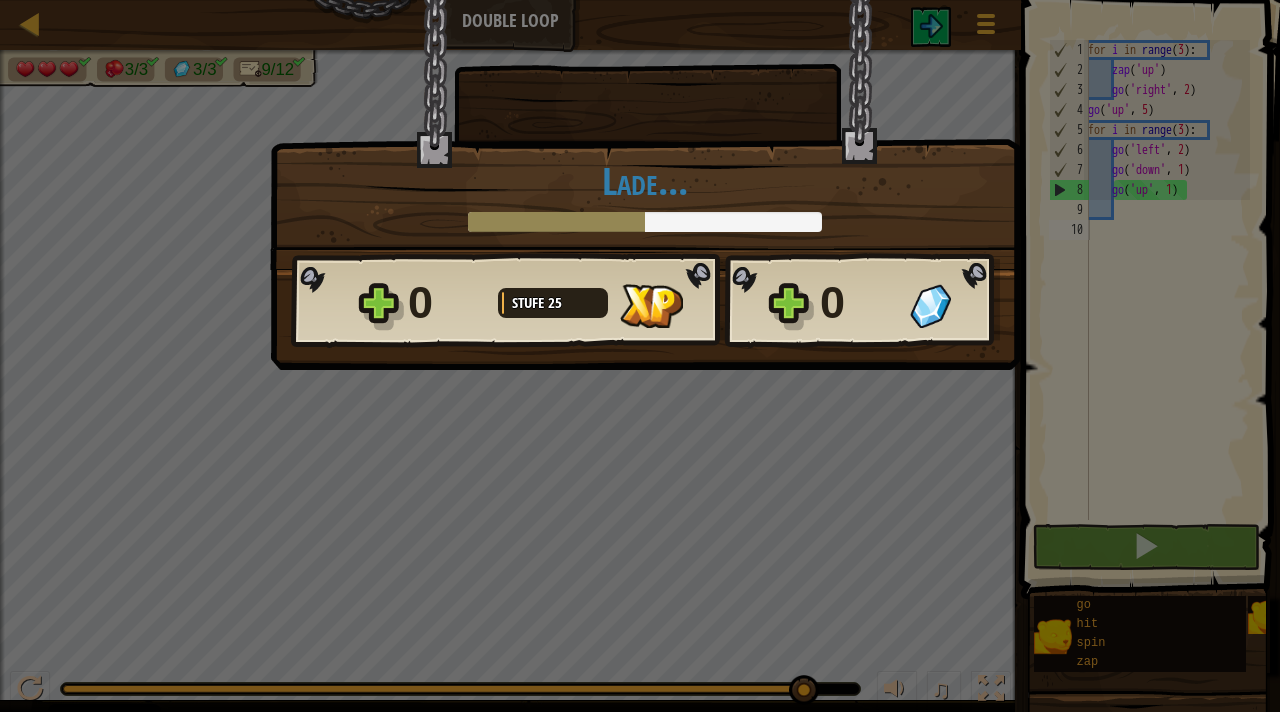drag, startPoint x: 462, startPoint y: 675, endPoint x: 925, endPoint y: 667, distance: 463.06912 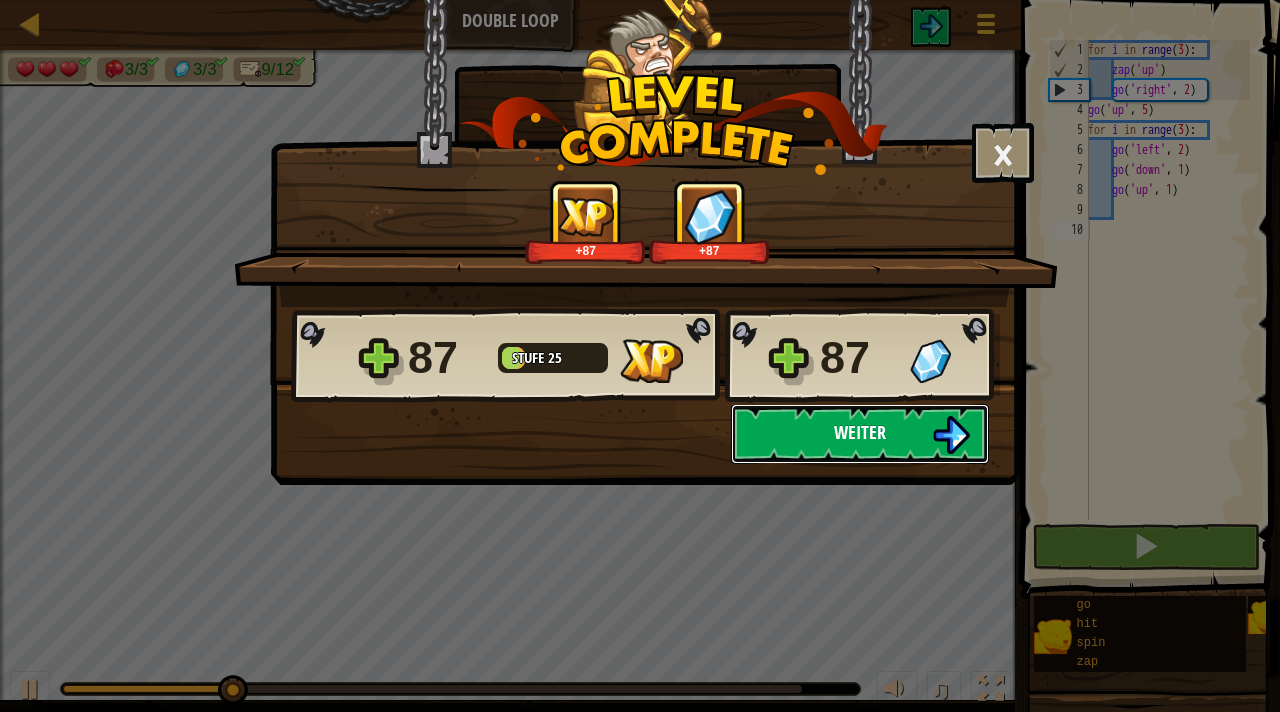 click on "Weiter" at bounding box center [860, 432] 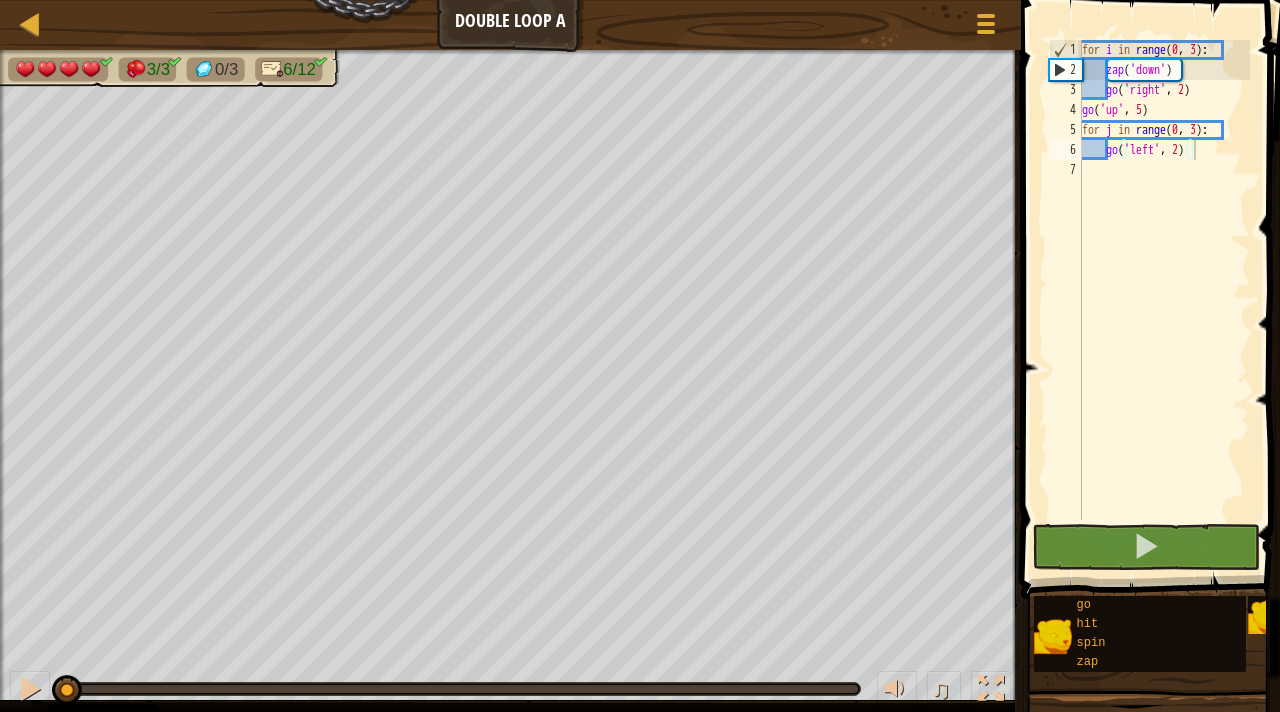 click at bounding box center (1152, 271) 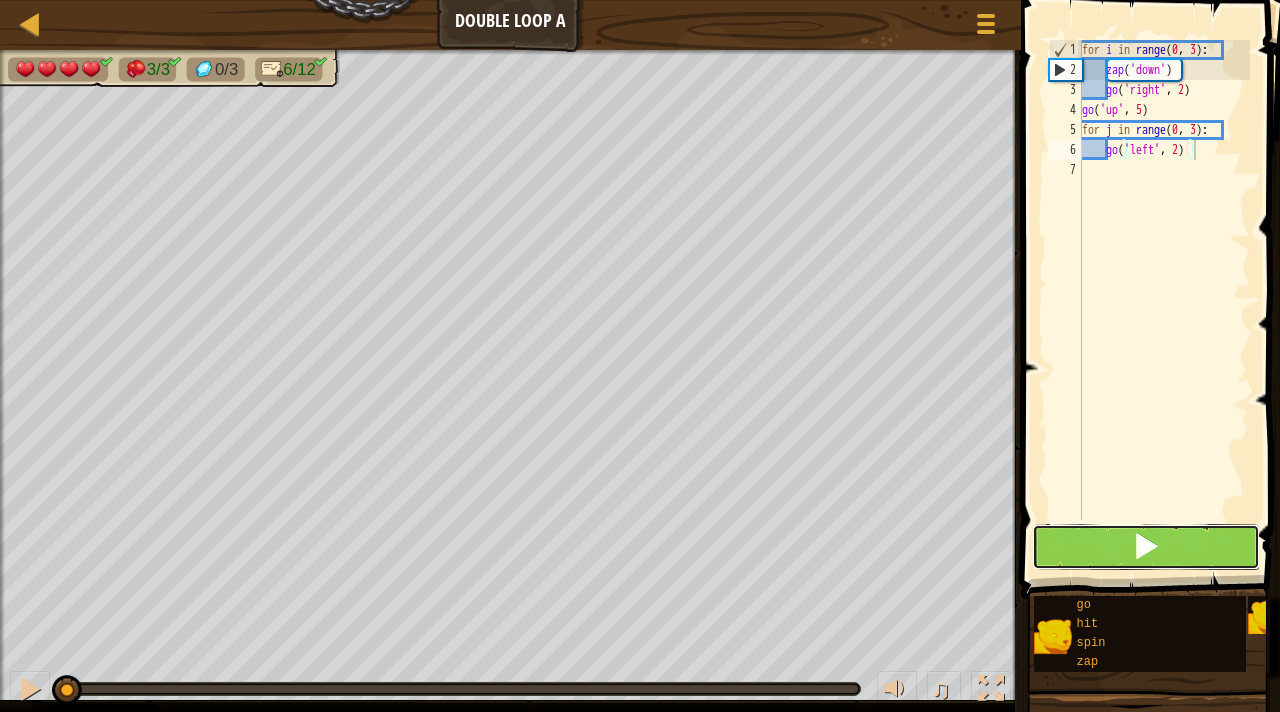 click at bounding box center [1146, 546] 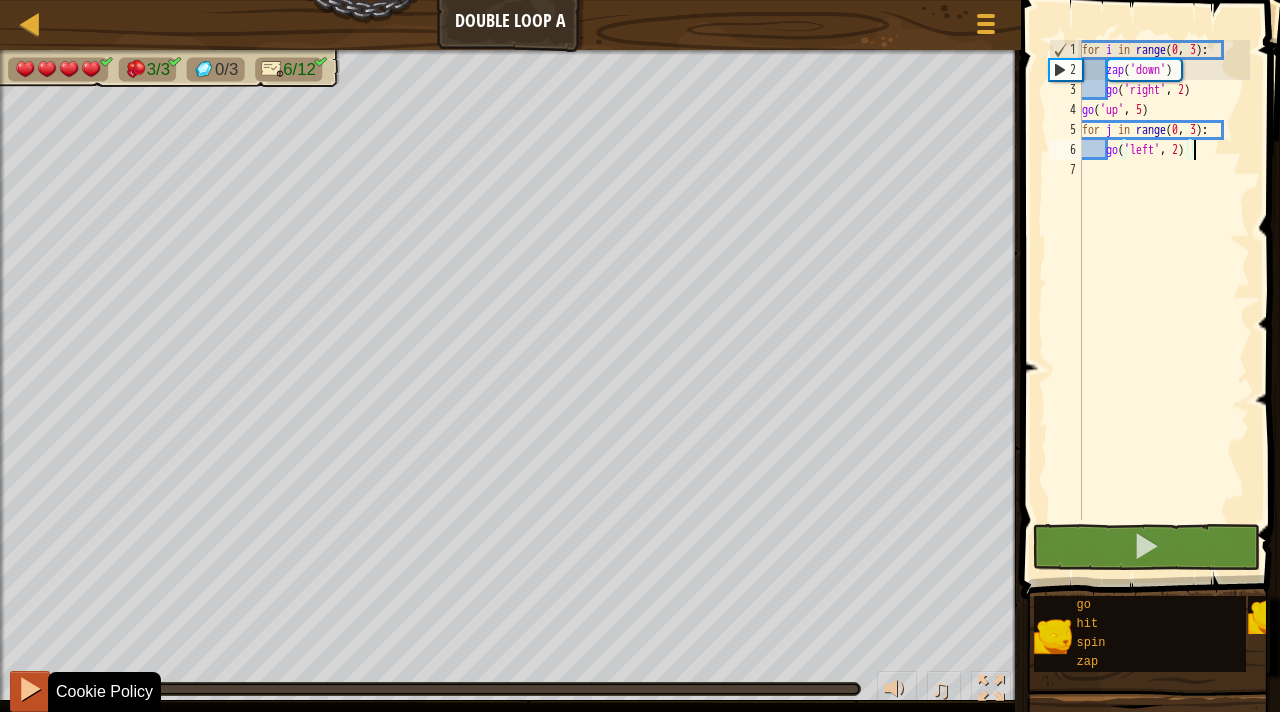 drag, startPoint x: 239, startPoint y: 685, endPoint x: 10, endPoint y: 698, distance: 229.3687 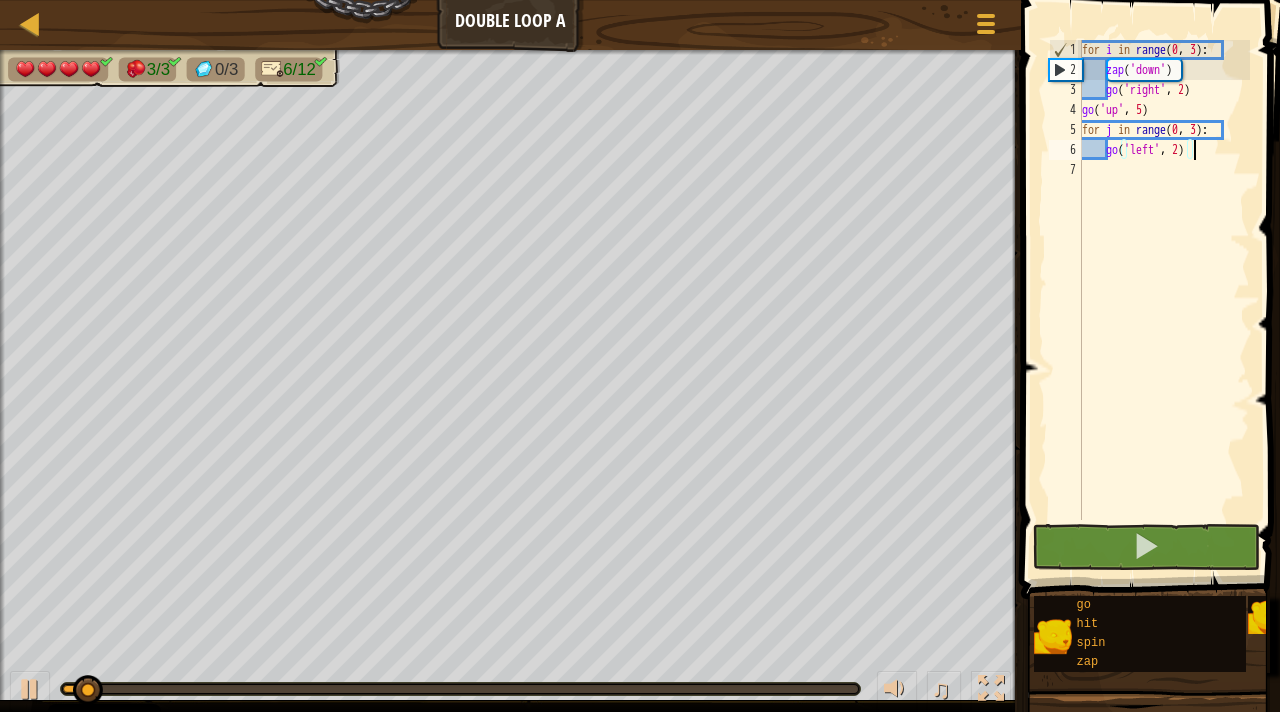 click on "♫" at bounding box center (510, 684) 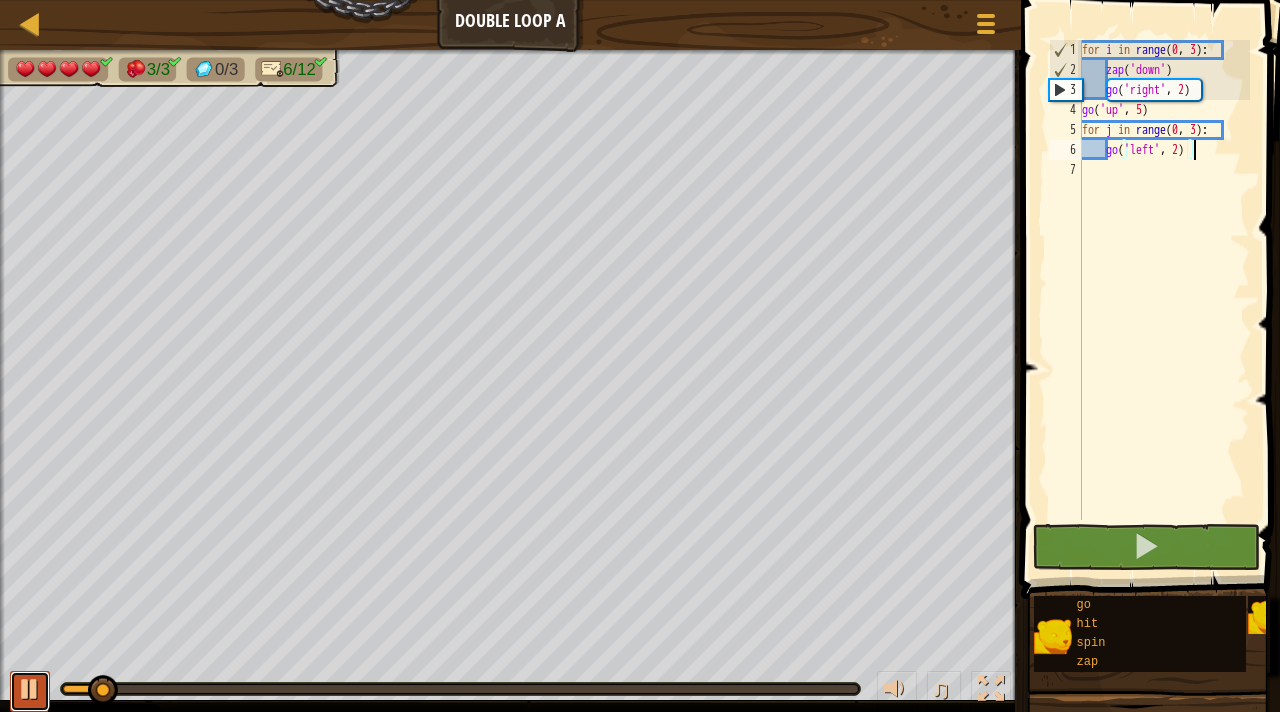 click at bounding box center [30, 689] 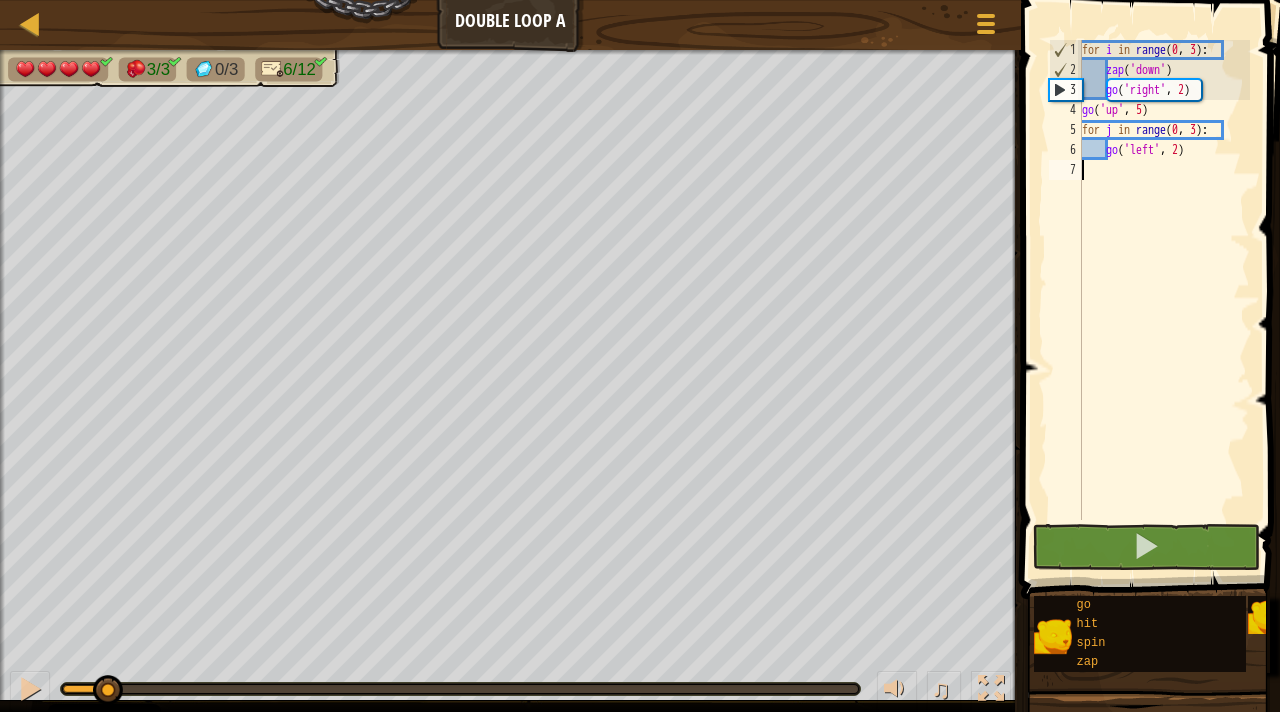 drag, startPoint x: 1168, startPoint y: 177, endPoint x: 1219, endPoint y: 163, distance: 52.886673 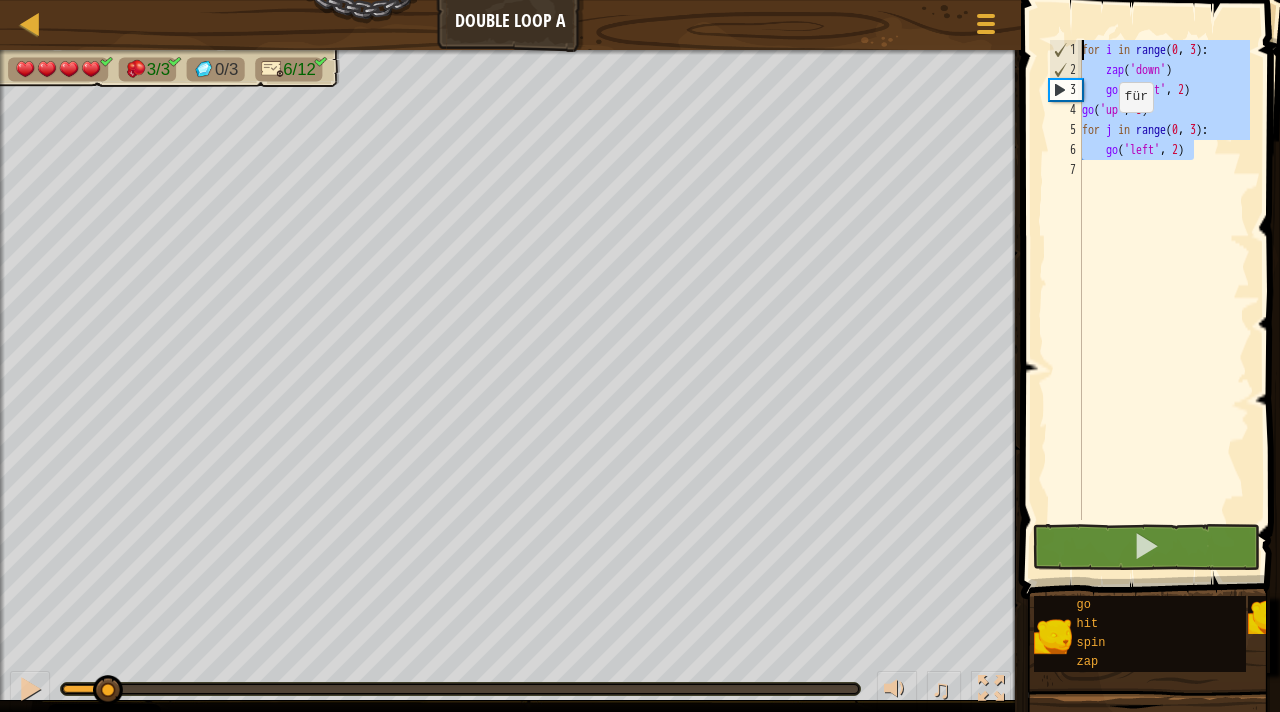 drag, startPoint x: 1204, startPoint y: 145, endPoint x: 717, endPoint y: 9, distance: 505.63327 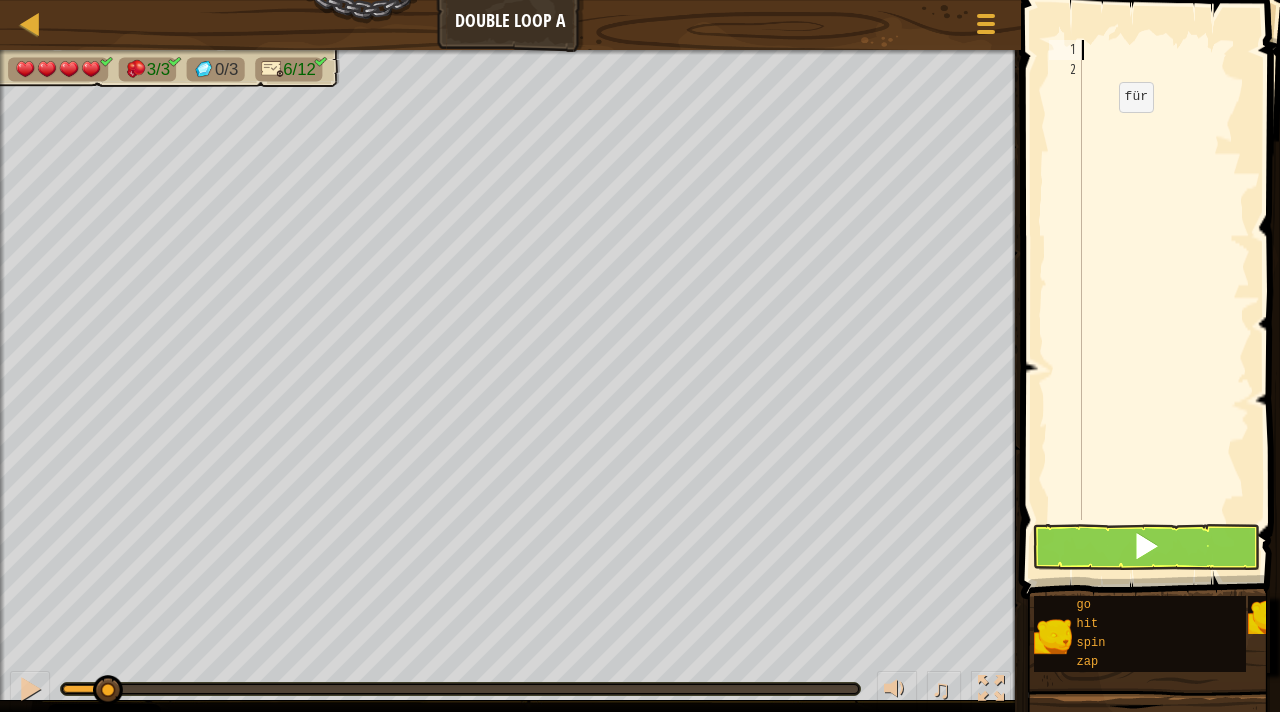 scroll, scrollTop: 9, scrollLeft: 0, axis: vertical 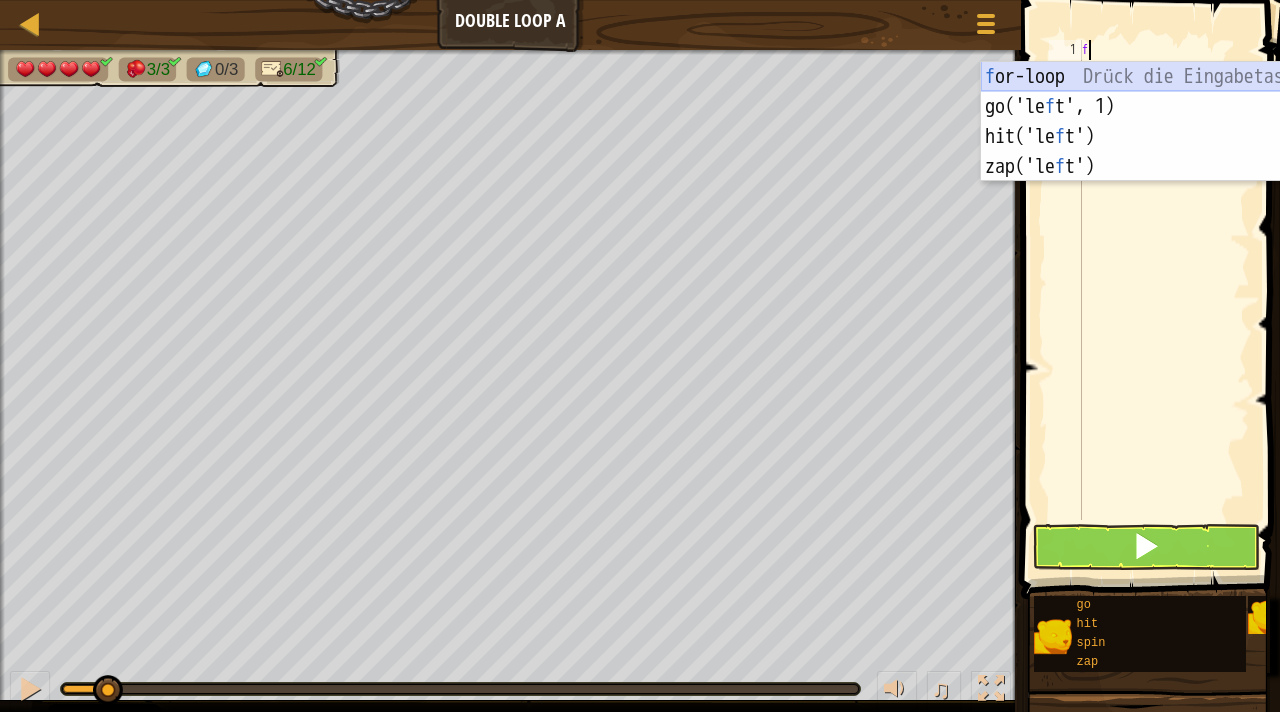 click on "f or-loop Drück die Eingabetaste go('le f t', 1) Drück die Eingabetaste hit('le f t') Drück die Eingabetaste zap('le f t') Drück die Eingabetaste" at bounding box center [1170, 152] 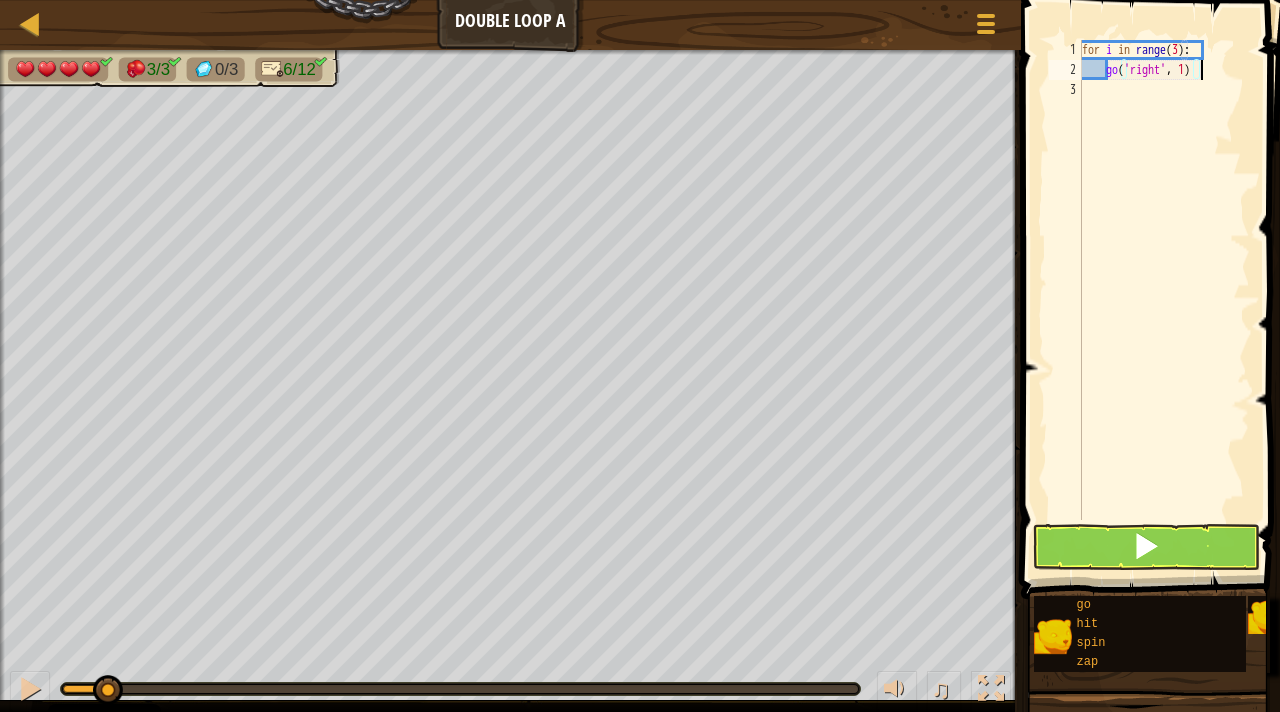 click on "for   i   in   range ( 3 ) :      go ( 'right' ,   1 )" at bounding box center [1164, 300] 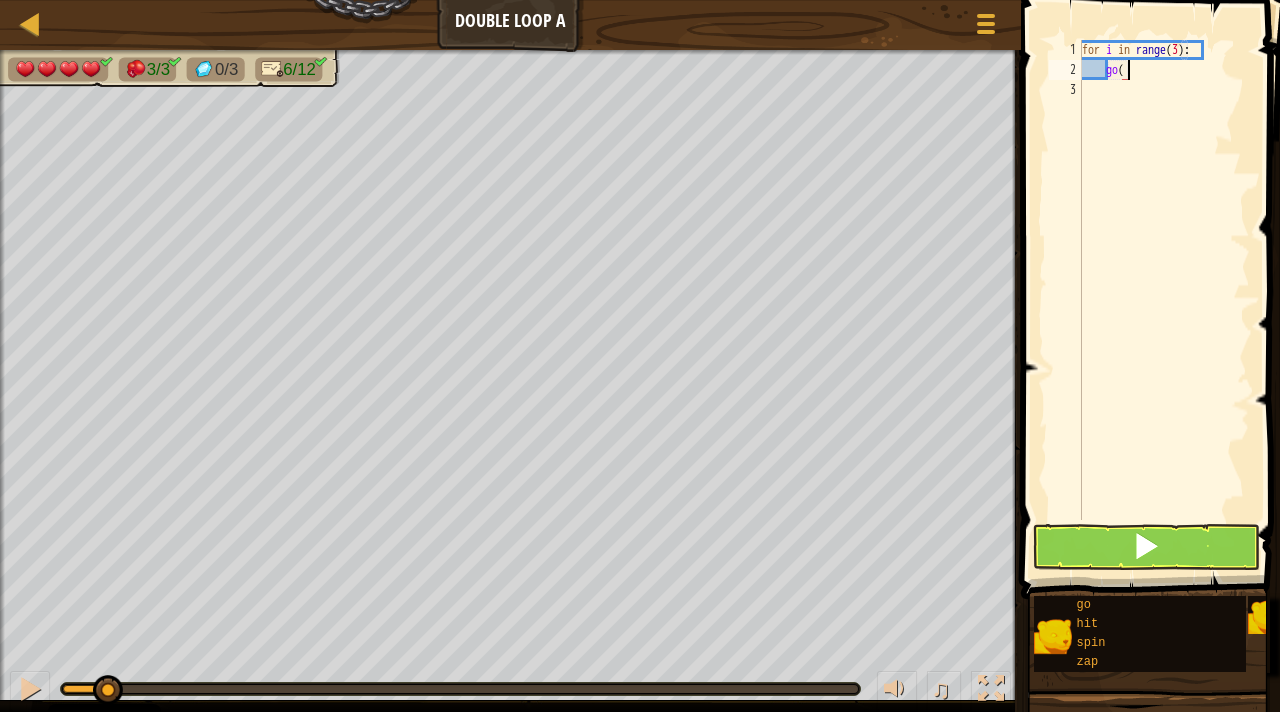 type on "g" 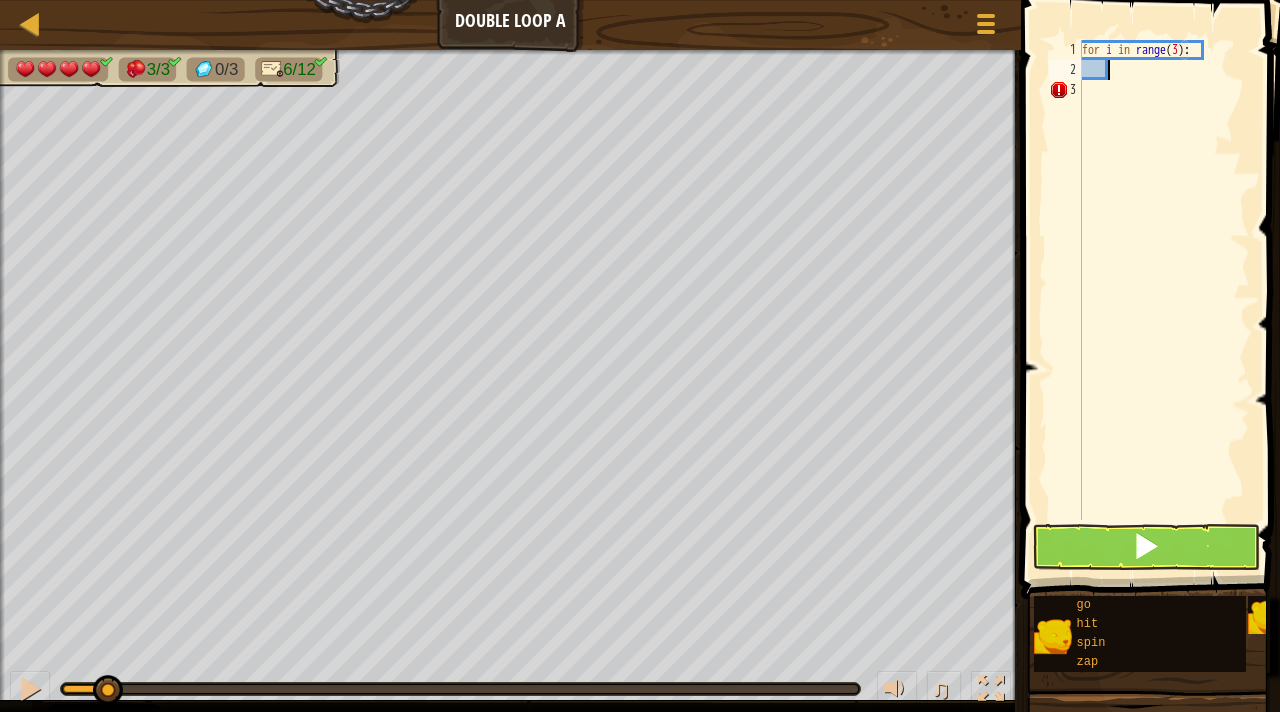 type on "z" 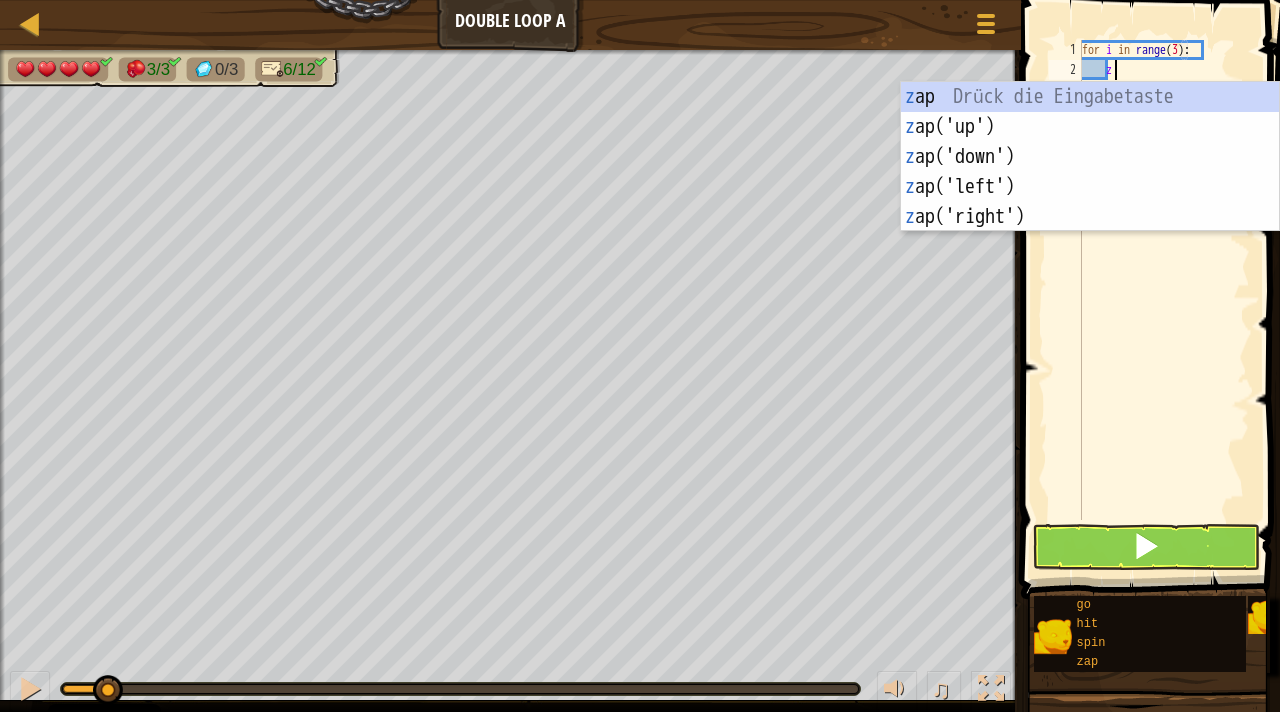 scroll, scrollTop: 9, scrollLeft: 1, axis: both 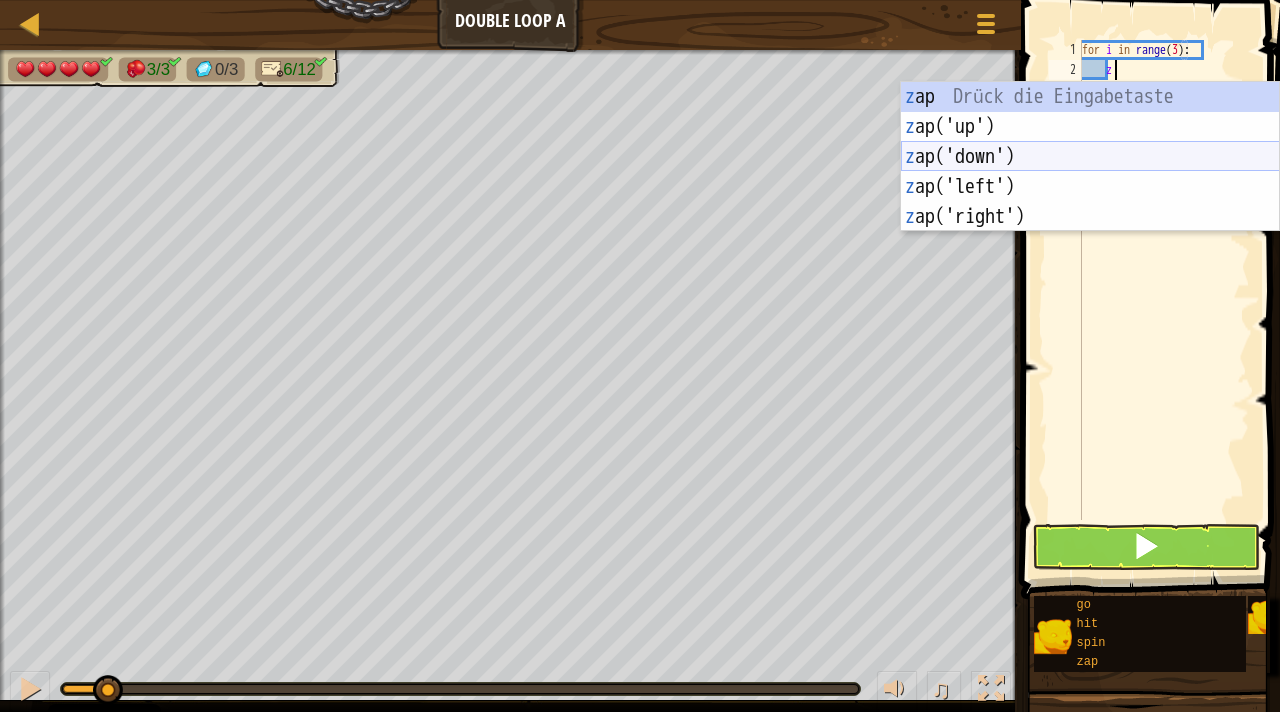 click on "z ap Drück die Eingabetaste z ap('up') Drück die Eingabetaste z ap('down') Drück die Eingabetaste z ap('left') Drück die Eingabetaste z ap('right') Drück die Eingabetaste" at bounding box center [1090, 187] 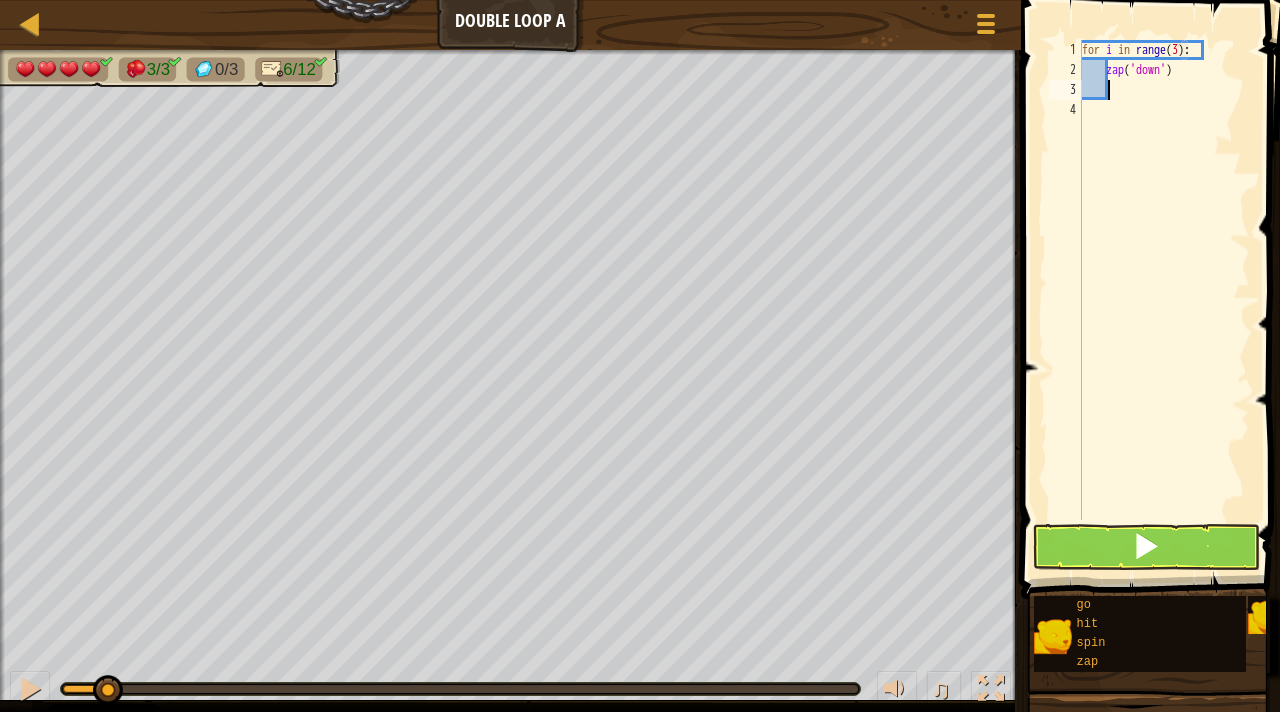 type on "g" 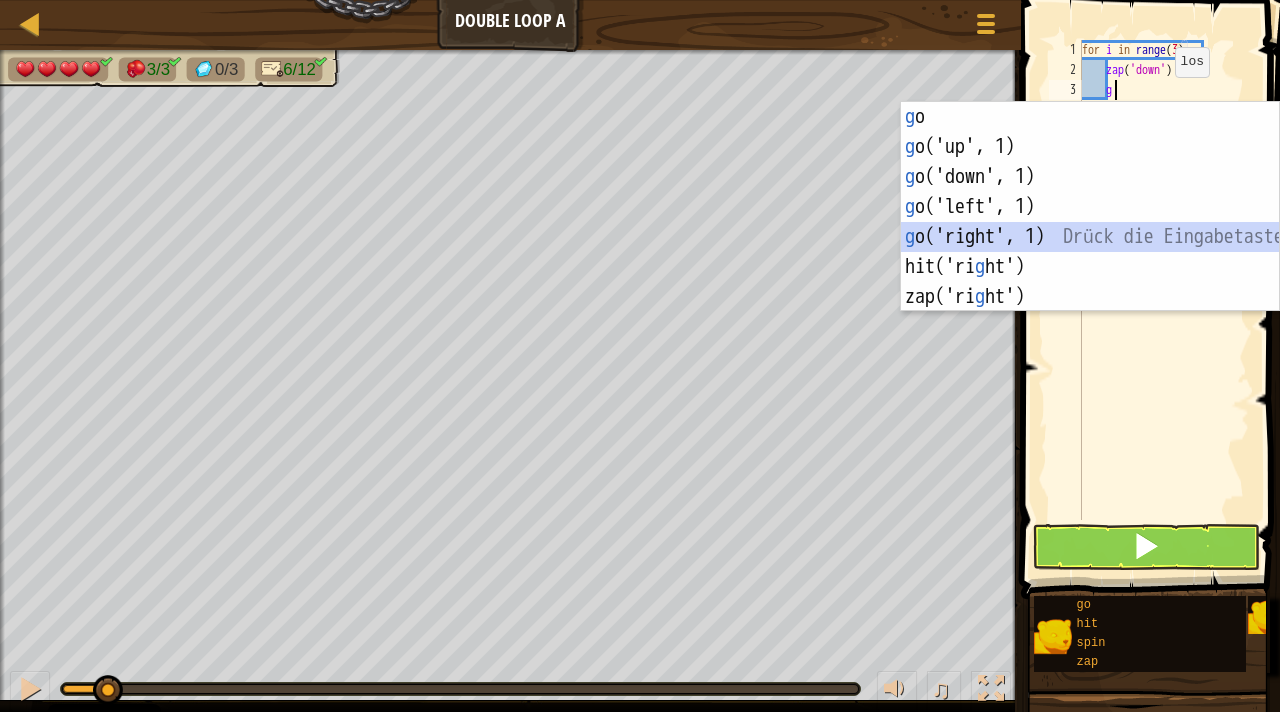 click on "g o Drück die Eingabetaste g o('up', 1) Drück die Eingabetaste g o('down', 1) Drück die Eingabetaste g o('left', 1) Drück die Eingabetaste g o('right', 1) Drück die Eingabetaste hit('ri g ht') Drück die Eingabetaste zap('ri g ht') Drück die Eingabetaste" at bounding box center (1090, 237) 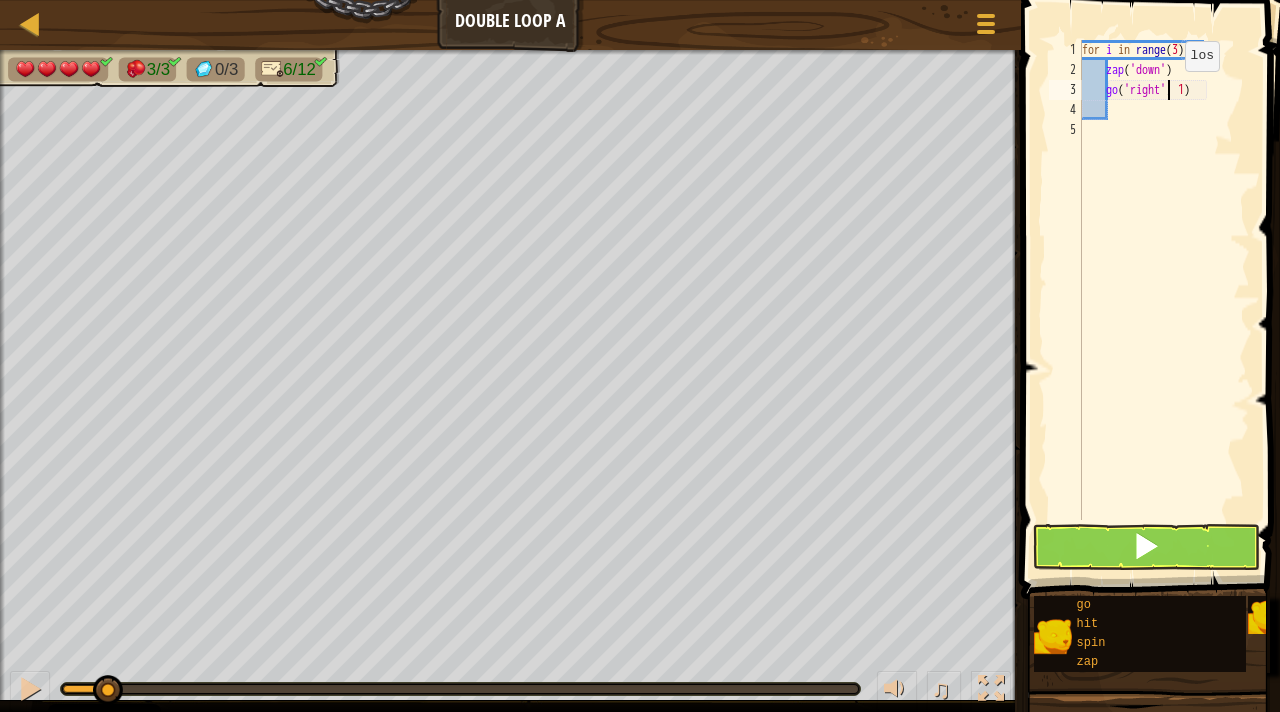 click on "for   i   in   range ( 3 ) :      zap ( 'down' )      go ( 'right' ,   1 )" at bounding box center (1164, 300) 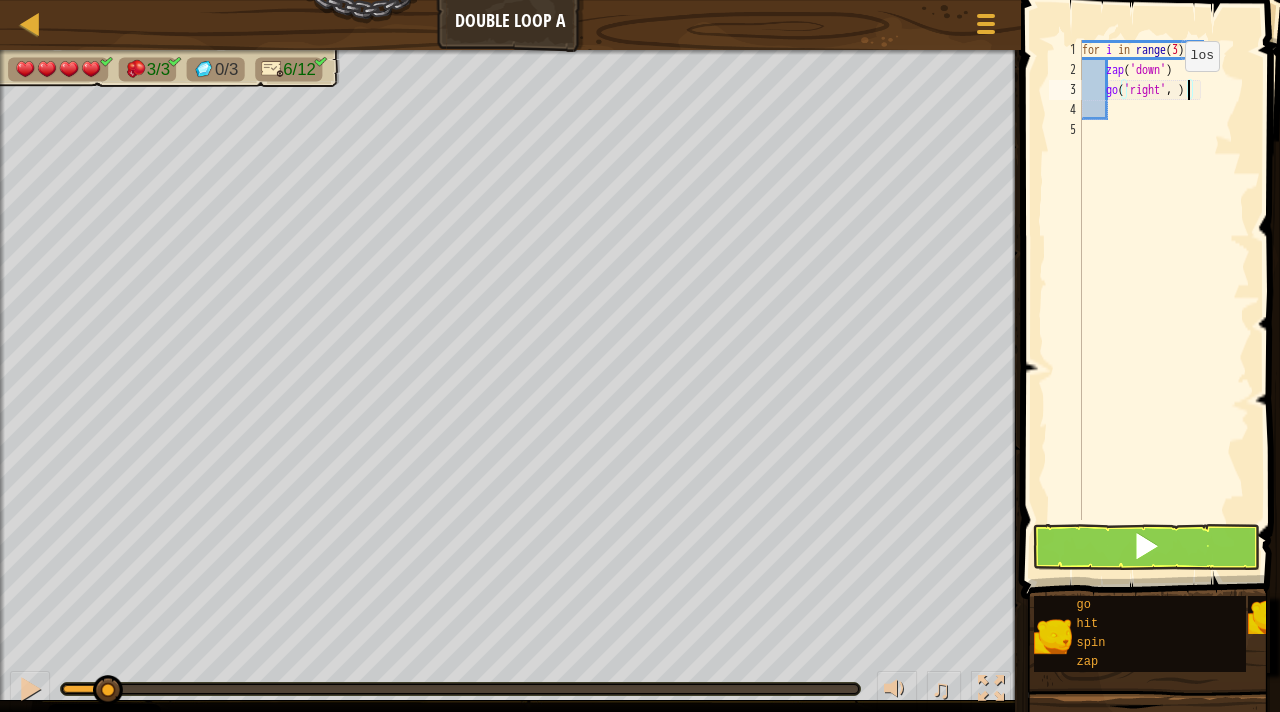 type on "go('right', 2)" 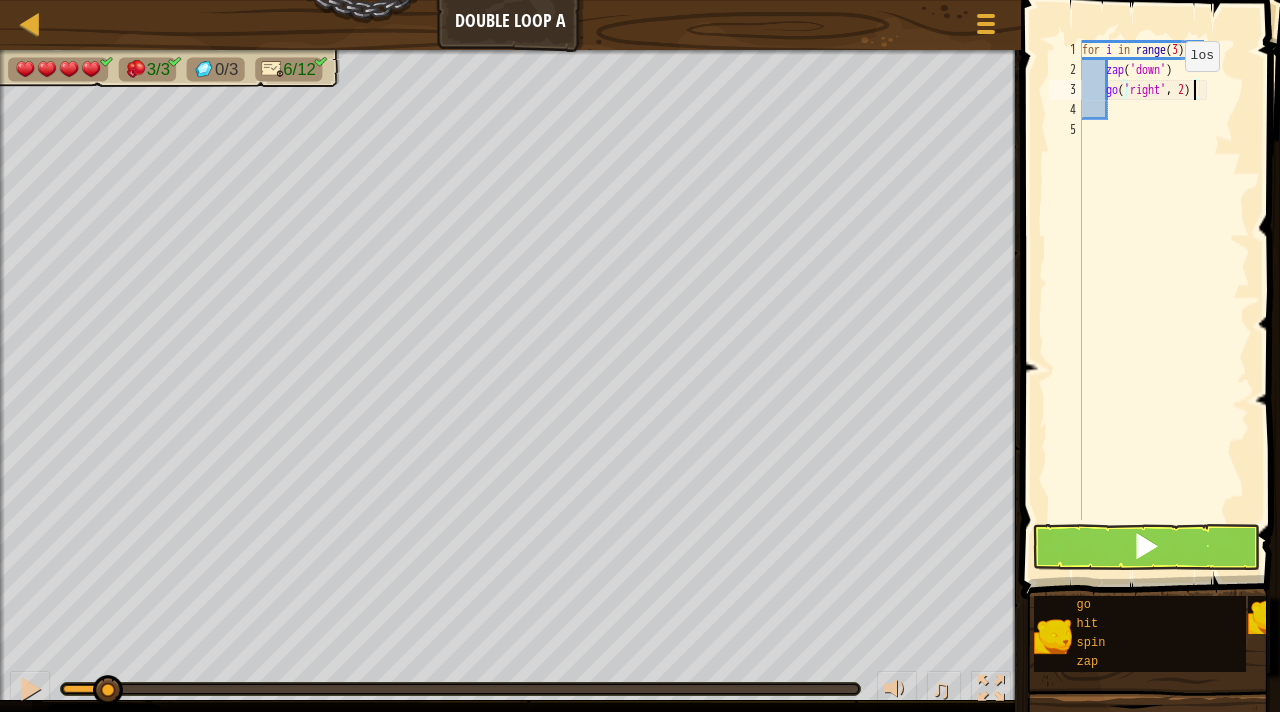 scroll, scrollTop: 9, scrollLeft: 8, axis: both 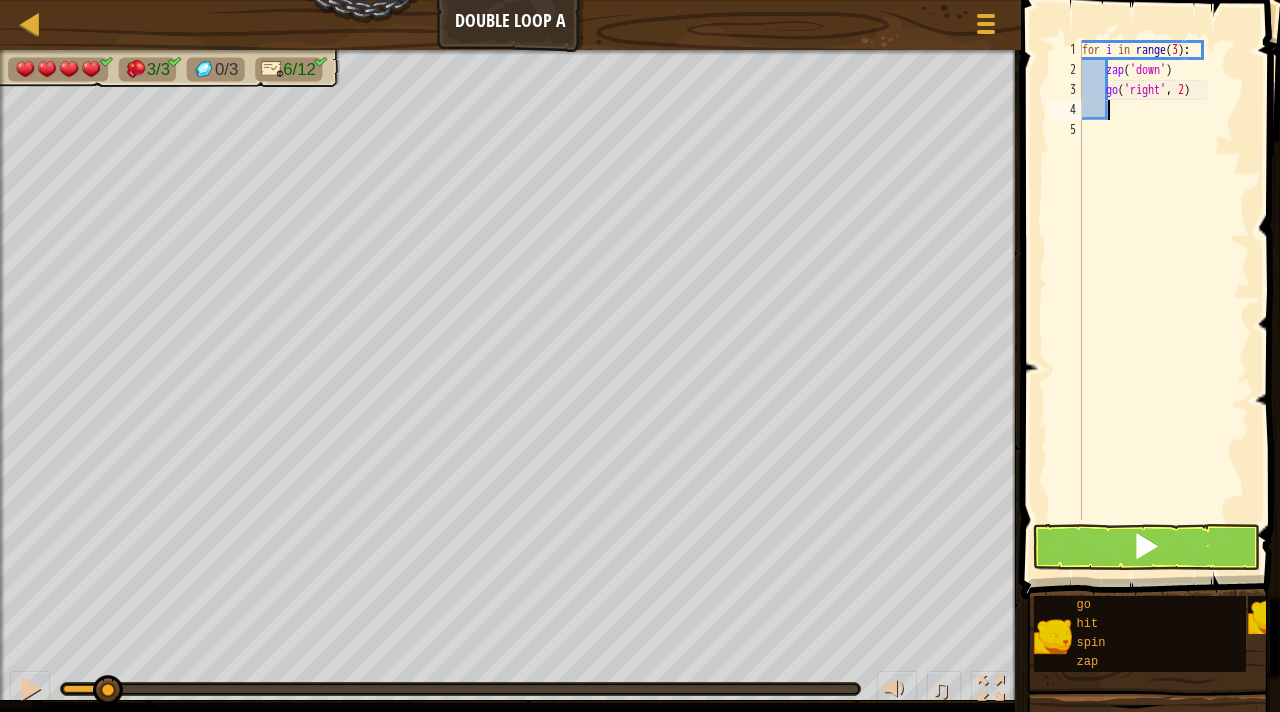 click on "for   i   in   range ( 3 ) :      zap ( 'down' )      go ( 'right' ,   2 )" at bounding box center (1164, 300) 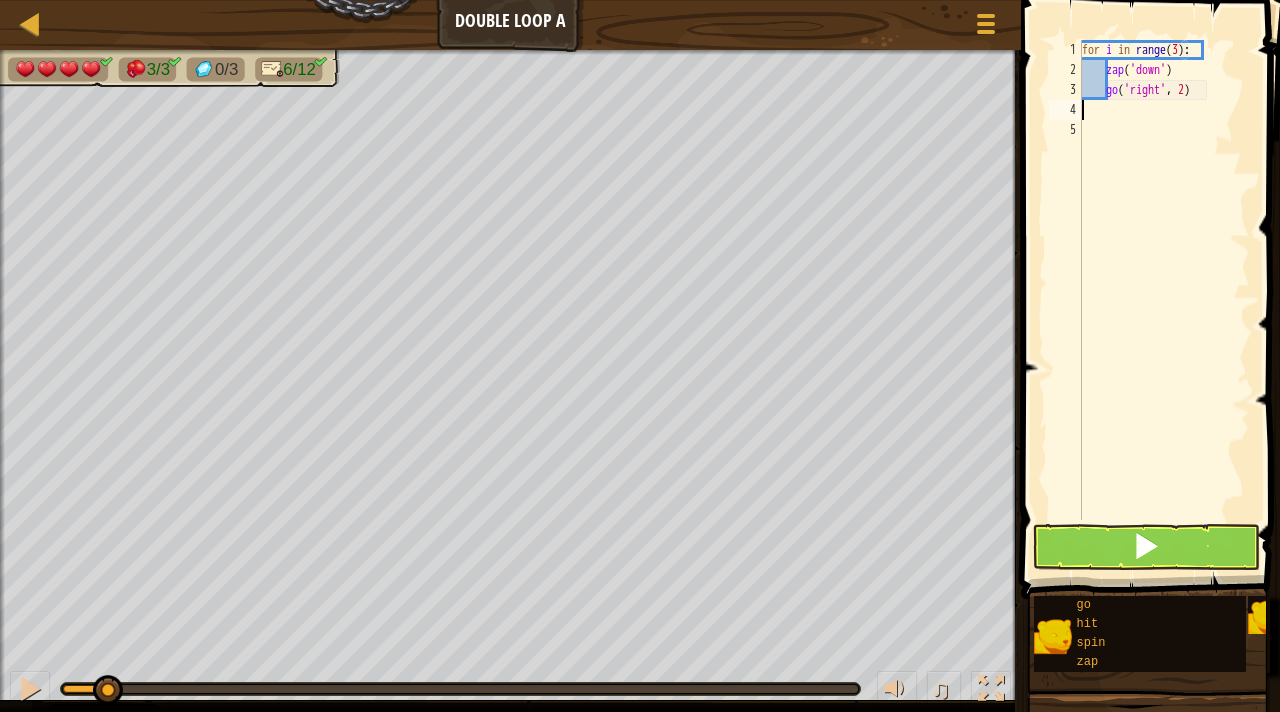 scroll, scrollTop: 9, scrollLeft: 0, axis: vertical 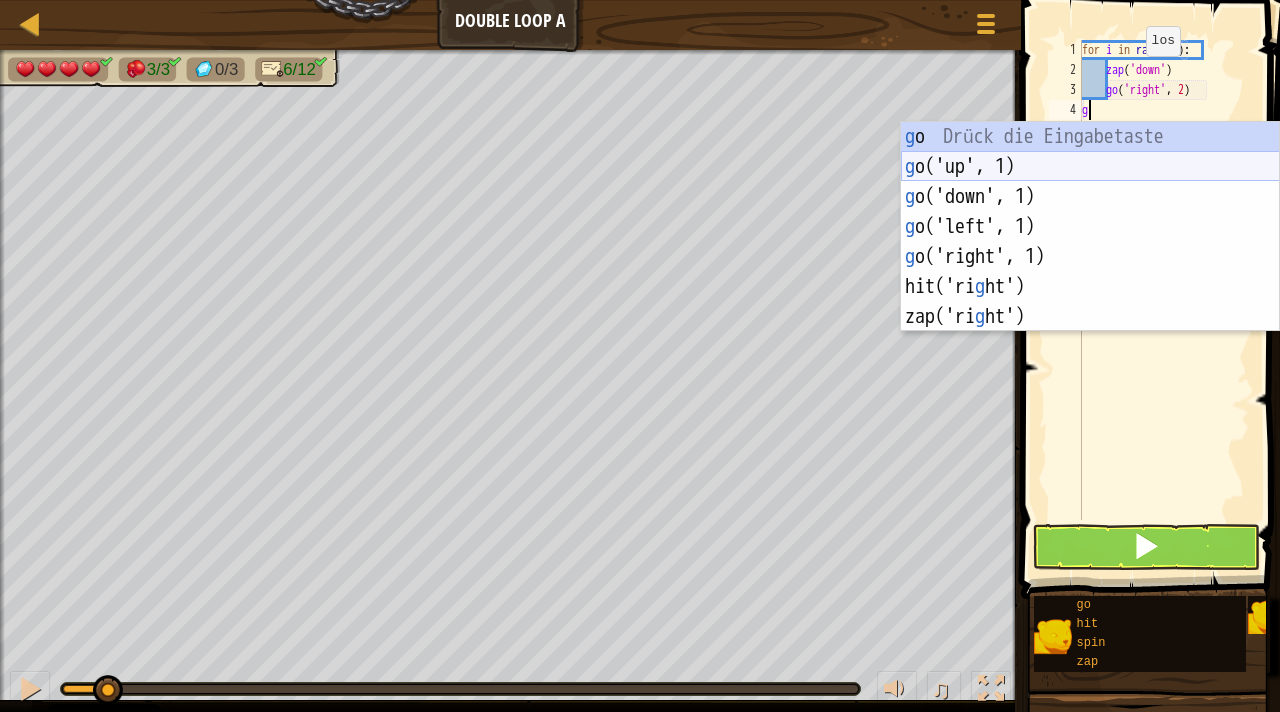 click on "g o Drück die Eingabetaste g o('up', 1) Drück die Eingabetaste g o('down', 1) Drück die Eingabetaste g o('left', 1) Drück die Eingabetaste g o('right', 1) Drück die Eingabetaste hit('ri g ht') Drück die Eingabetaste zap('ri g ht') Drück die Eingabetaste" at bounding box center (1090, 257) 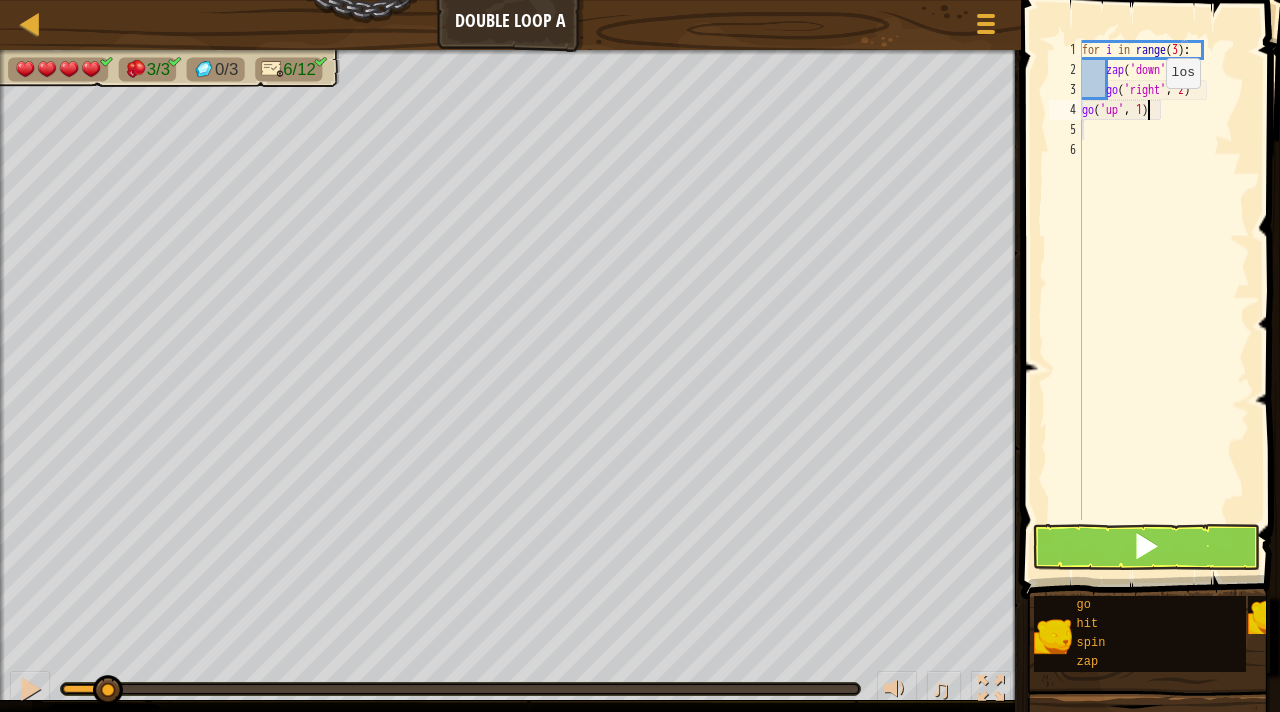 click on "for   i   in   range ( 3 ) :      zap ( 'down' )      go ( 'right' ,   2 ) go ( 'up' ,   1 )" at bounding box center [1164, 300] 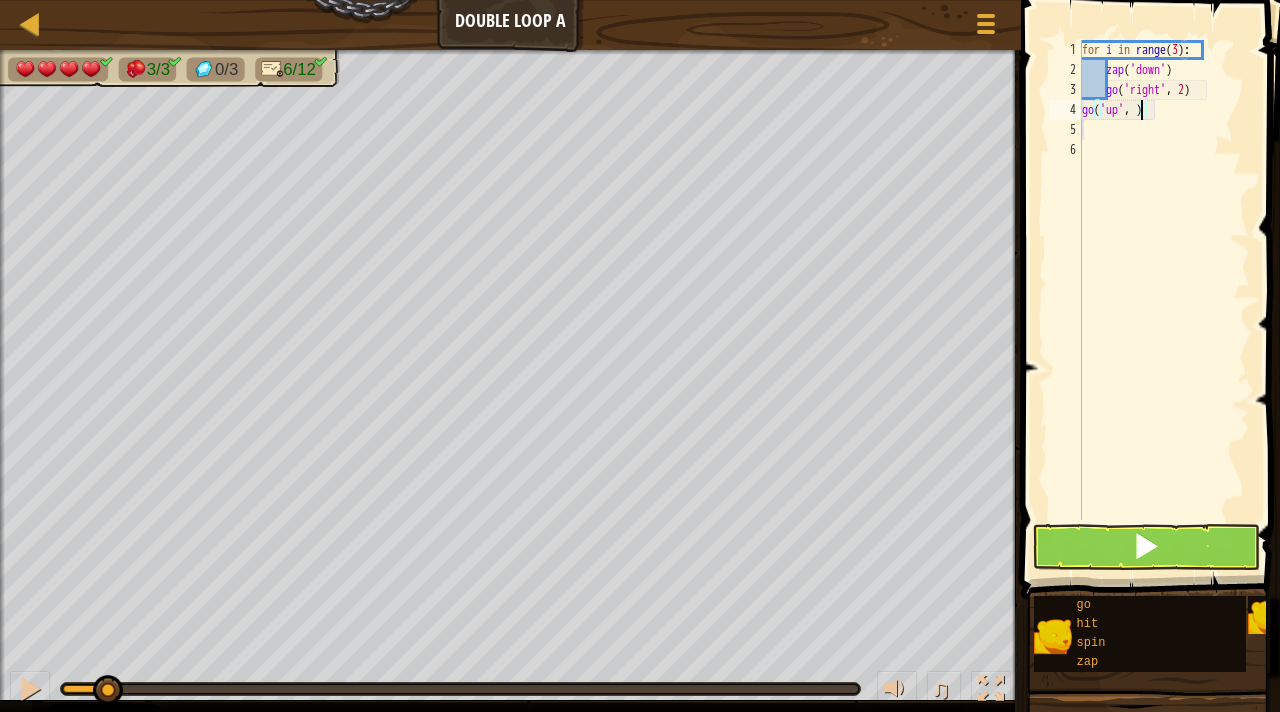 type on "go('up', 5)" 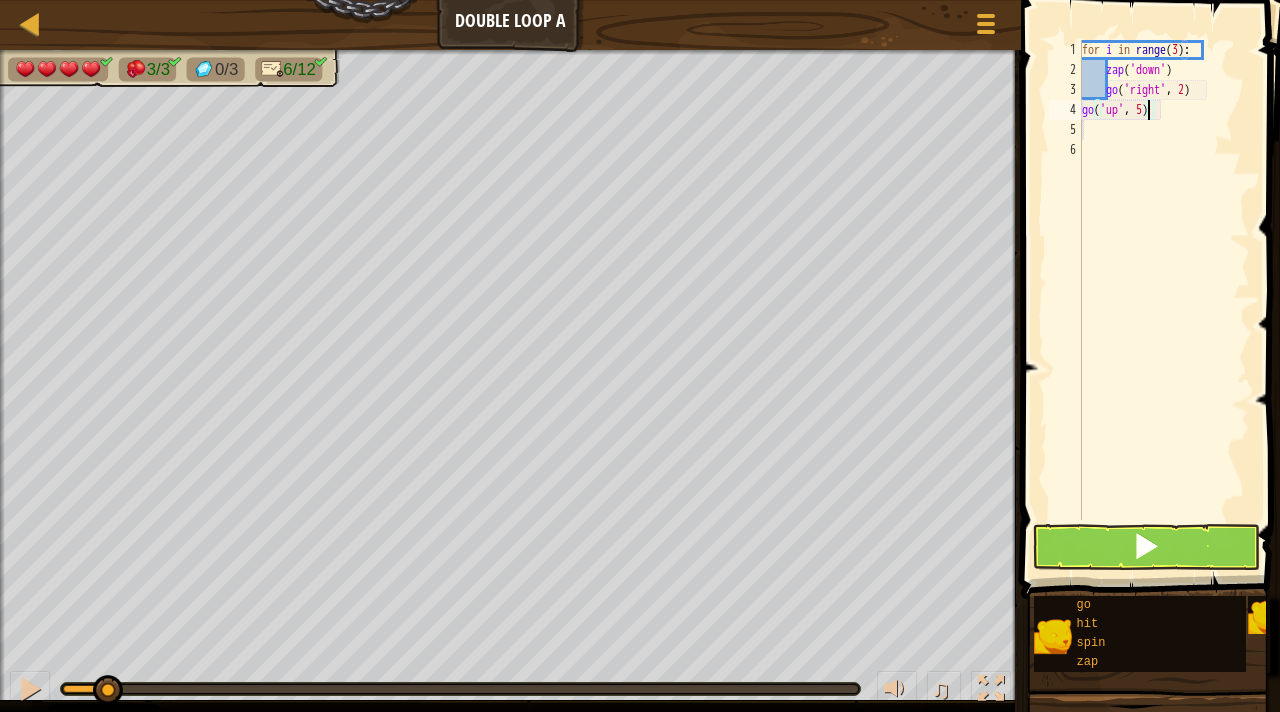 scroll, scrollTop: 9, scrollLeft: 0, axis: vertical 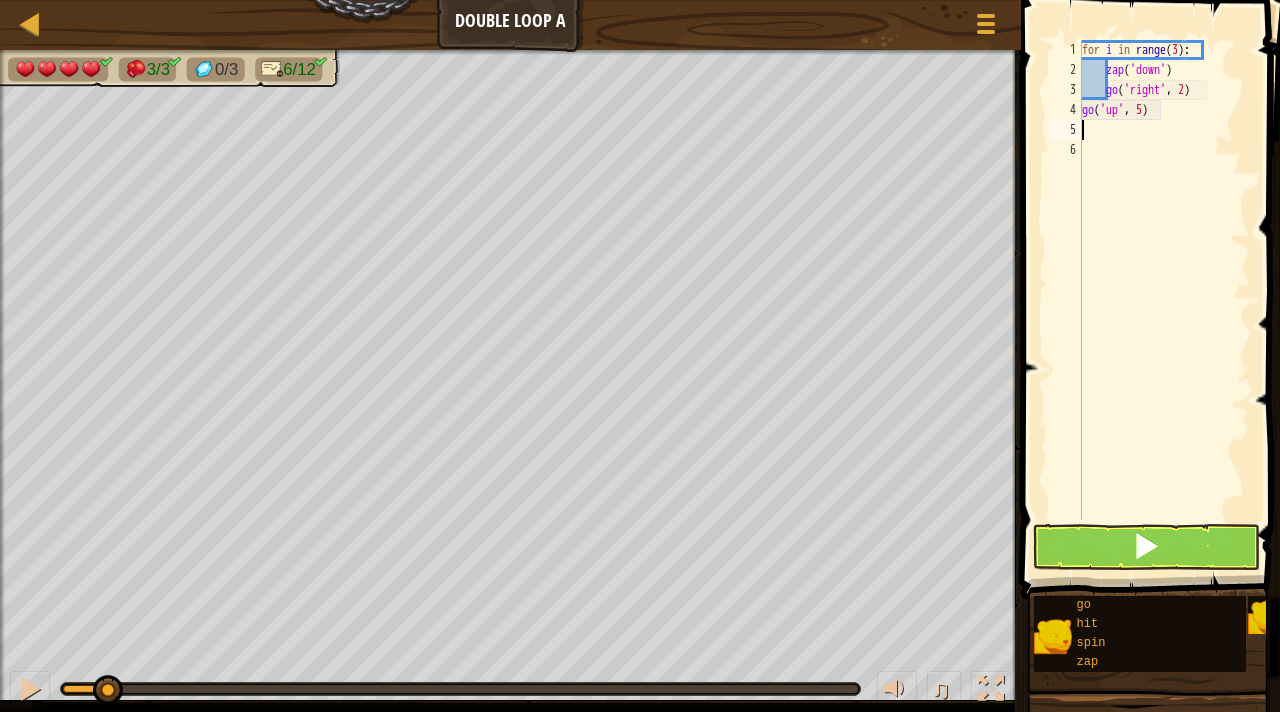type on "g" 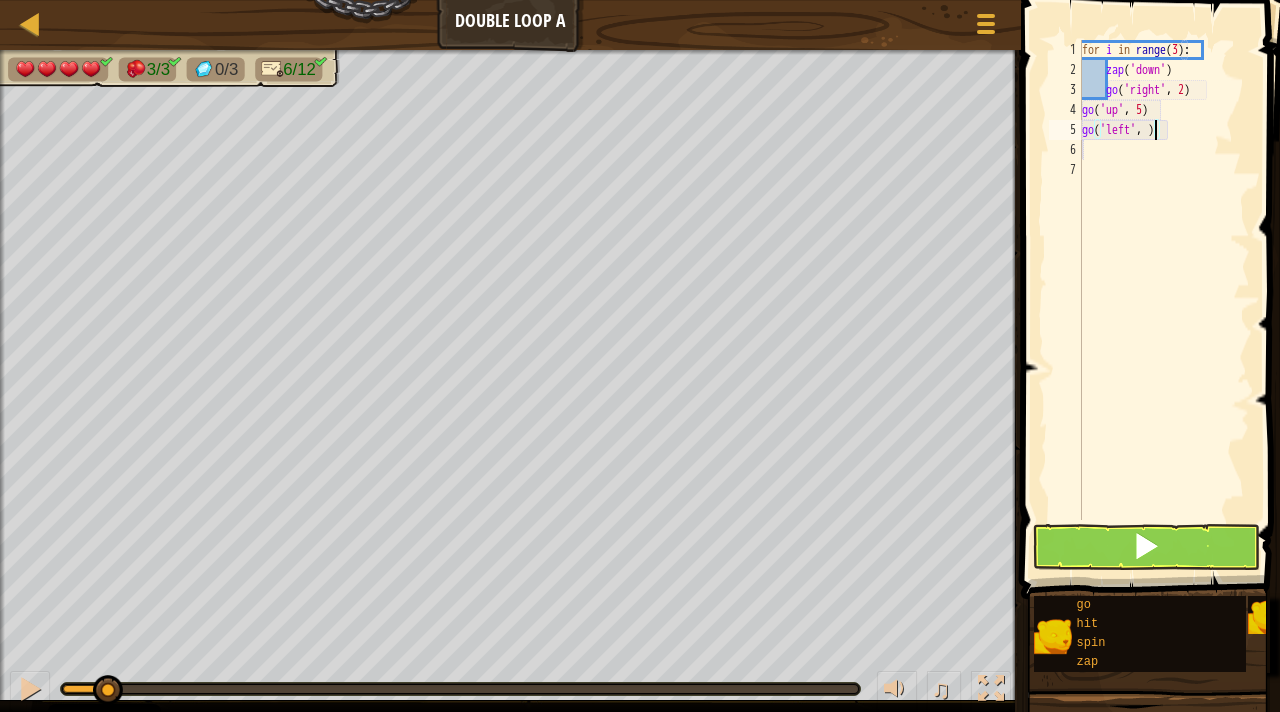 type on "go('left', 2)" 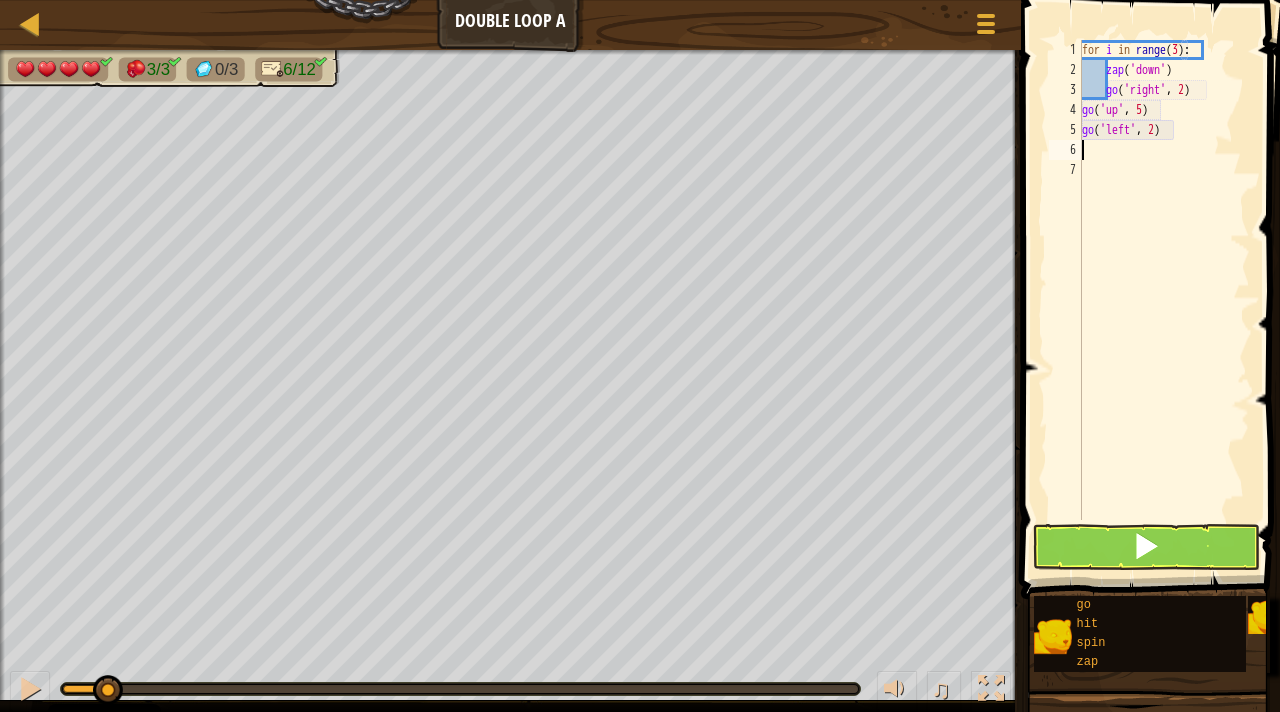 scroll, scrollTop: 9, scrollLeft: 0, axis: vertical 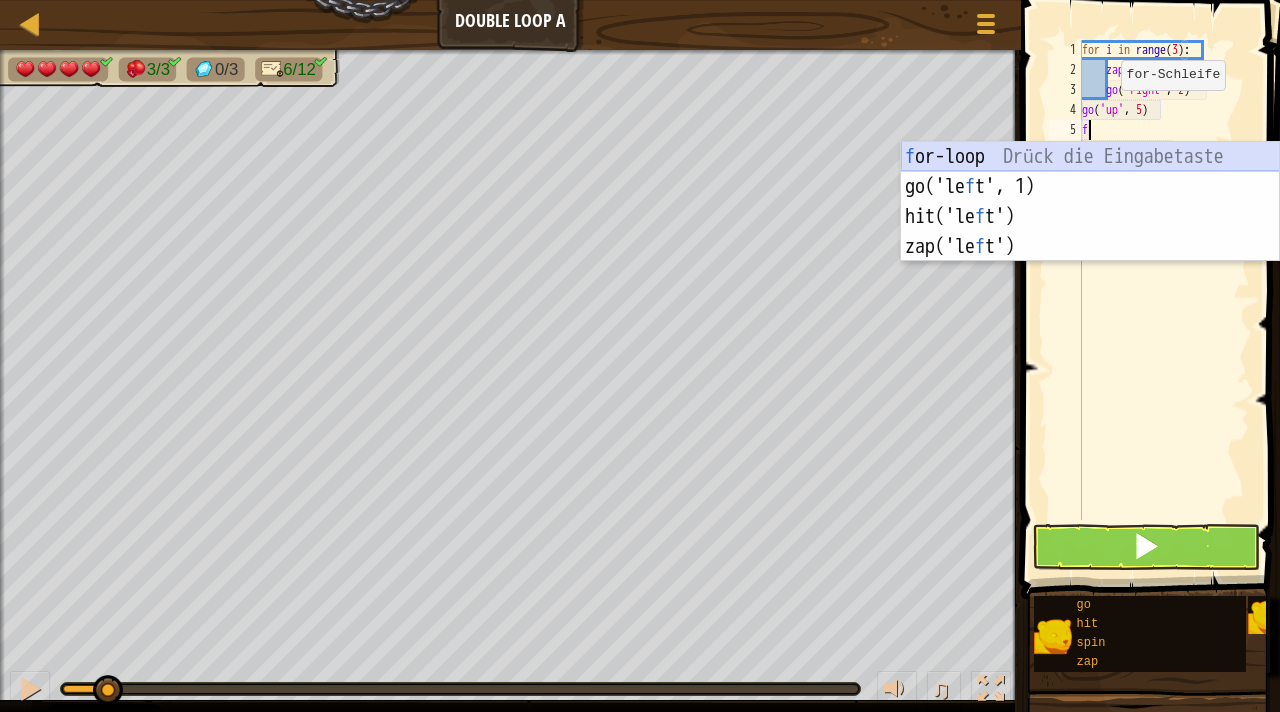 click on "f or-loop Drück die Eingabetaste go('le f t', 1) Drück die Eingabetaste hit('le f t') Drück die Eingabetaste zap('le f t') Drück die Eingabetaste" at bounding box center [1090, 232] 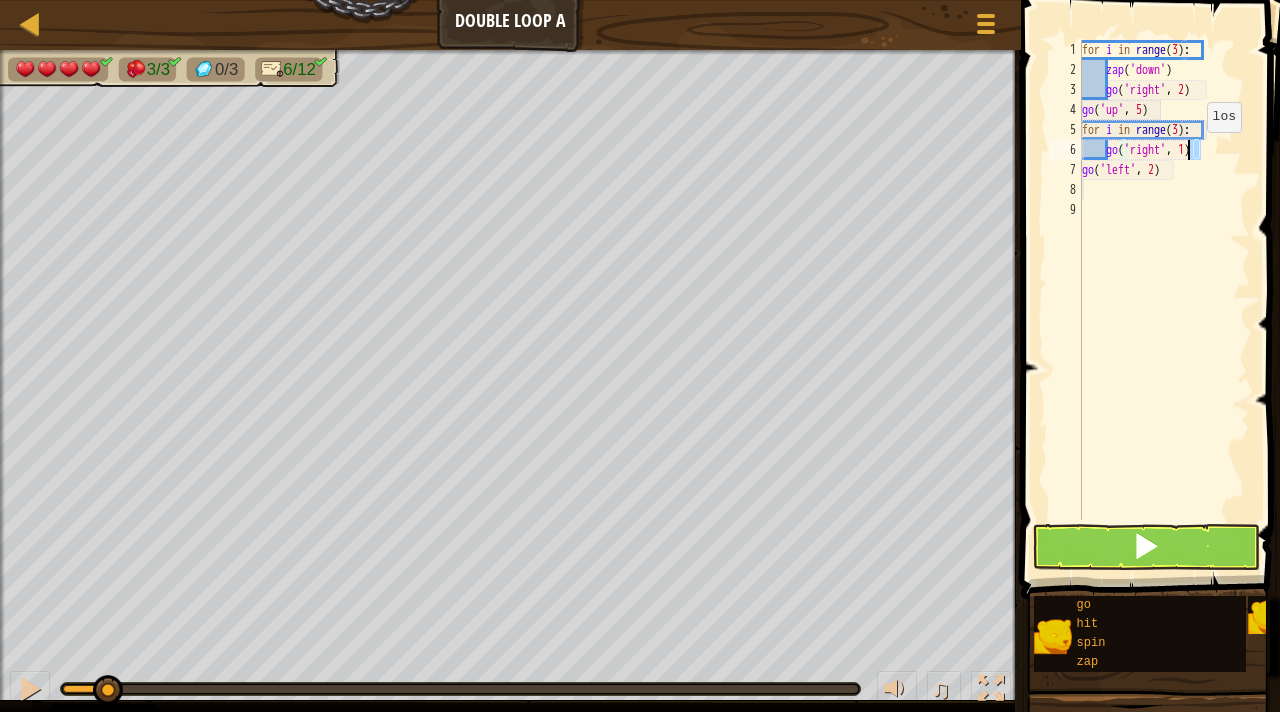 drag, startPoint x: 1198, startPoint y: 145, endPoint x: 1207, endPoint y: 153, distance: 12.0415945 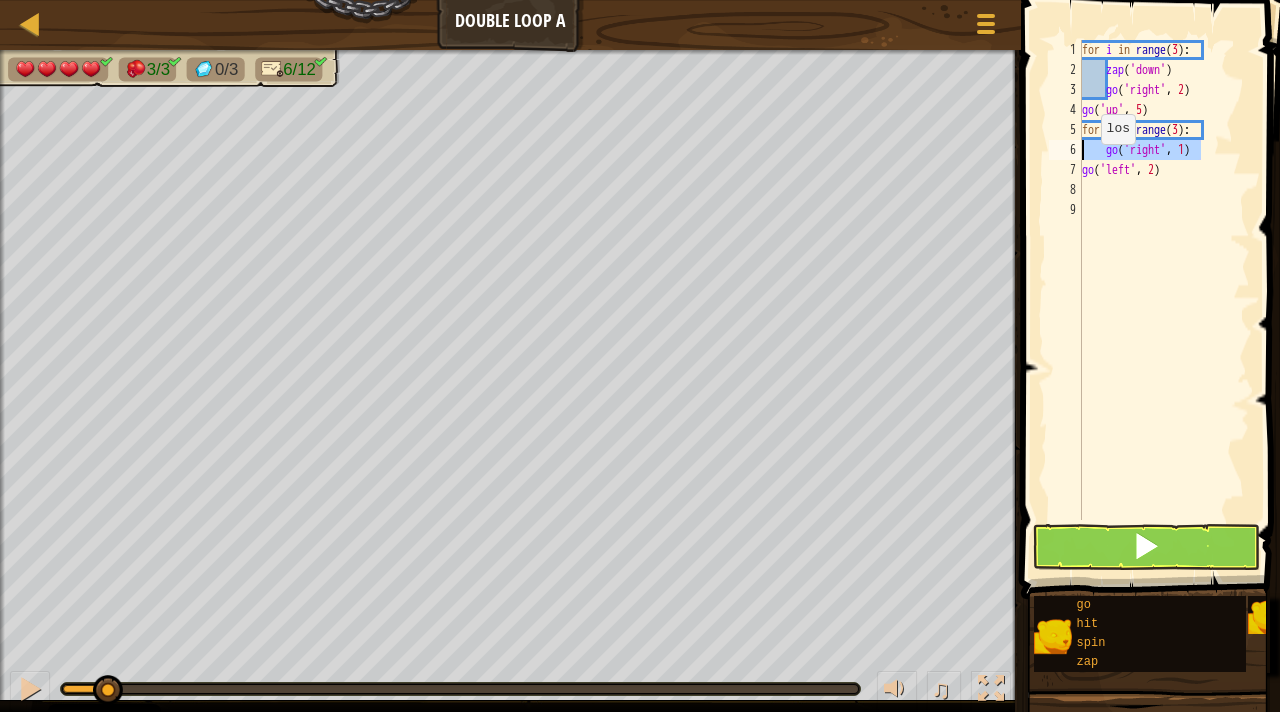 drag, startPoint x: 1204, startPoint y: 153, endPoint x: 1047, endPoint y: 148, distance: 157.0796 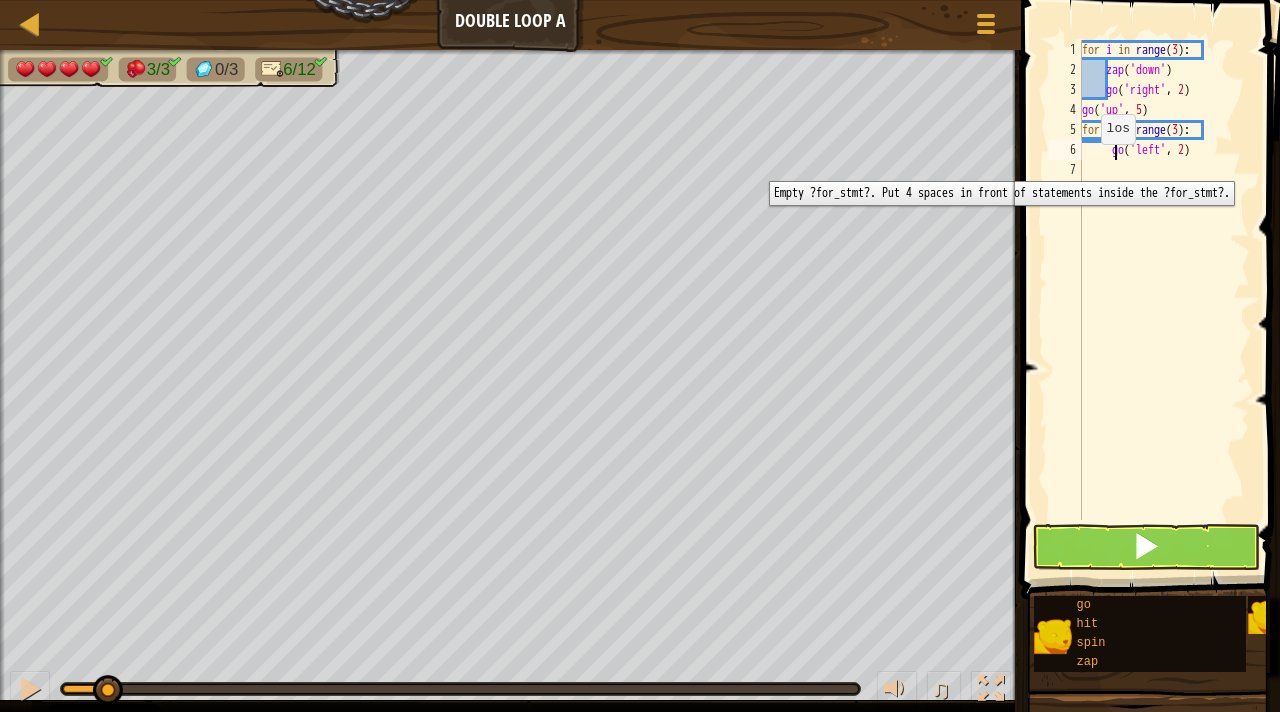 type on "go('left', 2)" 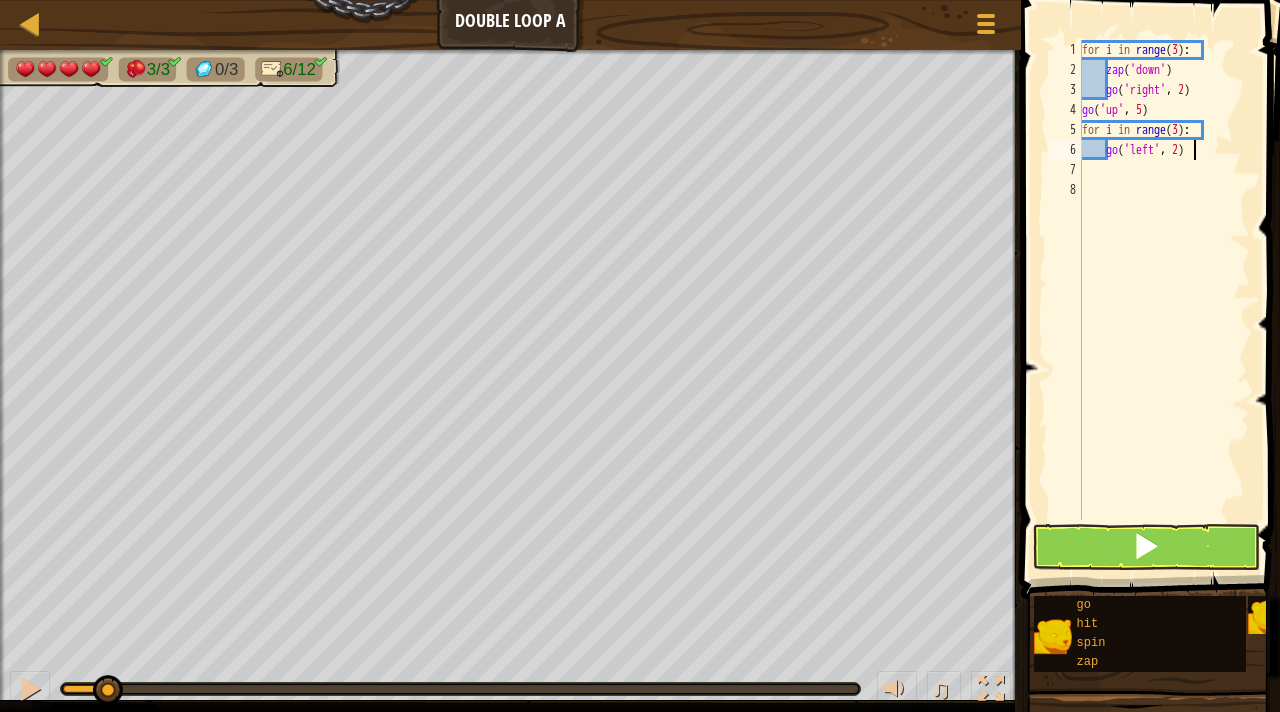click on "for   i   in   range ( 3 ) :      zap ( 'down' )      go ( 'right' ,   2 ) go ( 'up' ,   5 ) for   i   in   range ( 3 ) :      go ( 'left' ,   2 )" at bounding box center [1164, 300] 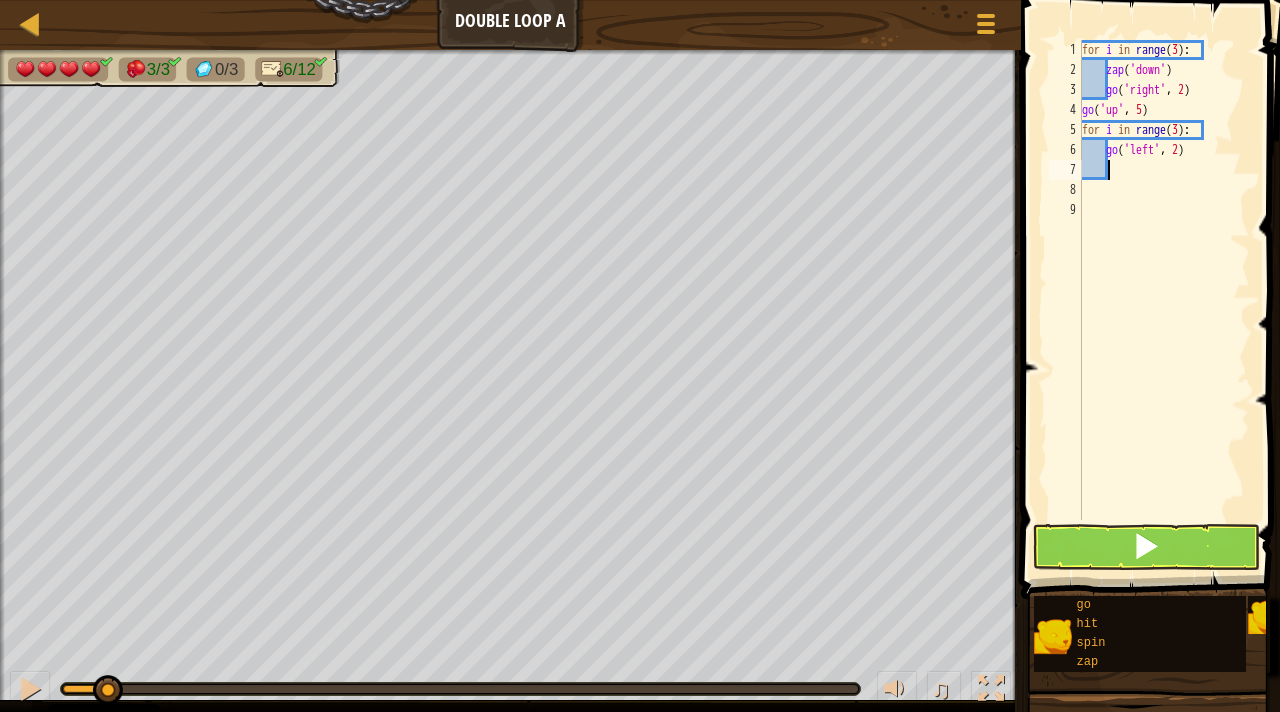 type on "g" 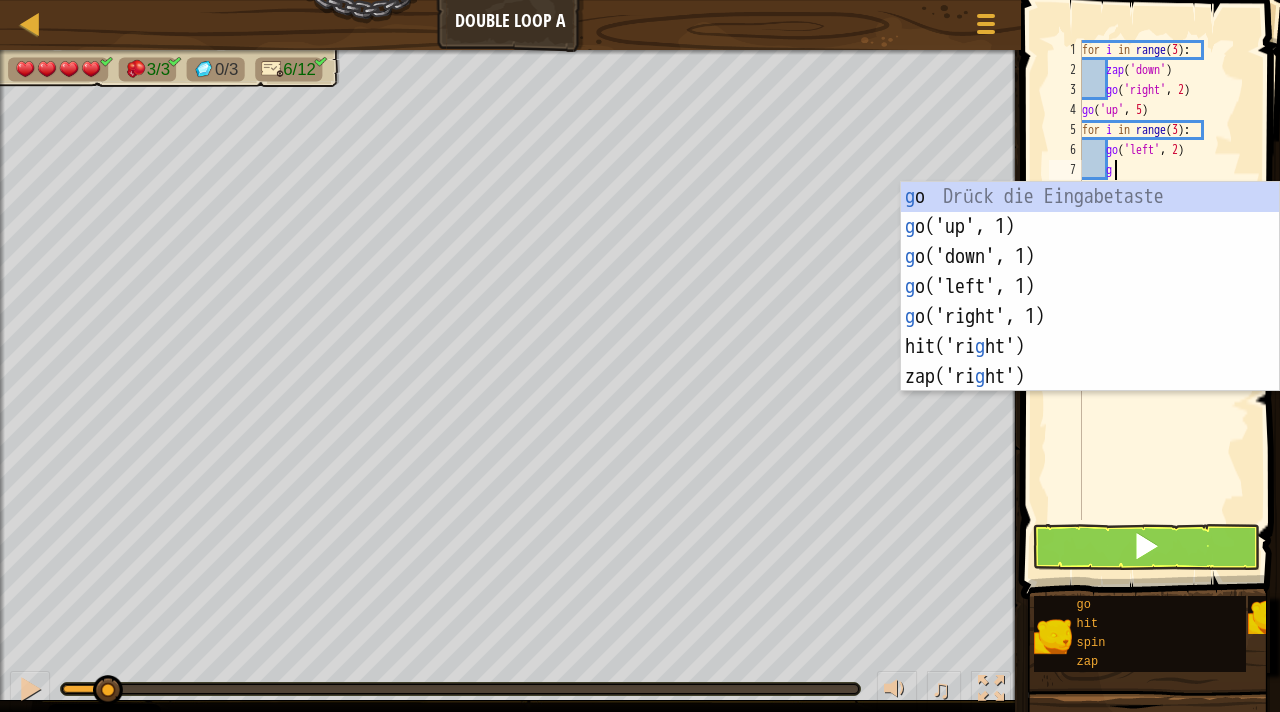 scroll, scrollTop: 9, scrollLeft: 1, axis: both 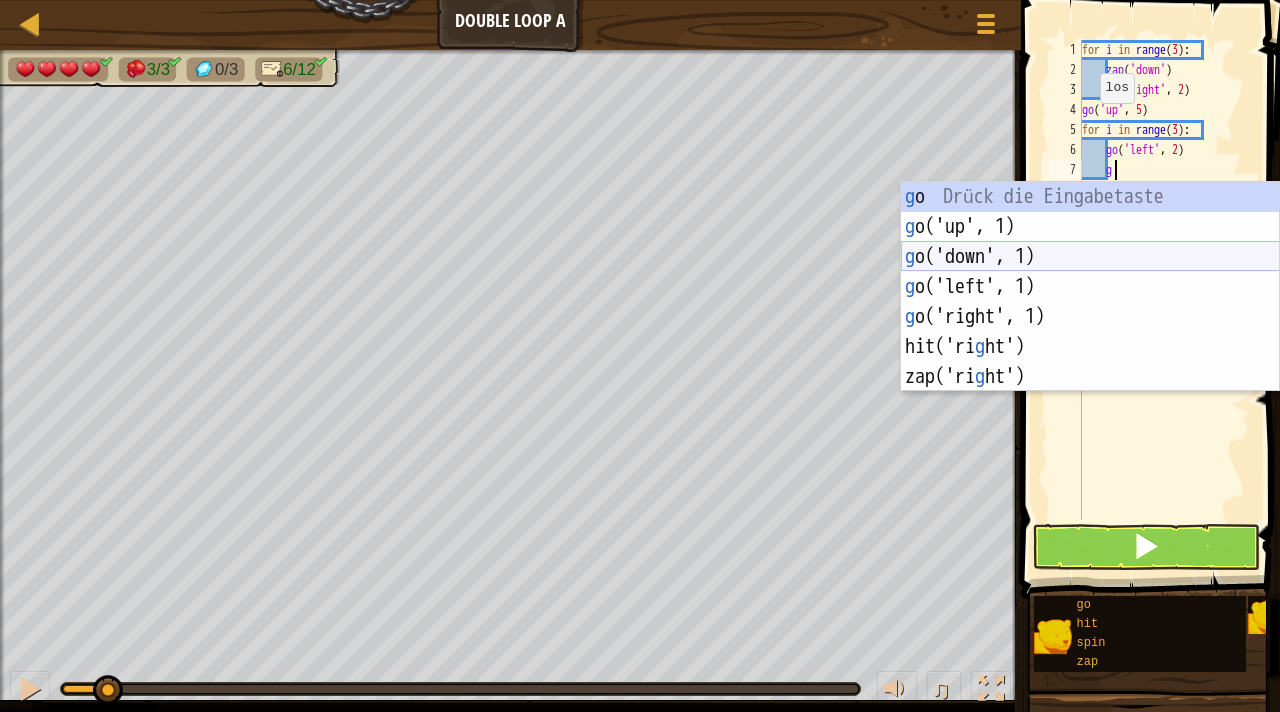 click on "g o Drück die Eingabetaste g o('up', 1) Drück die Eingabetaste g o('down', 1) Drück die Eingabetaste g o('left', 1) Drück die Eingabetaste g o('right', 1) Drück die Eingabetaste hit('ri g ht') Drück die Eingabetaste zap('ri g ht') Drück die Eingabetaste" at bounding box center [1090, 317] 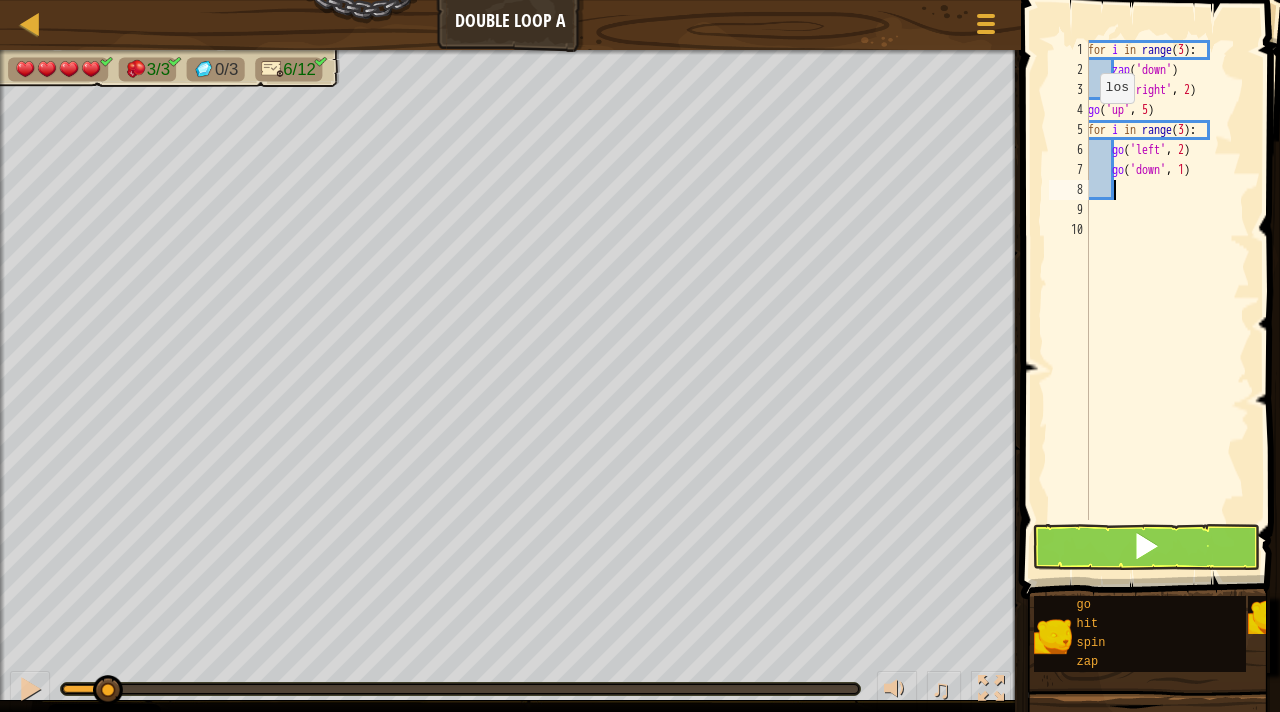 type on "g" 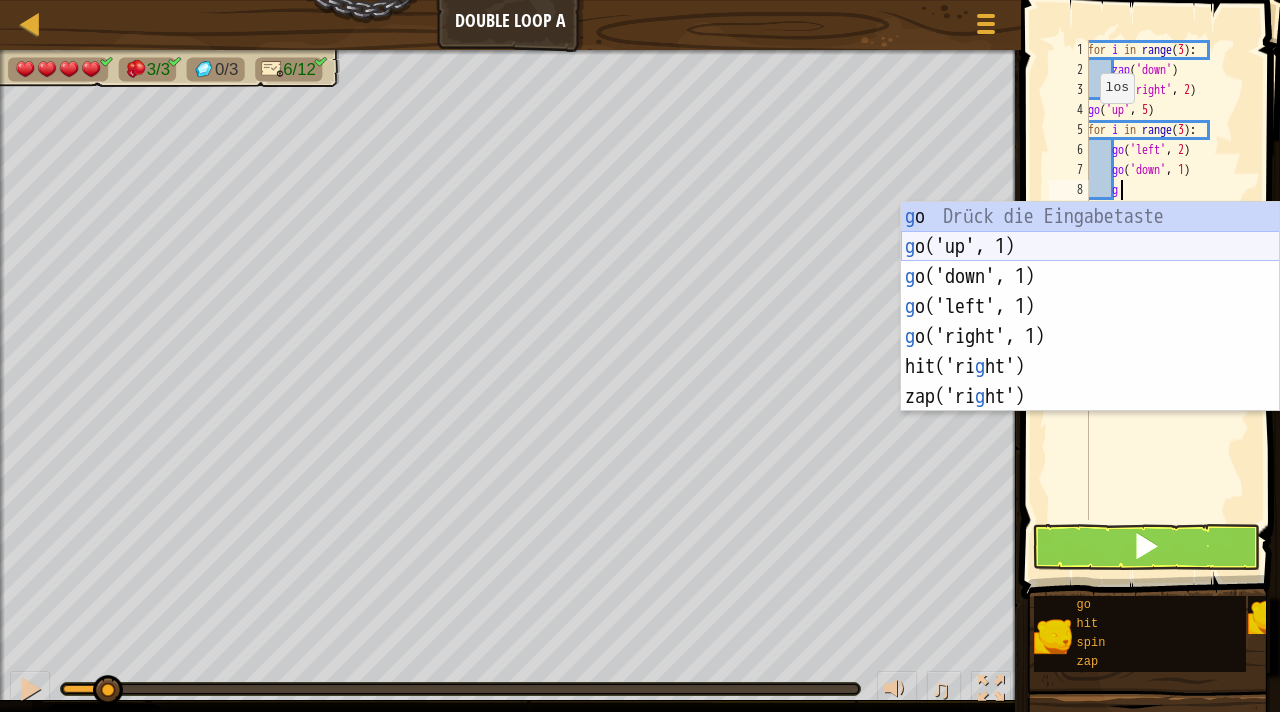 click on "g o Drück die Eingabetaste g o('up', 1) Drück die Eingabetaste g o('down', 1) Drück die Eingabetaste g o('left', 1) Drück die Eingabetaste g o('right', 1) Drück die Eingabetaste hit('ri g ht') Drück die Eingabetaste zap('ri g ht') Drück die Eingabetaste" at bounding box center (1090, 337) 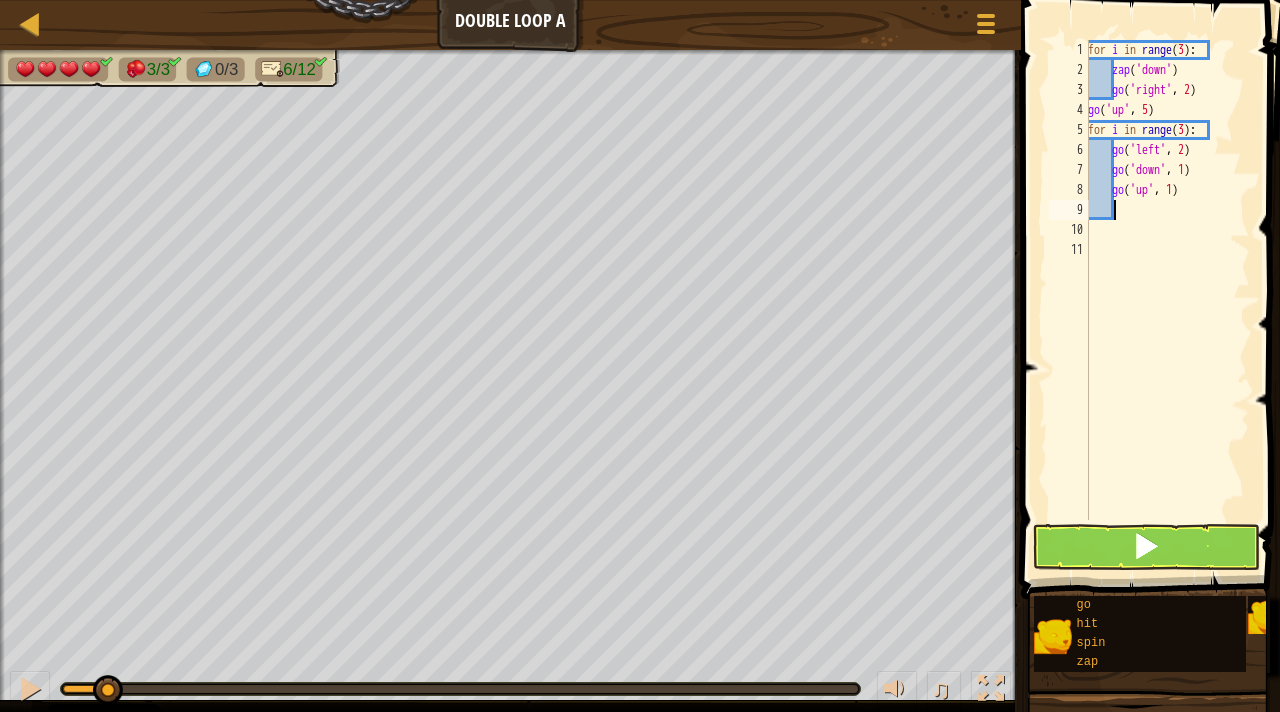 type 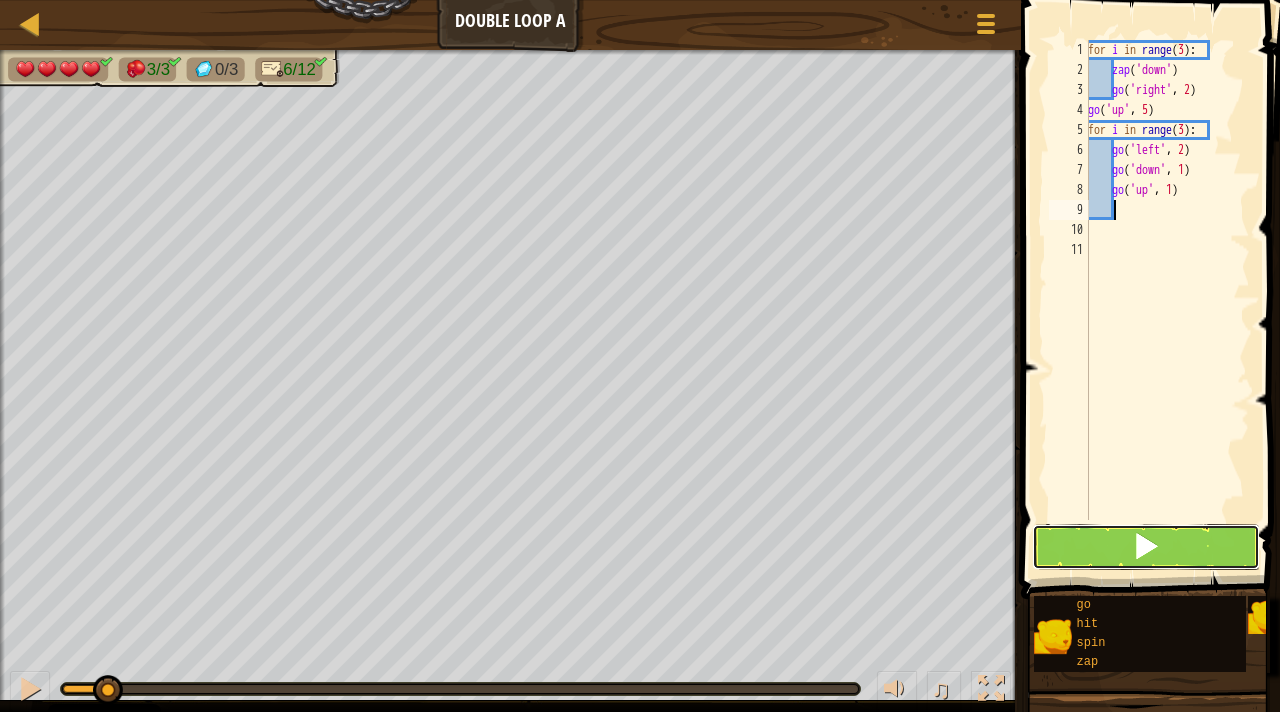 drag, startPoint x: 1194, startPoint y: 546, endPoint x: 1200, endPoint y: 513, distance: 33.54102 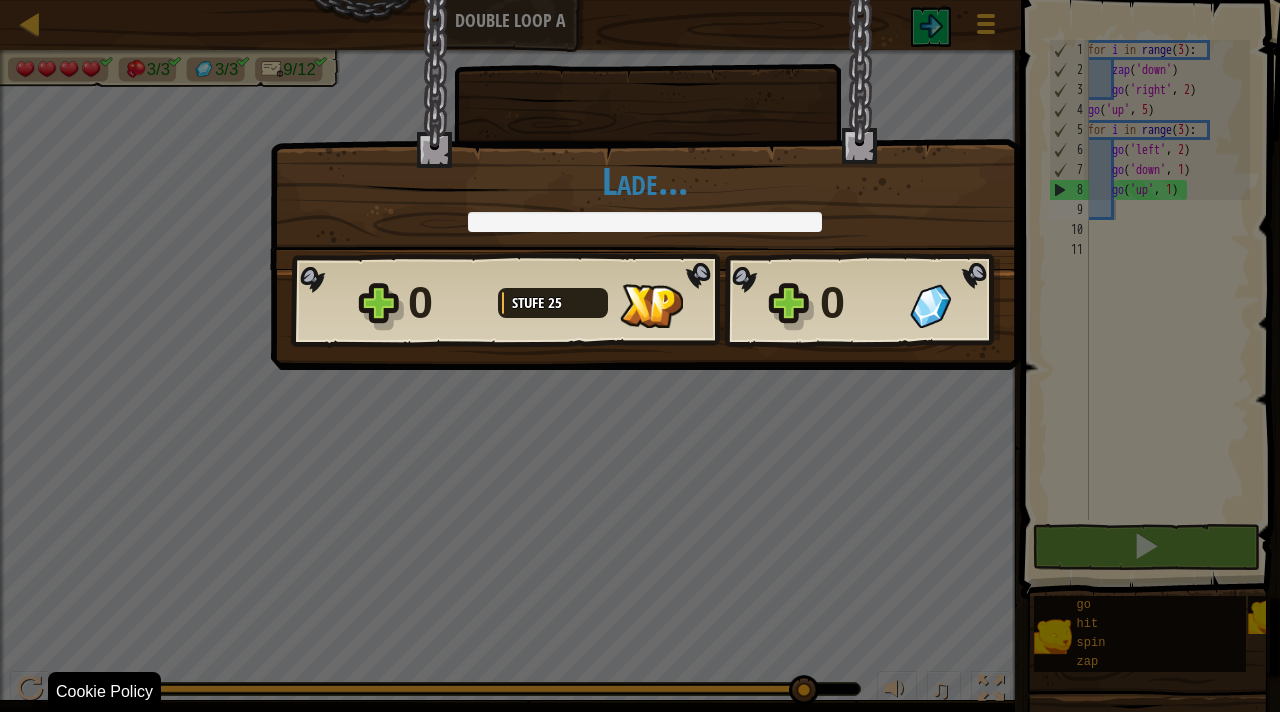 drag, startPoint x: 140, startPoint y: 689, endPoint x: 1044, endPoint y: 712, distance: 904.29254 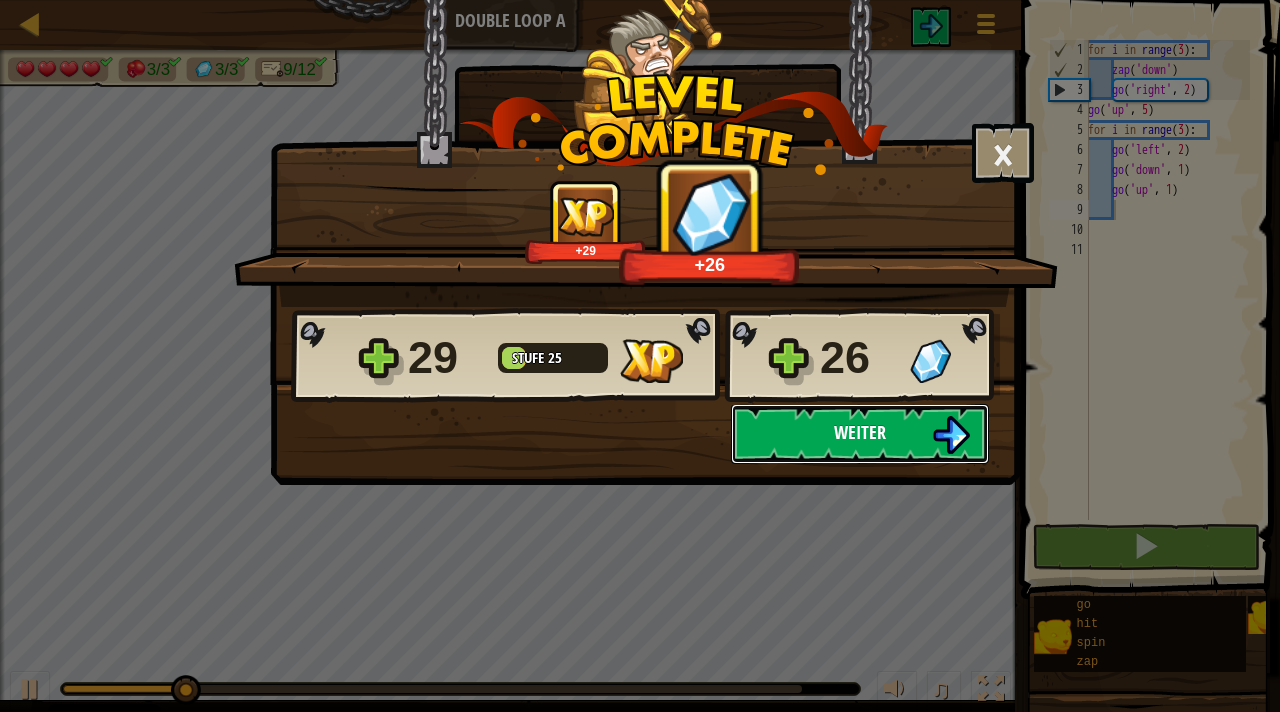 click on "Weiter" at bounding box center [860, 432] 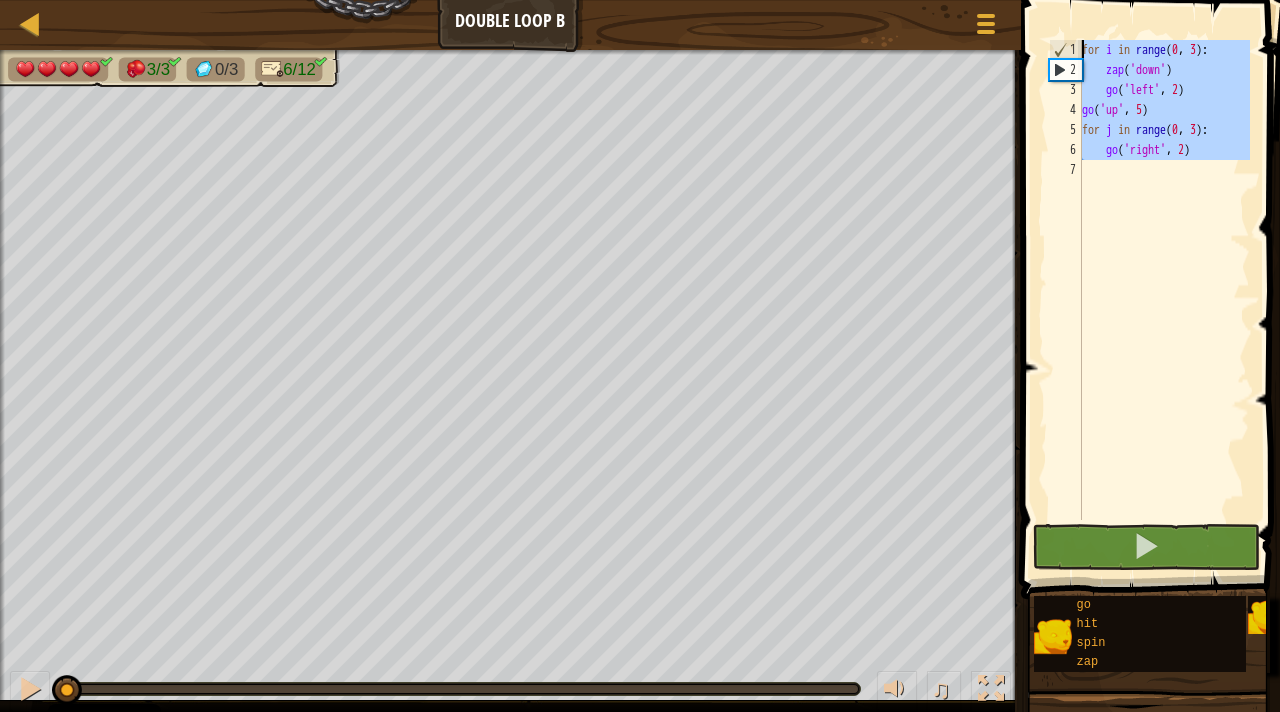 drag, startPoint x: 1216, startPoint y: 203, endPoint x: 612, endPoint y: 46, distance: 624.0713 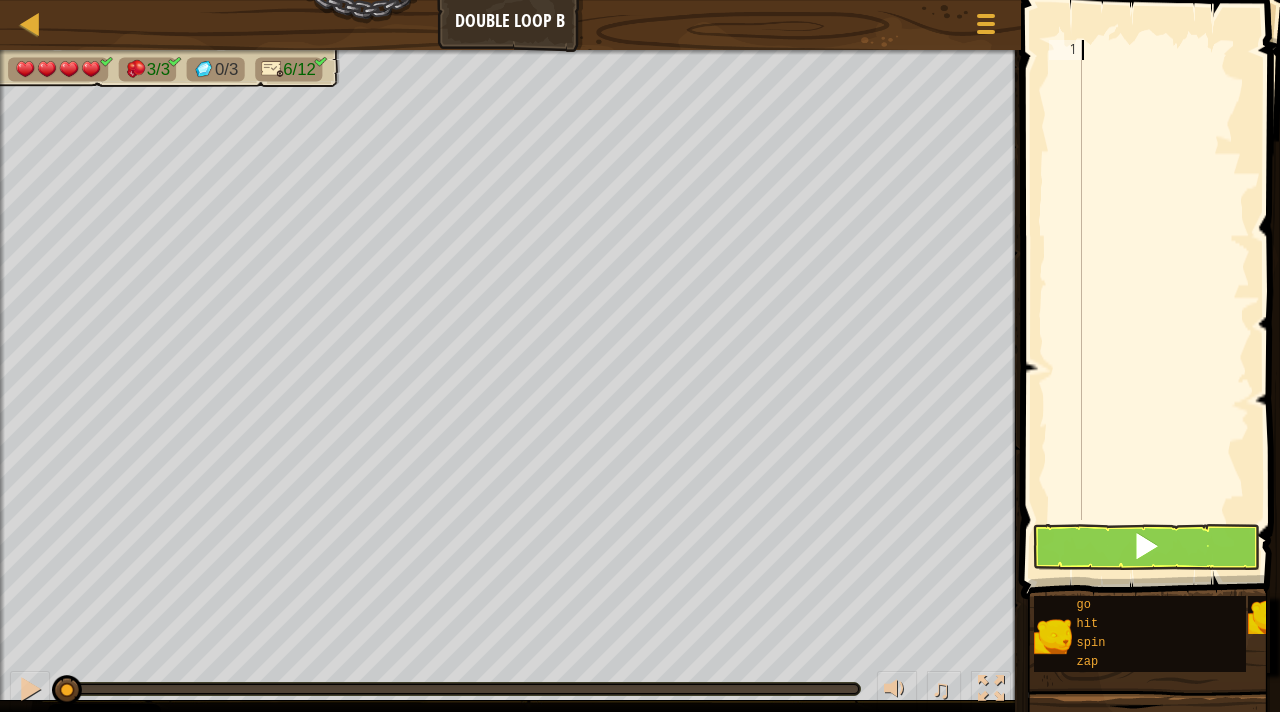 scroll, scrollTop: 9, scrollLeft: 0, axis: vertical 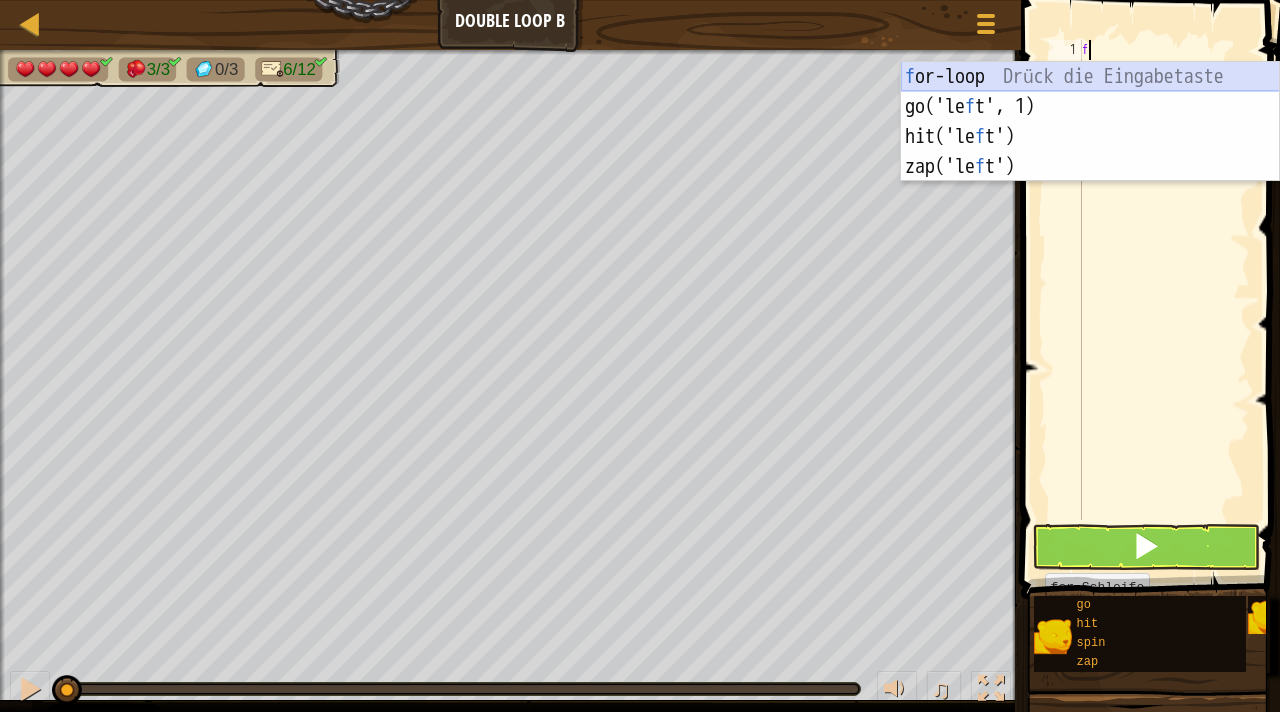 click on "f or-loop Drück die Eingabetaste go('le f t', 1) Drück die Eingabetaste hit('le f t') Drück die Eingabetaste zap('le f t') Drück die Eingabetaste" at bounding box center [1090, 152] 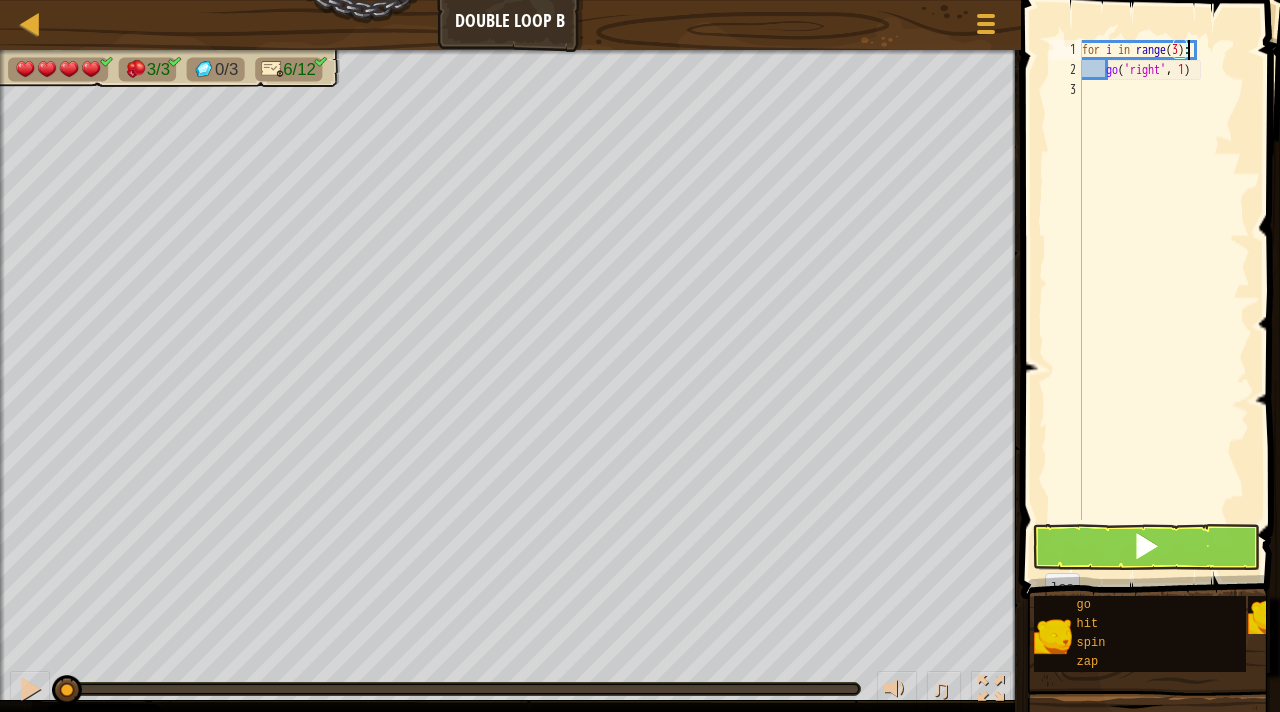 scroll, scrollTop: 9, scrollLeft: 8, axis: both 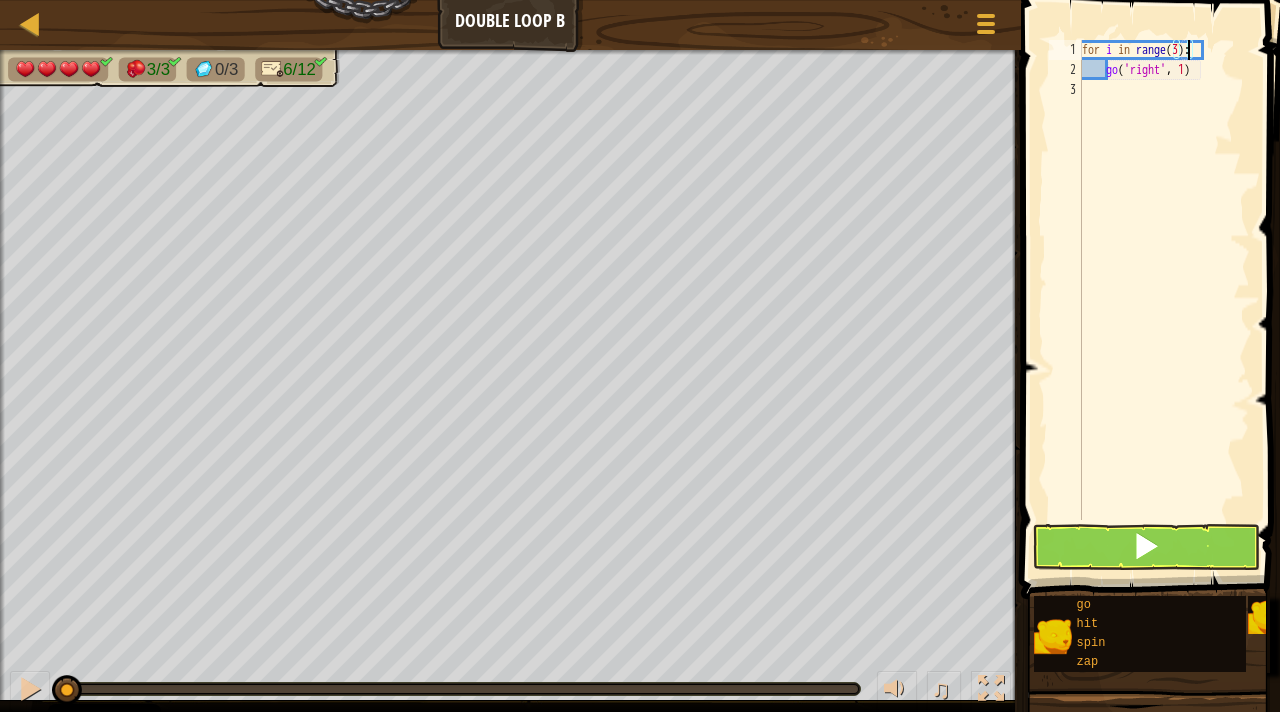click on "for   i   in   range ( 3 ) :      go ( 'right' ,   1 )" at bounding box center [1164, 300] 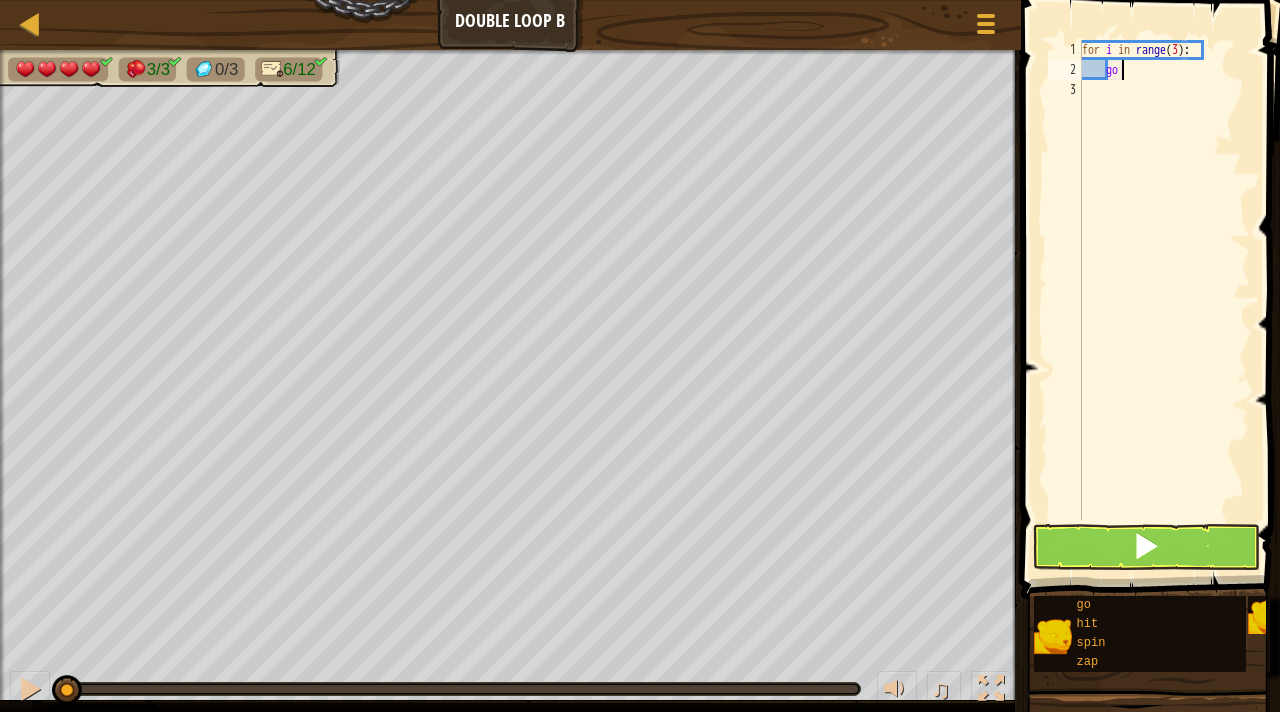 scroll, scrollTop: 9, scrollLeft: 2, axis: both 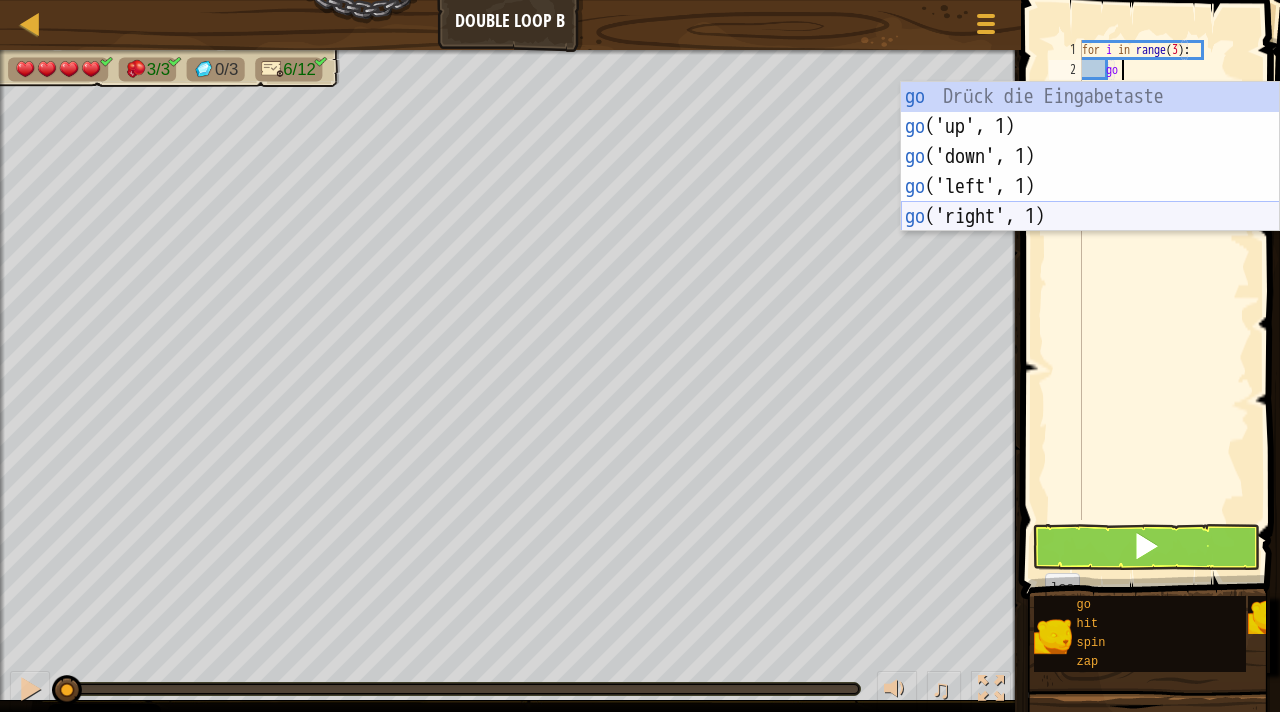 type on "g" 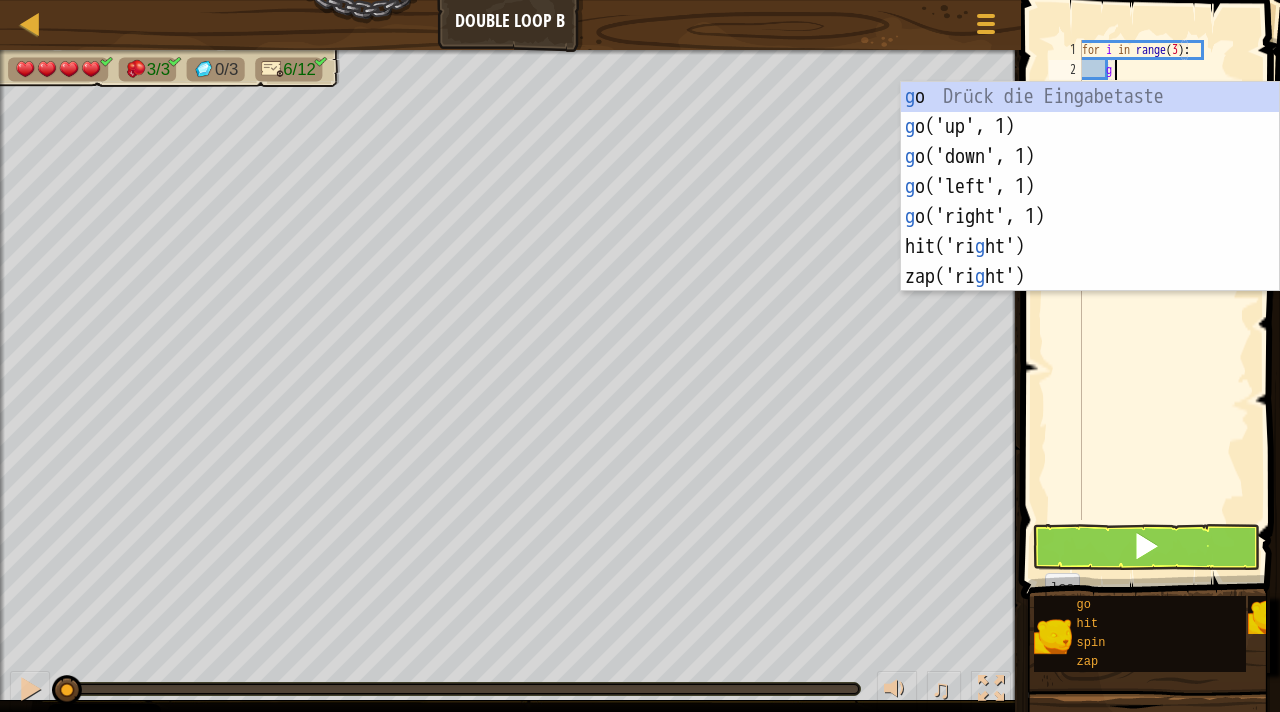 scroll, scrollTop: 9, scrollLeft: 1, axis: both 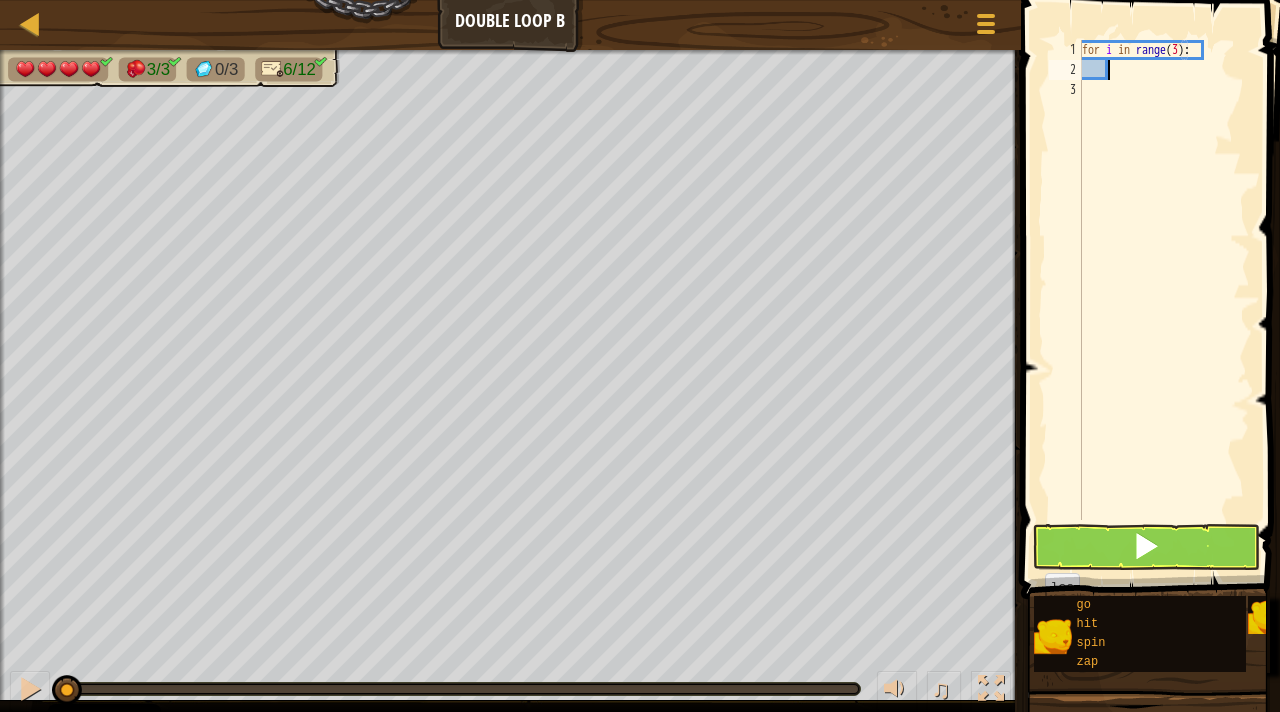 type on "z" 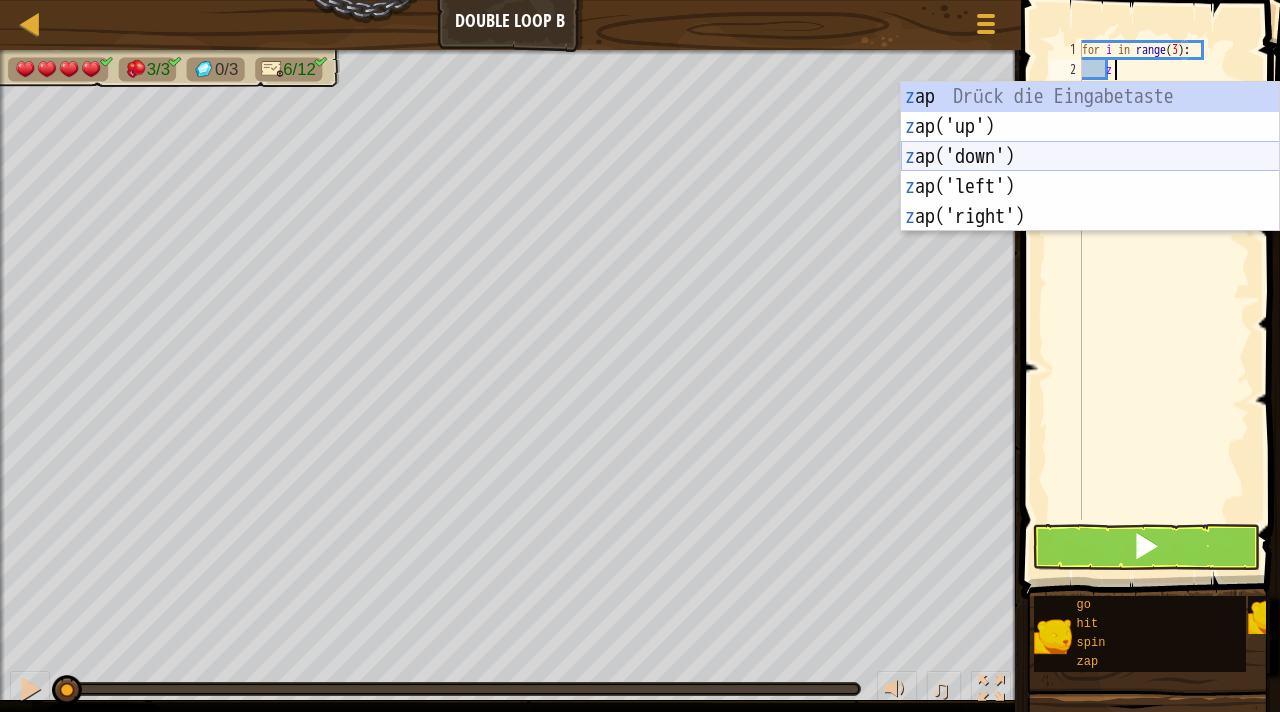 click on "z ap Drück die Eingabetaste z ap('up') Drück die Eingabetaste z ap('down') Drück die Eingabetaste z ap('left') Drück die Eingabetaste z ap('right') Drück die Eingabetaste" at bounding box center (1090, 187) 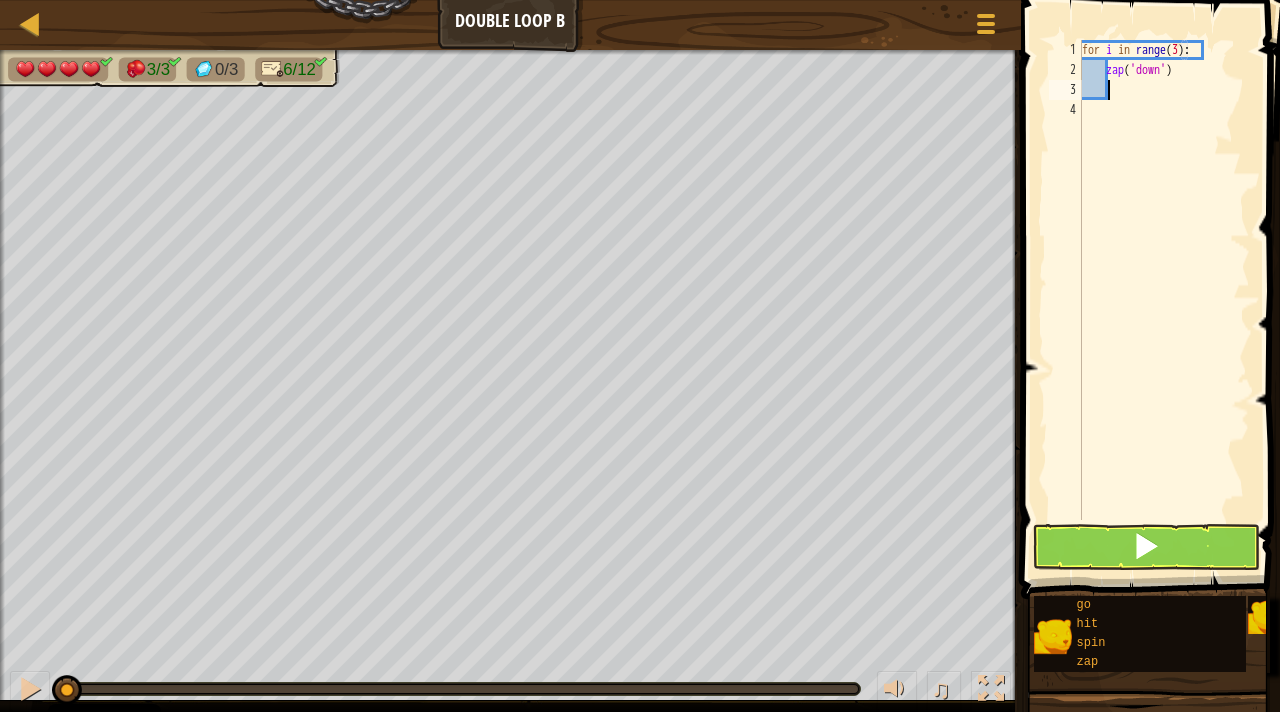 type on "g" 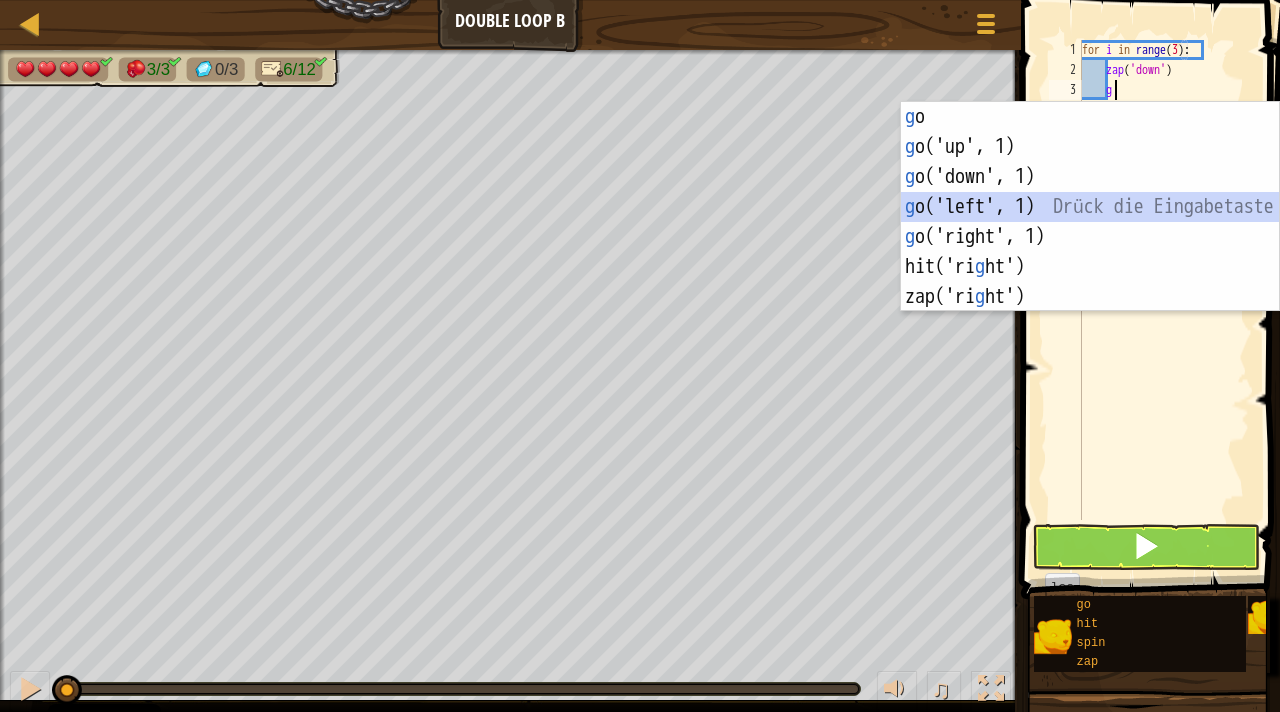 click on "g o Drück die Eingabetaste g o('up', 1) Drück die Eingabetaste g o('down', 1) Drück die Eingabetaste g o('left', 1) Drück die Eingabetaste g o('right', 1) Drück die Eingabetaste hit('ri g ht') Drück die Eingabetaste zap('ri g ht') Drück die Eingabetaste" at bounding box center (1090, 237) 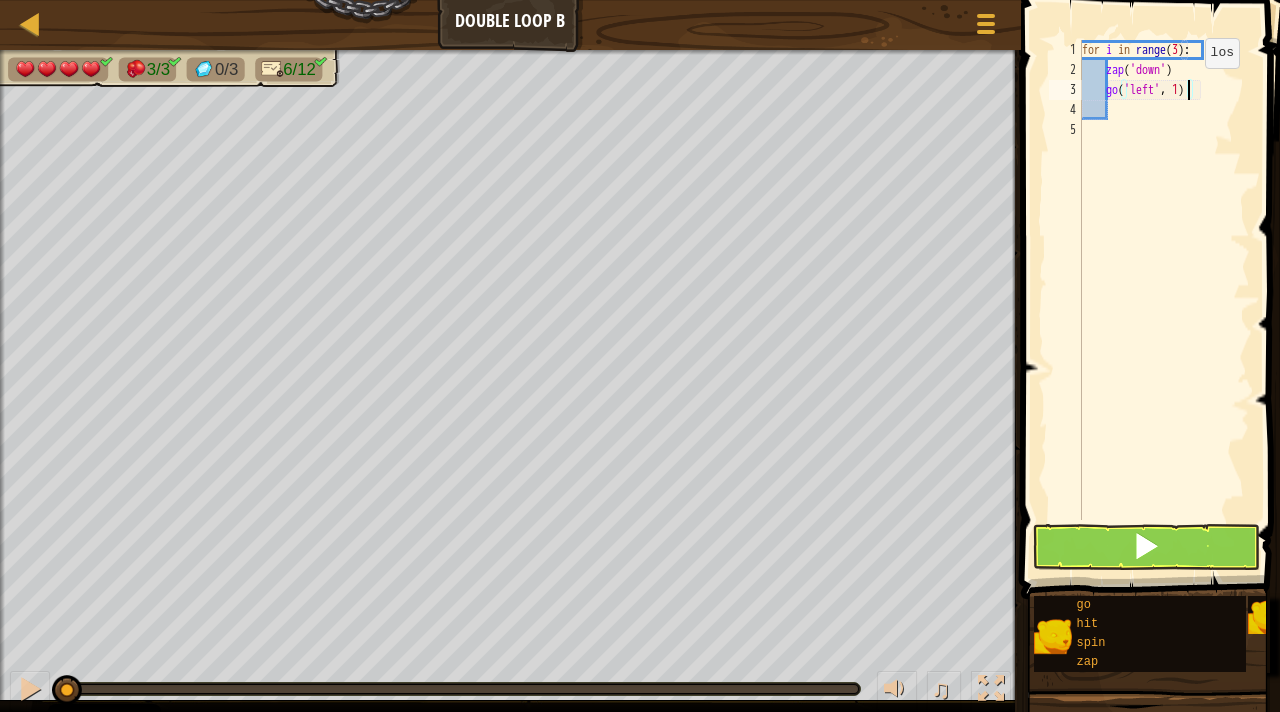 click on "for   i   in   range ( 3 ) :      zap ( 'down' )      go ( 'left' ,   1 )" at bounding box center (1164, 300) 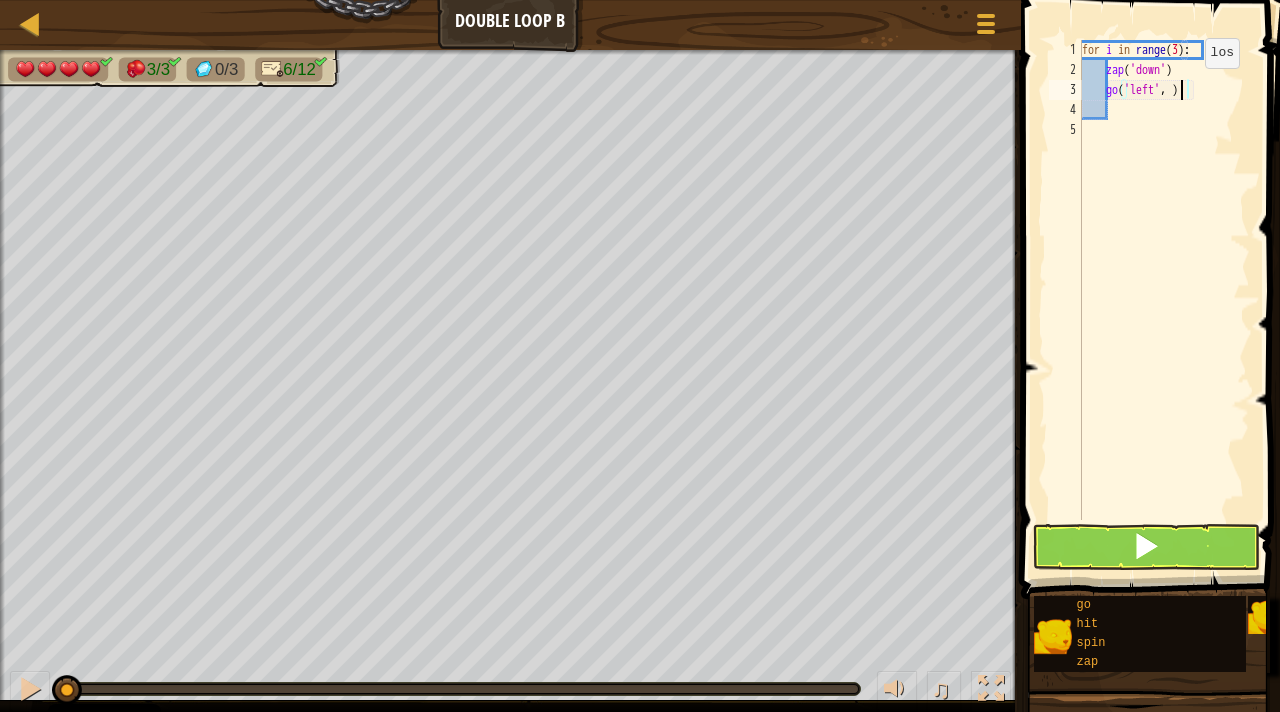 type on "go('left', 2)" 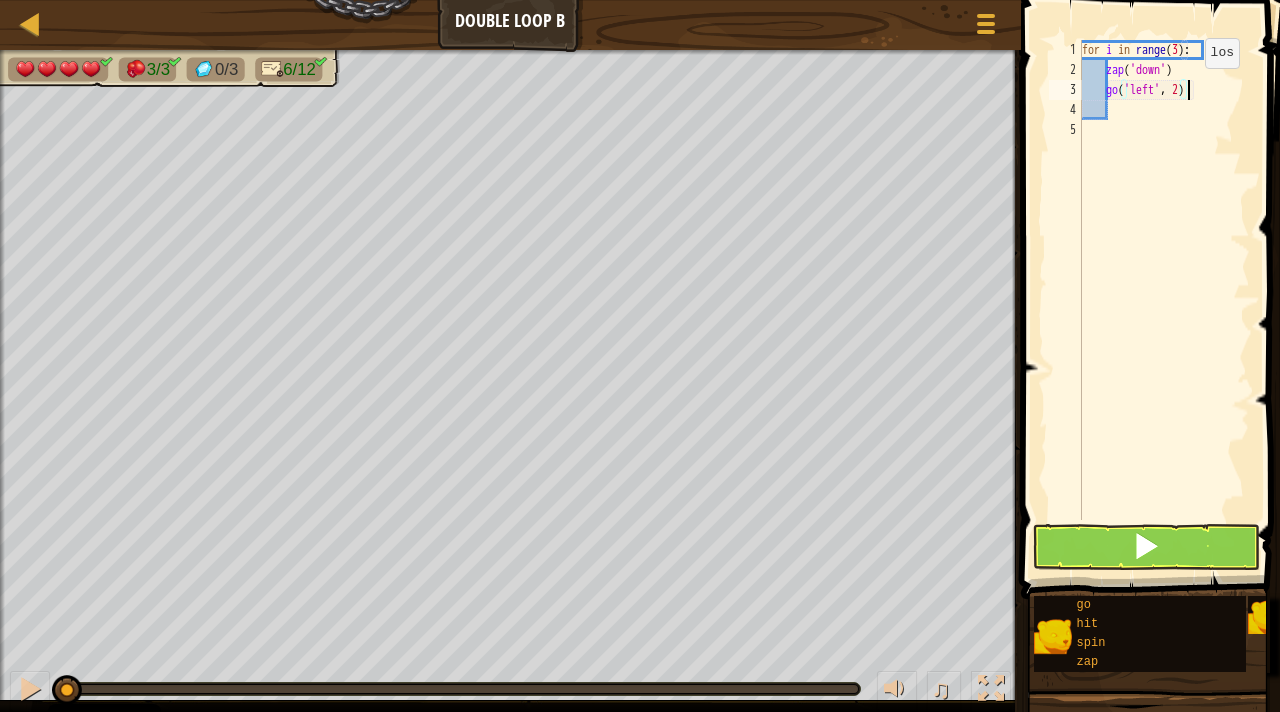 scroll, scrollTop: 9, scrollLeft: 8, axis: both 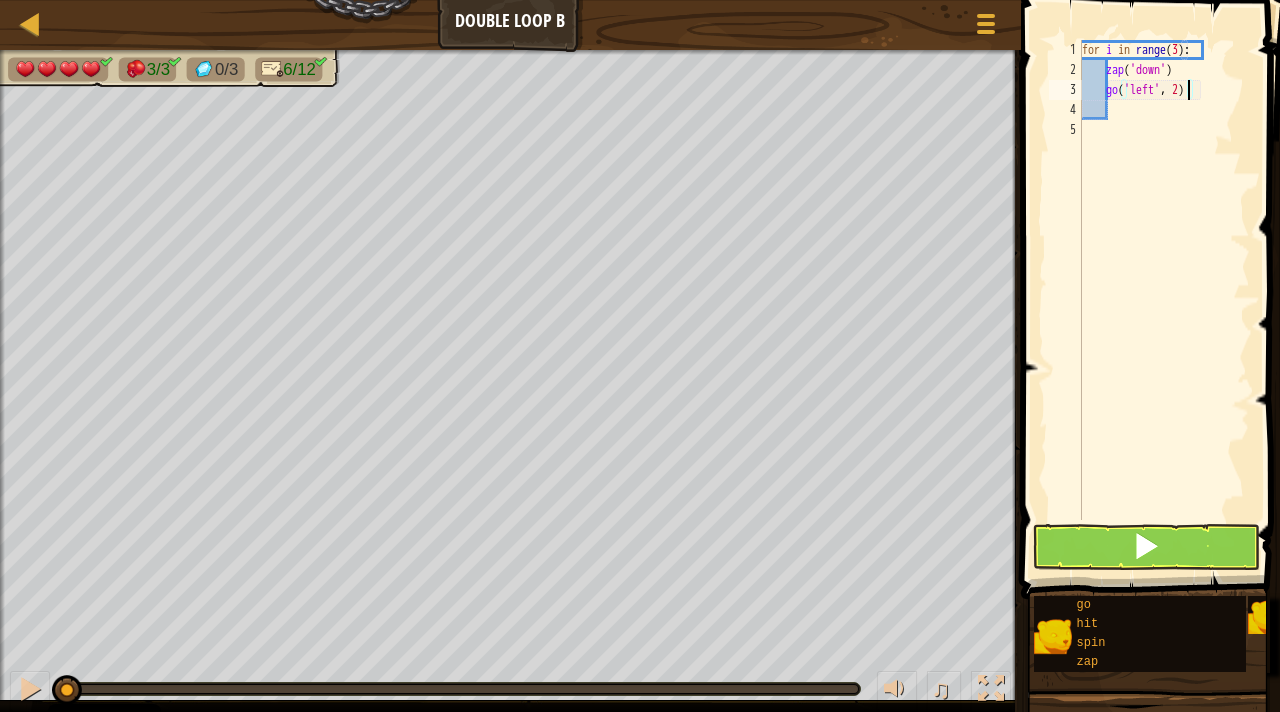 click on "for   i   in   range ( 3 ) :      zap ( 'down' )      go ( 'left' ,   2 )" at bounding box center (1164, 300) 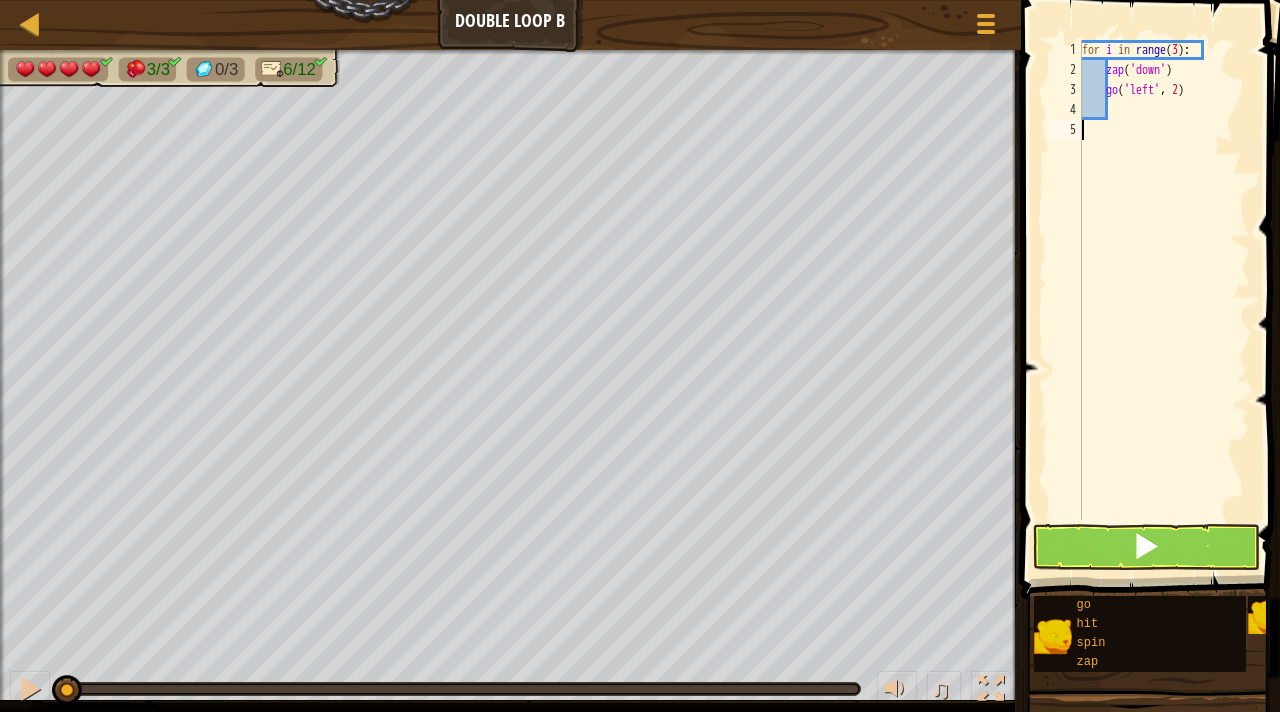 scroll, scrollTop: 9, scrollLeft: 0, axis: vertical 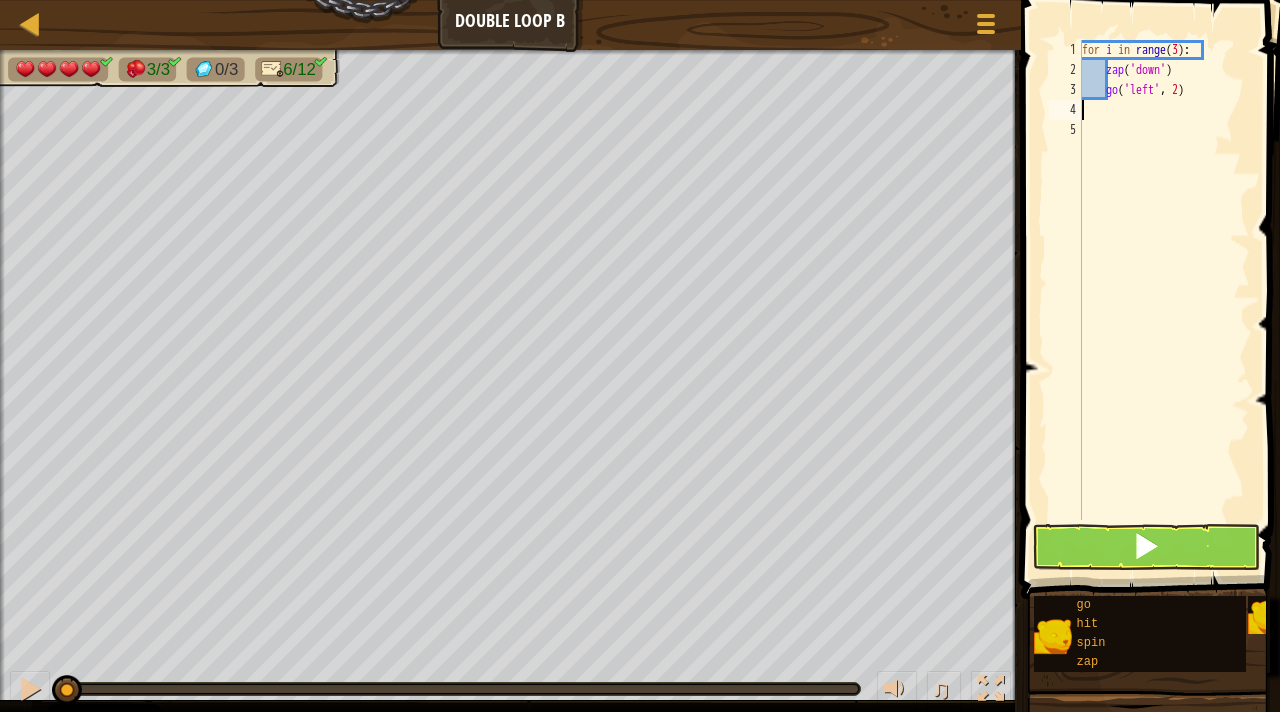 type on "g" 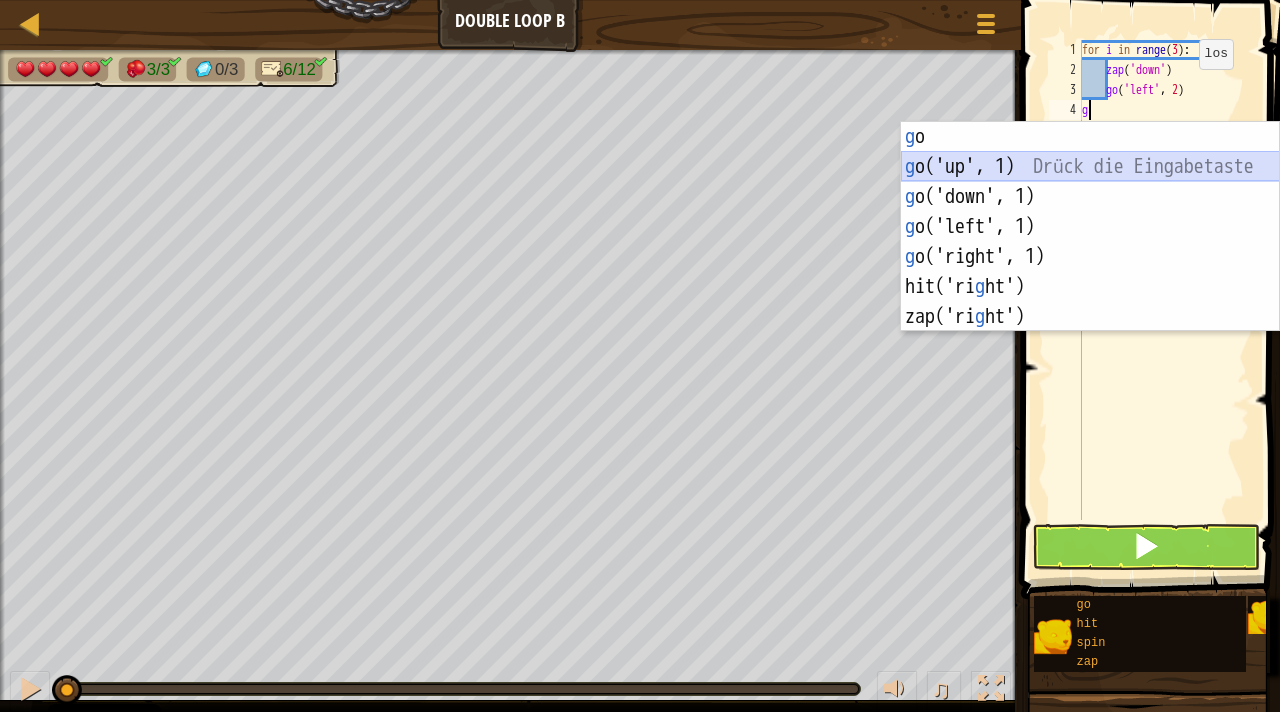 click on "g o Drück die Eingabetaste g o('up', 1) Drück die Eingabetaste g o('down', 1) Drück die Eingabetaste g o('left', 1) Drück die Eingabetaste g o('right', 1) Drück die Eingabetaste hit('ri g ht') Drück die Eingabetaste zap('ri g ht') Drück die Eingabetaste" at bounding box center [1090, 257] 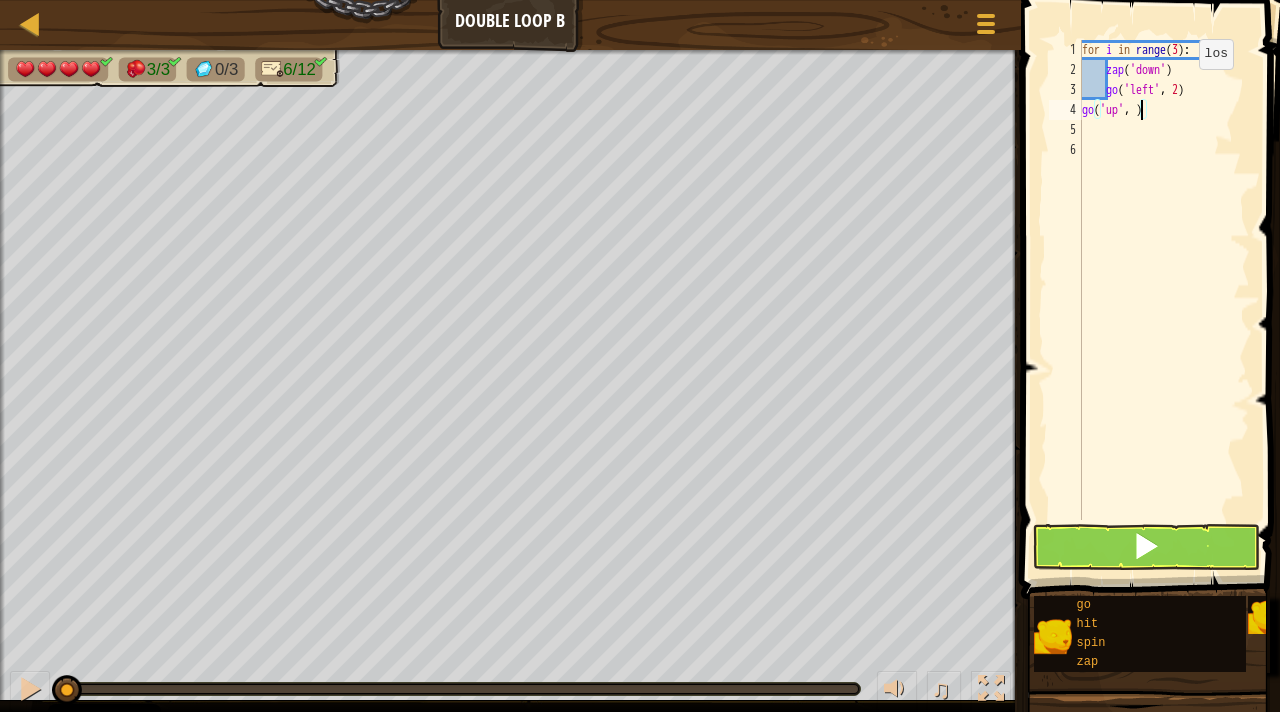 type on "go('up', 5)" 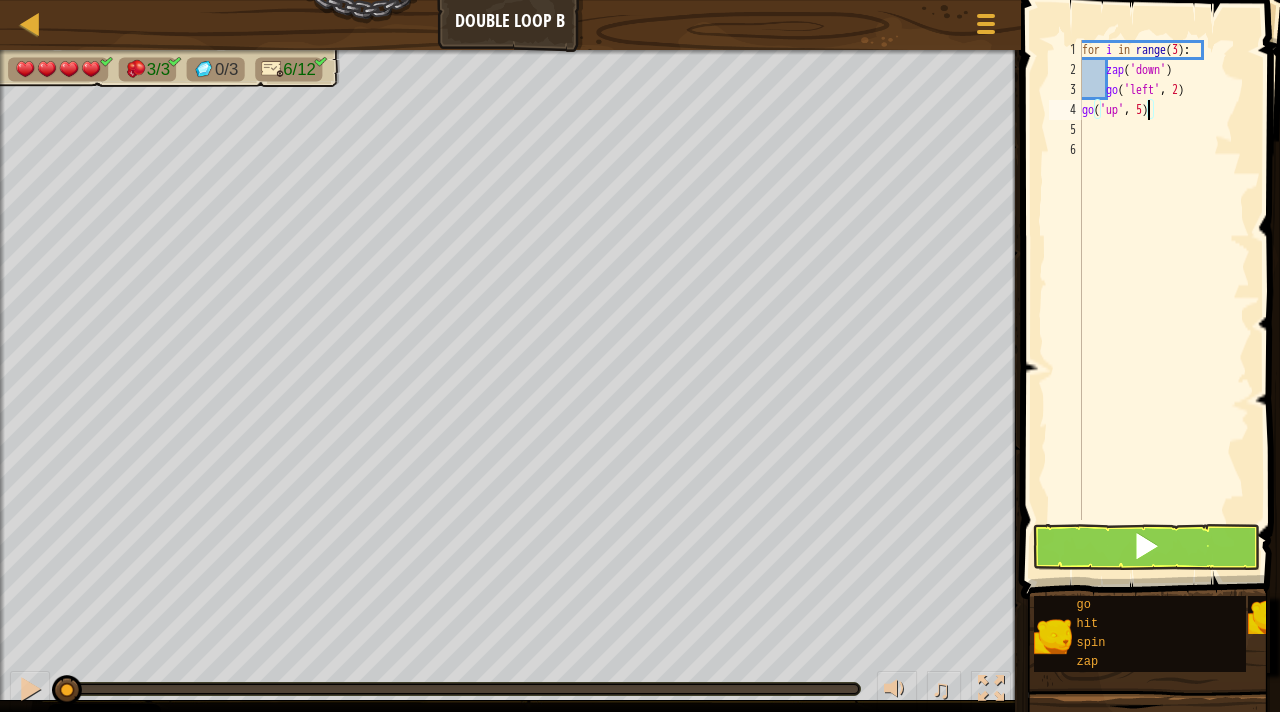 click on "for   i   in   range ( 3 ) :      zap ( 'down' )      go ( 'left' ,   2 ) go ( 'up' ,   5 )" at bounding box center (1164, 300) 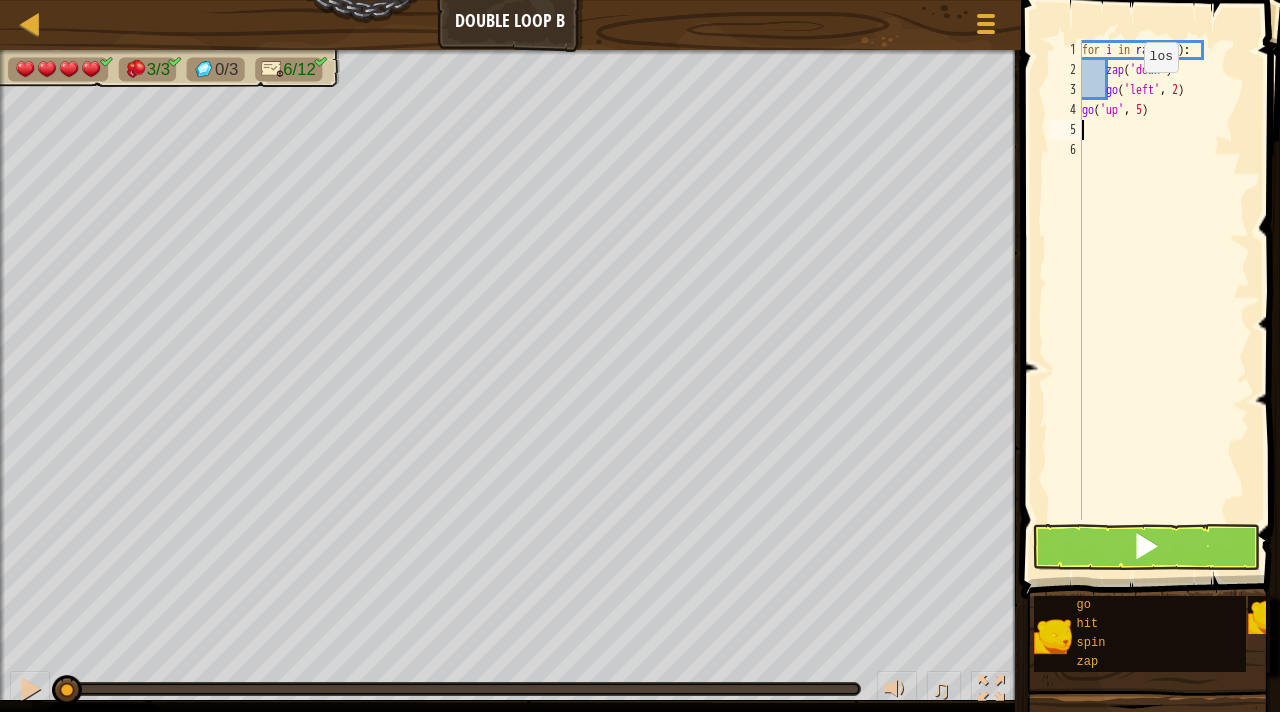 type on "g" 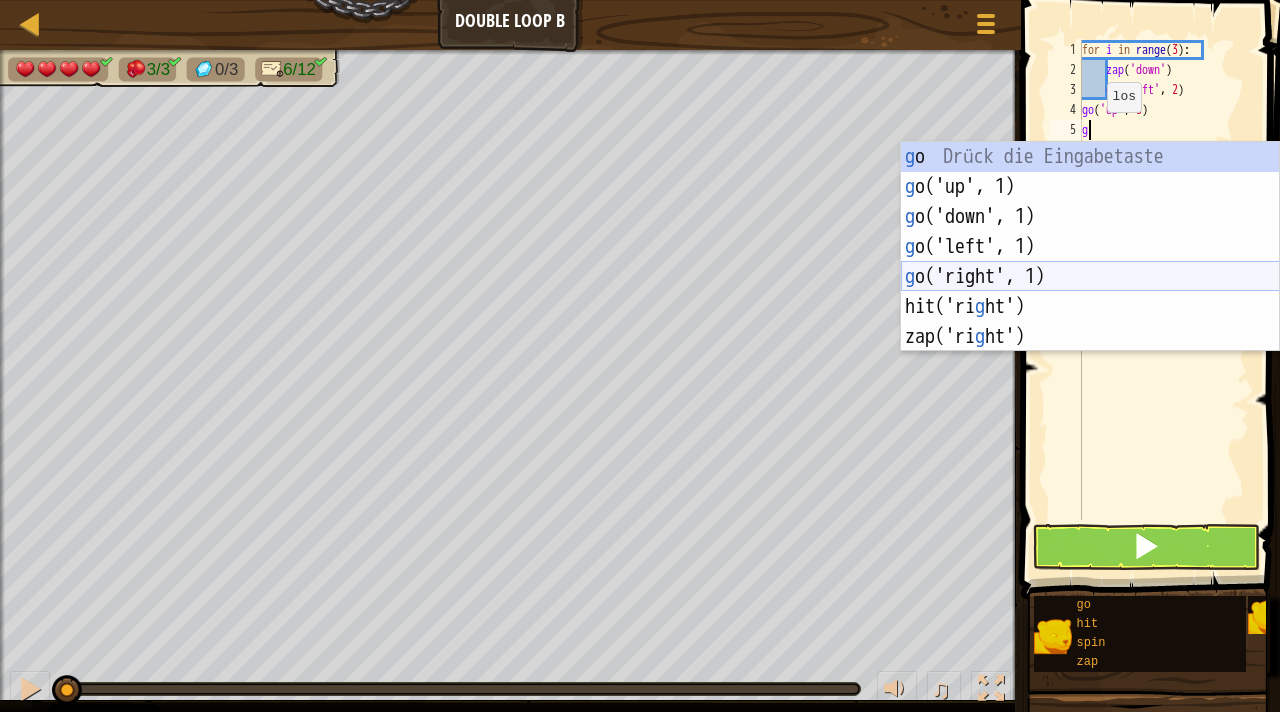 click on "g o Drück die Eingabetaste g o('up', 1) Drück die Eingabetaste g o('down', 1) Drück die Eingabetaste g o('left', 1) Drück die Eingabetaste g o('right', 1) Drück die Eingabetaste hit('ri g ht') Drück die Eingabetaste zap('ri g ht') Drück die Eingabetaste" at bounding box center (1090, 277) 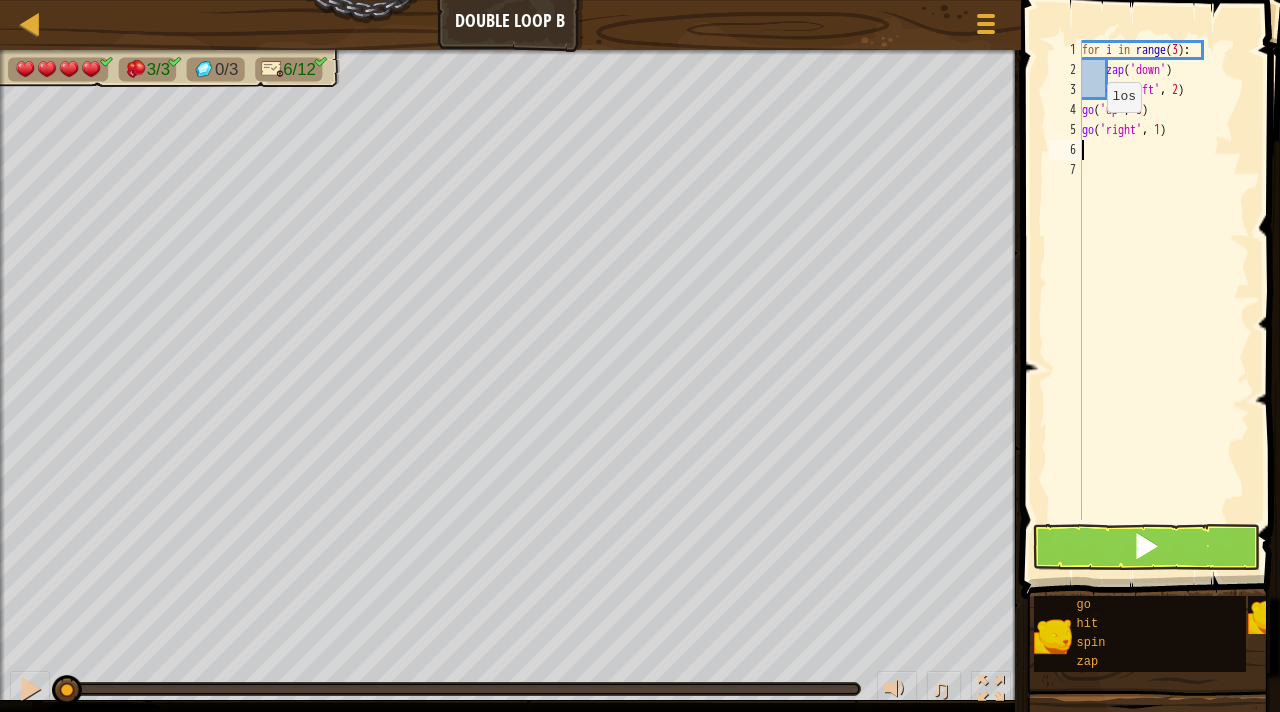 type on "g" 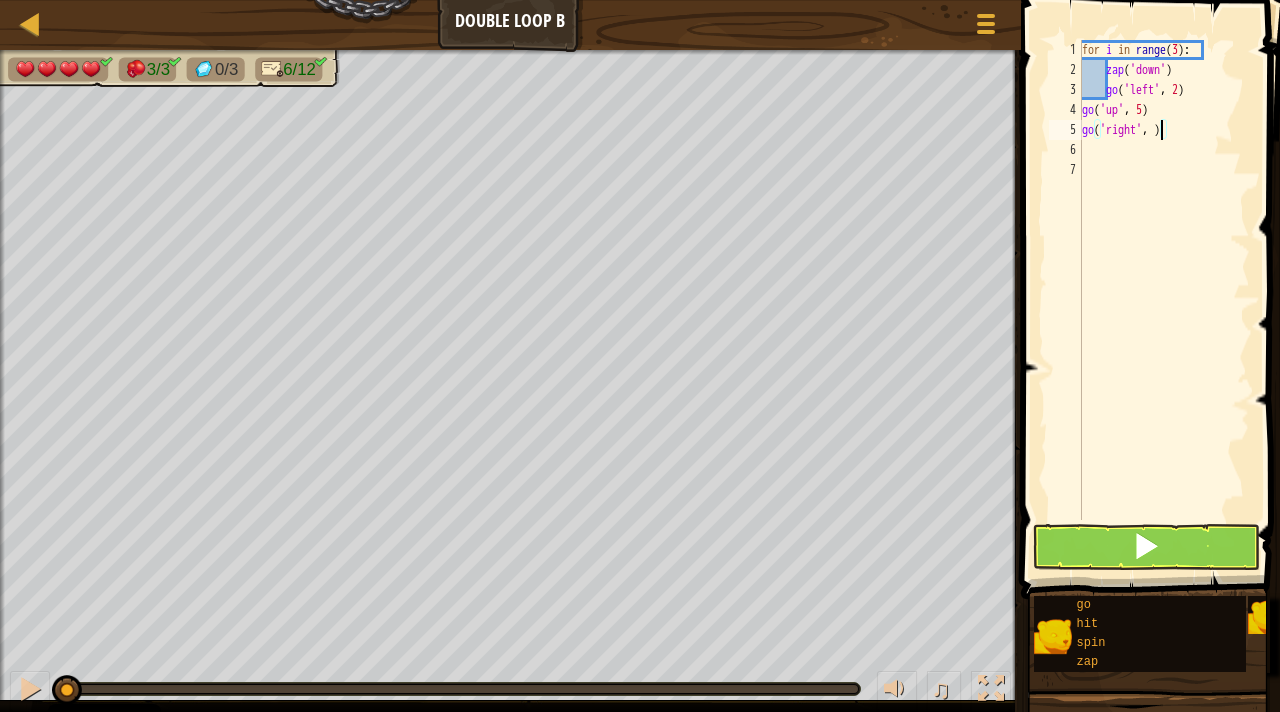 type on "go('right', 2)" 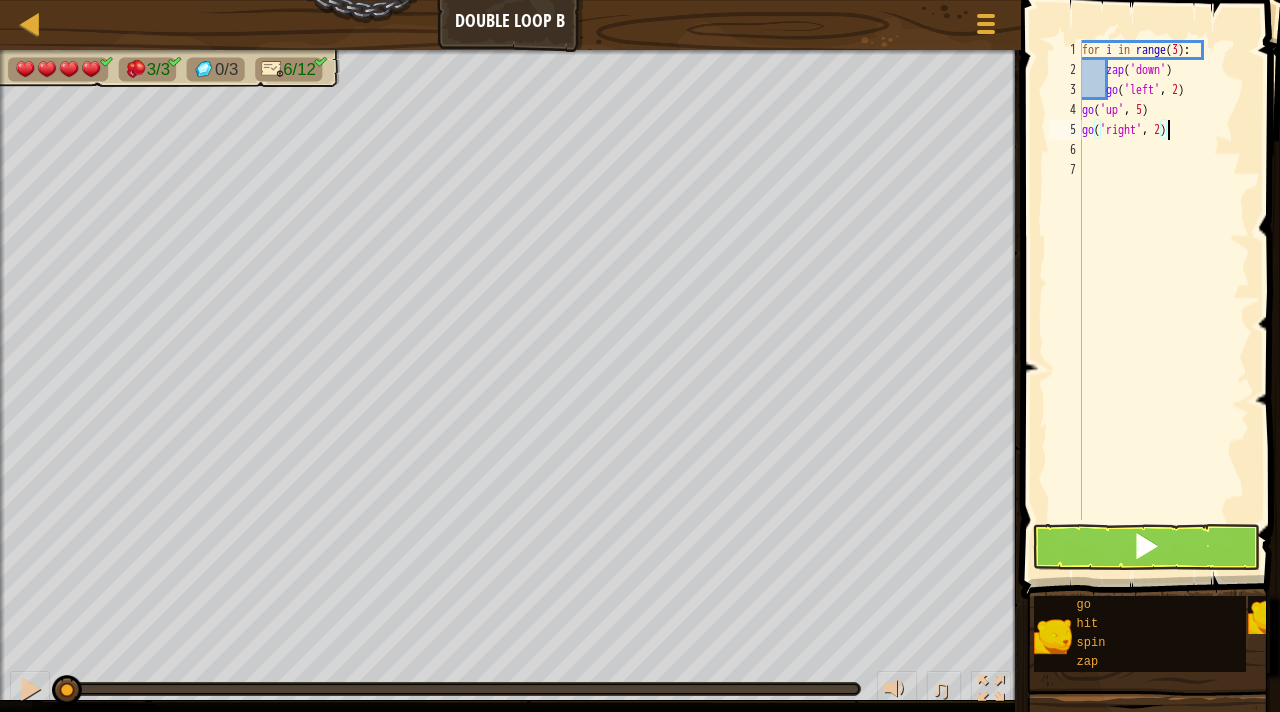 scroll, scrollTop: 9, scrollLeft: 6, axis: both 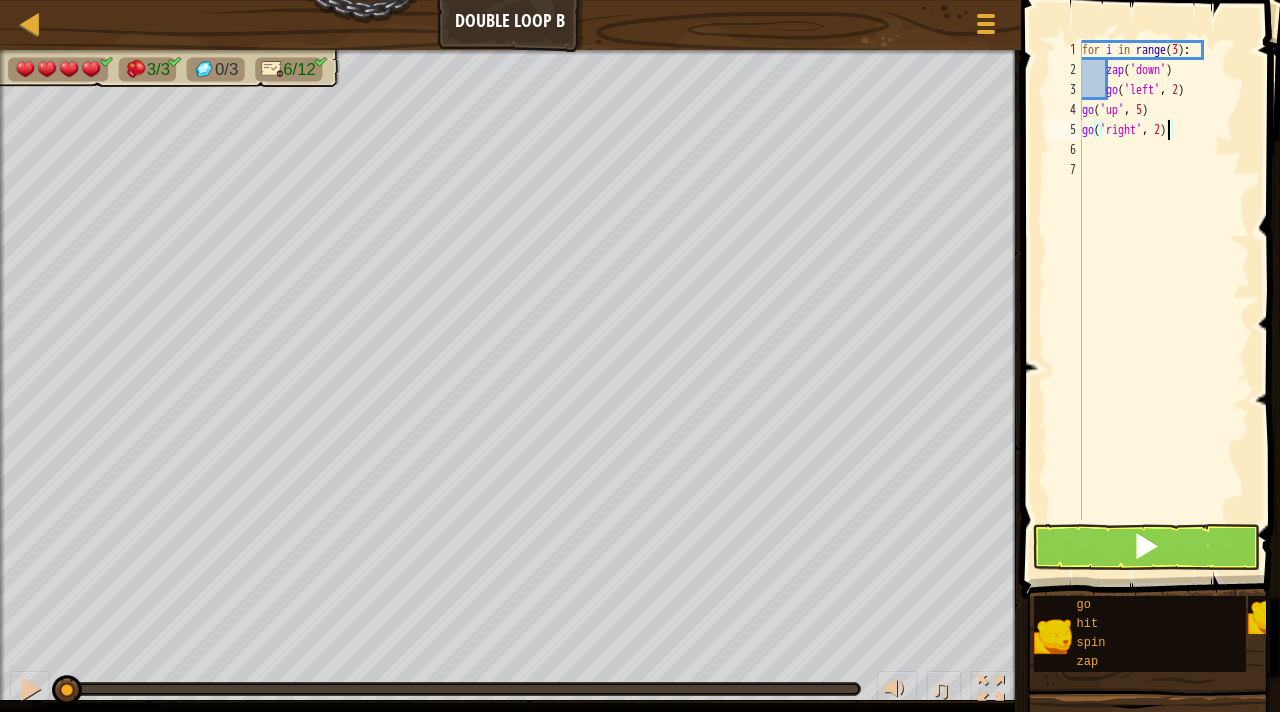 click on "for   i   in   range ( 3 ) :      zap ( 'down' )      go ( 'left' ,   2 ) go ( 'up' ,   5 ) go ( 'right' ,   2 )" at bounding box center (1164, 300) 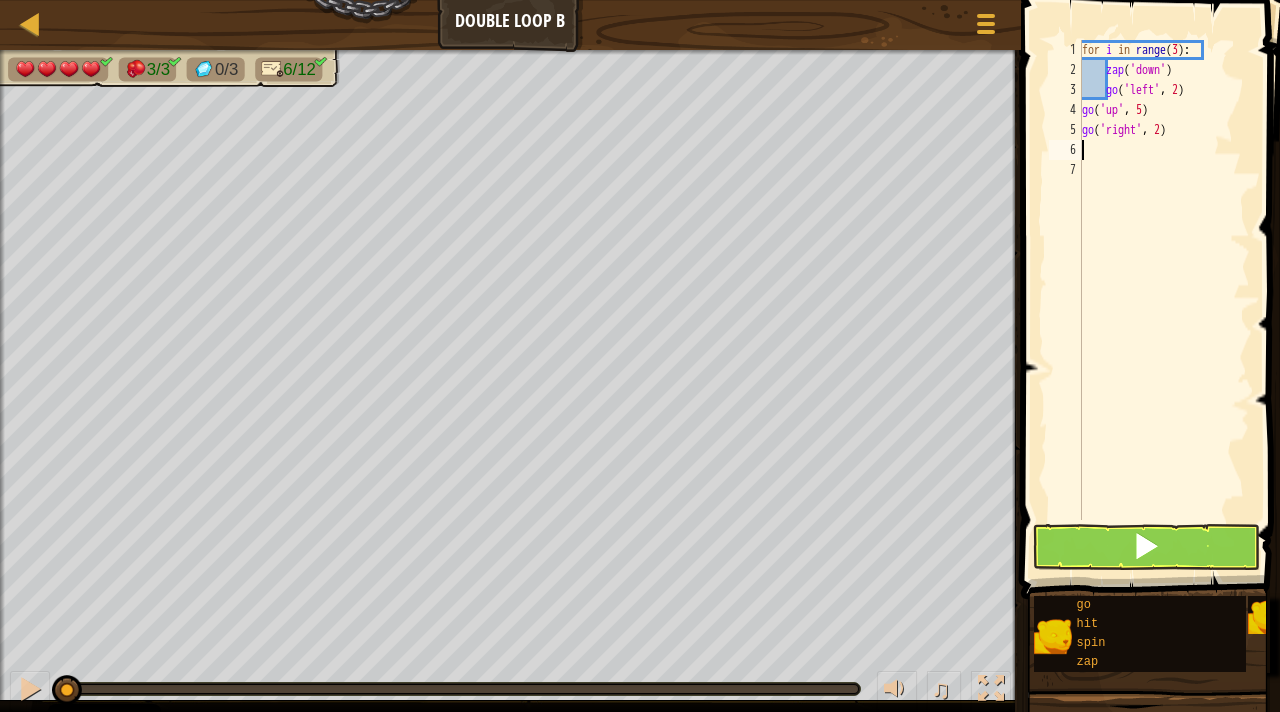 type on "g" 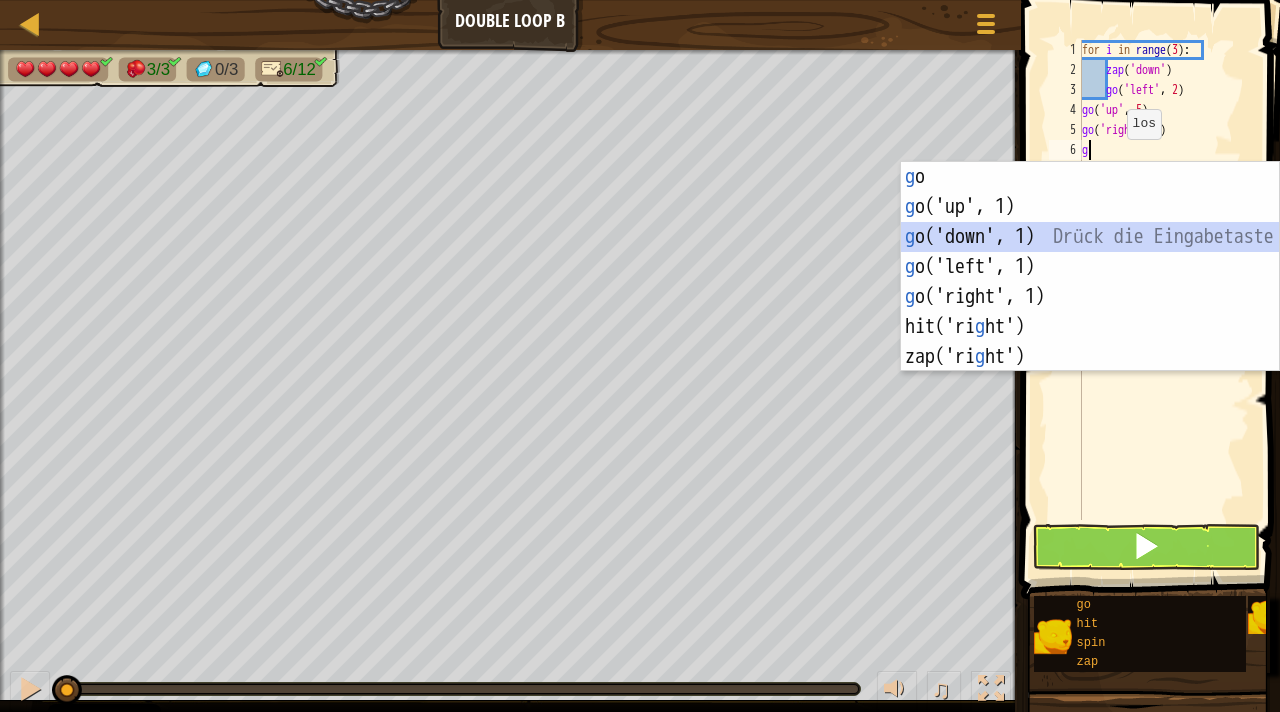 click on "g o Drück die Eingabetaste g o('up', 1) Drück die Eingabetaste g o('down', 1) Drück die Eingabetaste g o('left', 1) Drück die Eingabetaste g o('right', 1) Drück die Eingabetaste hit('ri g ht') Drück die Eingabetaste zap('ri g ht') Drück die Eingabetaste" at bounding box center (1090, 297) 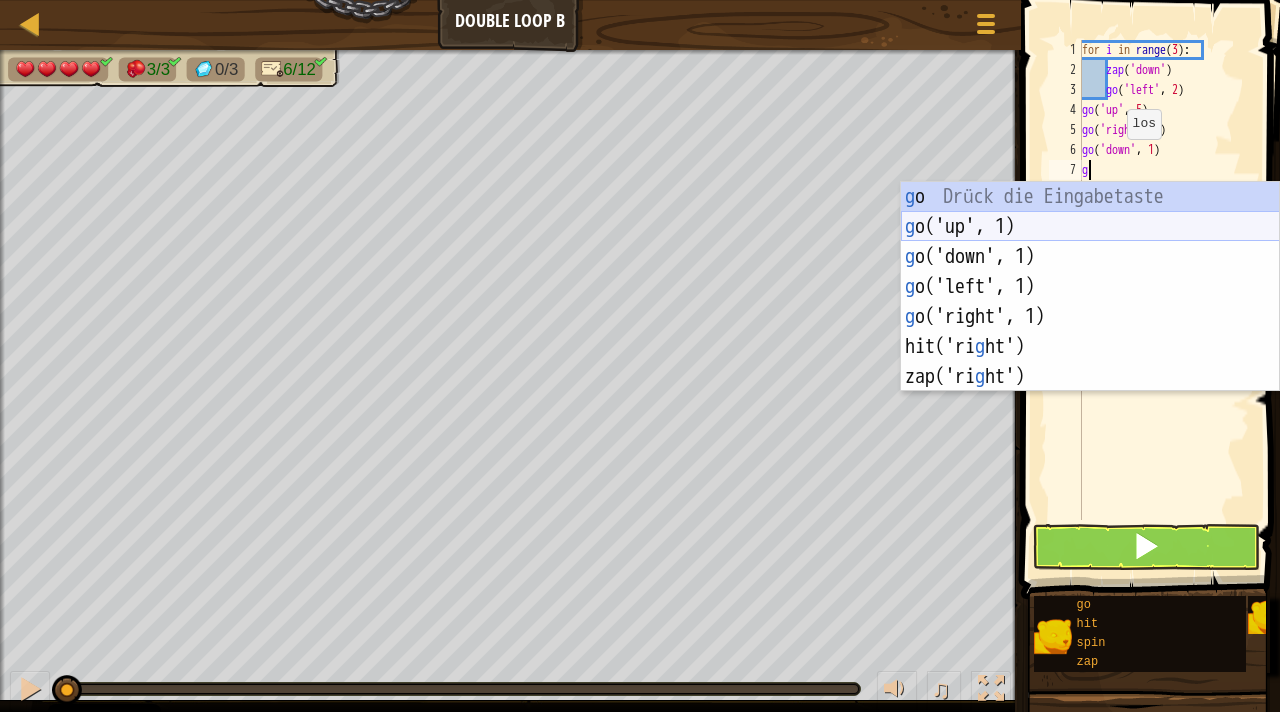 click on "g o Drück die Eingabetaste g o('up', 1) Drück die Eingabetaste g o('down', 1) Drück die Eingabetaste g o('left', 1) Drück die Eingabetaste g o('right', 1) Drück die Eingabetaste hit('ri g ht') Drück die Eingabetaste zap('ri g ht') Drück die Eingabetaste" at bounding box center [1090, 317] 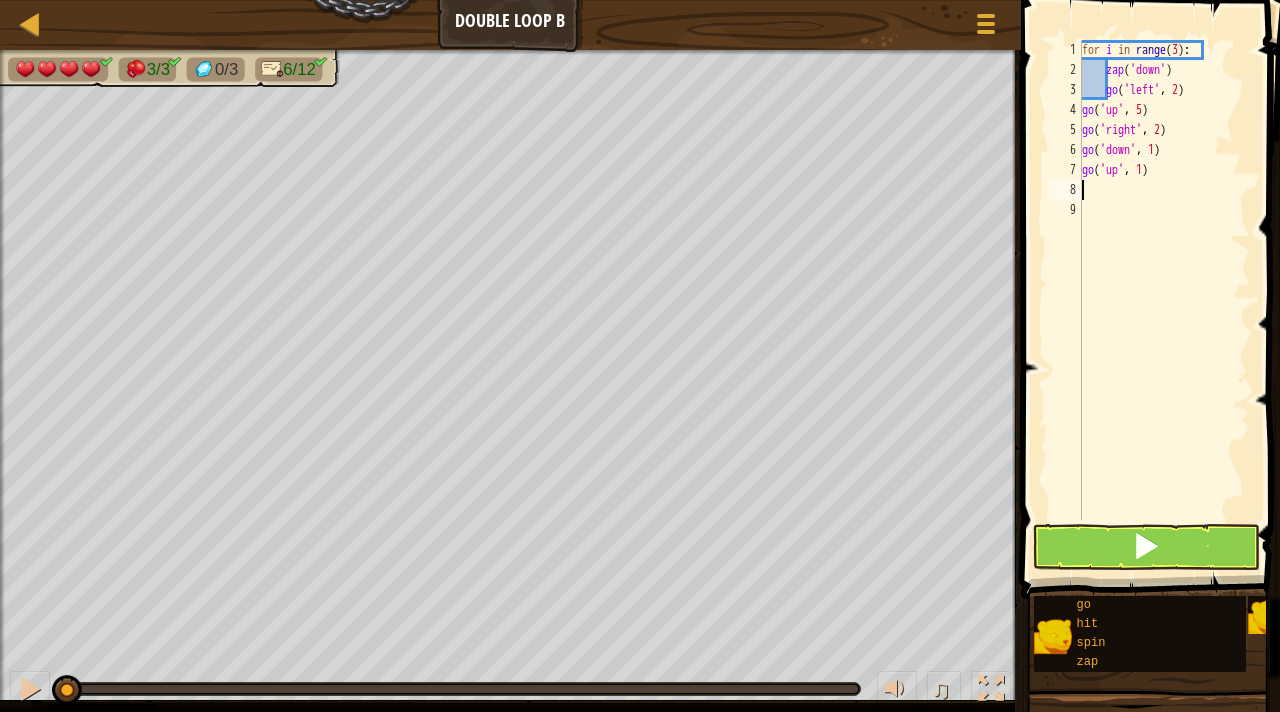 drag, startPoint x: 1142, startPoint y: 513, endPoint x: 1163, endPoint y: 531, distance: 27.658634 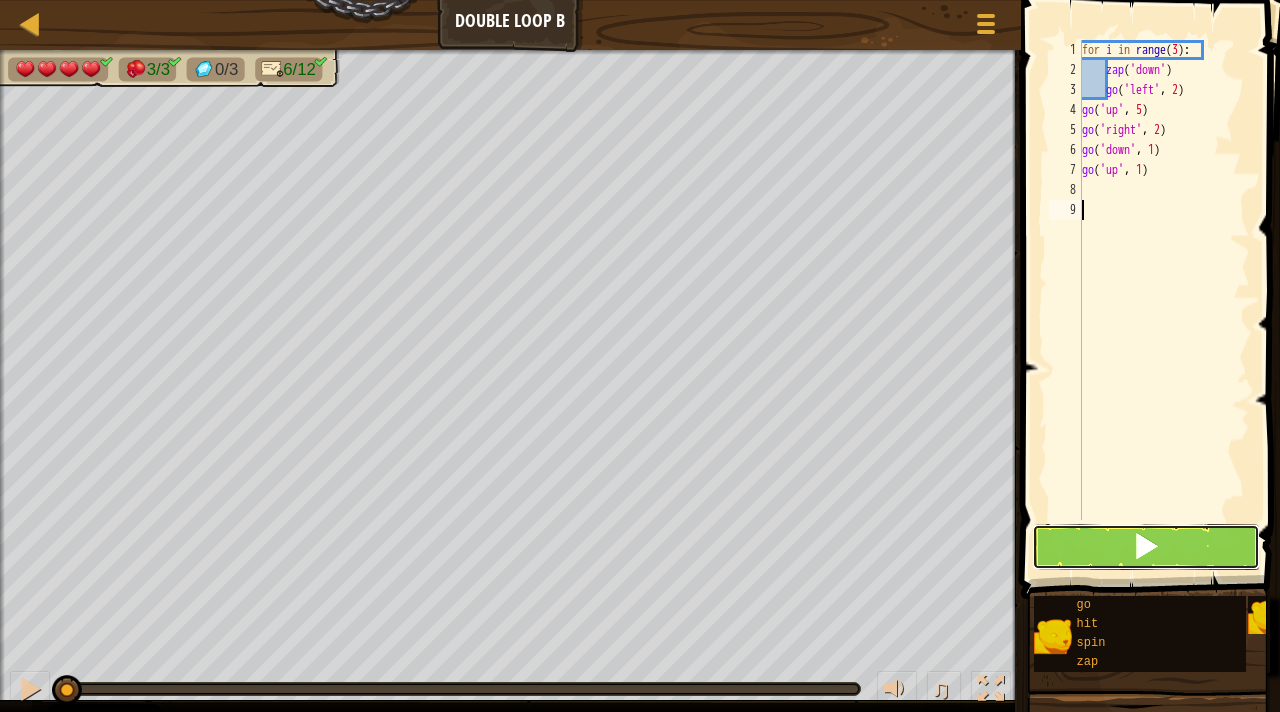click at bounding box center [1146, 547] 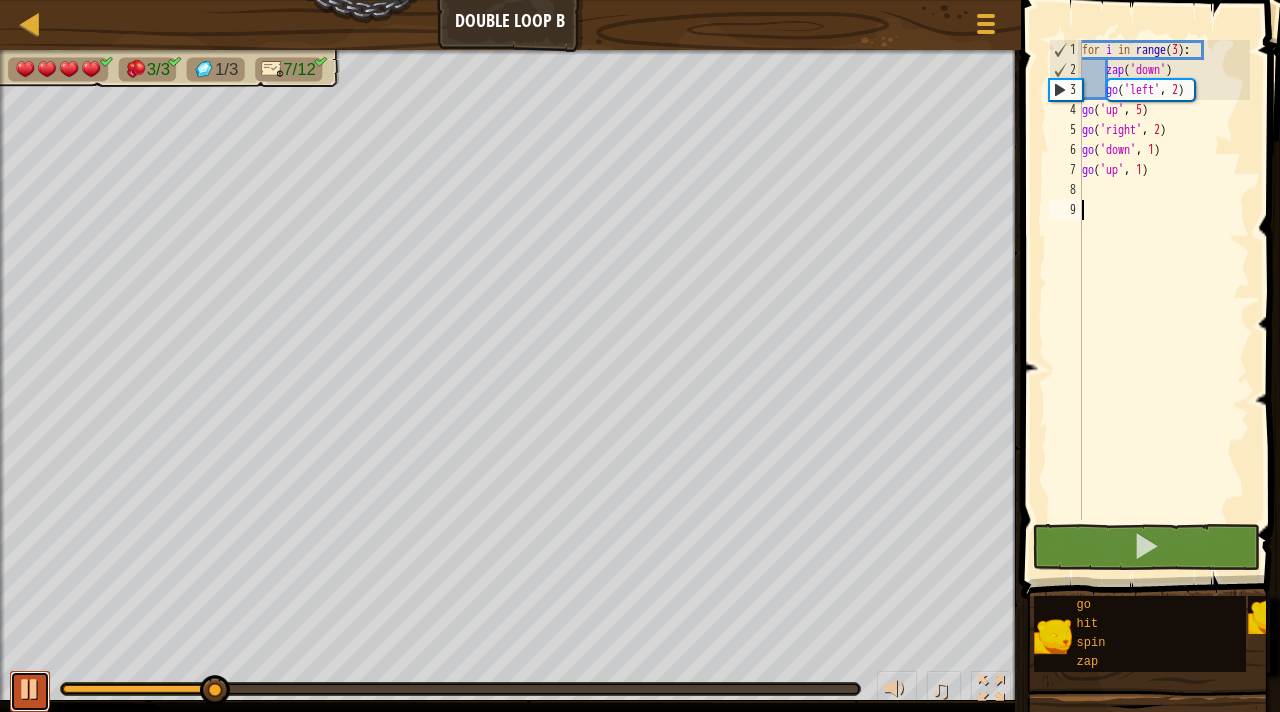 click at bounding box center (30, 689) 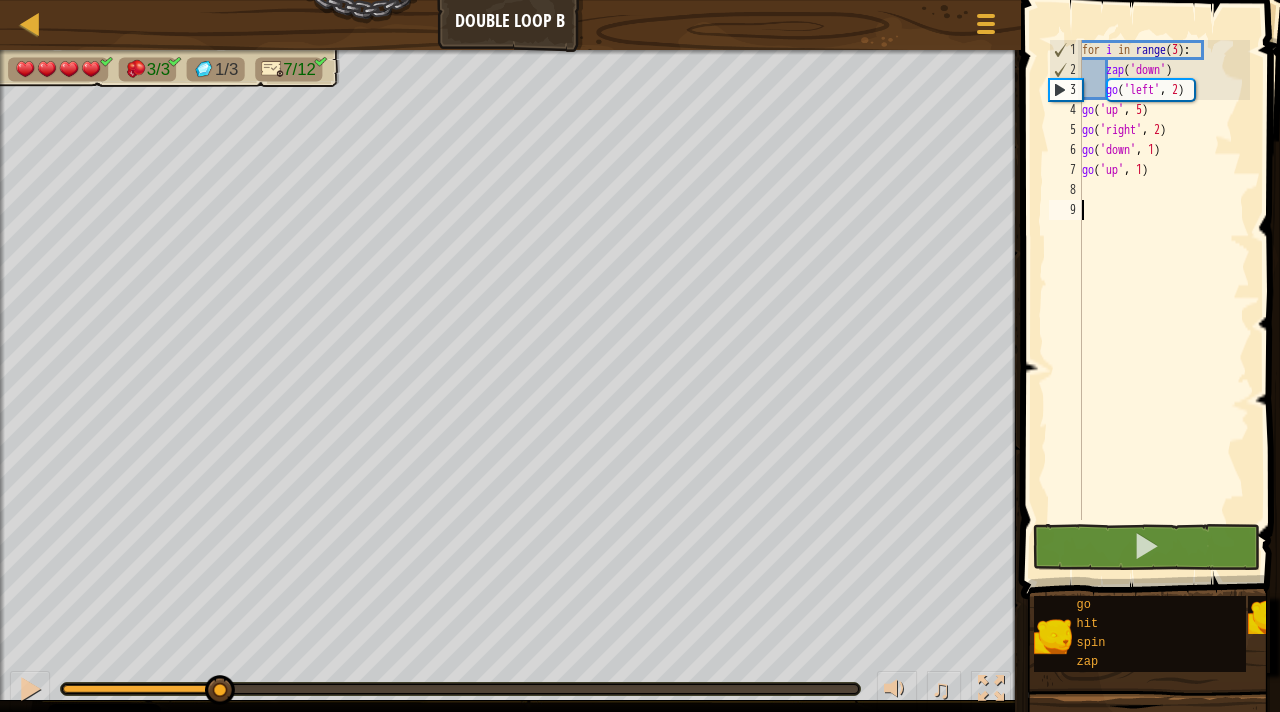 click on "for   i   in   range ( 3 ) :      zap ( 'down' )      go ( 'left' ,   2 ) go ( 'up' ,   5 ) go ( 'right' ,   2 ) go ( 'down' ,   1 ) go ( 'up' ,   1 )" at bounding box center [1164, 300] 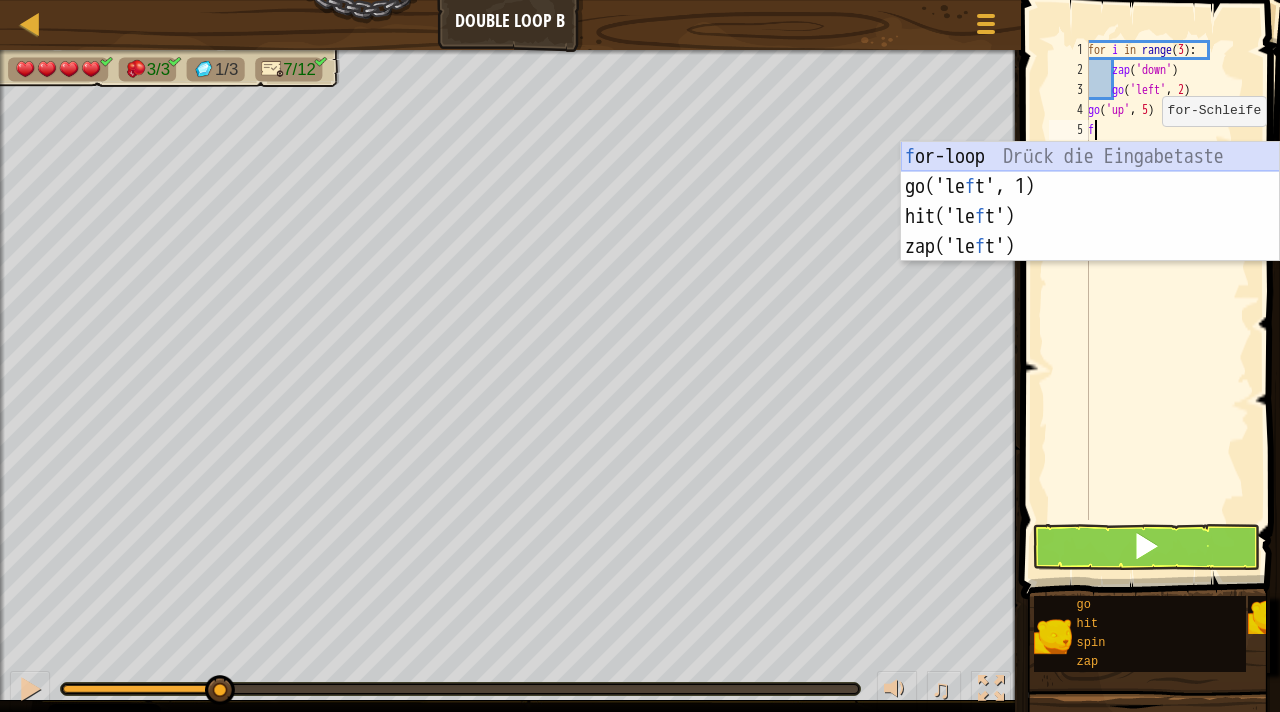 click on "f or-loop Drück die Eingabetaste go('le f t', 1) Drück die Eingabetaste hit('le f t') Drück die Eingabetaste zap('le f t') Drück die Eingabetaste" at bounding box center [1090, 232] 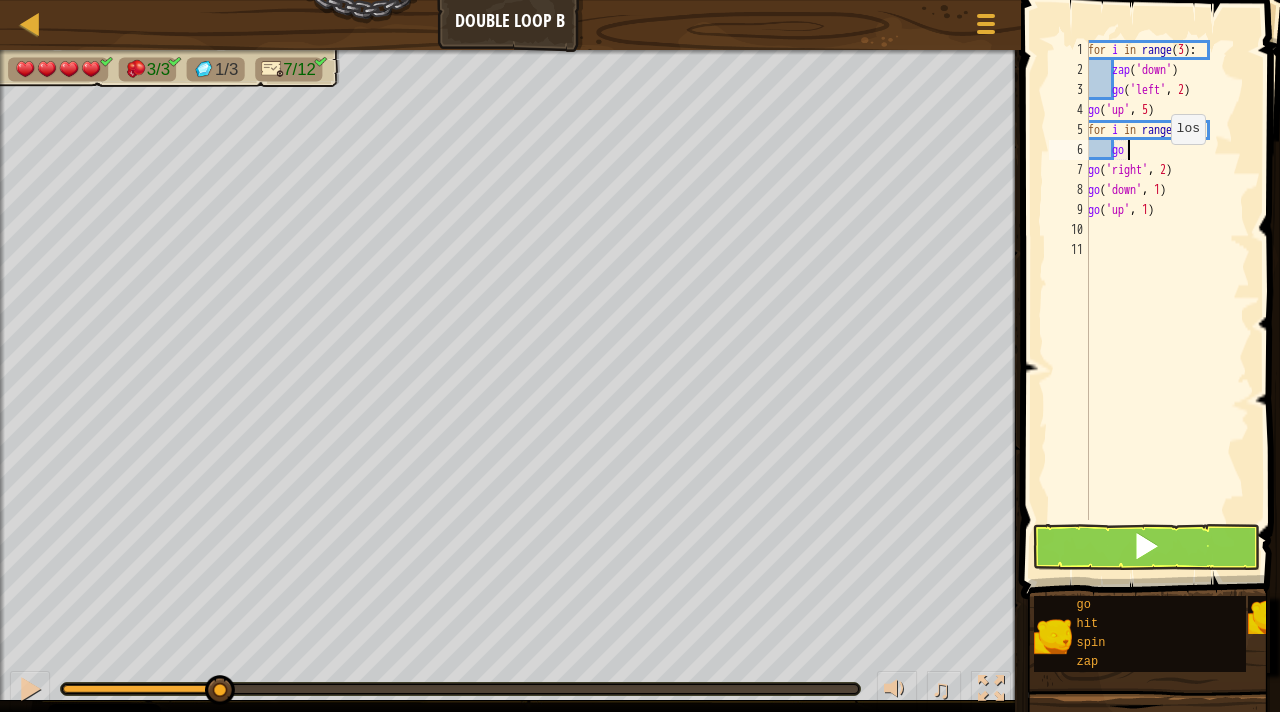 type on "g" 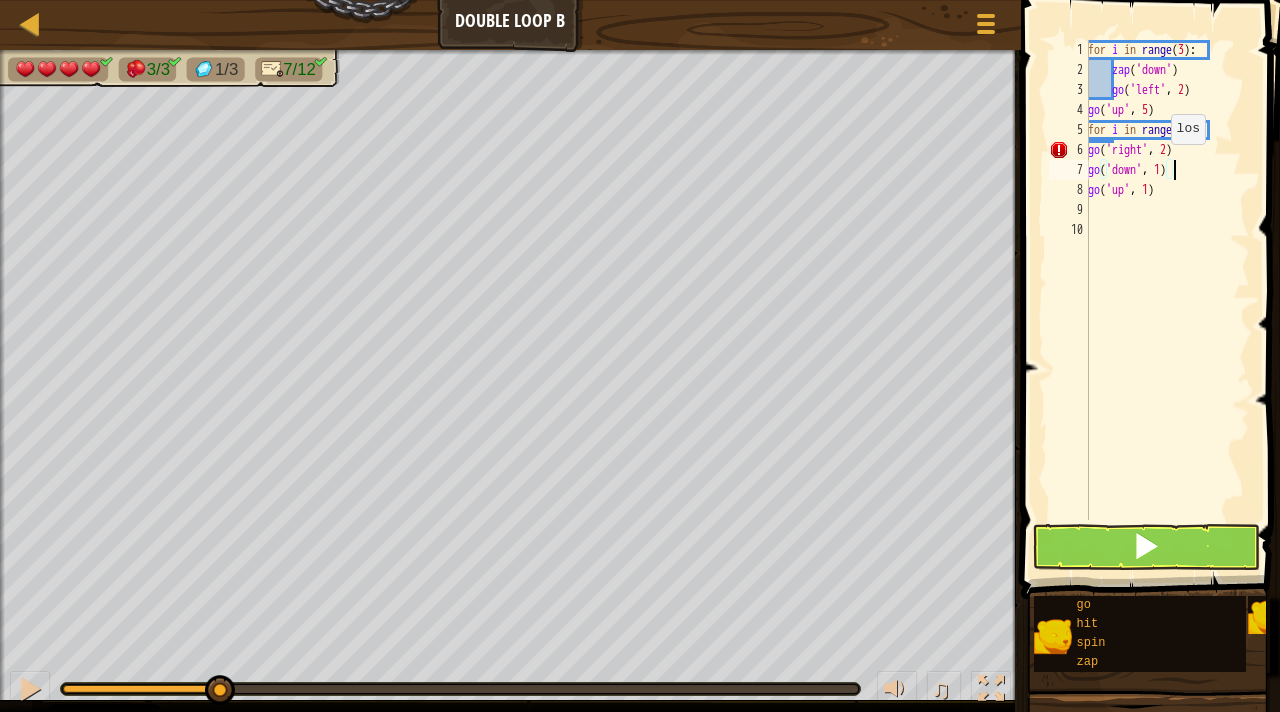 type on "go('up', 1)" 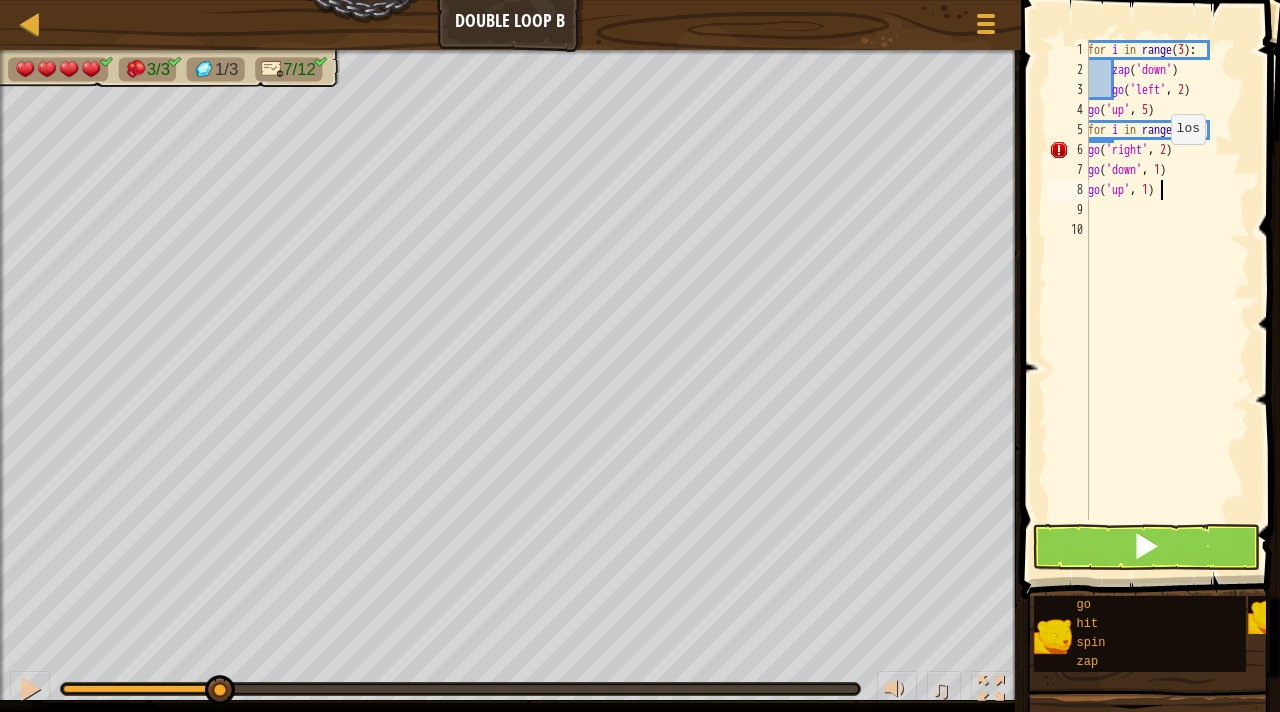 scroll, scrollTop: 9, scrollLeft: 4, axis: both 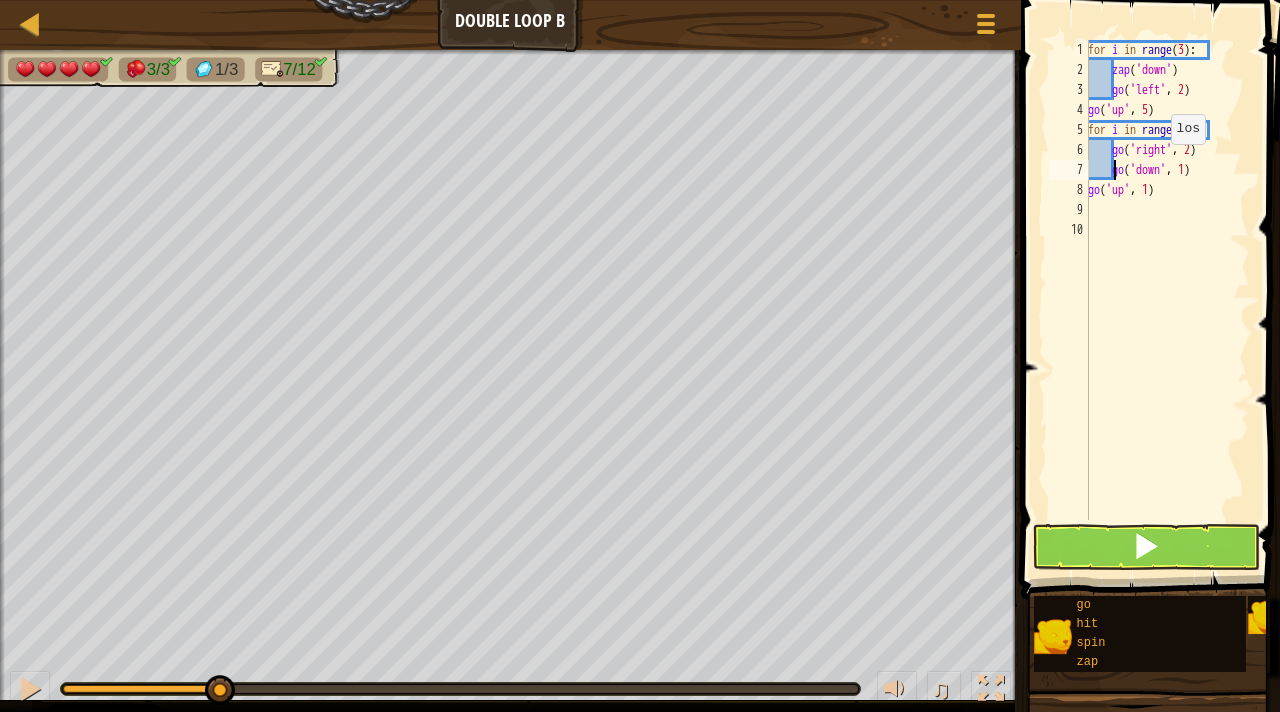 type on "go('up', 1)" 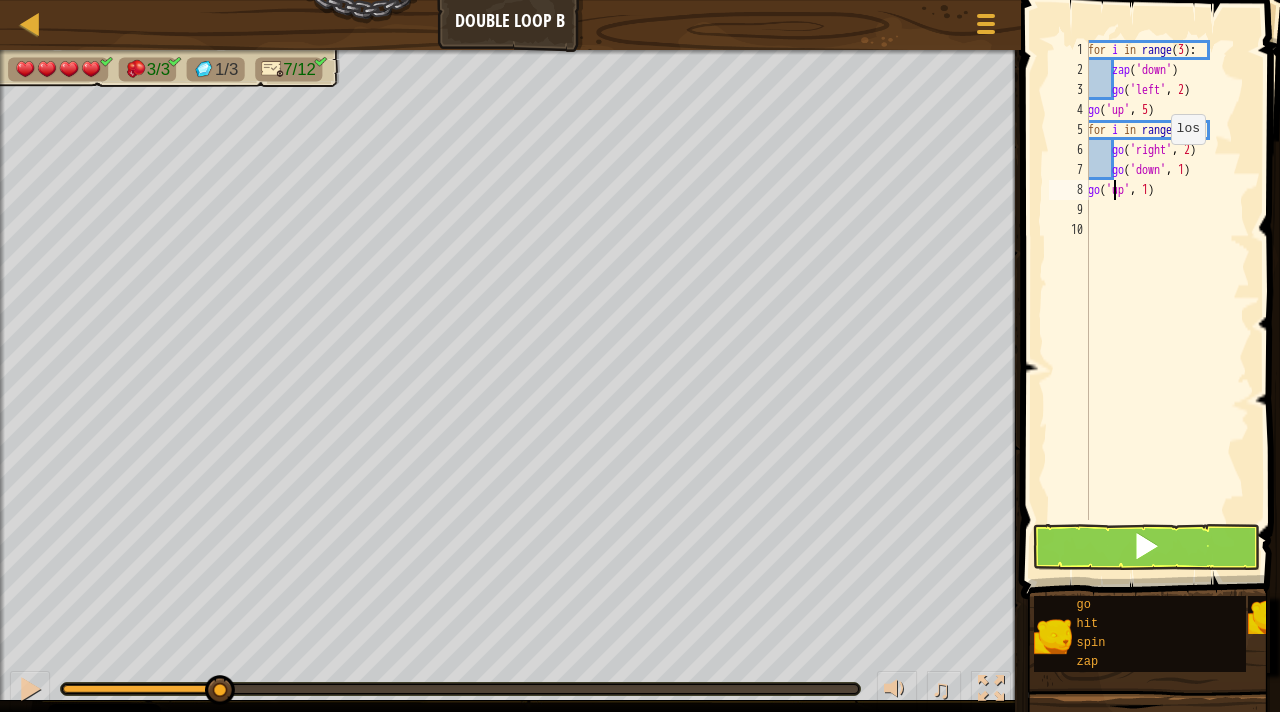 scroll, scrollTop: 9, scrollLeft: 0, axis: vertical 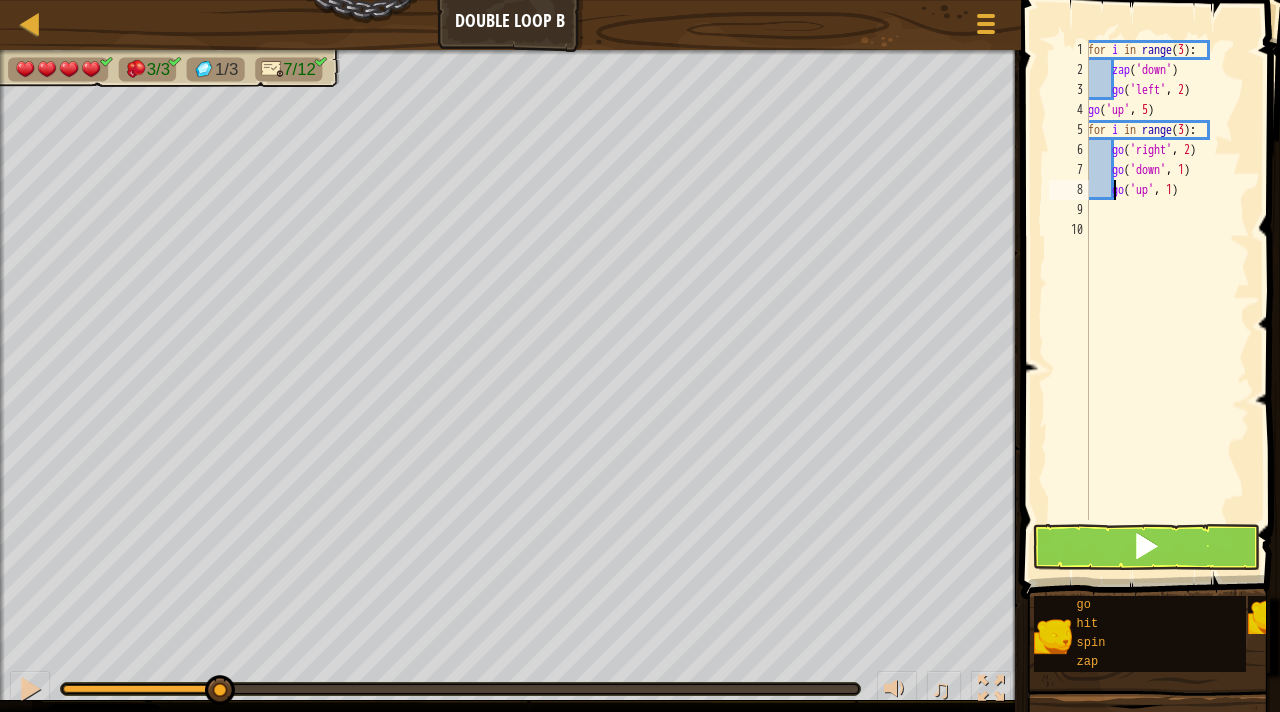 type on "go('up', 1)" 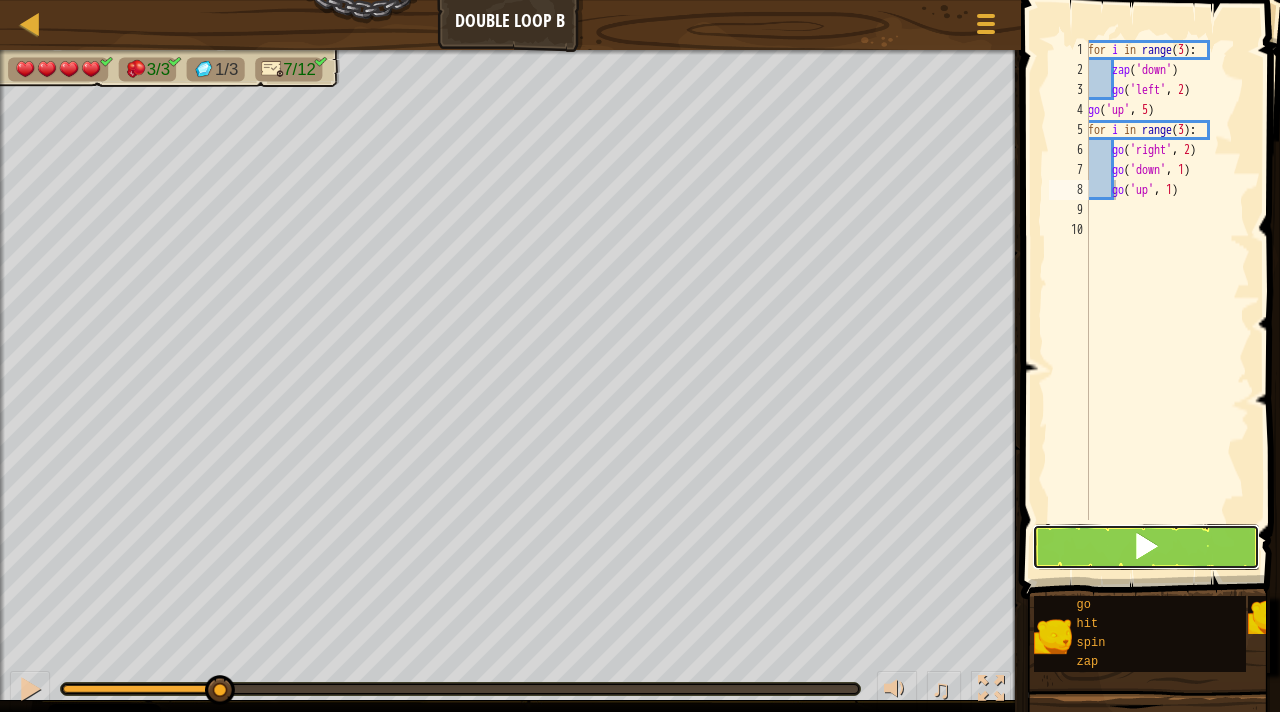 click at bounding box center [1146, 547] 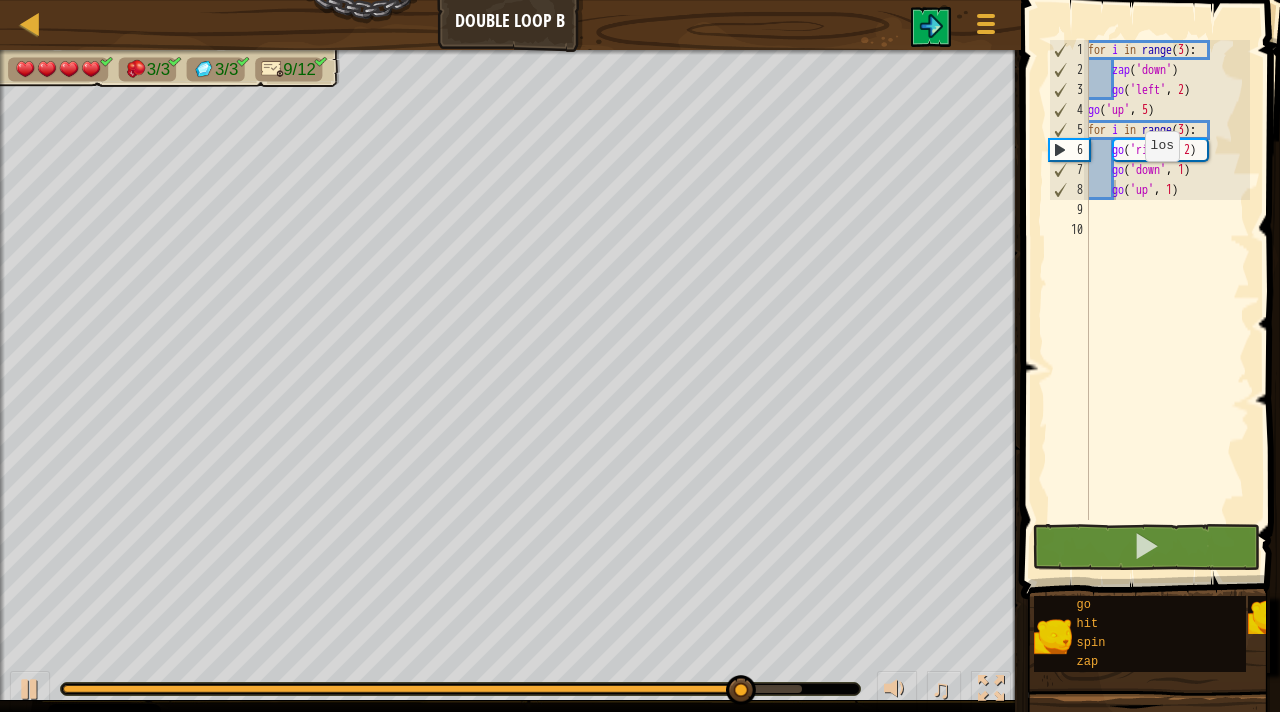 click at bounding box center [460, 689] 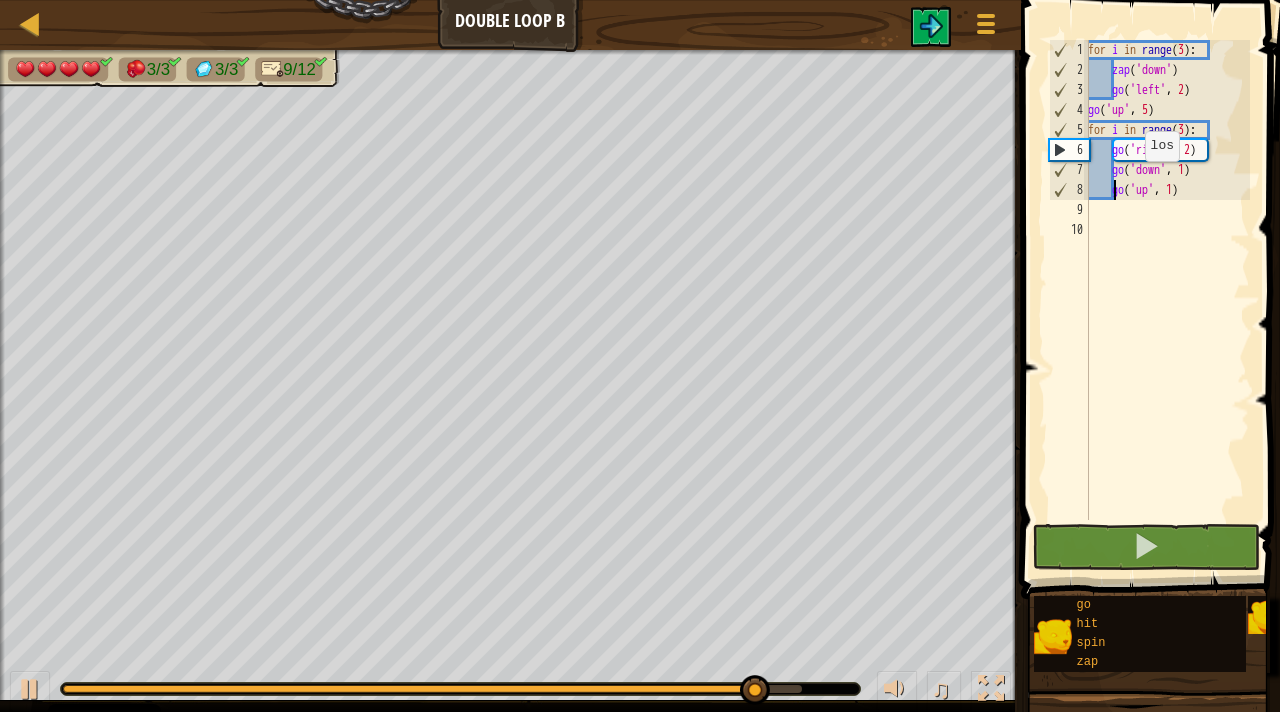 click at bounding box center [460, 689] 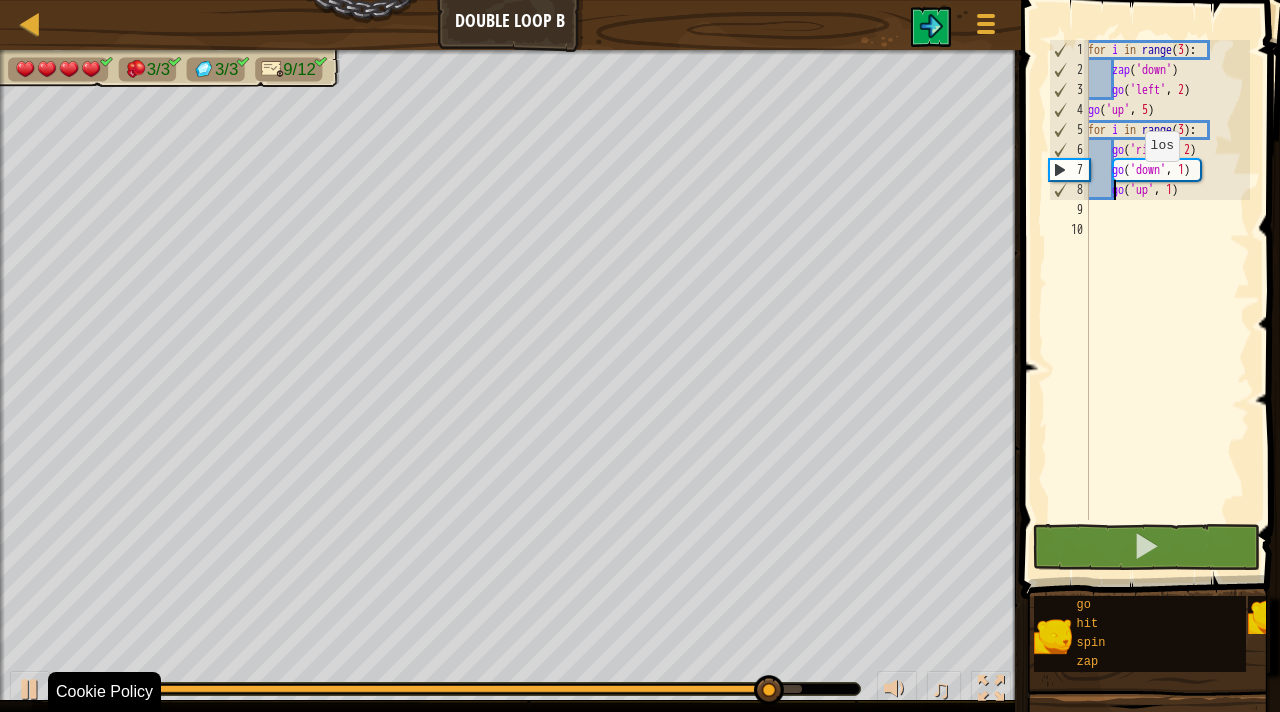 click on "Cookie Policy CodeCombat nutzt essentielle und einige nicht-essentielle Cookies.  Datenschutz Nicht-essentielle Cookies ablehnen Cookies erlauben    Karte Double Loop B Spielmenü 1     הההההההההההההההההההההההההההההההההההההההההההההההההההההההההההההההההההההההההההההההההההההההההההההההההההההההההההההההההההההההההההההההההההההההההההההההההההההההההההההההההההההההההההההההההההההההההההההההההההההההההההההההההההההההההההההההההההההההההההההההההההההההההההההההה XXXXXXXXXXXXXXXXXXXXXXXXXXXXXXXXXXXXXXXXXXXXXXXXXXXXXXXXXXXXXXXXXXXXXXXXXXXXXXXXXXXXXXXXXXXXXXXXXXXXXXXXXXXXXXXXXXXXXXXXXXXXXXXXXXXXXXXXXXXXXXXXXXXXXXXXXXXXXXXXXXXXXXXXXXXXXXXXXXXXXXXXXXXXXXXXXXXXXXXXXXXXXXXXXXXXXXXXXXXXXXXXXXXXXXXXXXXXXXXXXXXXXXXXXXXXXXXX Lösung × Blöcke go('up', 1) 1 2 3 4 5 6 7 8 9 10 for   i   in" at bounding box center [640, 0] 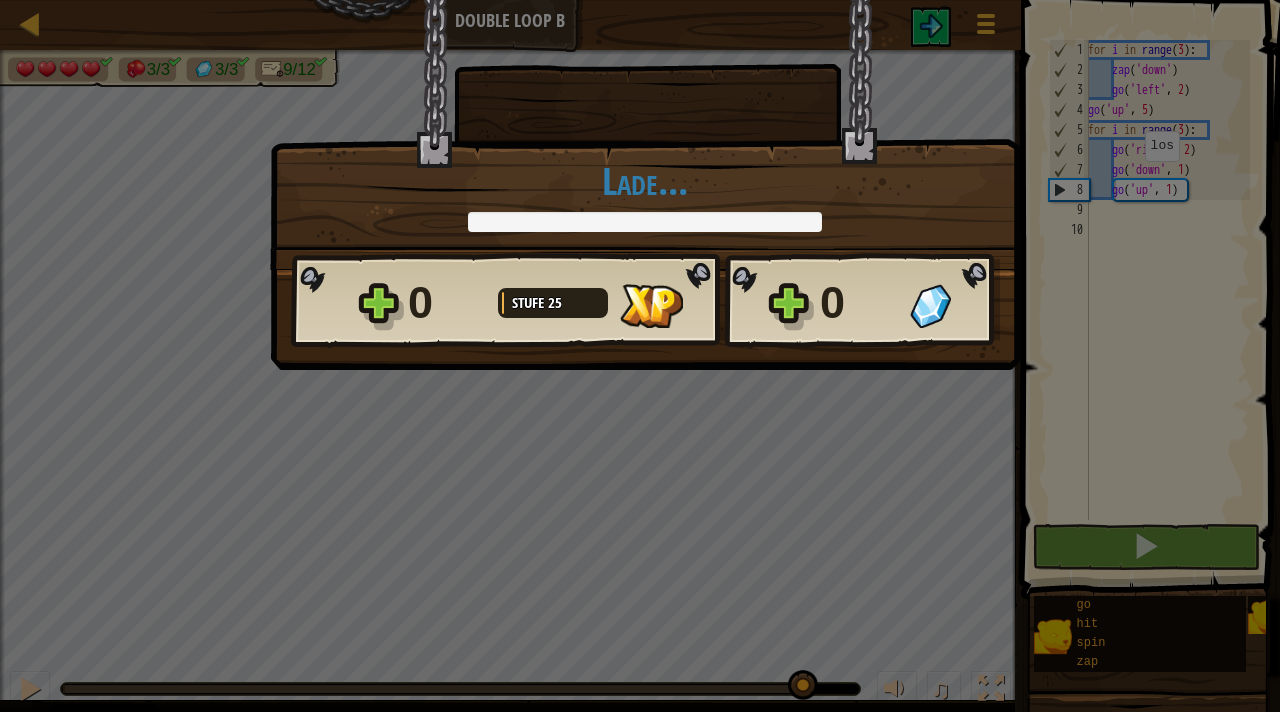 scroll, scrollTop: 9, scrollLeft: 2, axis: both 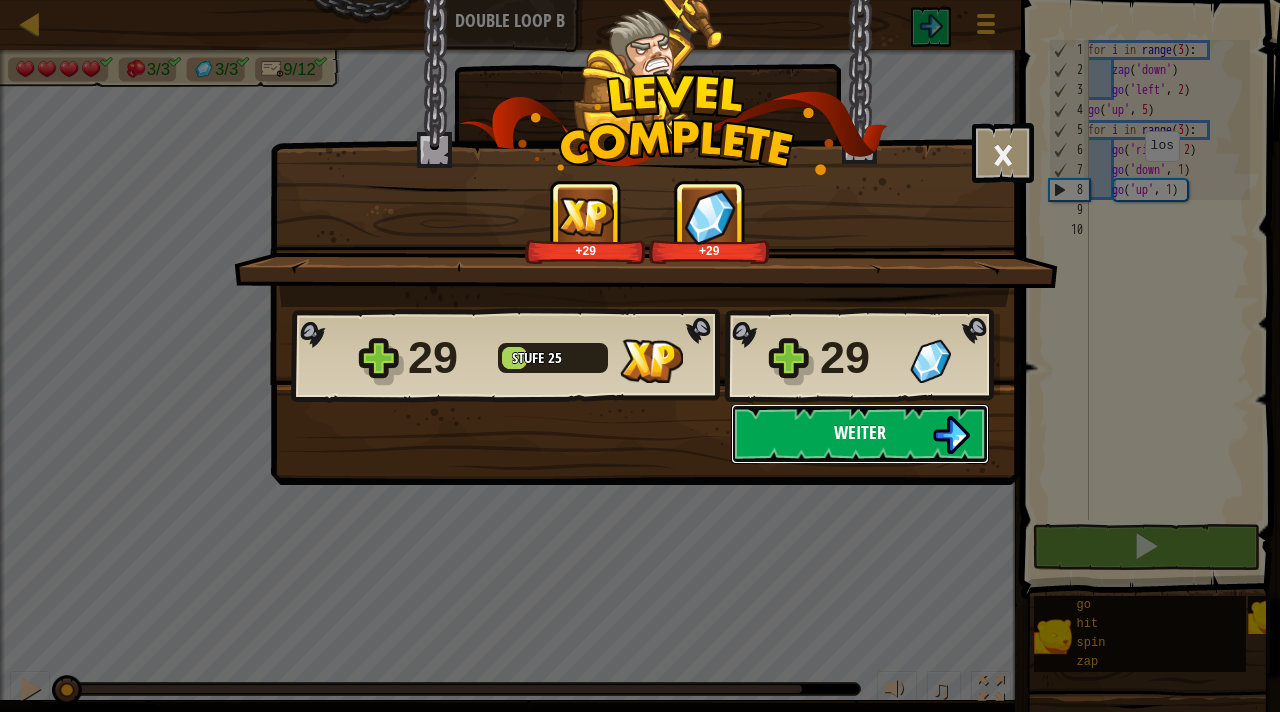 click on "Weiter" at bounding box center [860, 434] 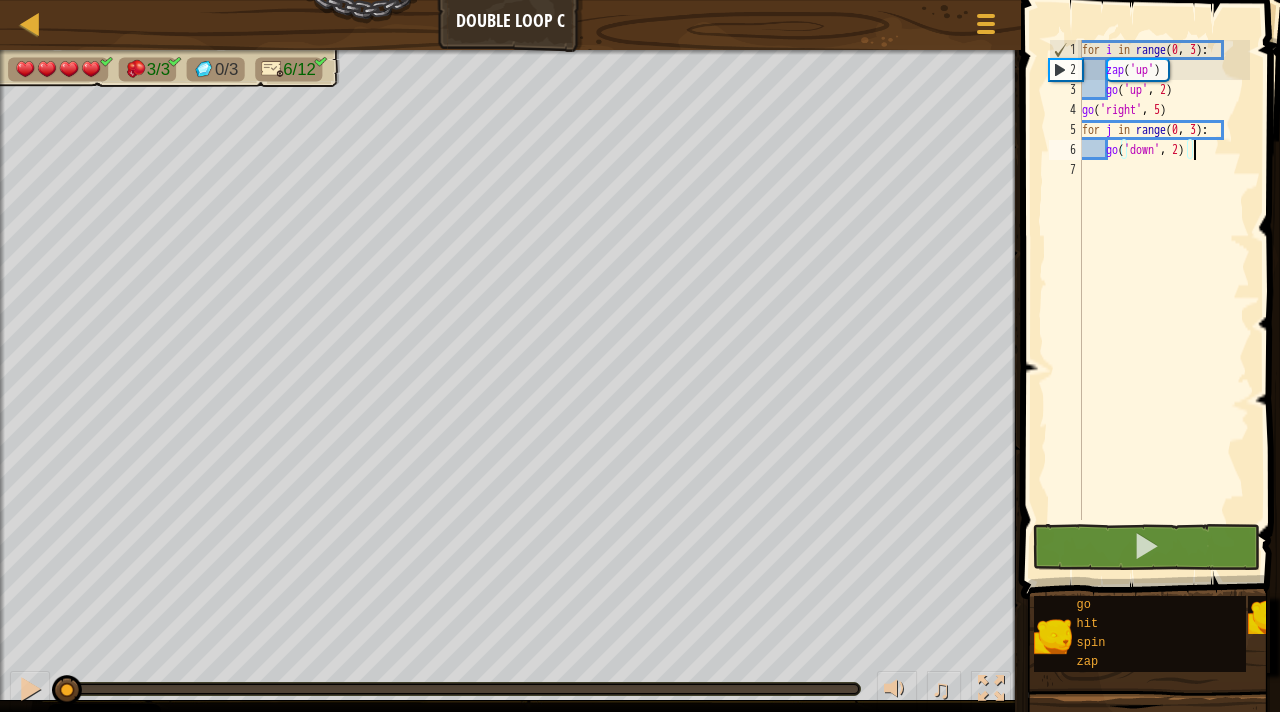 click on "for   i   in   range ( 0 ,   3 ) :      zap ( 'up' )      go ( 'up' ,   2 ) go ( 'right' ,   5 ) for   j   in   range ( 0 ,   3 ) :      go ( 'down' ,   2 )" at bounding box center [1164, 300] 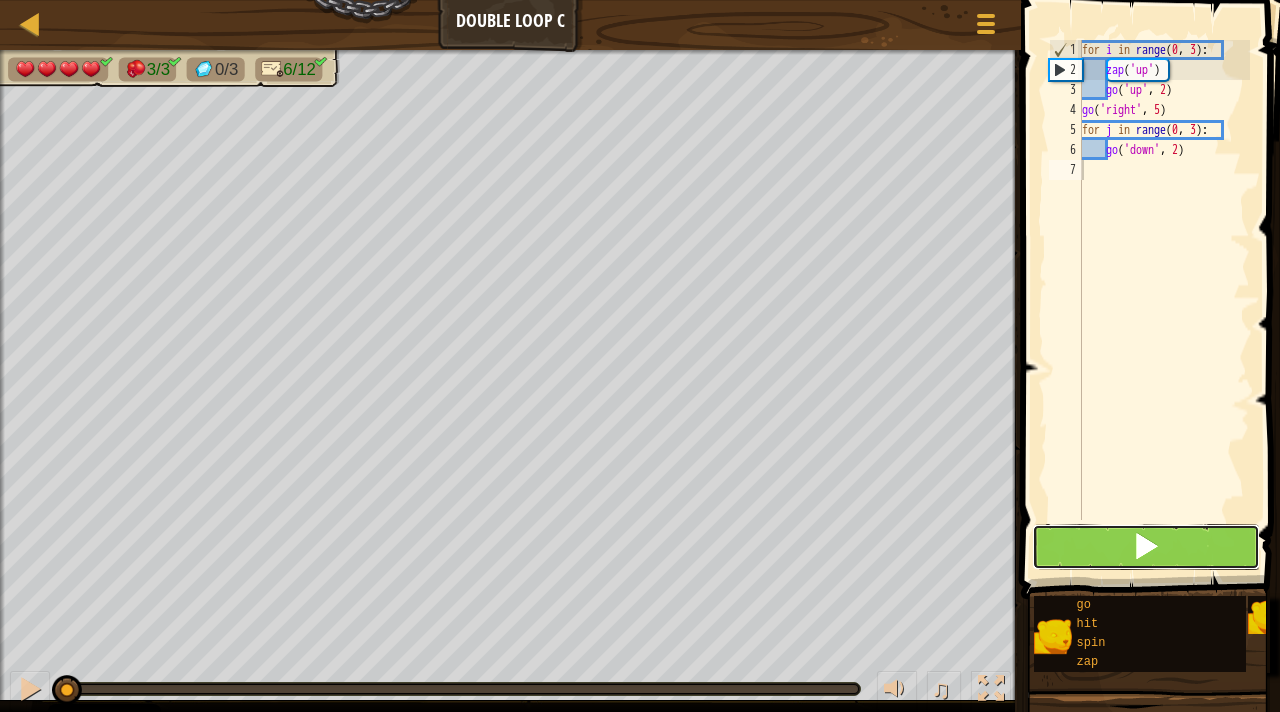click at bounding box center [1146, 547] 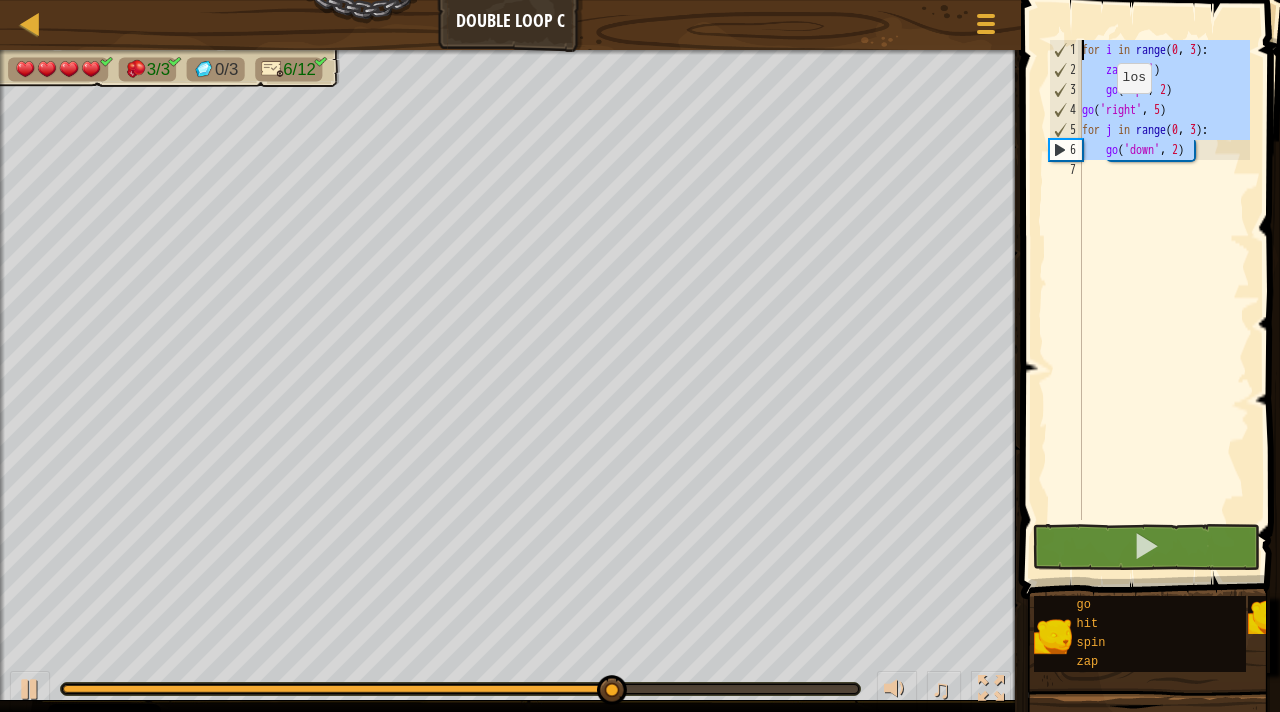 drag, startPoint x: 1215, startPoint y: 149, endPoint x: 816, endPoint y: 16, distance: 420.58292 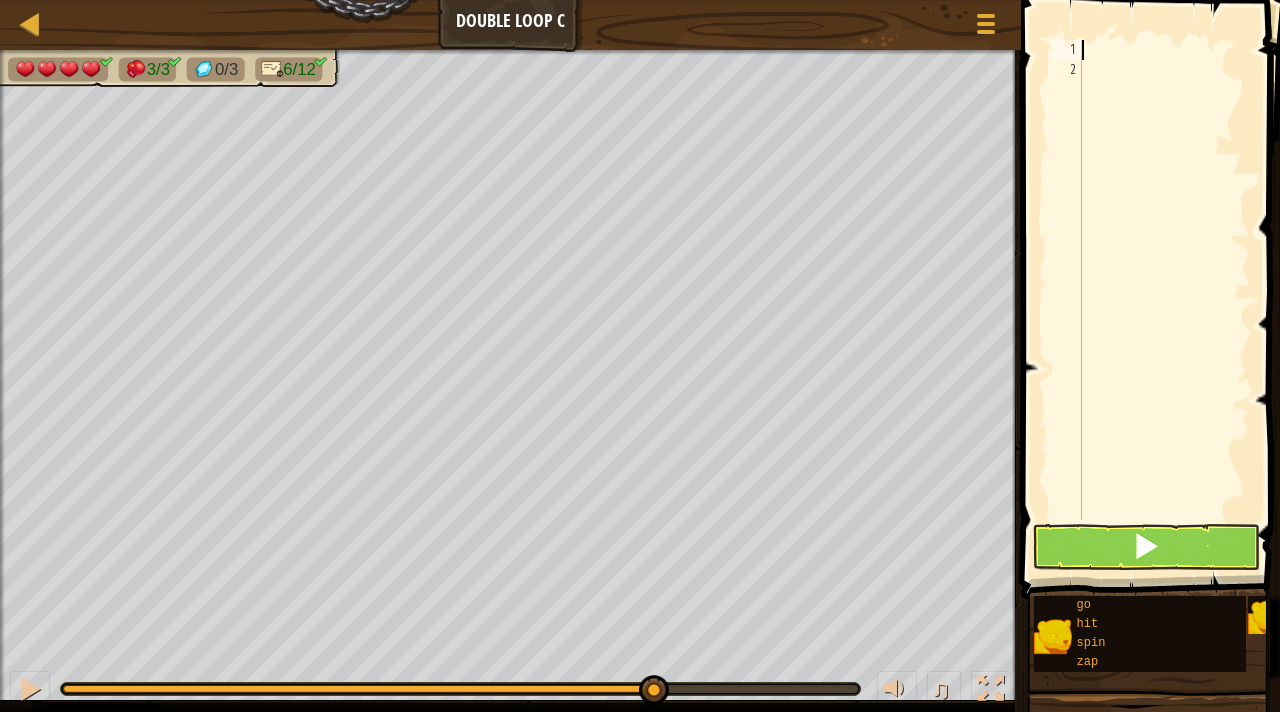 type on "z" 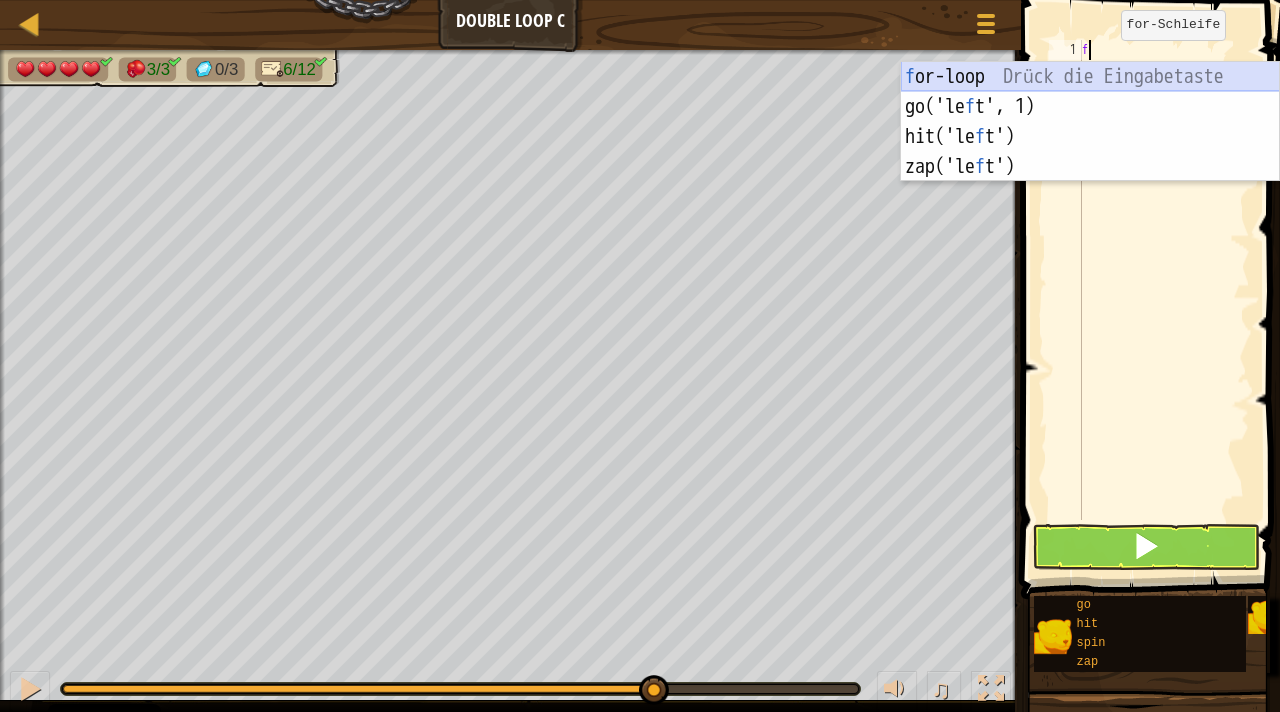 click on "f or-loop Drück die Eingabetaste go('le f t', 1) Drück die Eingabetaste hit('le f t') Drück die Eingabetaste zap('le f t') Drück die Eingabetaste" at bounding box center (1090, 152) 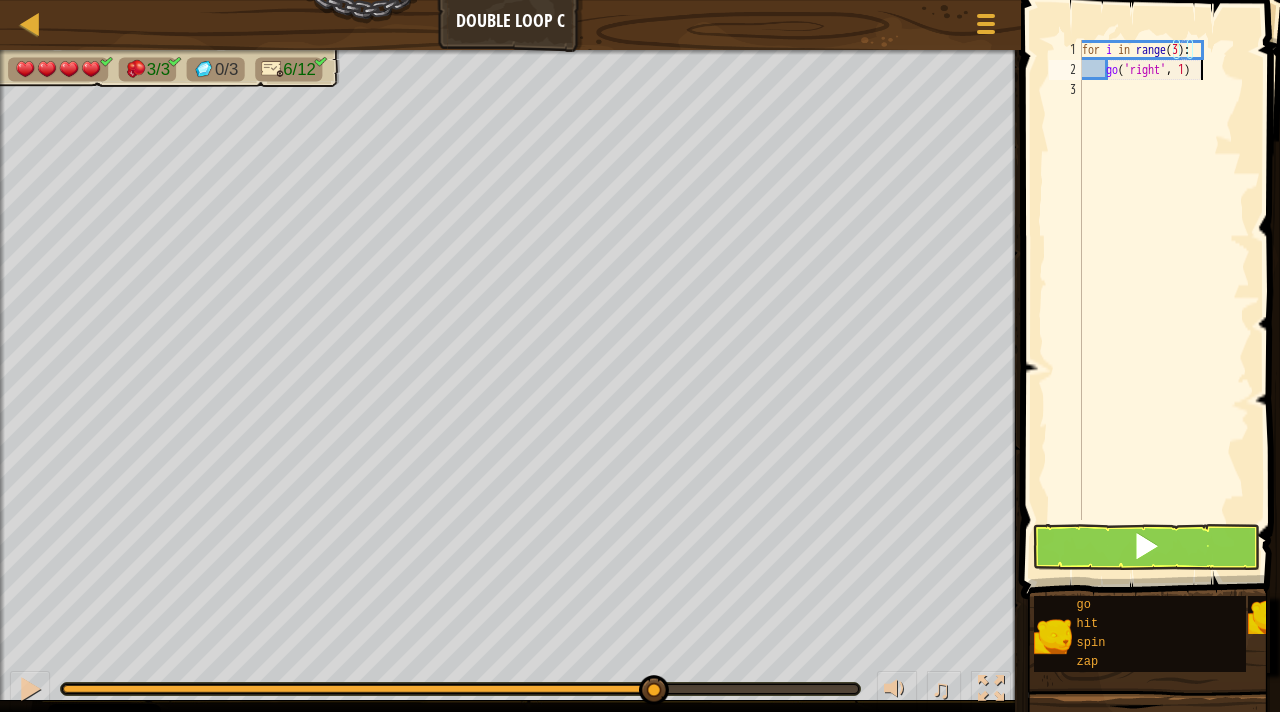 click on "for   i   in   range ( 3 ) :      go ( 'right' ,   1 )" at bounding box center (1164, 300) 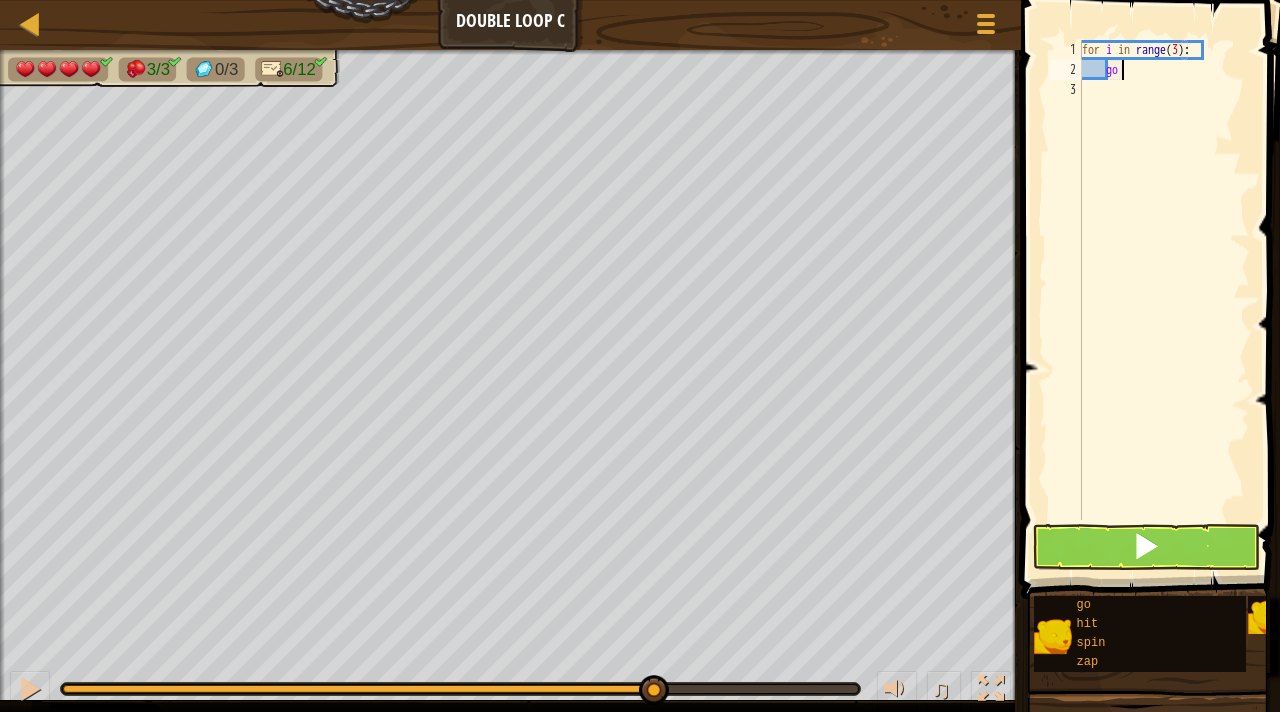 type on "g" 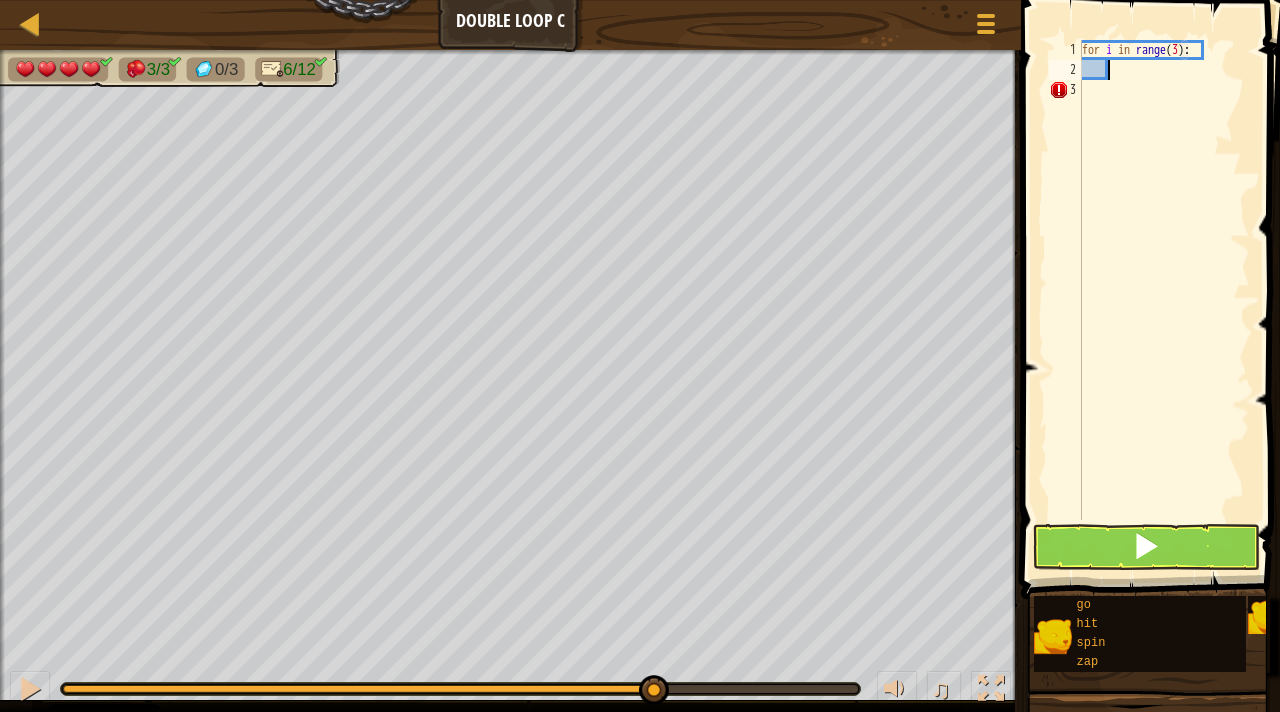 type on "z" 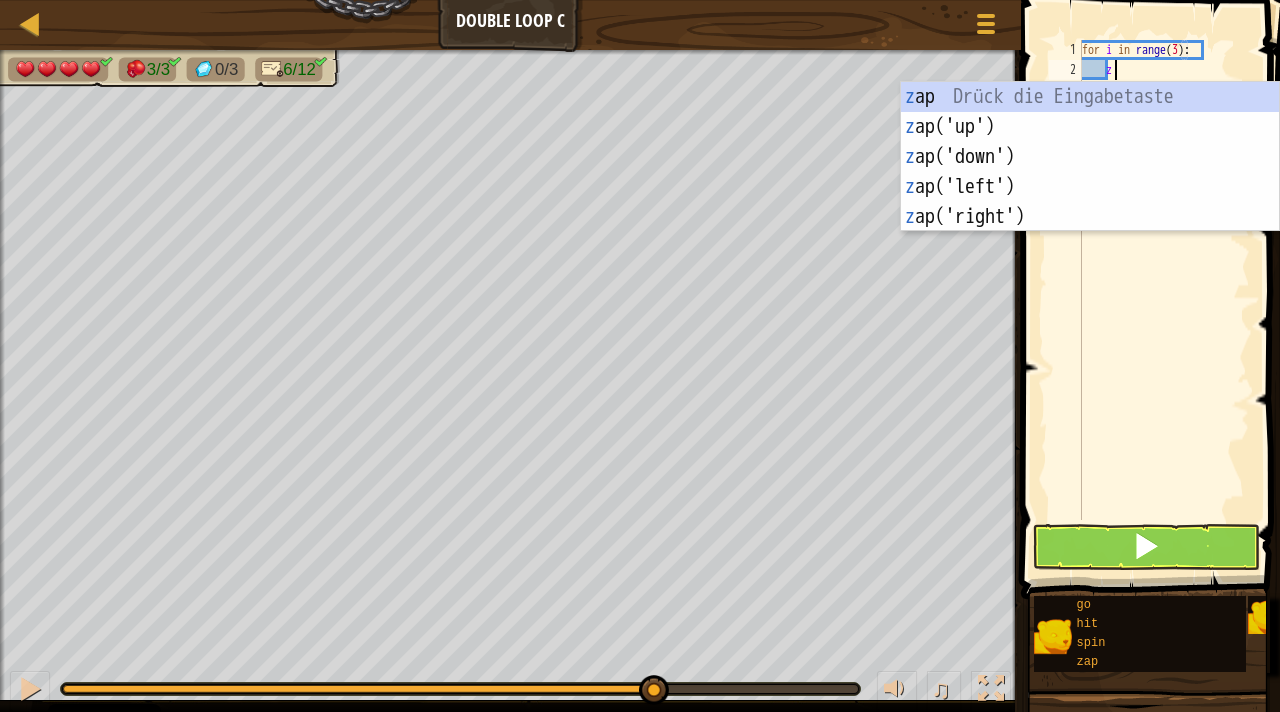 scroll, scrollTop: 9, scrollLeft: 1, axis: both 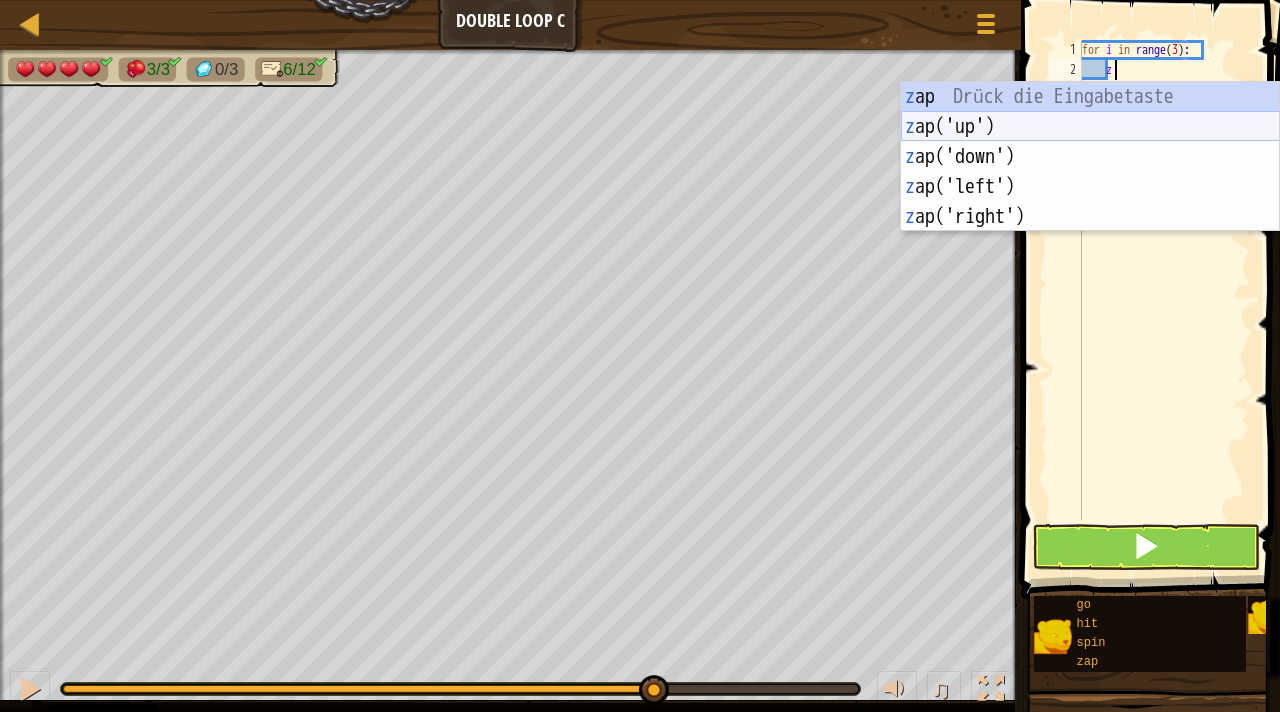 click on "z ap Drück die Eingabetaste z ap('up') Drück die Eingabetaste z ap('down') Drück die Eingabetaste z ap('left') Drück die Eingabetaste z ap('right') Drück die Eingabetaste" at bounding box center [1090, 187] 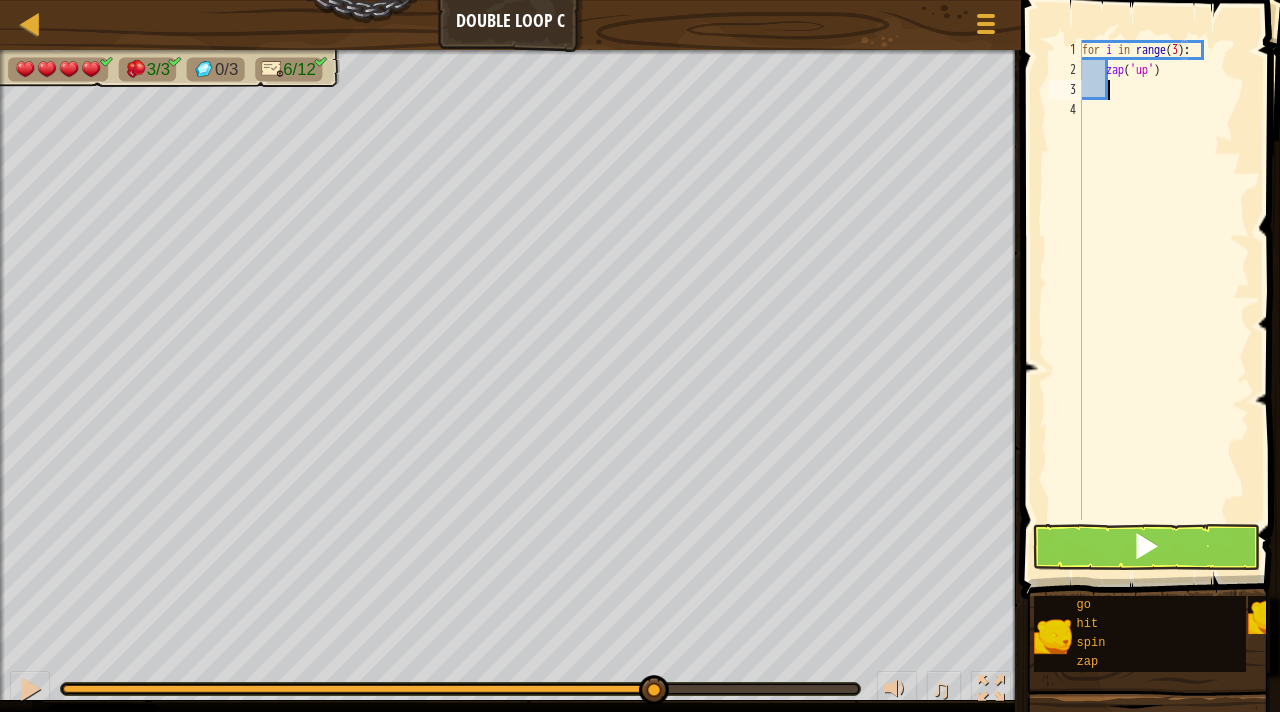 type on "g" 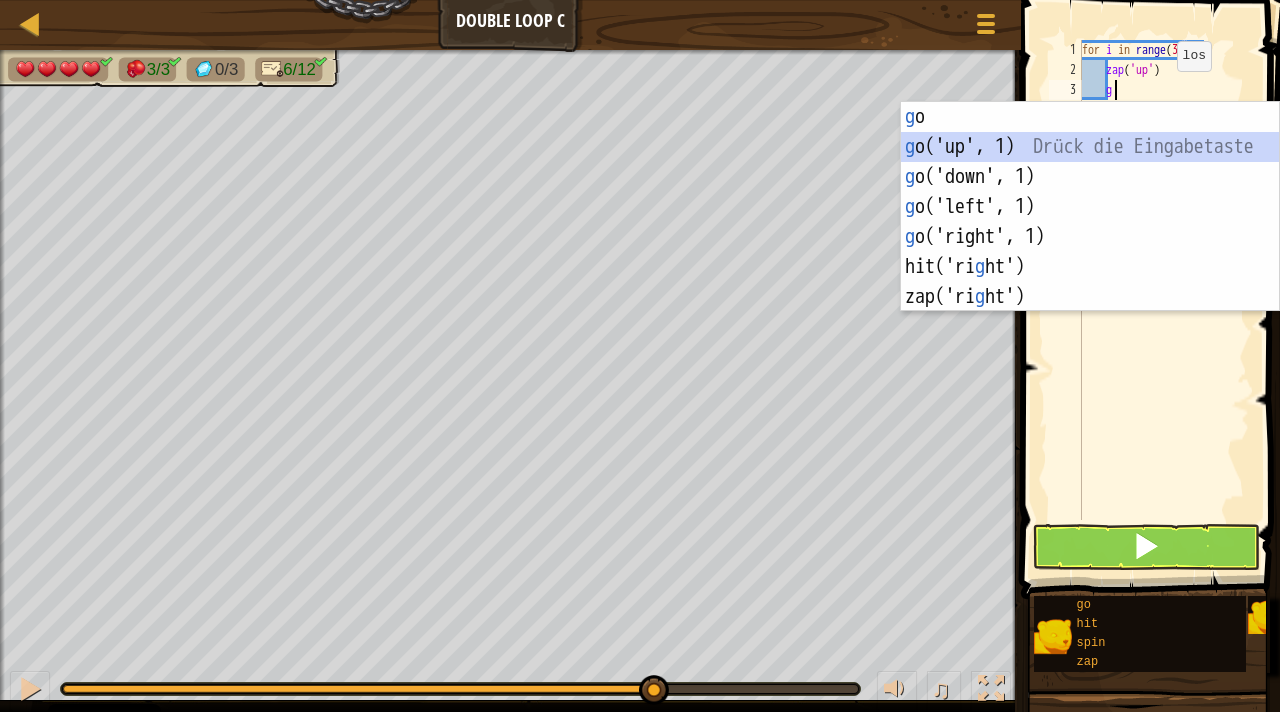 click on "g o Drück die Eingabetaste g o('up', 1) Drück die Eingabetaste g o('down', 1) Drück die Eingabetaste g o('left', 1) Drück die Eingabetaste g o('right', 1) Drück die Eingabetaste hit('ri g ht') Drück die Eingabetaste zap('ri g ht') Drück die Eingabetaste" at bounding box center (1090, 237) 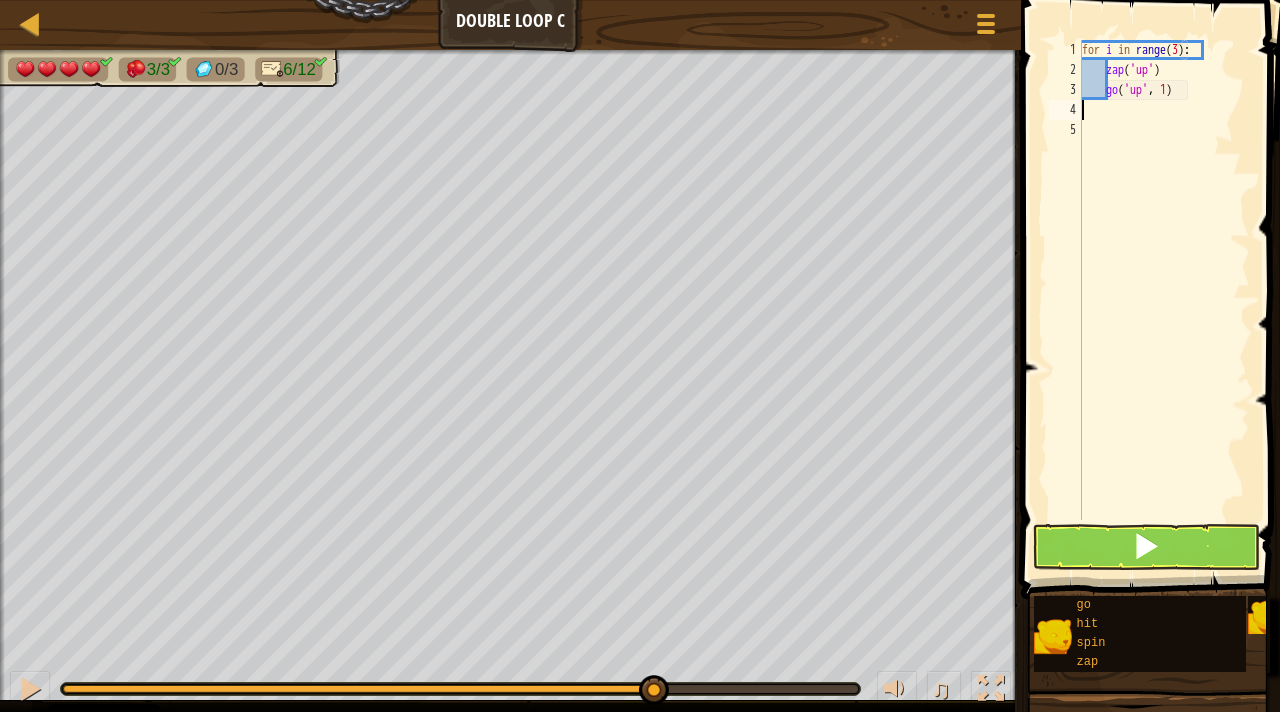 scroll, scrollTop: 9, scrollLeft: 0, axis: vertical 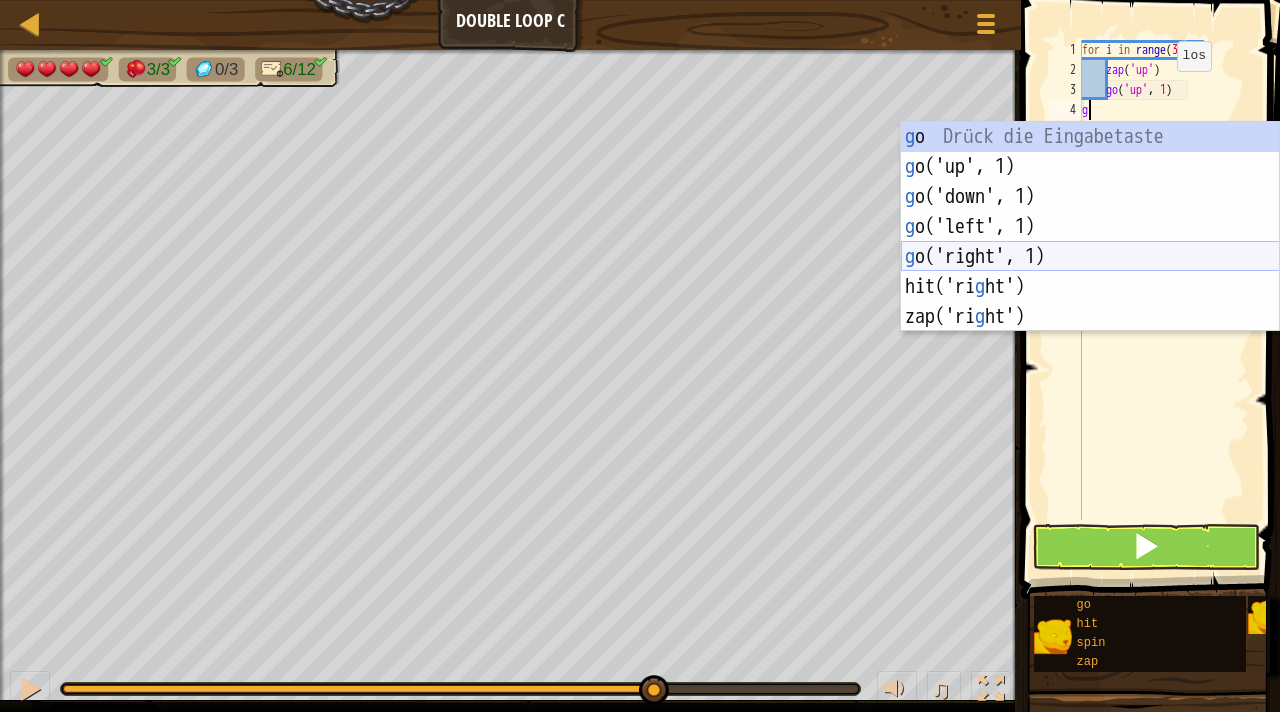 click on "g o Drück die Eingabetaste g o('up', 1) Drück die Eingabetaste g o('down', 1) Drück die Eingabetaste g o('left', 1) Drück die Eingabetaste g o('right', 1) Drück die Eingabetaste hit('ri g ht') Drück die Eingabetaste zap('ri g ht') Drück die Eingabetaste" at bounding box center (1090, 257) 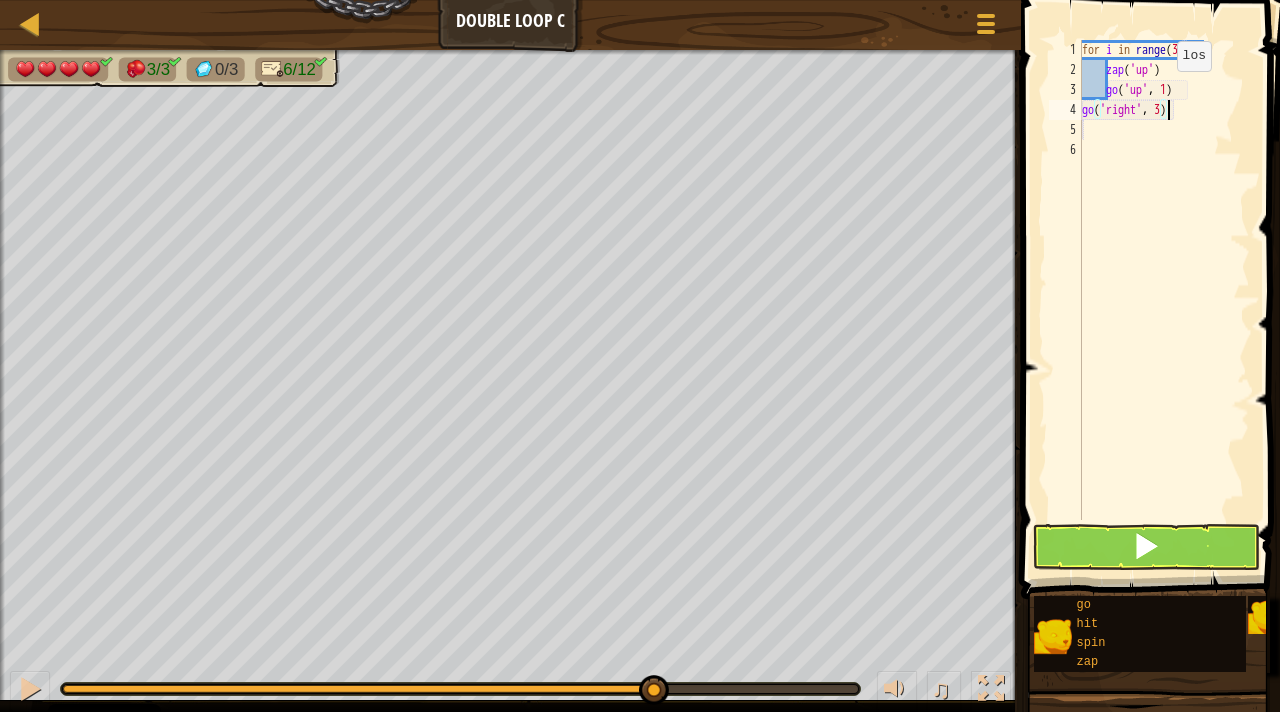 scroll, scrollTop: 9, scrollLeft: 6, axis: both 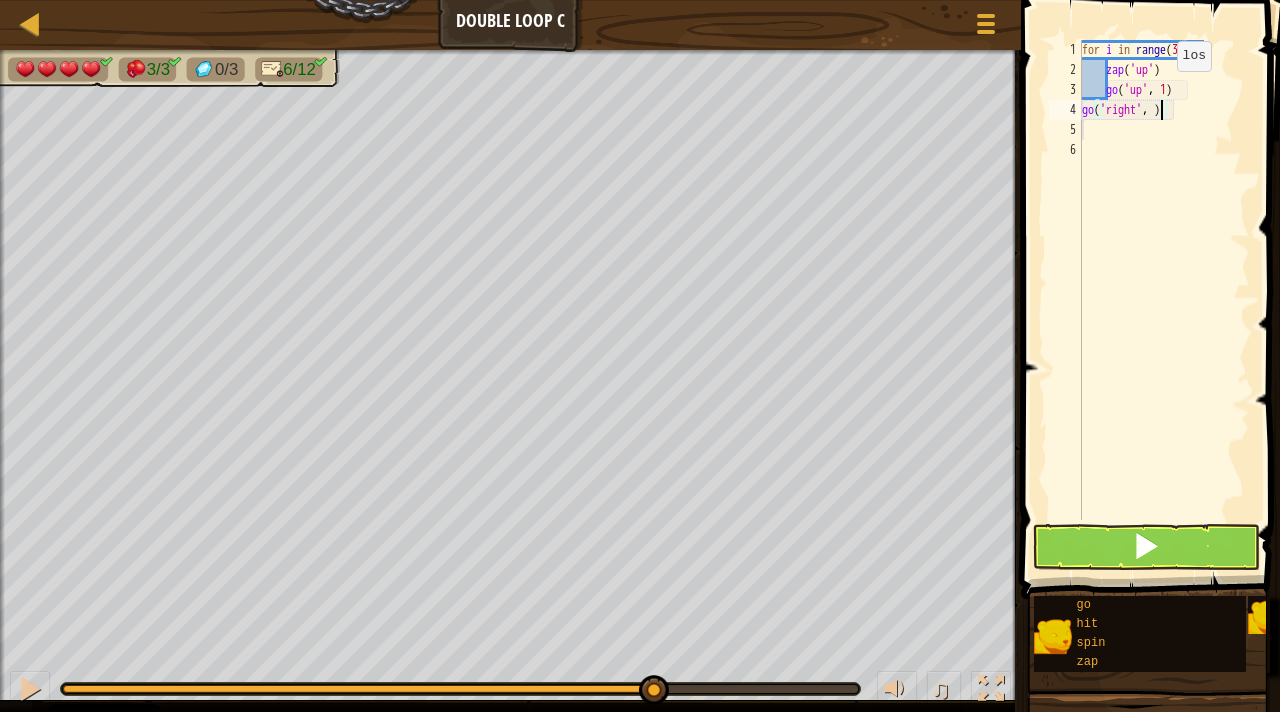 type on "go('right', 5)" 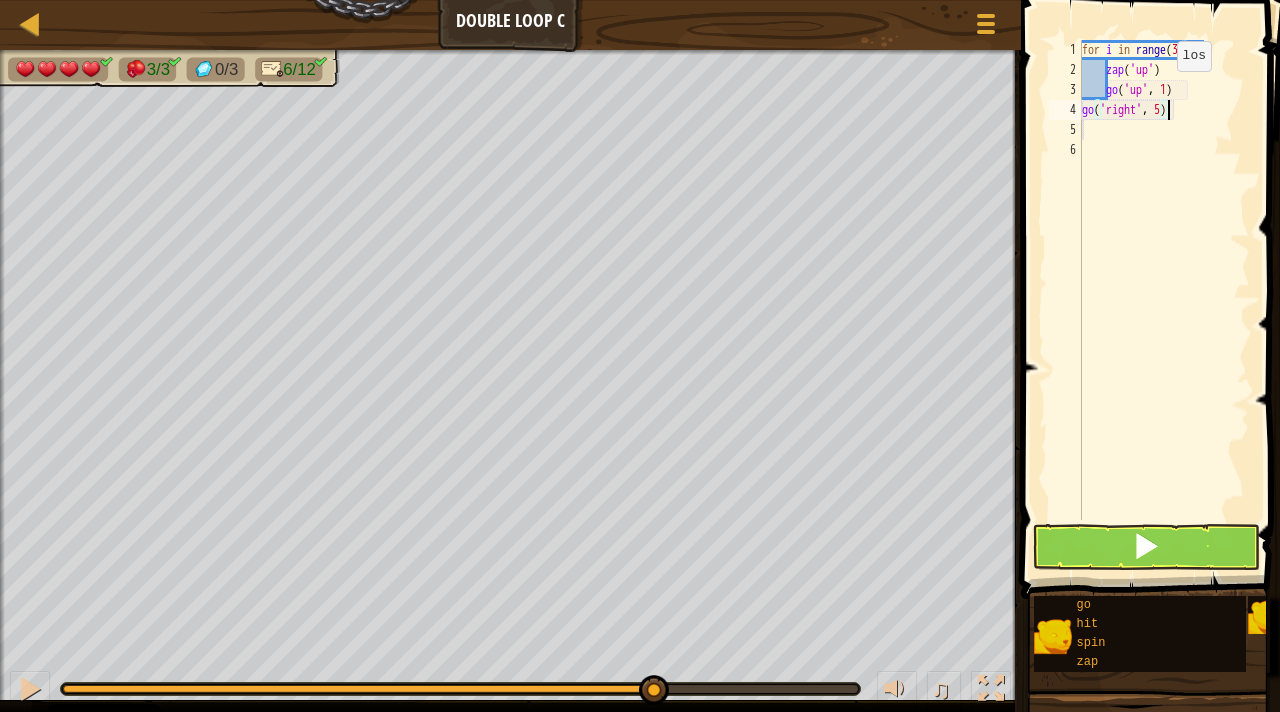 scroll, scrollTop: 9, scrollLeft: 6, axis: both 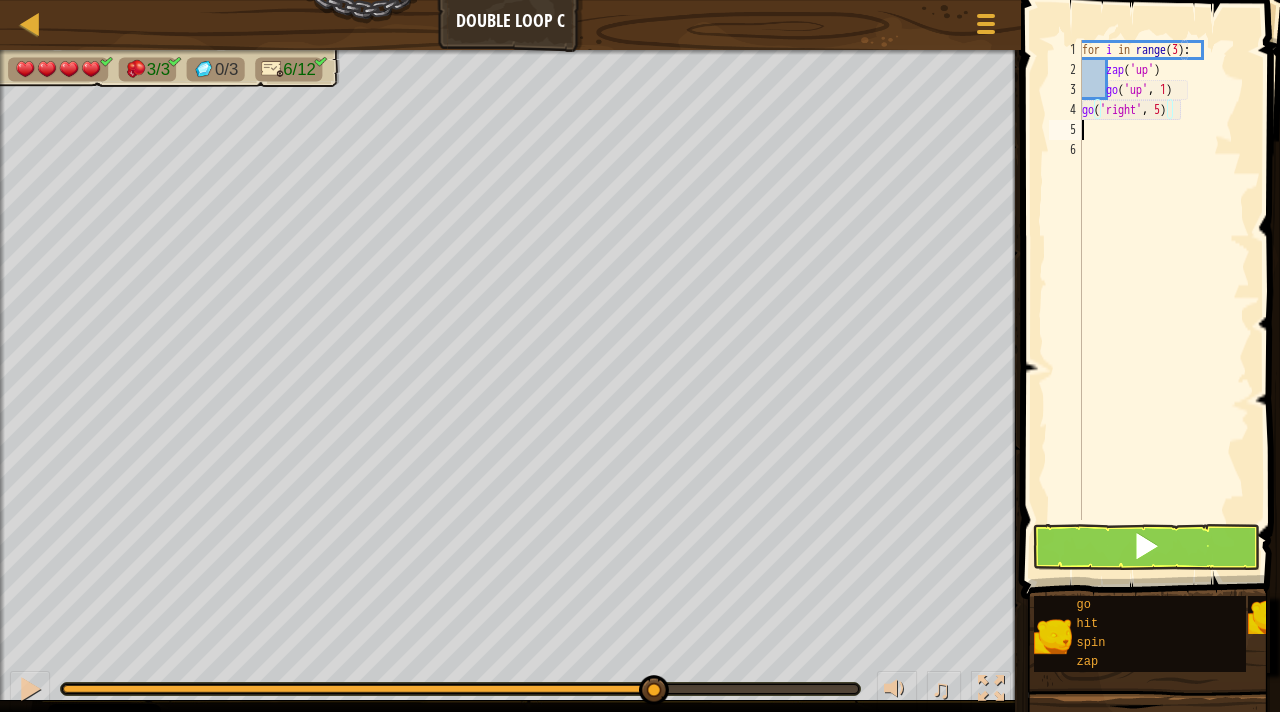 click on "for   i   in   range ( 3 ) :      zap ( 'up' )      go ( 'up' ,   1 ) go ( 'right' ,   5 )" at bounding box center [1164, 300] 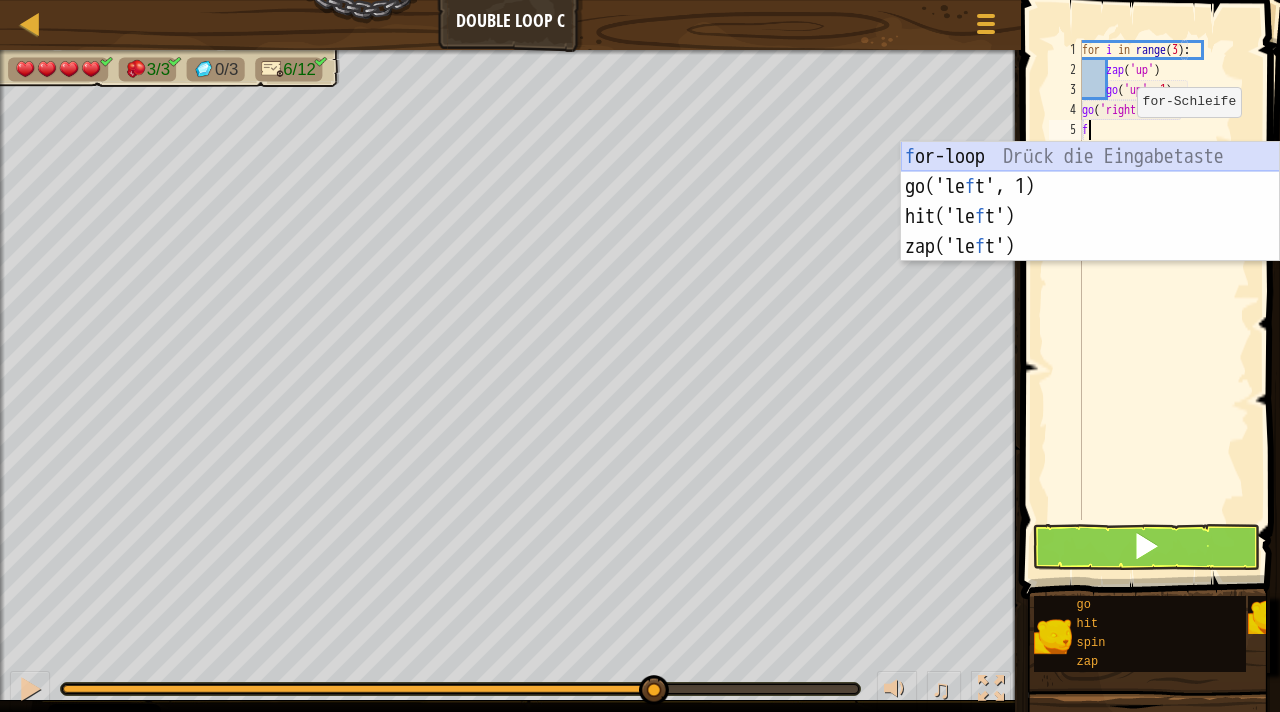 click on "f or-loop Drück die Eingabetaste go('le f t', 1) Drück die Eingabetaste hit('le f t') Drück die Eingabetaste zap('le f t') Drück die Eingabetaste" at bounding box center [1090, 232] 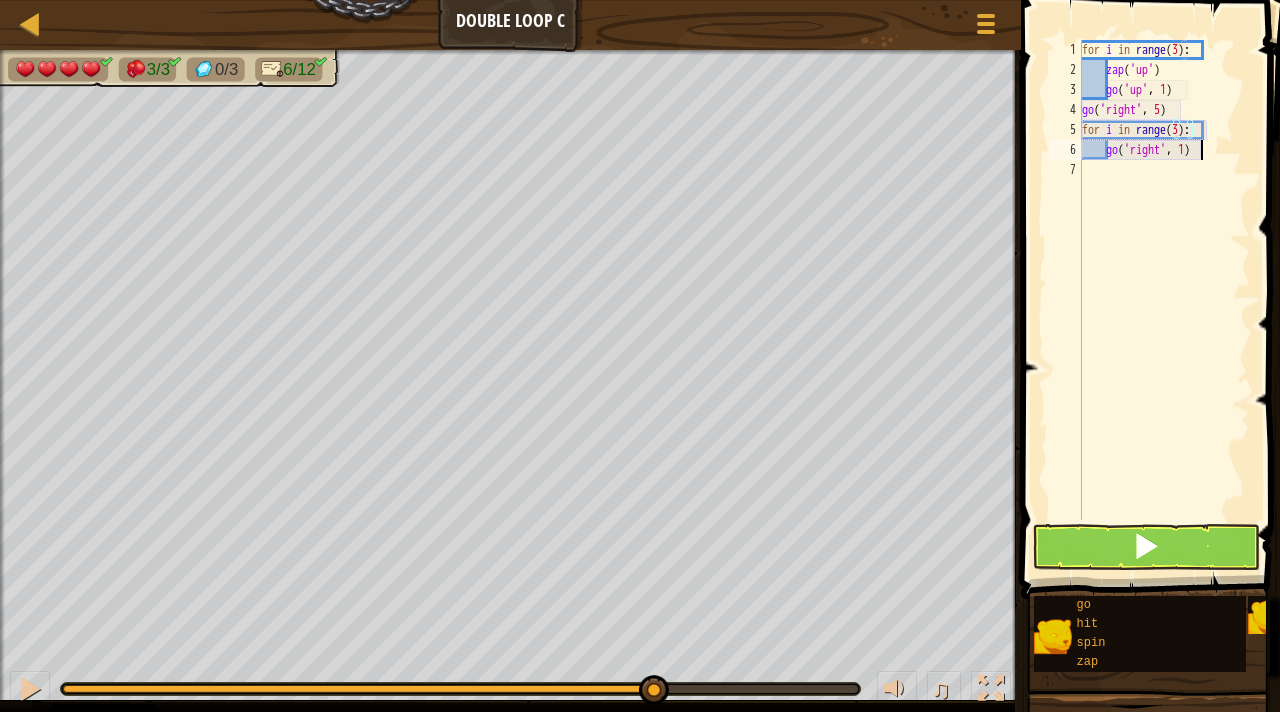 click on "for   i   in   range ( 3 ) :      zap ( 'up' )      go ( 'up' ,   1 ) go ( 'right' ,   5 ) for   i   in   range ( 3 ) :      go ( 'right' ,   1 )" at bounding box center (1164, 300) 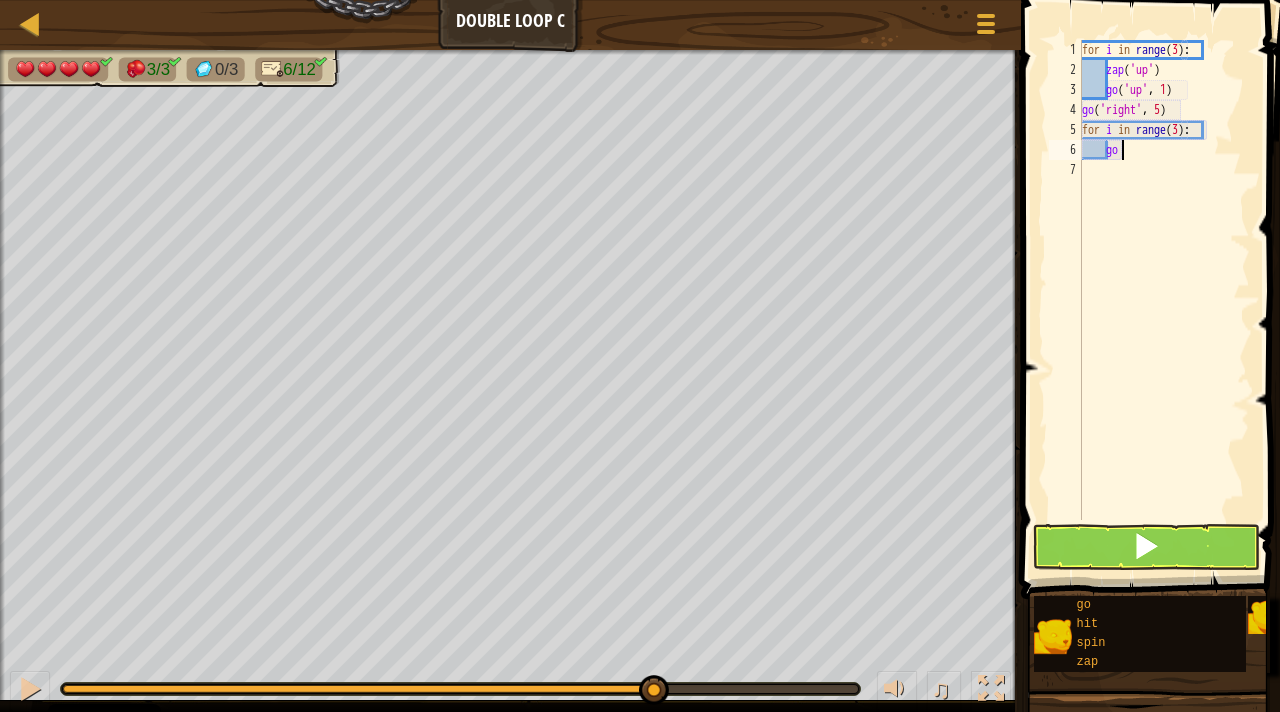 type on "g" 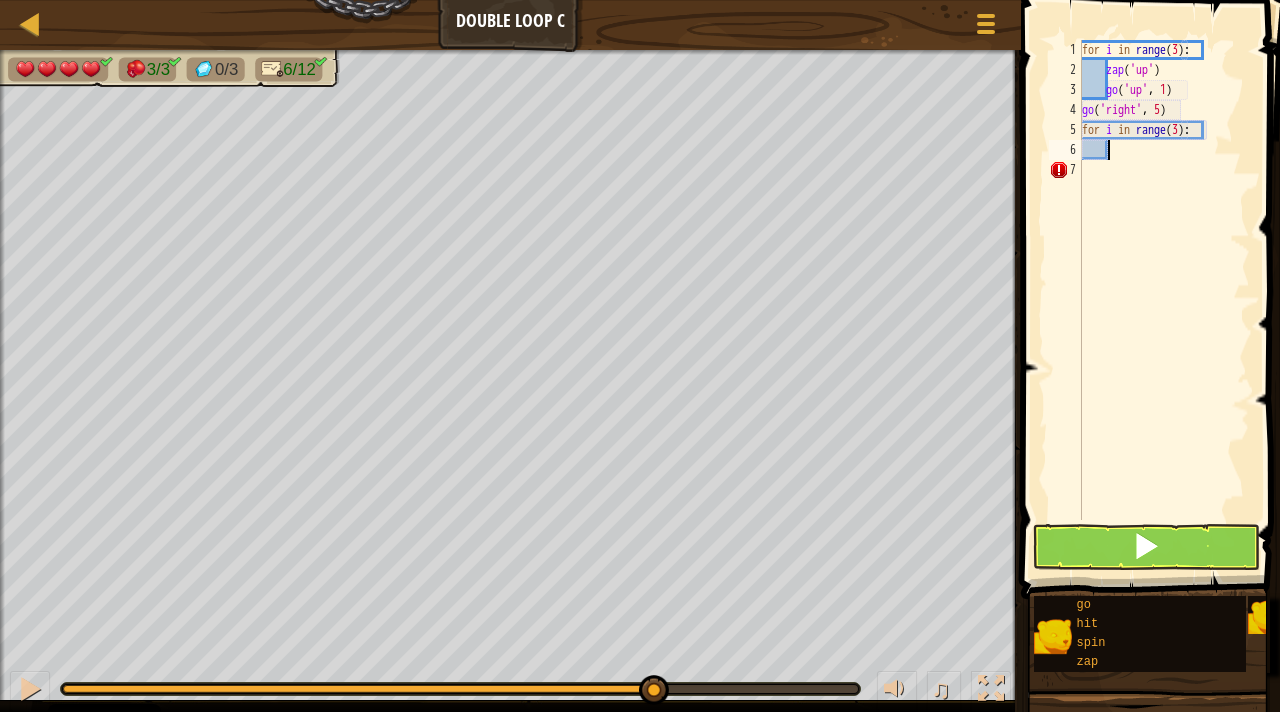 type on "g" 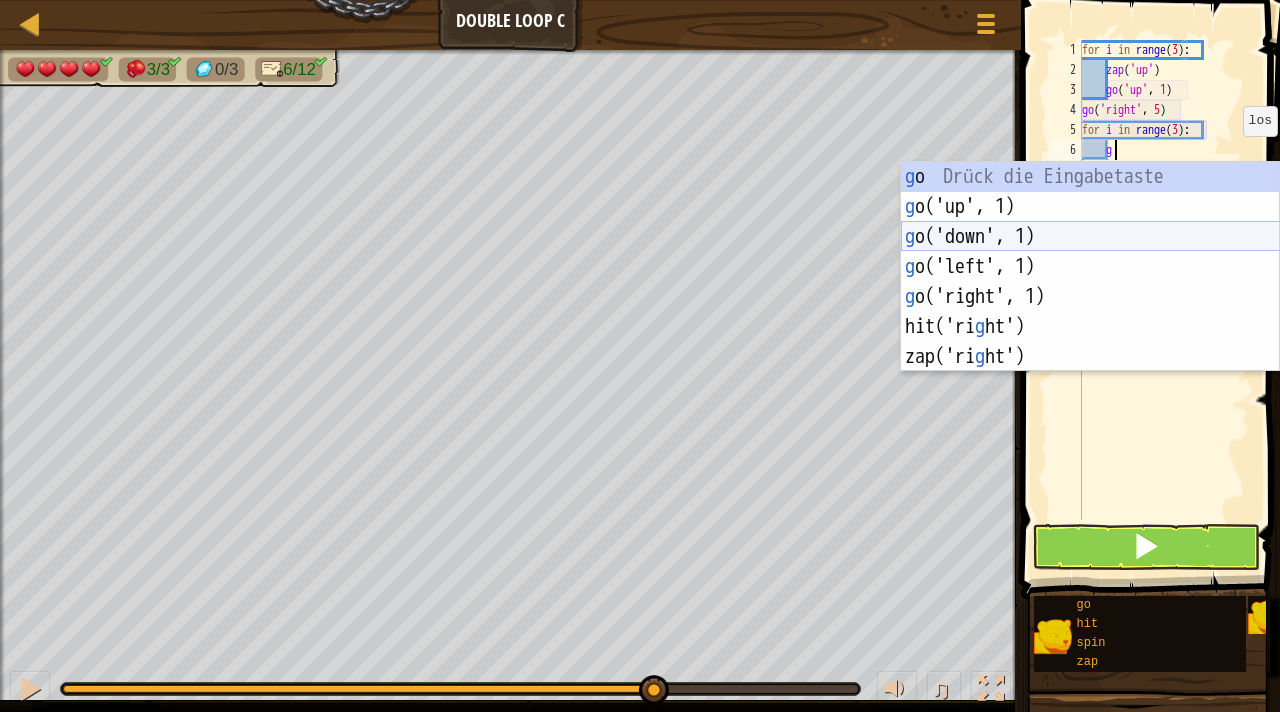 click on "g o Drück die Eingabetaste g o('up', 1) Drück die Eingabetaste g o('down', 1) Drück die Eingabetaste g o('left', 1) Drück die Eingabetaste g o('right', 1) Drück die Eingabetaste hit('ri g ht') Drück die Eingabetaste zap('ri g ht') Drück die Eingabetaste" at bounding box center (1090, 297) 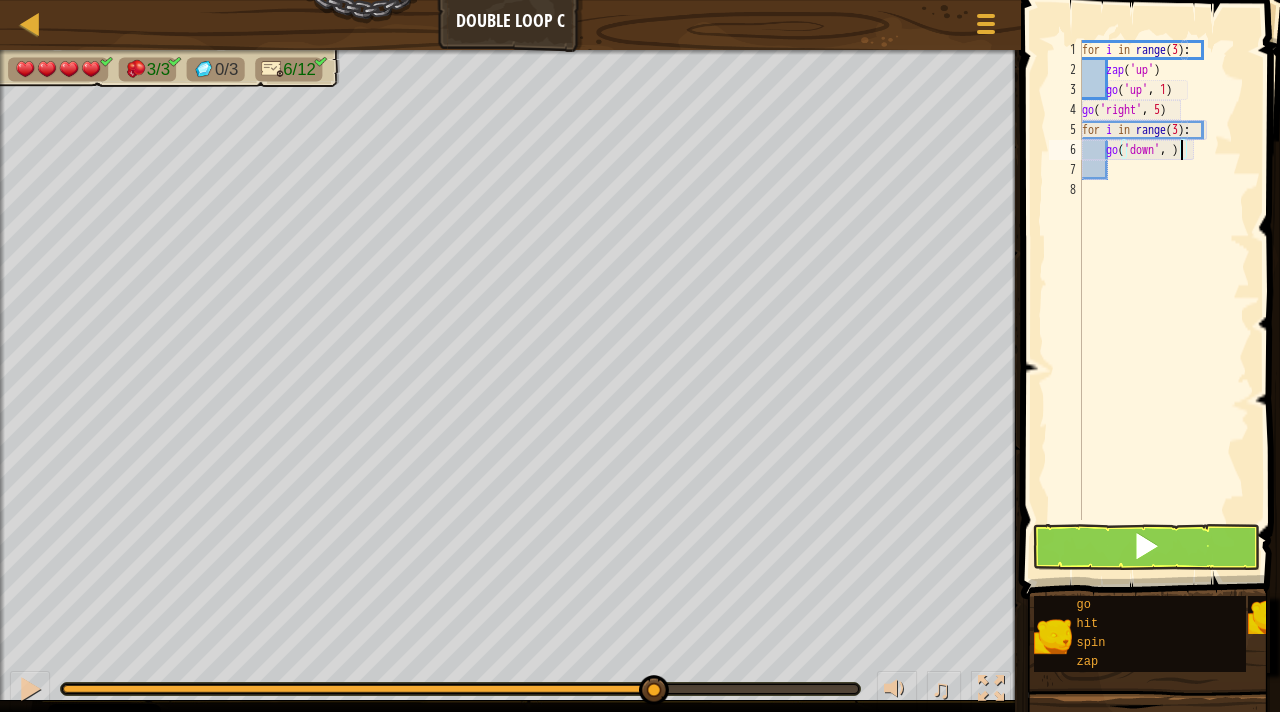 type on "go('down', 2)" 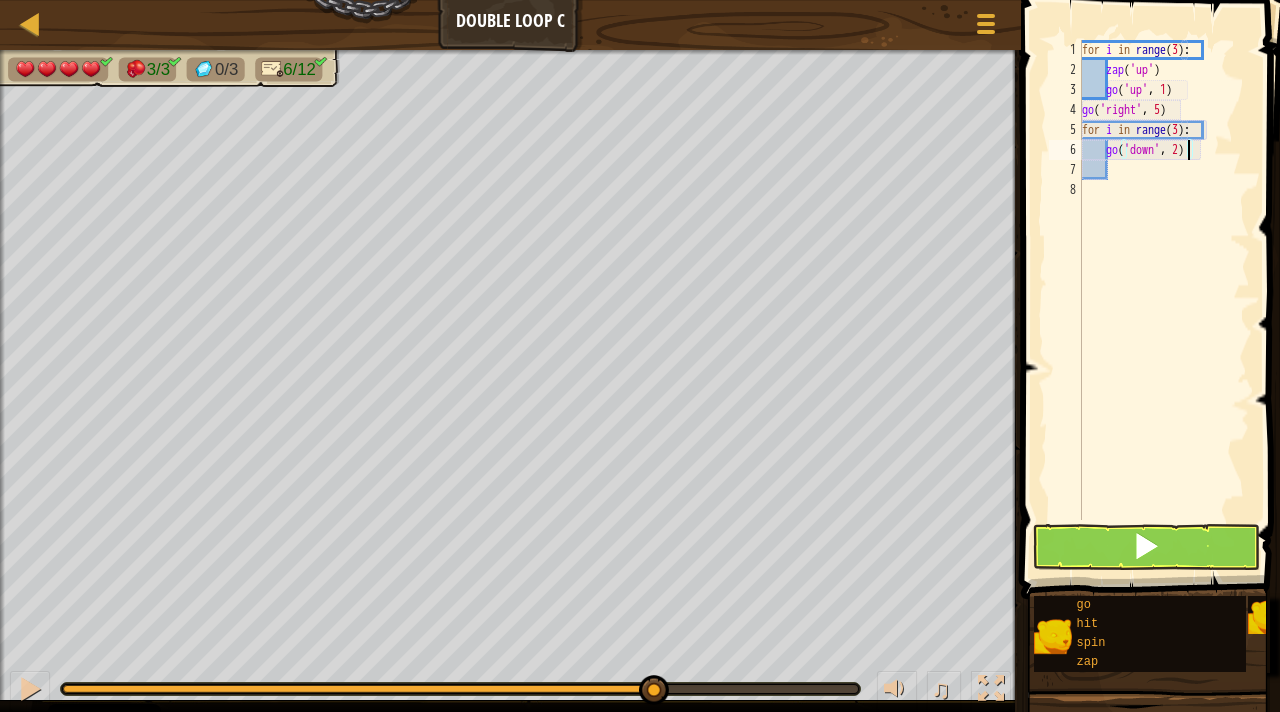 scroll, scrollTop: 9, scrollLeft: 1, axis: both 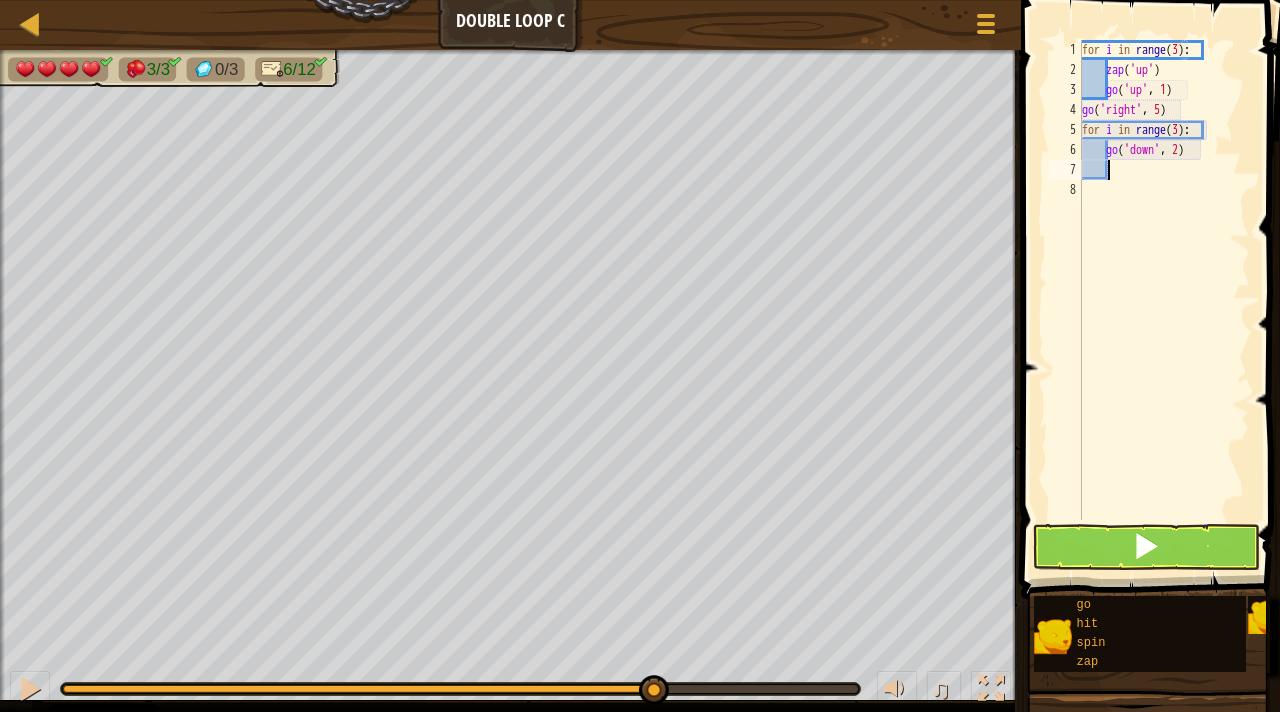 type on "g" 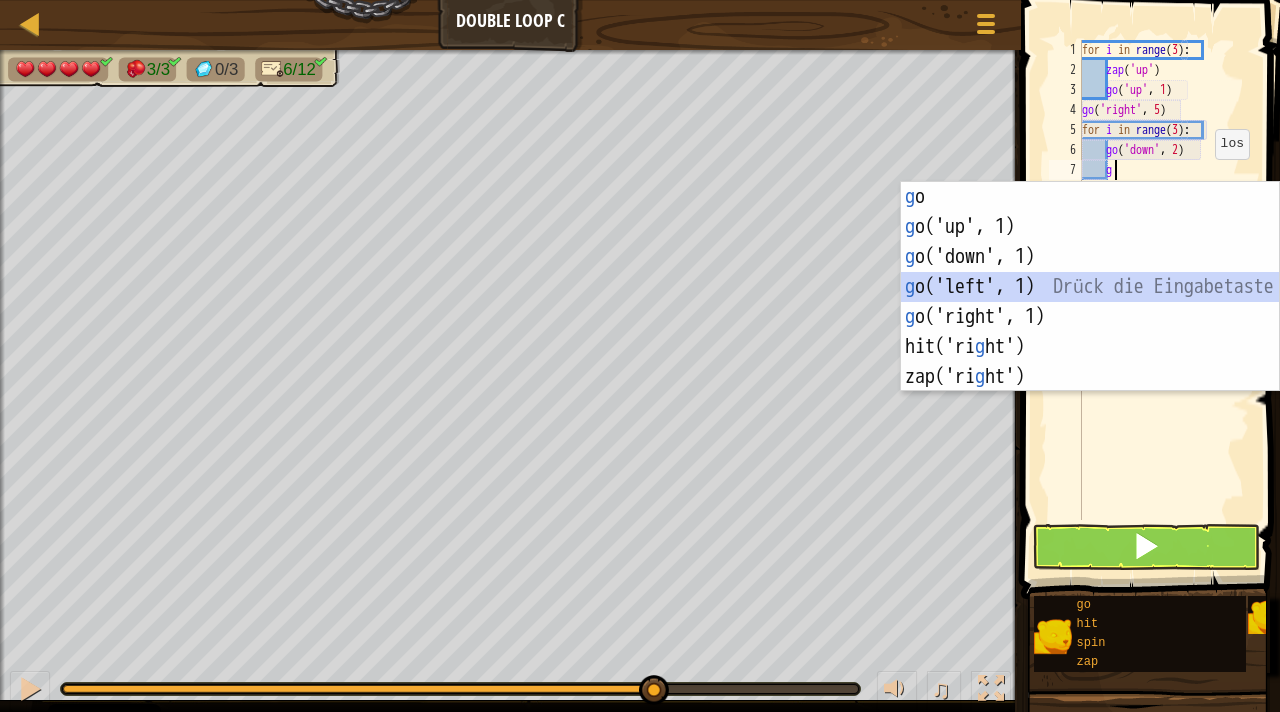 click on "g o Drück die Eingabetaste g o('up', 1) Drück die Eingabetaste g o('down', 1) Drück die Eingabetaste g o('left', 1) Drück die Eingabetaste g o('right', 1) Drück die Eingabetaste hit('ri g ht') Drück die Eingabetaste zap('ri g ht') Drück die Eingabetaste" at bounding box center (1090, 317) 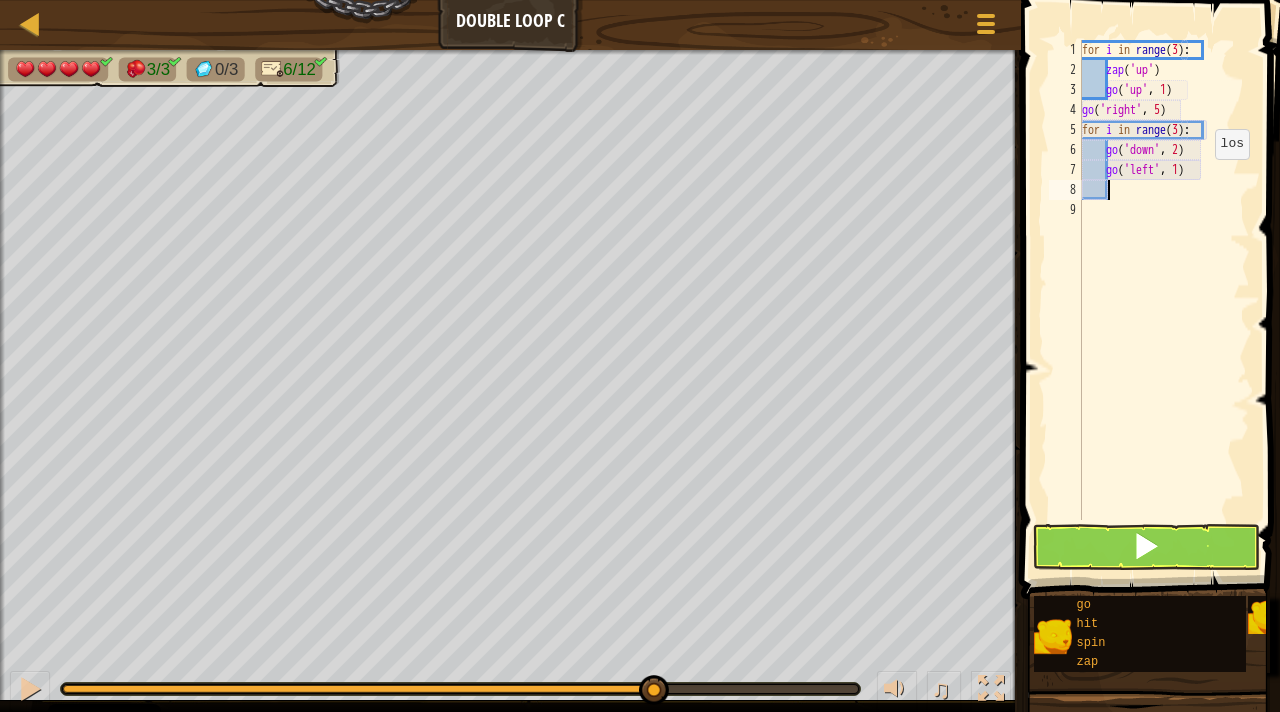 type on "g" 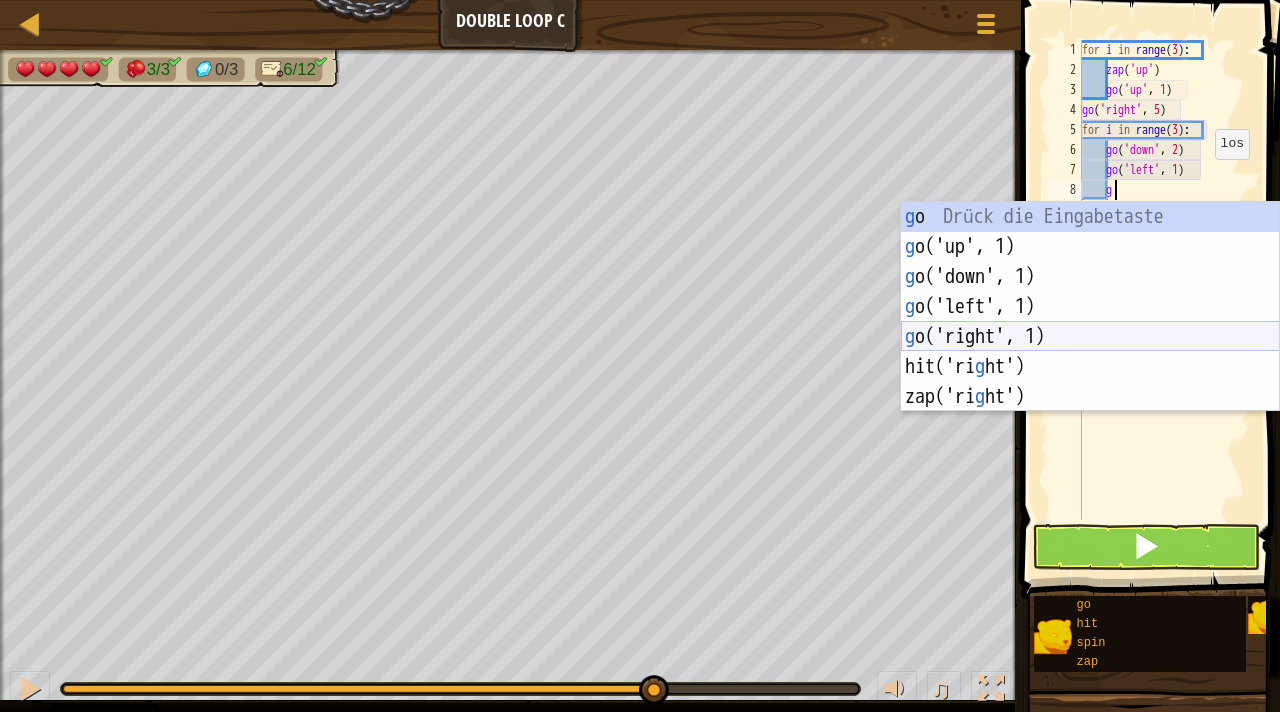 click on "g o Drück die Eingabetaste g o('up', 1) Drück die Eingabetaste g o('down', 1) Drück die Eingabetaste g o('left', 1) Drück die Eingabetaste g o('right', 1) Drück die Eingabetaste hit('ri g ht') Drück die Eingabetaste zap('ri g ht') Drück die Eingabetaste" at bounding box center [1090, 337] 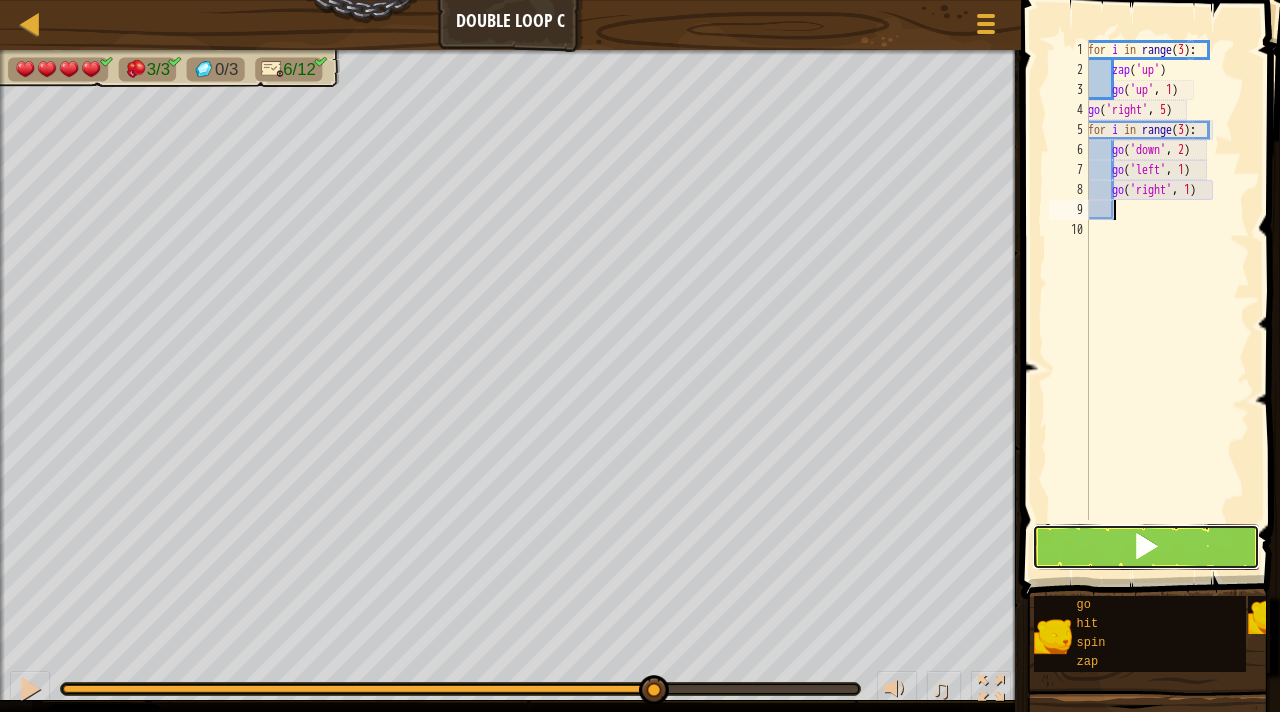 drag, startPoint x: 1190, startPoint y: 559, endPoint x: 1189, endPoint y: 543, distance: 16.03122 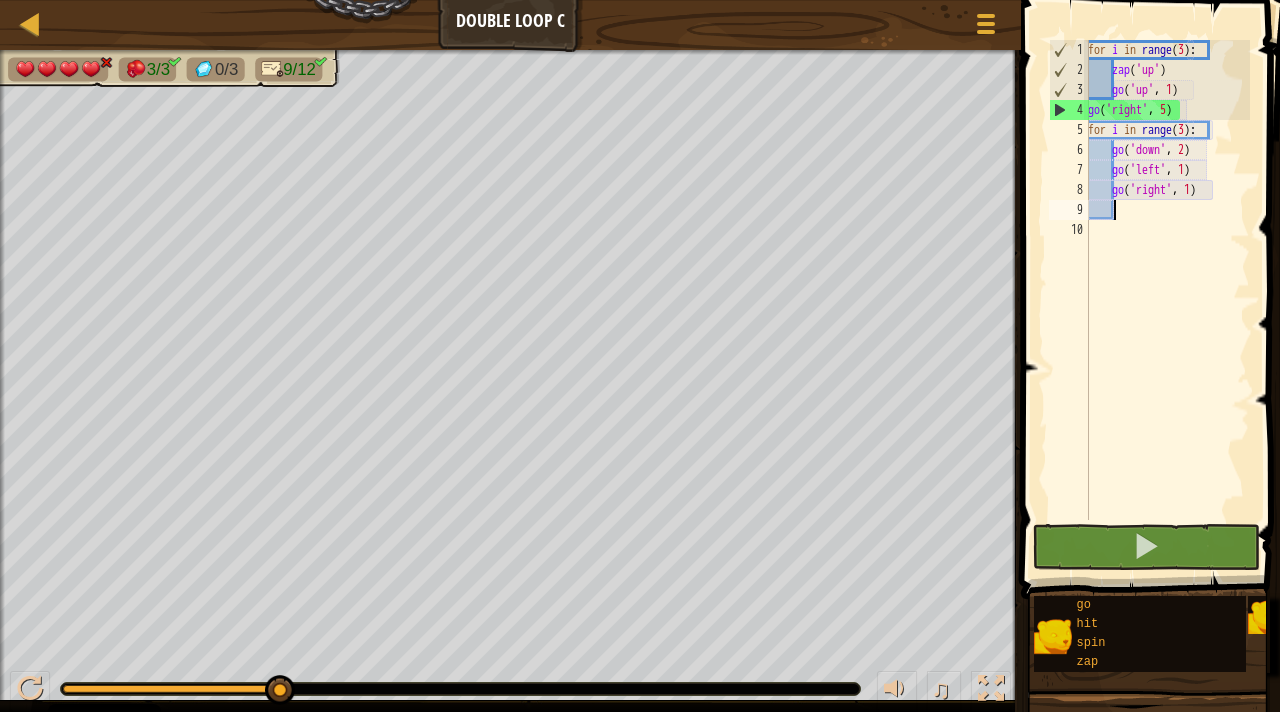 click on "for   i   in   range ( 3 ) :      zap ( 'up' )      go ( 'up' ,   1 ) go ( 'right' ,   5 ) for   i   in   range ( 3 ) :      go ( 'down' ,   2 )      go ( 'left' ,   1 )      go ( 'right' ,   1 )" at bounding box center [1167, 300] 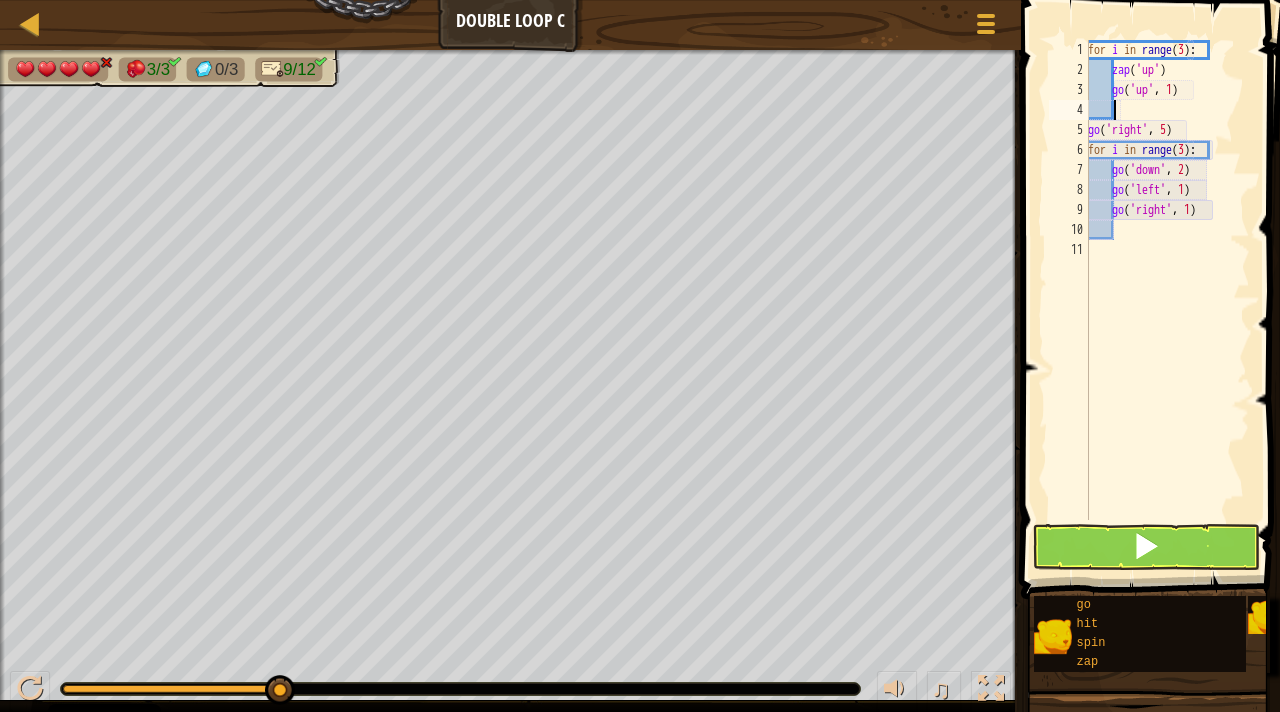 scroll, scrollTop: 9, scrollLeft: 0, axis: vertical 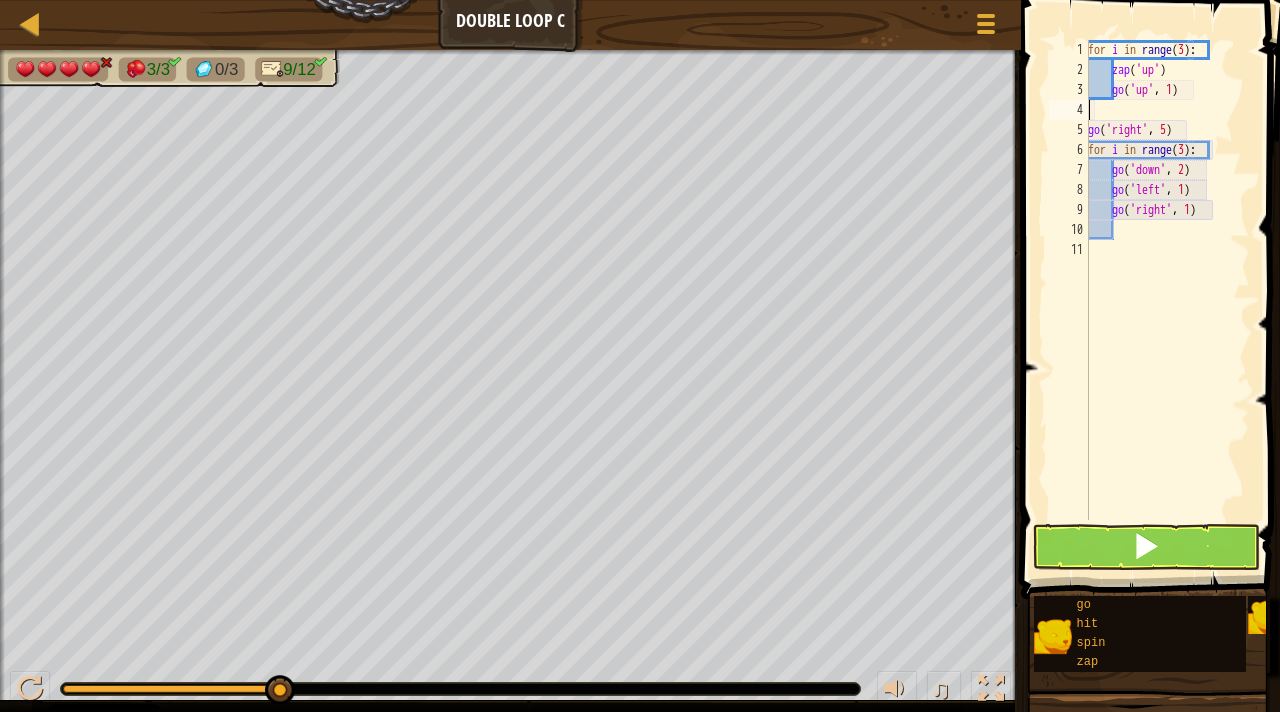 type on "g" 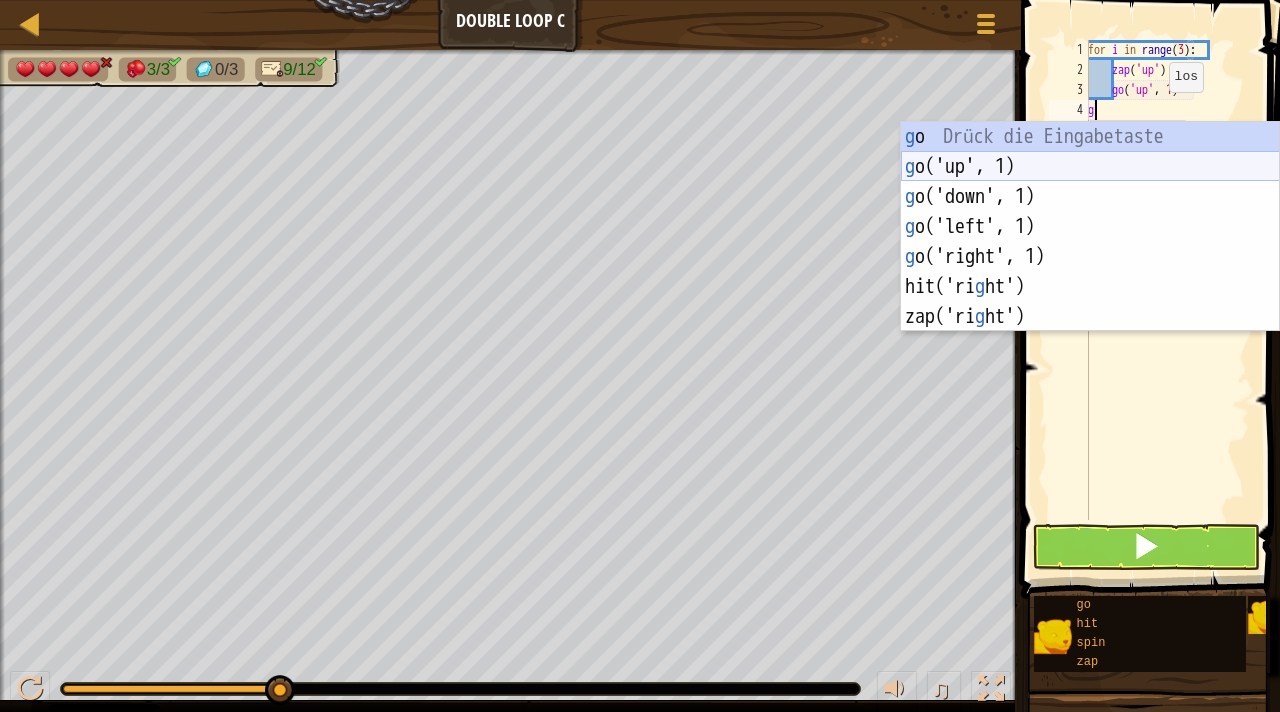 click on "g o Drück die Eingabetaste g o('up', 1) Drück die Eingabetaste g o('down', 1) Drück die Eingabetaste g o('left', 1) Drück die Eingabetaste g o('right', 1) Drück die Eingabetaste hit('ri g ht') Drück die Eingabetaste zap('ri g ht') Drück die Eingabetaste" at bounding box center [1090, 257] 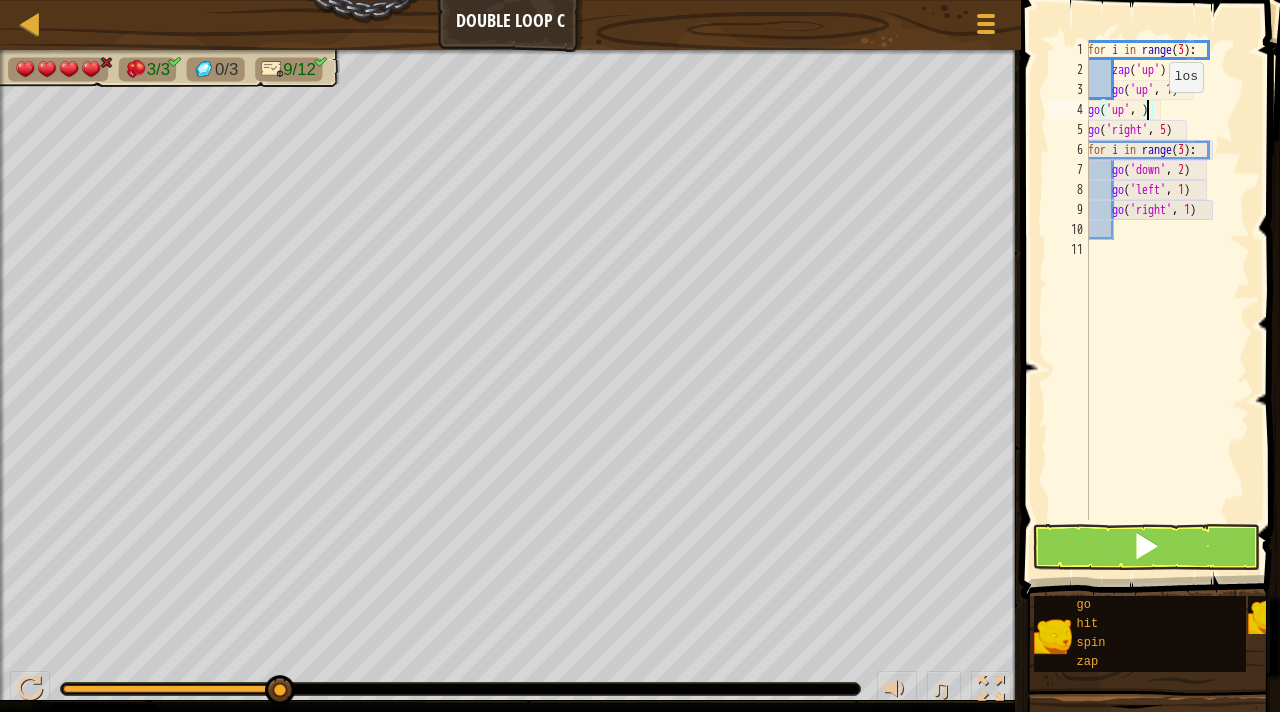 scroll, scrollTop: 9, scrollLeft: 4, axis: both 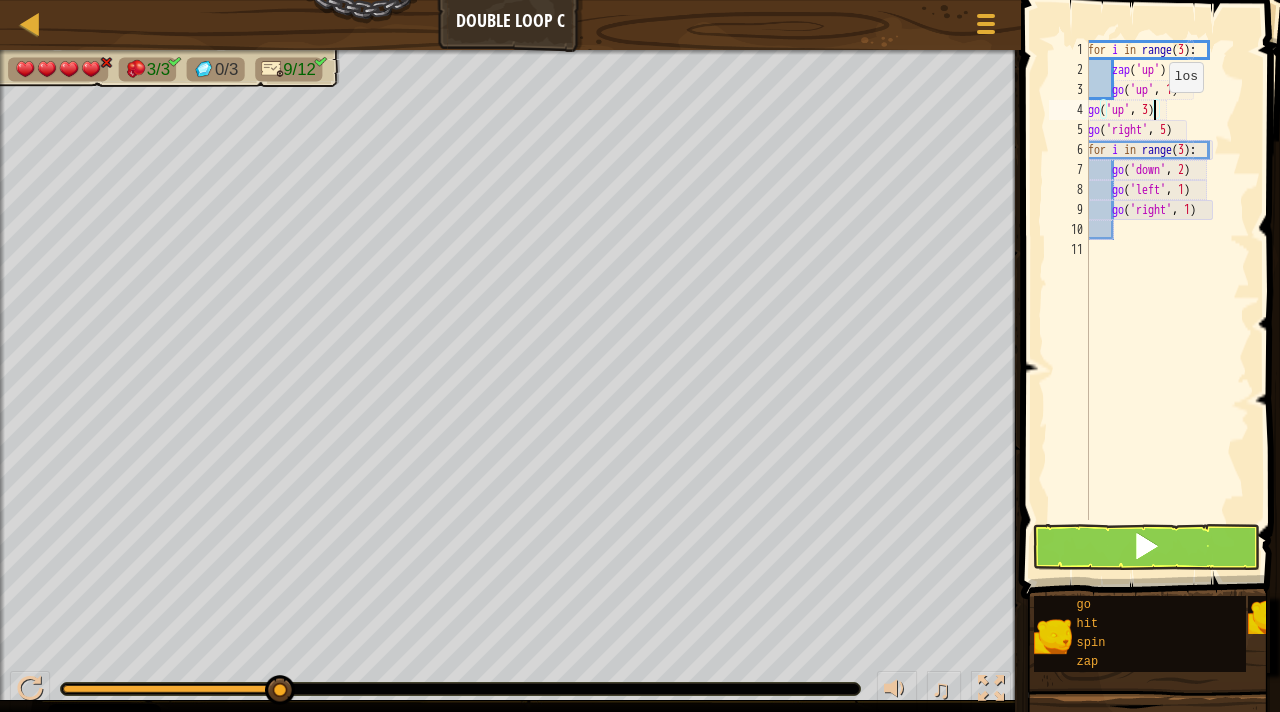 type on "go('up', 3)" 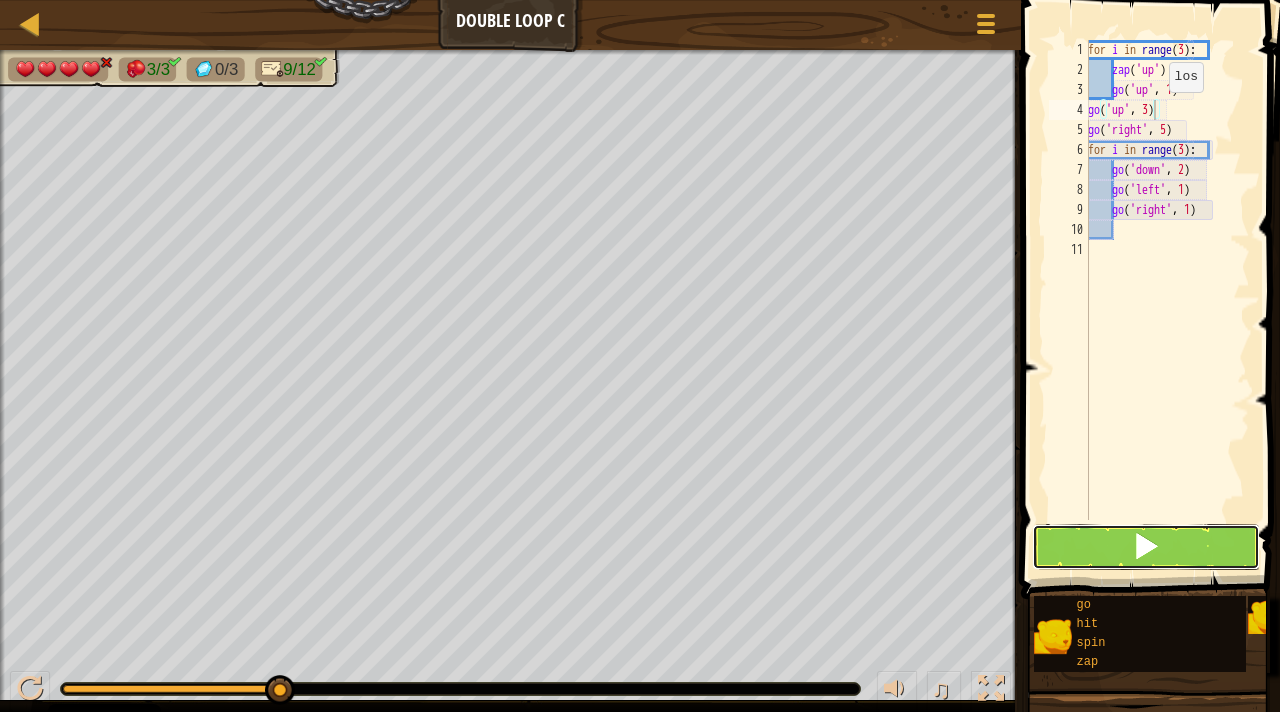 click at bounding box center [1146, 546] 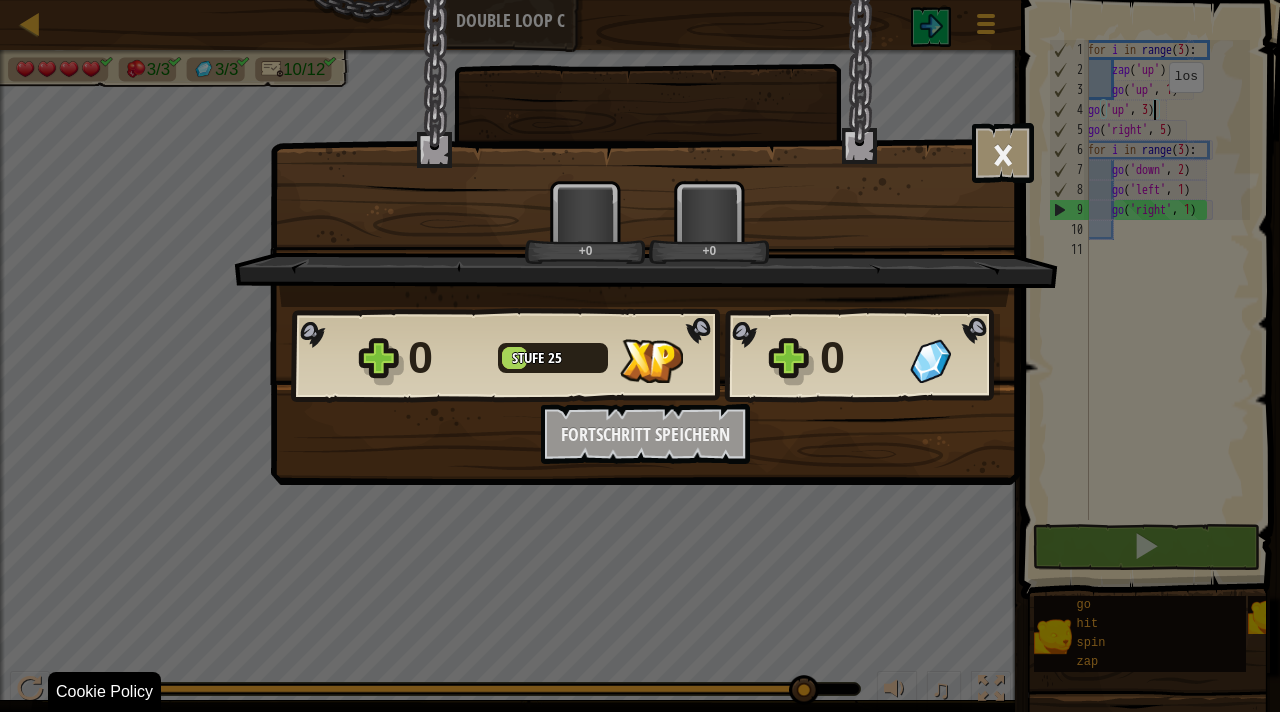 drag, startPoint x: 307, startPoint y: 682, endPoint x: 1096, endPoint y: 710, distance: 789.4967 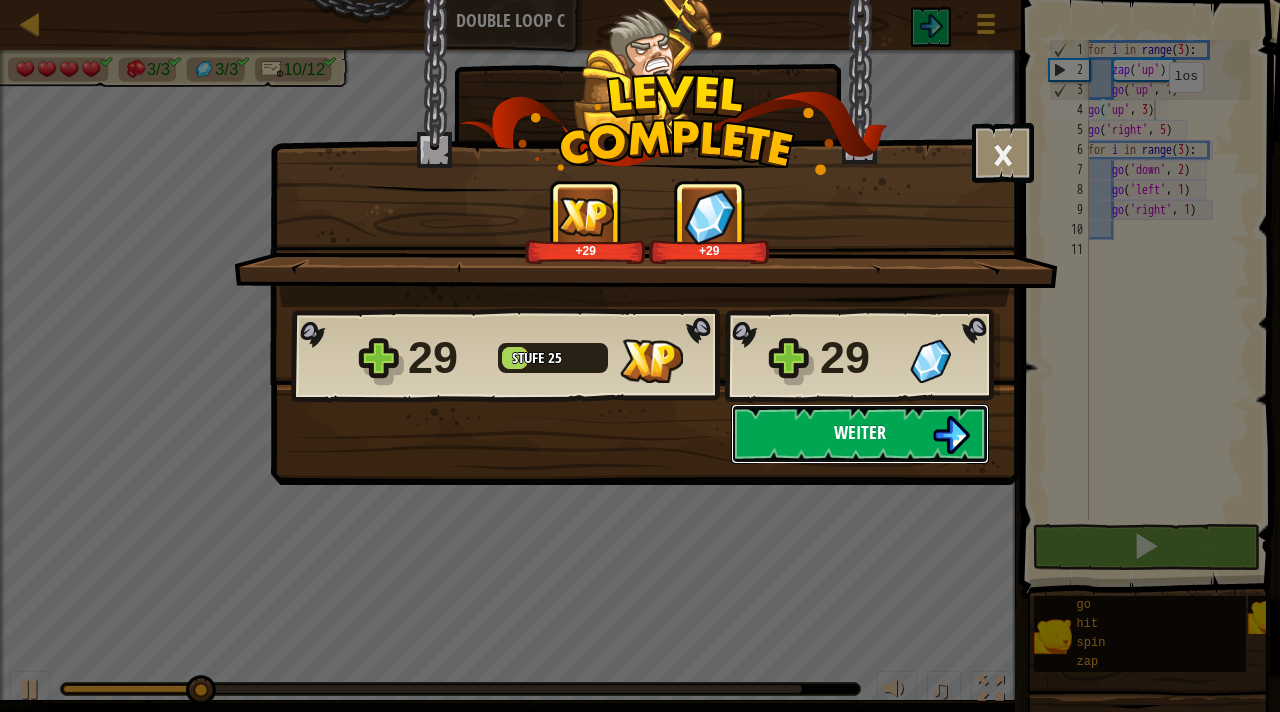 click on "Weiter" at bounding box center [860, 434] 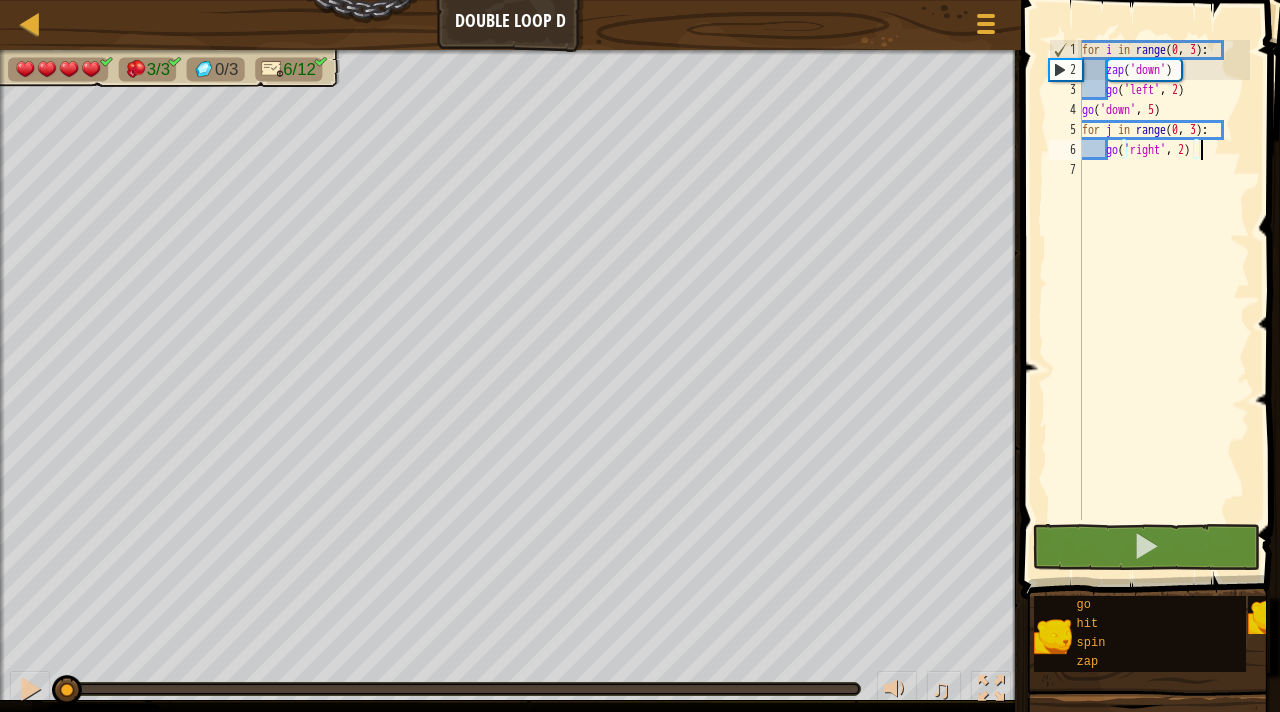 drag, startPoint x: 1174, startPoint y: 503, endPoint x: 1160, endPoint y: 505, distance: 14.142136 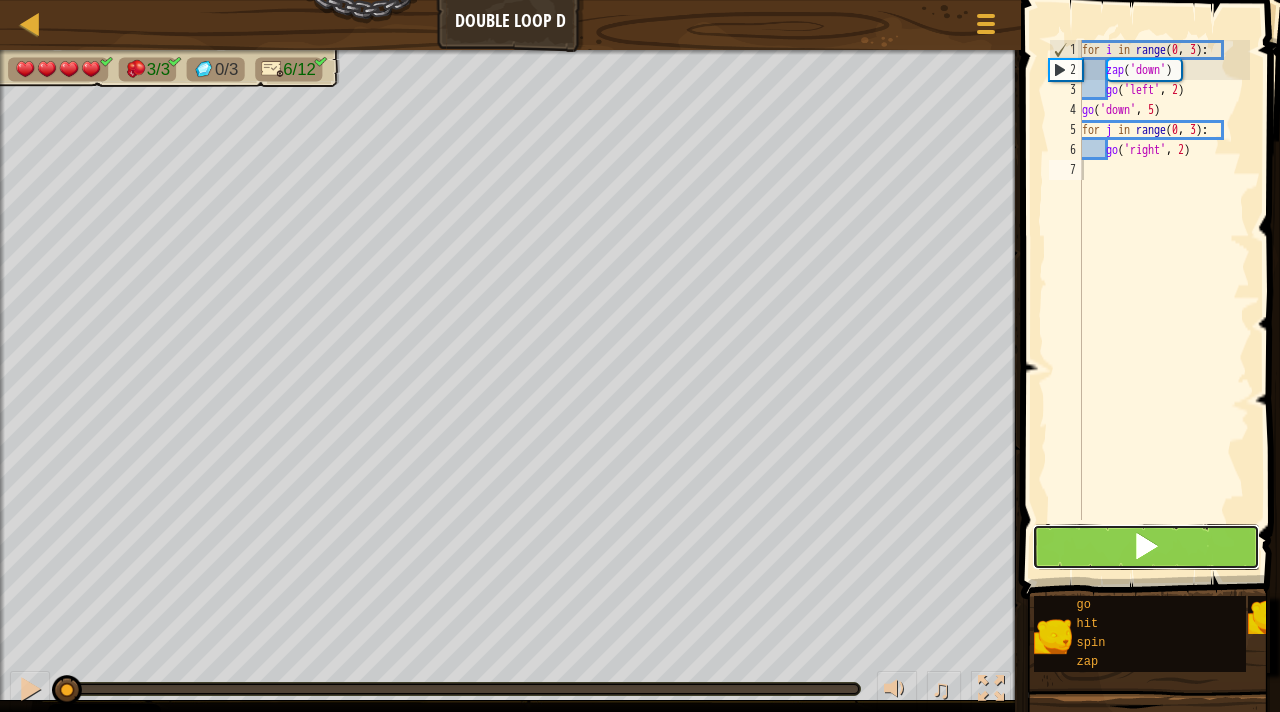 click at bounding box center [1146, 547] 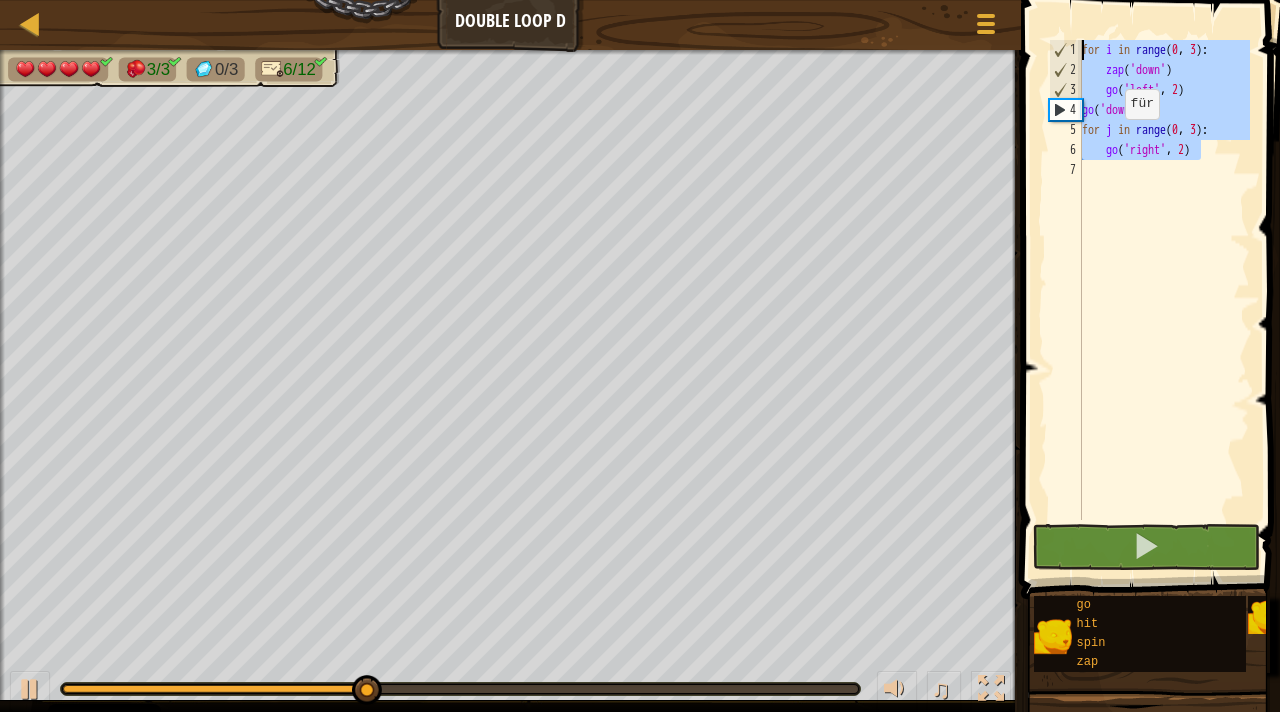 drag, startPoint x: 1210, startPoint y: 153, endPoint x: 550, endPoint y: 1, distance: 677.2769 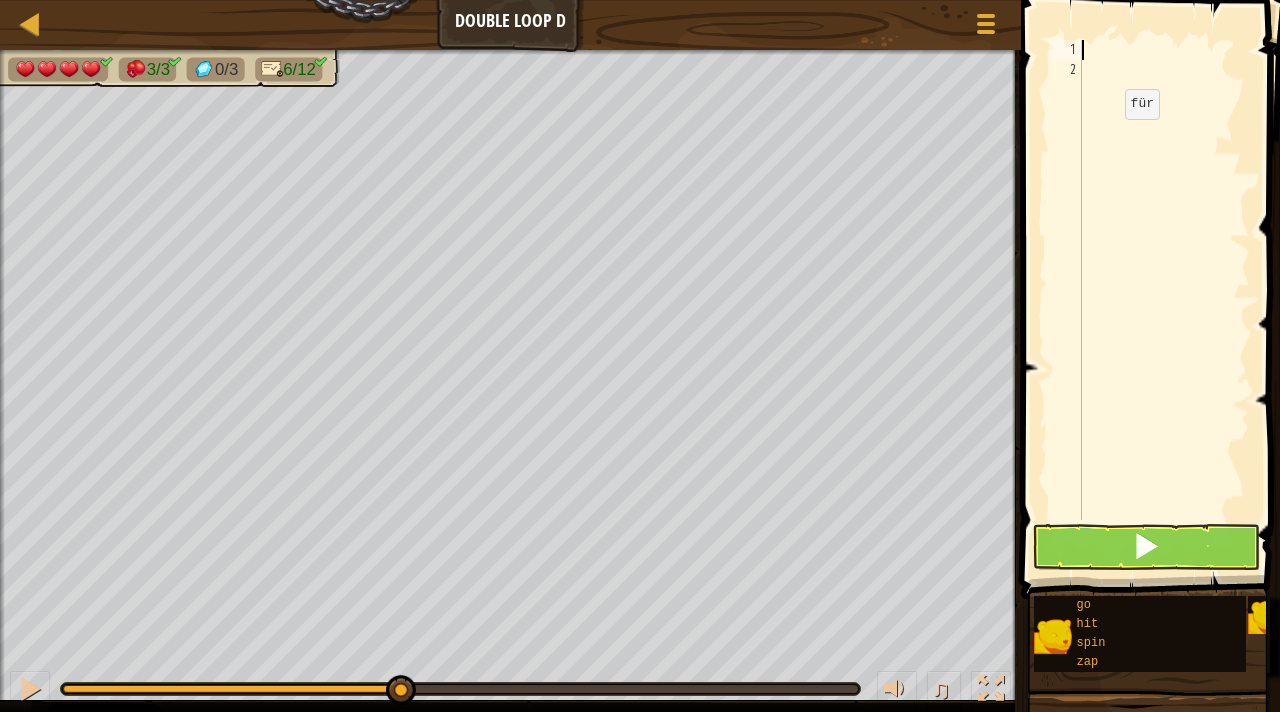 scroll, scrollTop: 9, scrollLeft: 0, axis: vertical 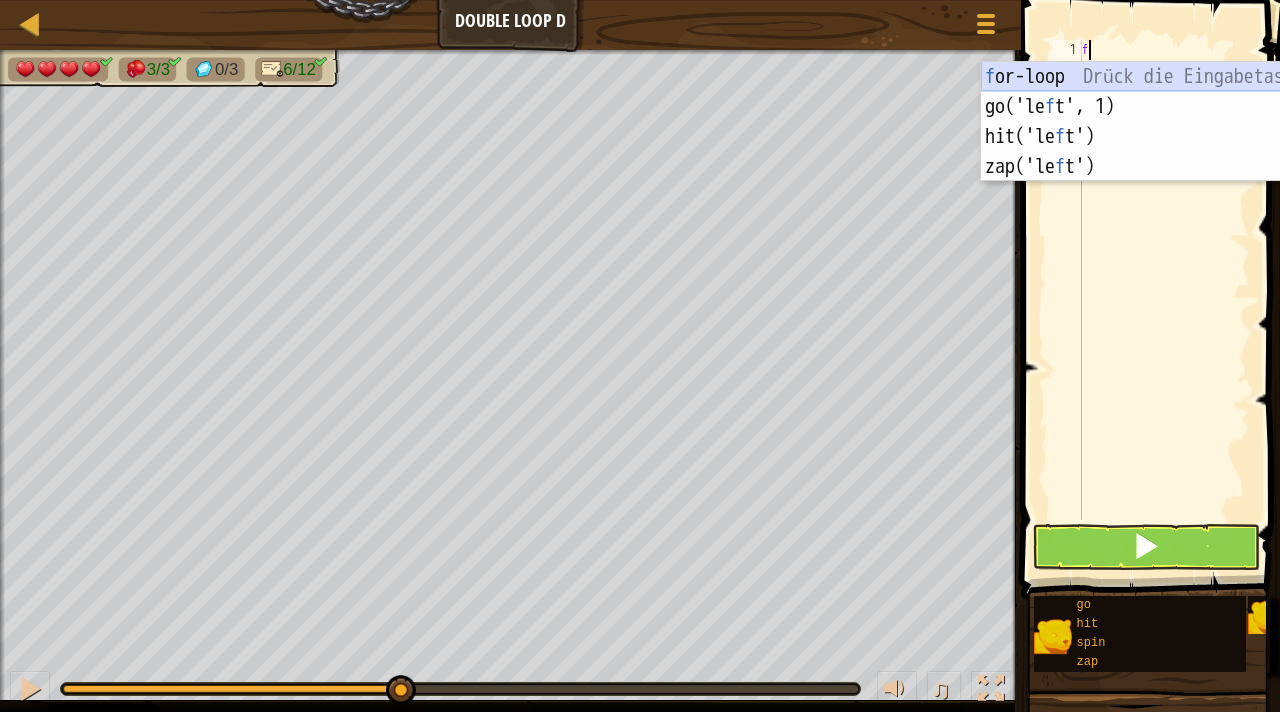 click on "f or-loop Drück die Eingabetaste go('le f t', 1) Drück die Eingabetaste hit('le f t') Drück die Eingabetaste zap('le f t') Drück die Eingabetaste" at bounding box center [1170, 152] 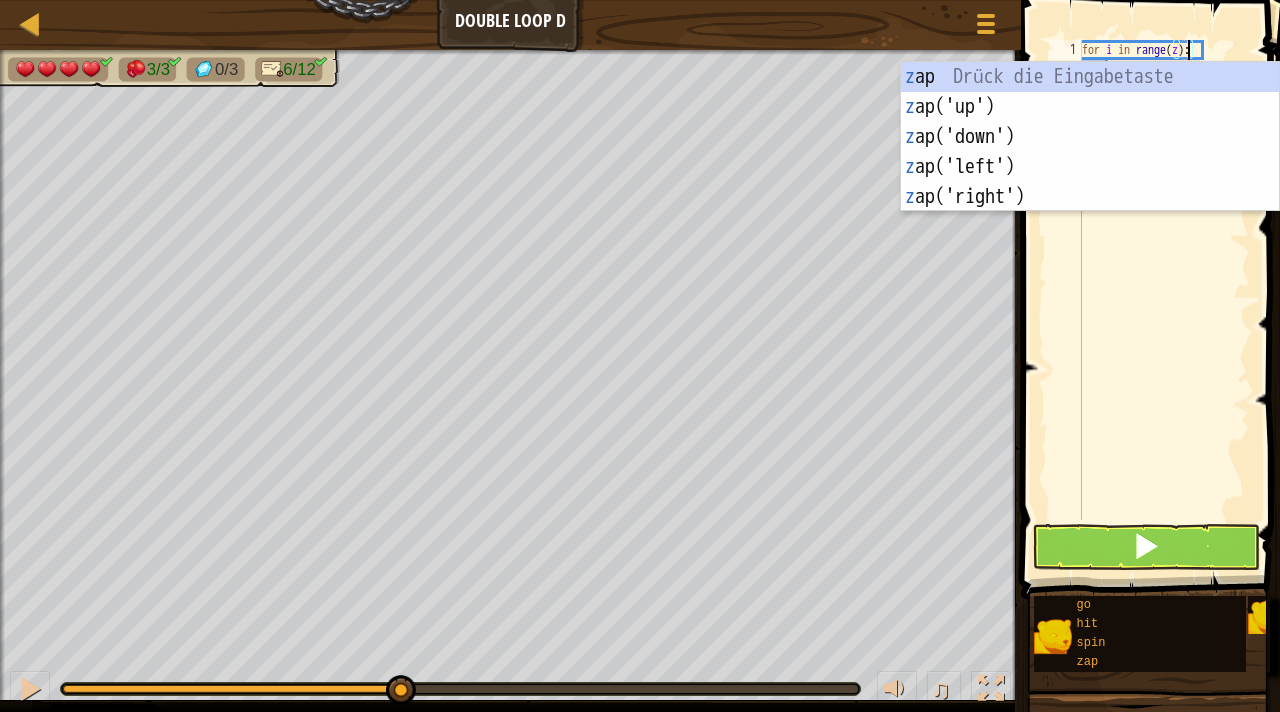 scroll, scrollTop: 9, scrollLeft: 8, axis: both 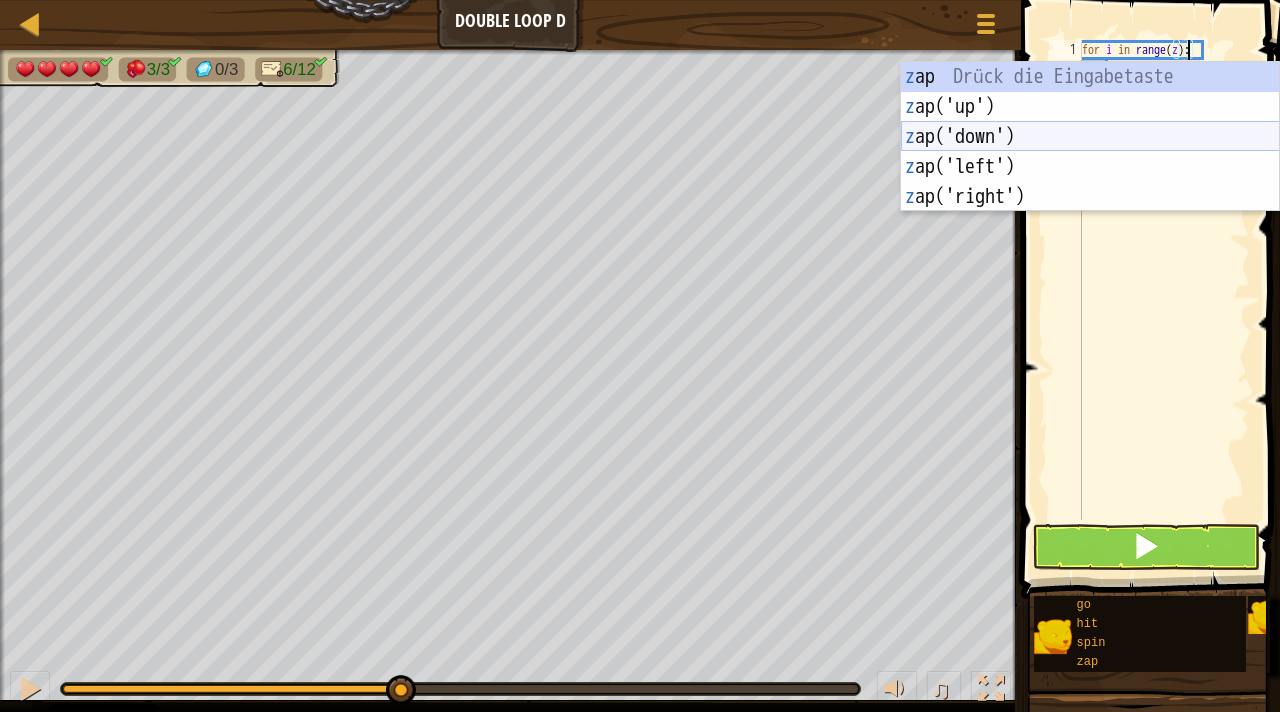 click on "z ap Drück die Eingabetaste z ap('up') Drück die Eingabetaste z ap('down') Drück die Eingabetaste z ap('left') Drück die Eingabetaste z ap('right') Drück die Eingabetaste" at bounding box center (1090, 167) 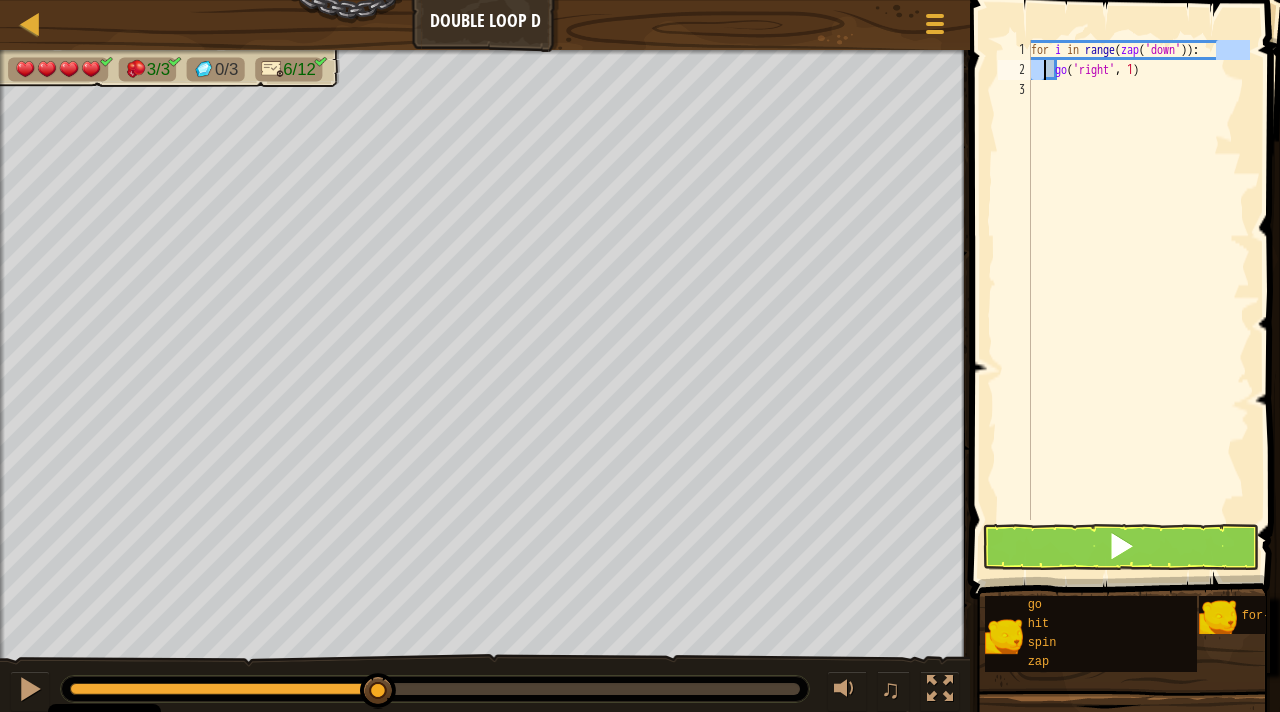 drag, startPoint x: 1221, startPoint y: 45, endPoint x: 1042, endPoint y: 79, distance: 182.20044 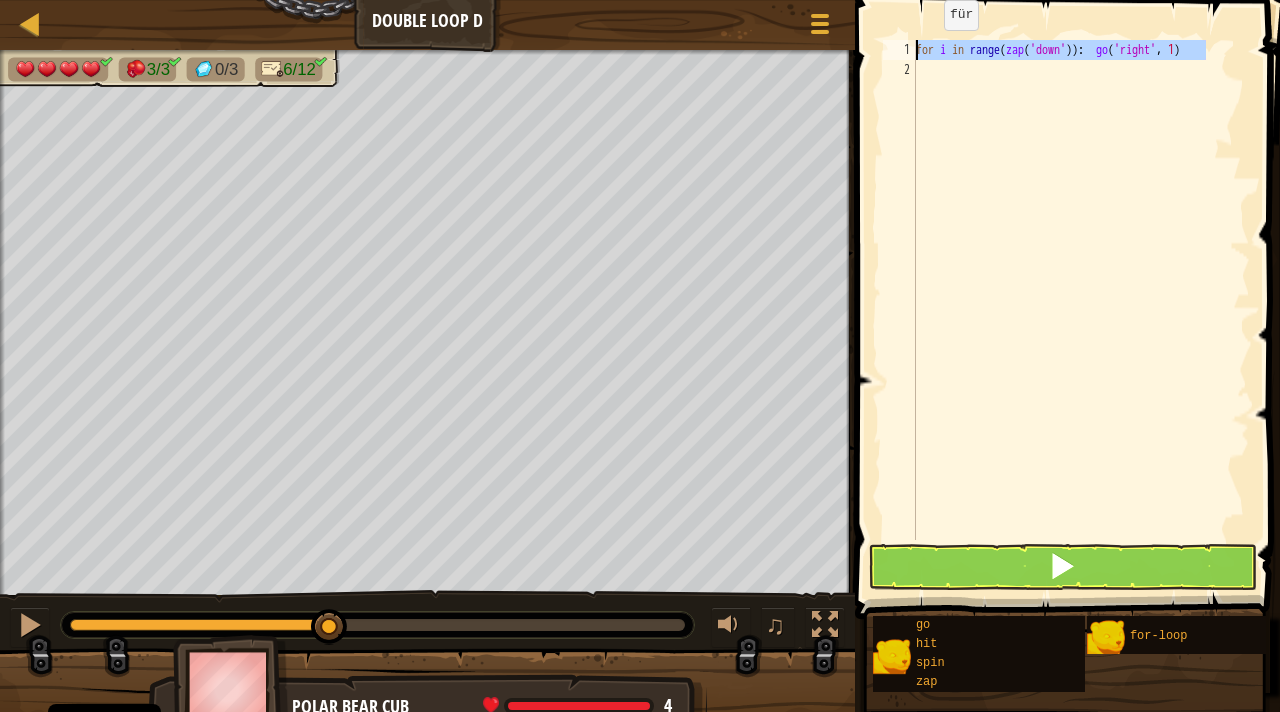 drag, startPoint x: 1222, startPoint y: 51, endPoint x: 746, endPoint y: 35, distance: 476.26883 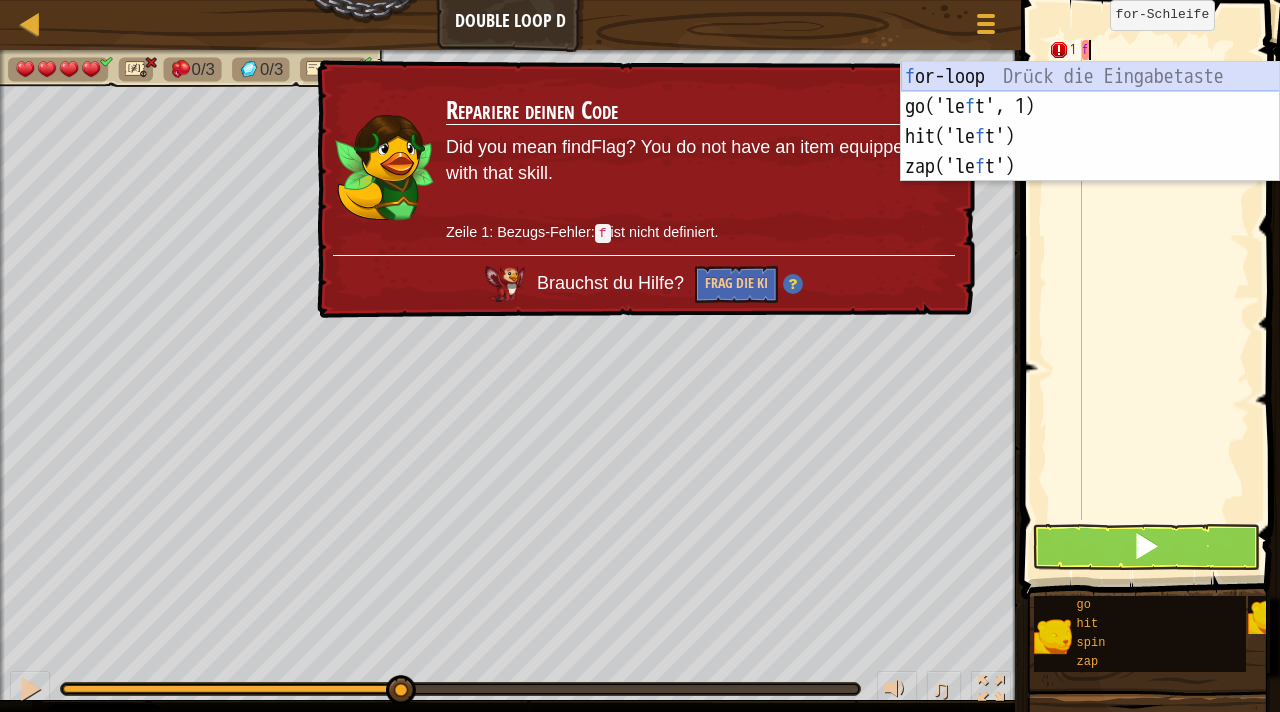 click on "f or-loop Drück die Eingabetaste go('le f t', 1) Drück die Eingabetaste hit('le f t') Drück die Eingabetaste zap('le f t') Drück die Eingabetaste" at bounding box center [1090, 152] 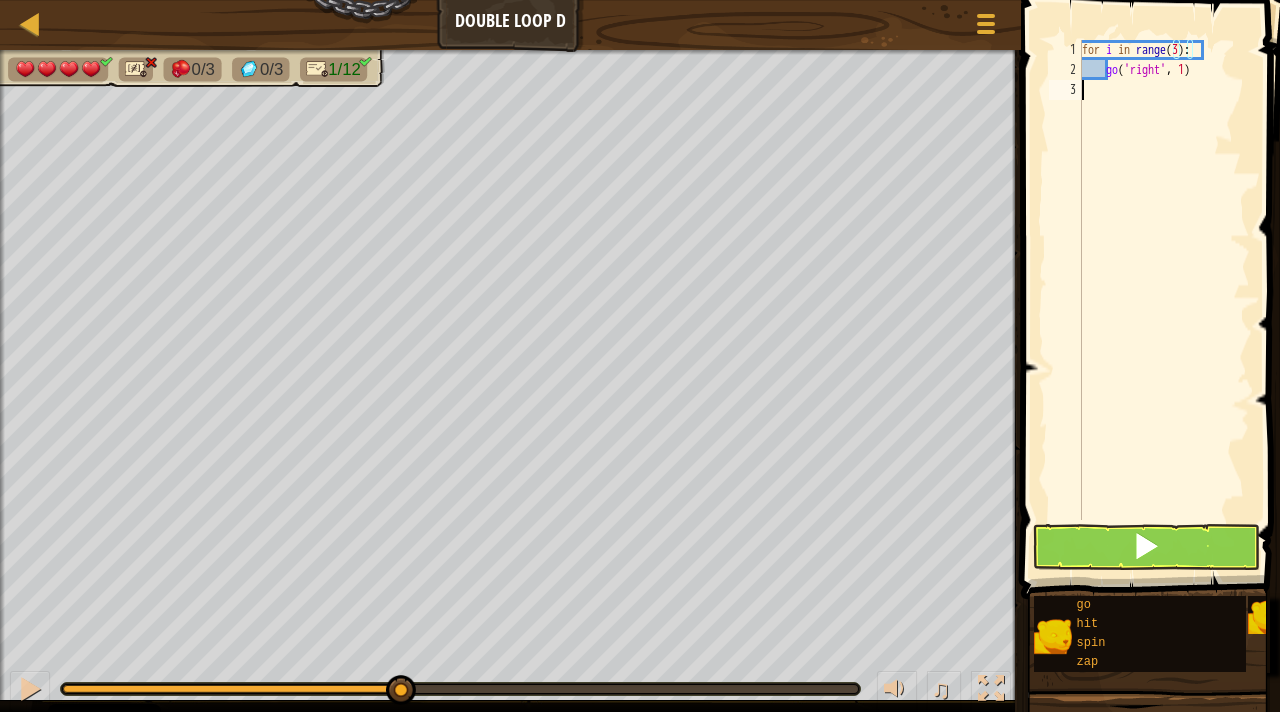 click on "for   i   in   range ( 3 ) :      go ( 'right' ,   1 )" at bounding box center [1164, 300] 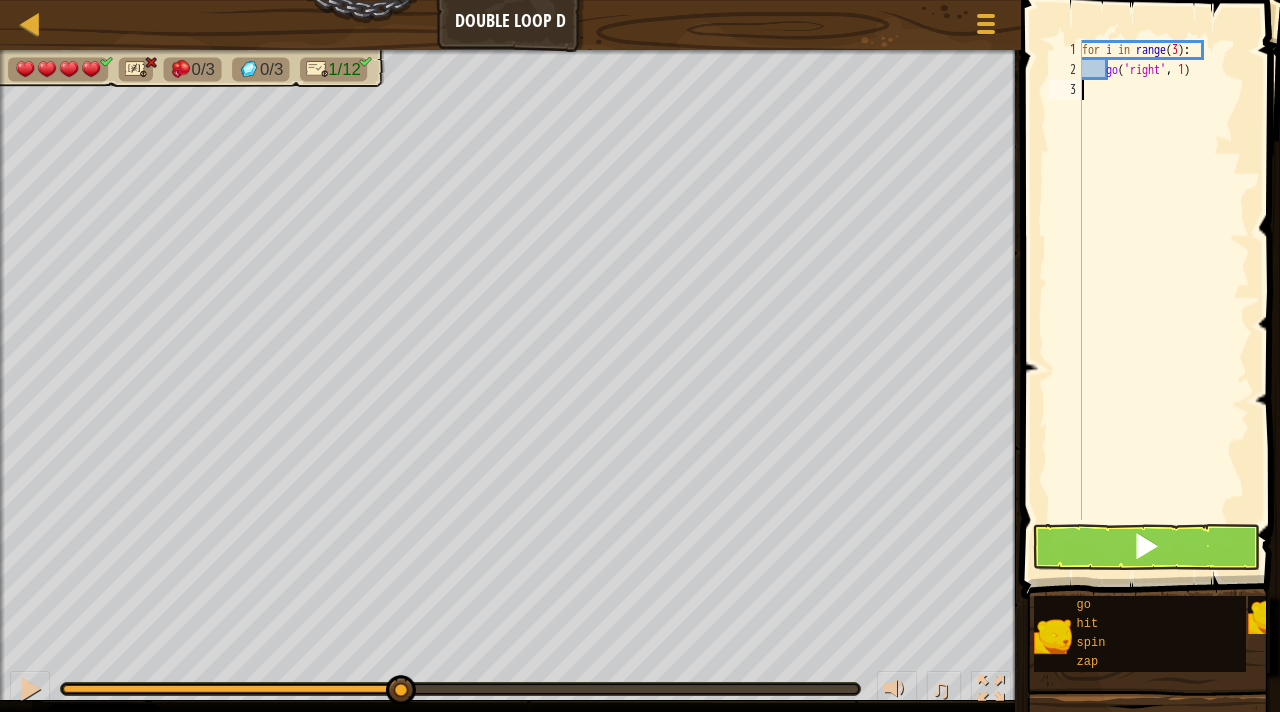 click on "for   i   in   range ( 3 ) :      go ( 'right' ,   1 )" at bounding box center [1164, 300] 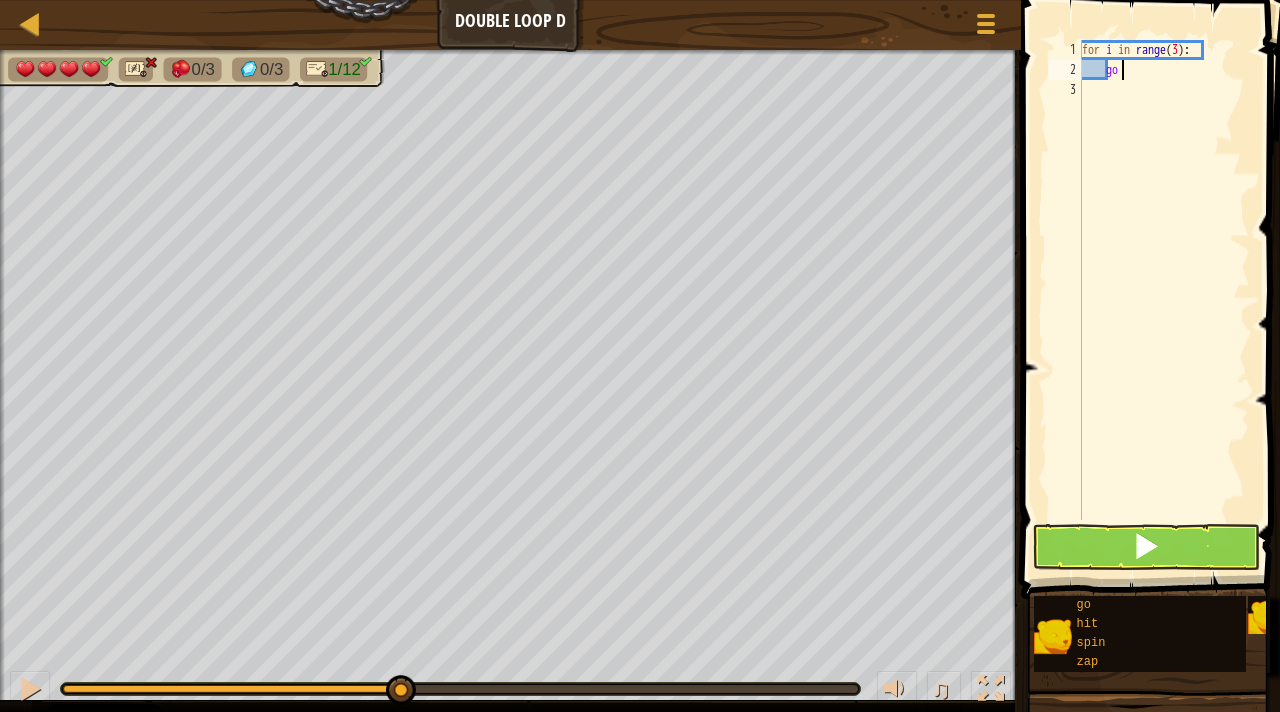 type on "g" 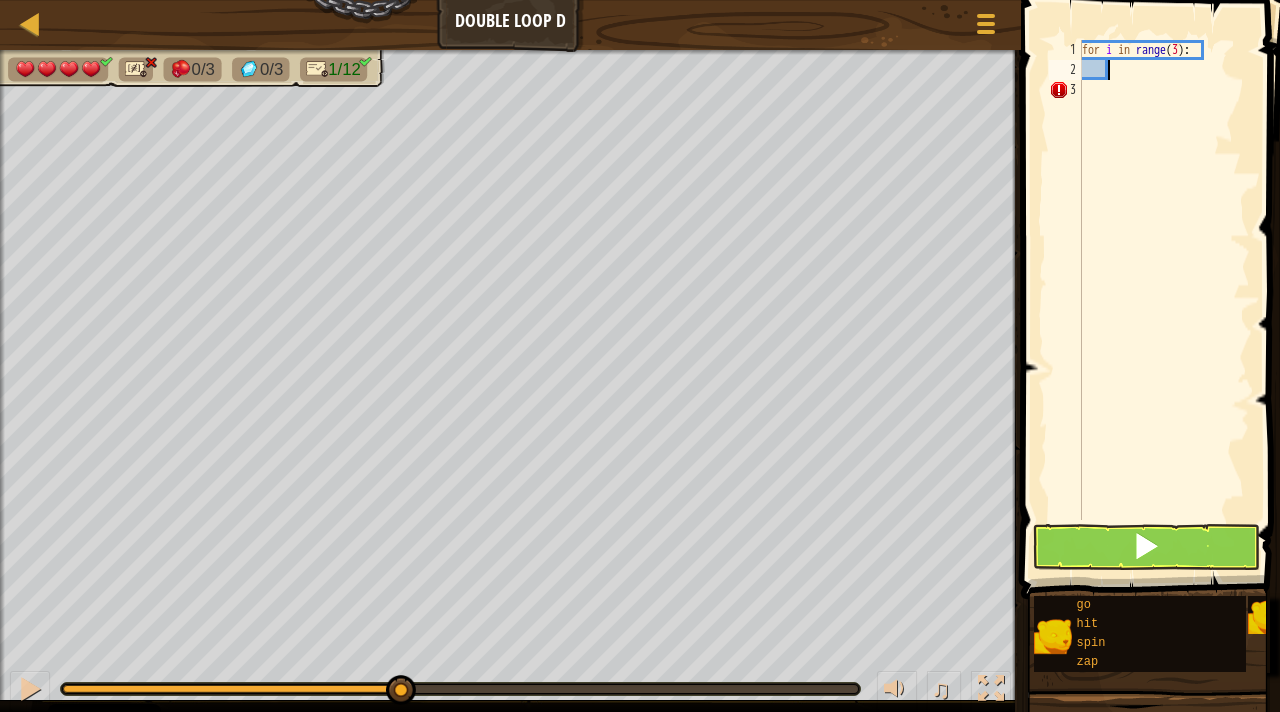 type on "z" 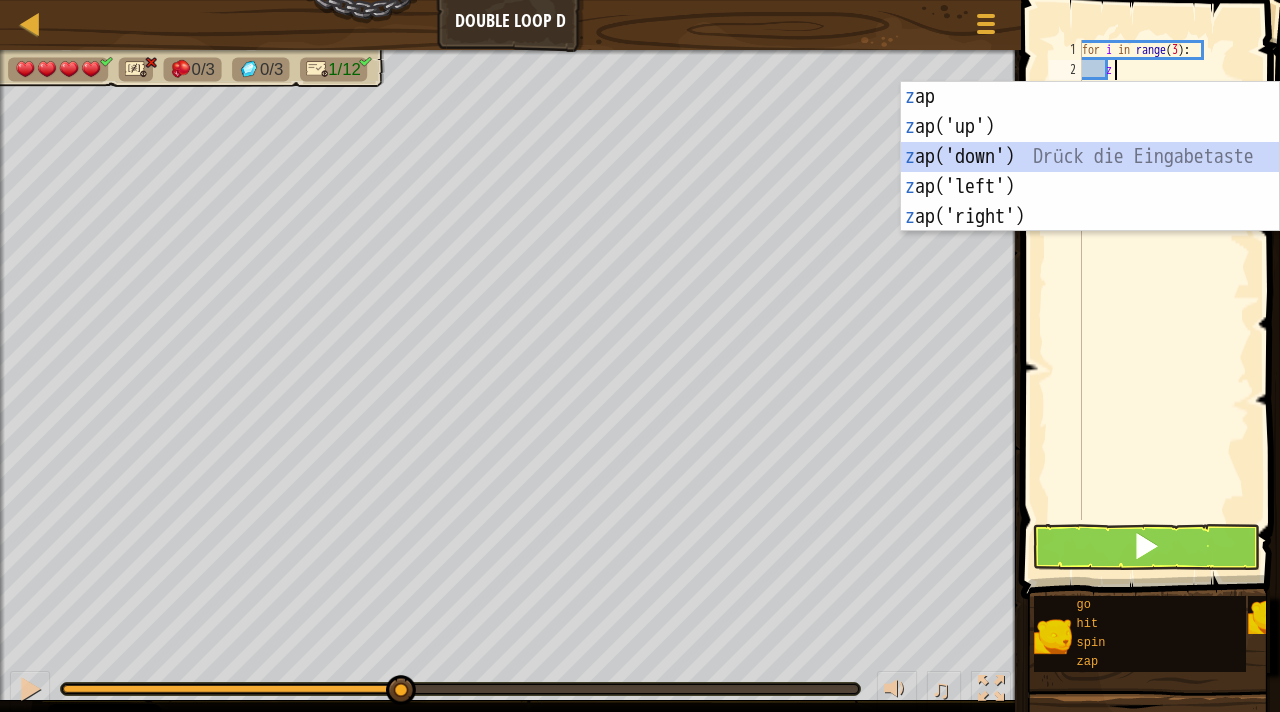 click on "z ap Drück die Eingabetaste z ap('up') Drück die Eingabetaste z ap('down') Drück die Eingabetaste z ap('left') Drück die Eingabetaste z ap('right') Drück die Eingabetaste" at bounding box center [1090, 187] 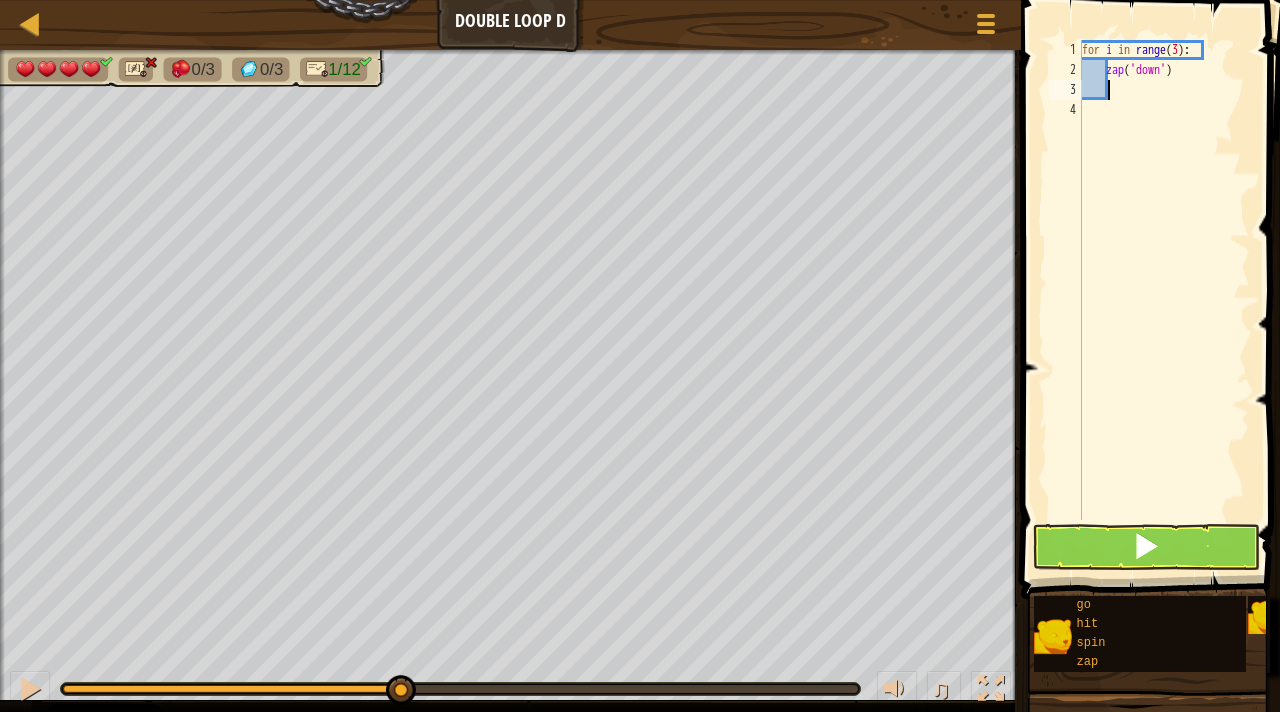 type on "g" 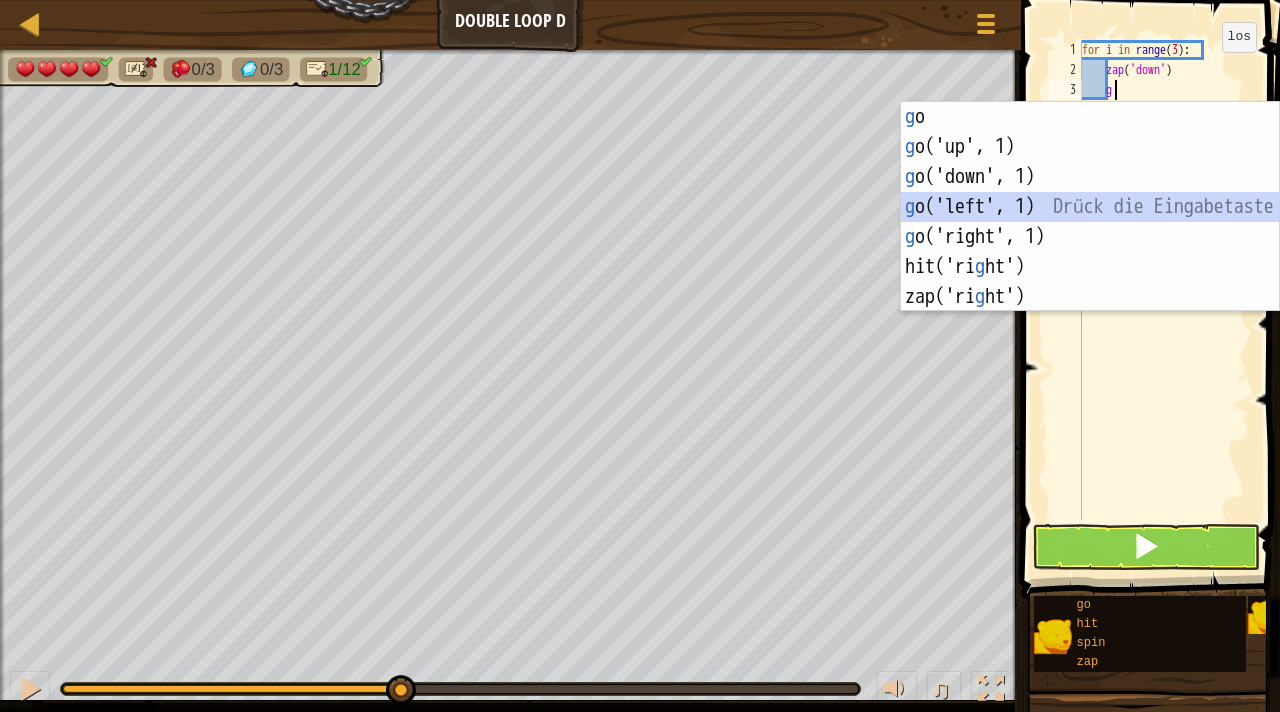 click on "g o Drück die Eingabetaste g o('up', 1) Drück die Eingabetaste g o('down', 1) Drück die Eingabetaste g o('left', 1) Drück die Eingabetaste g o('right', 1) Drück die Eingabetaste hit('ri g ht') Drück die Eingabetaste zap('ri g ht') Drück die Eingabetaste" at bounding box center [1090, 237] 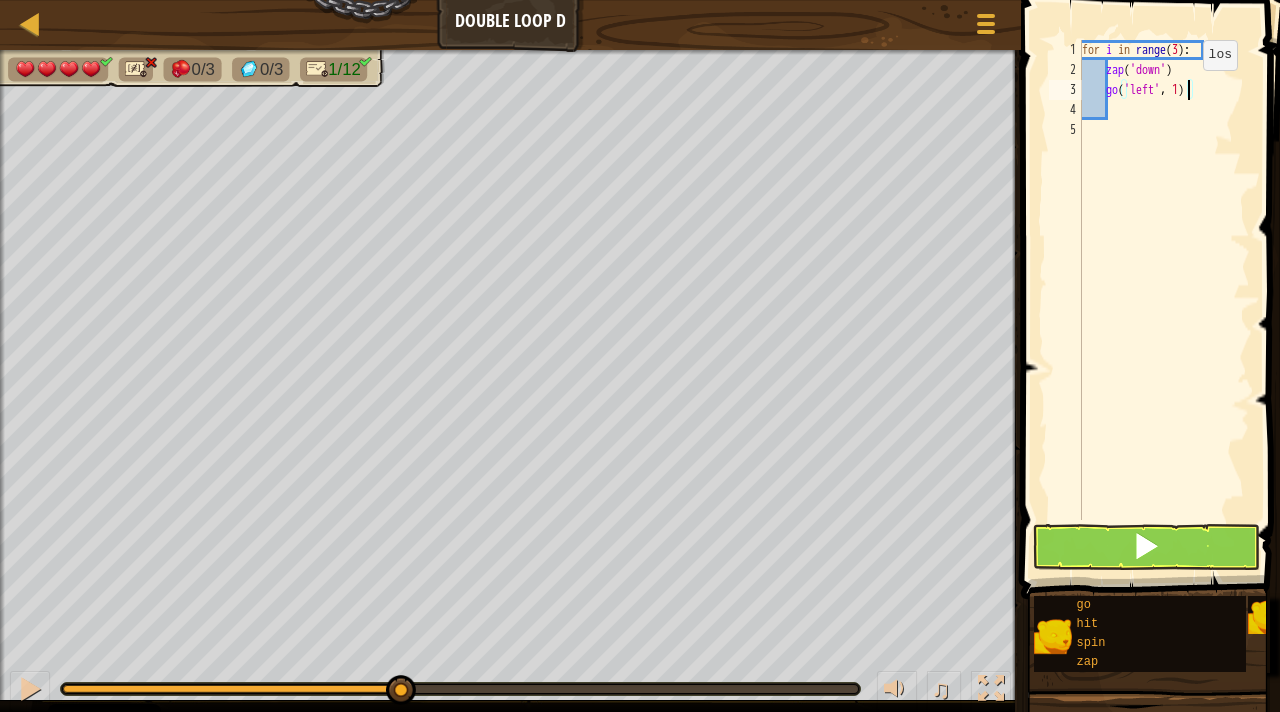 click on "for   i   in   range ( 3 ) :      zap ( 'down' )      go ( 'left' ,   1 )" at bounding box center [1164, 300] 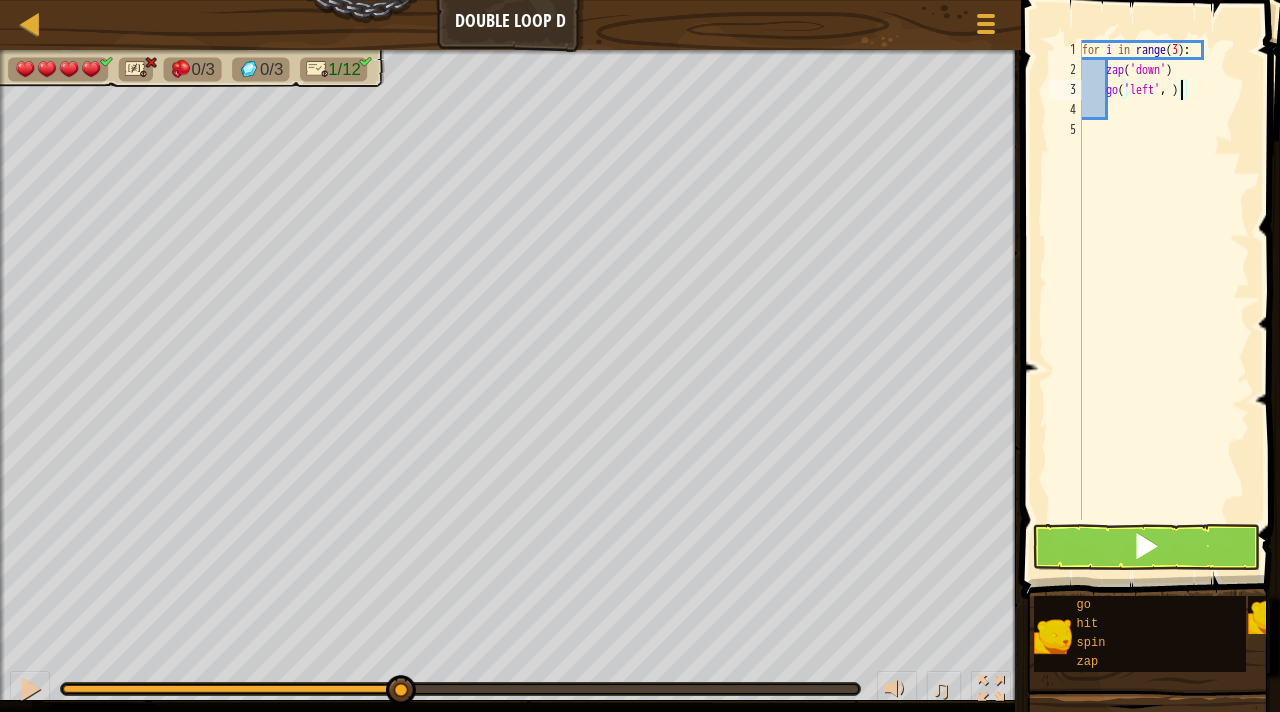type on "go('left', 2)" 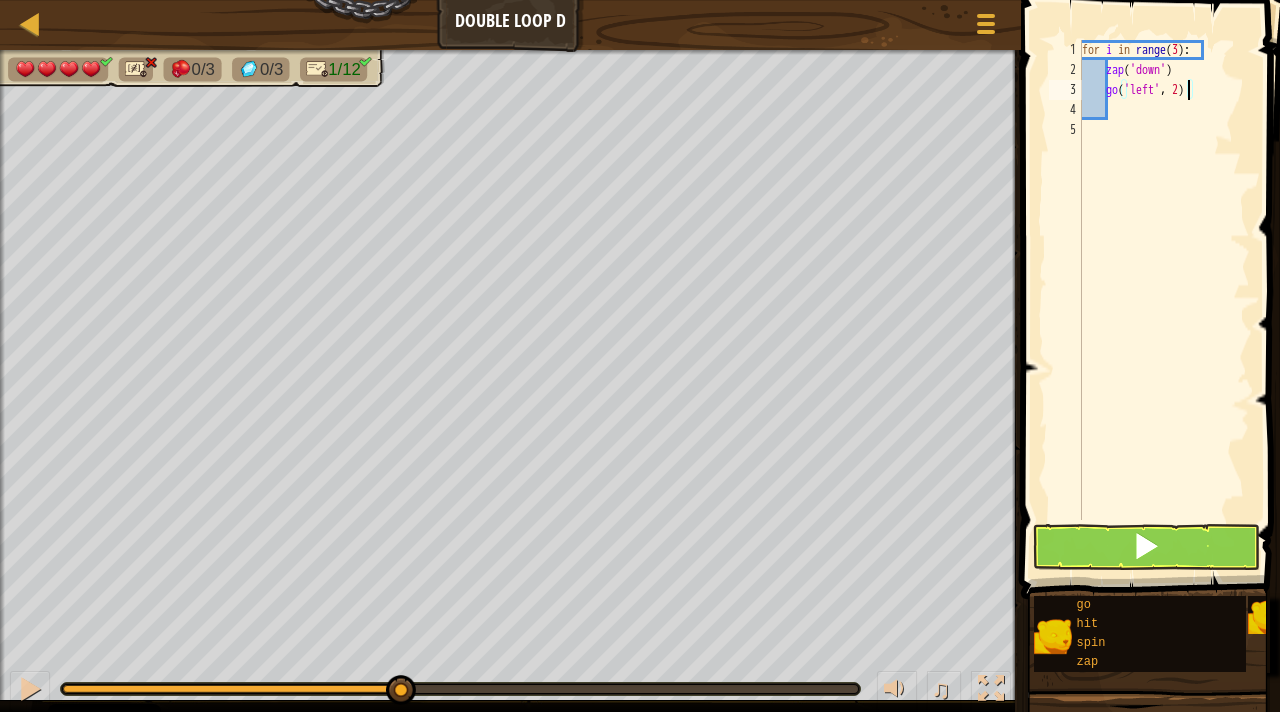click on "for   i   in   range ( 3 ) :      zap ( 'down' )      go ( 'left' ,   2 )" at bounding box center [1164, 300] 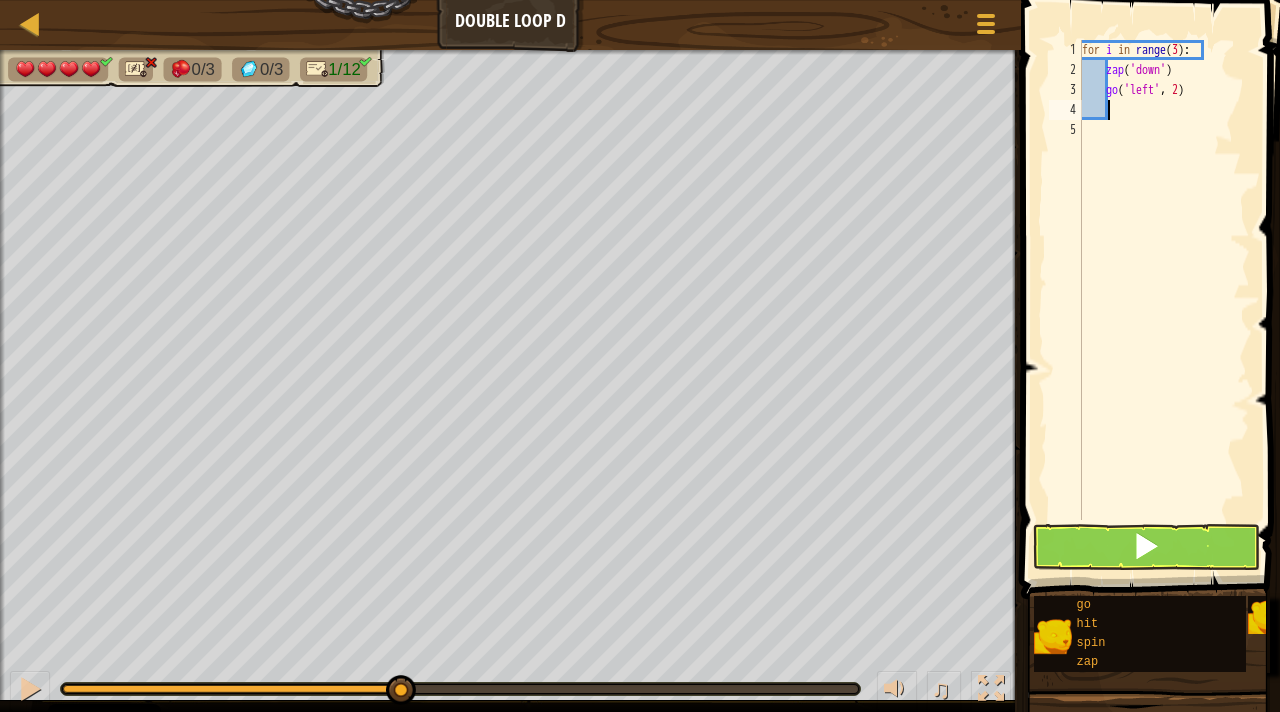 type on "g" 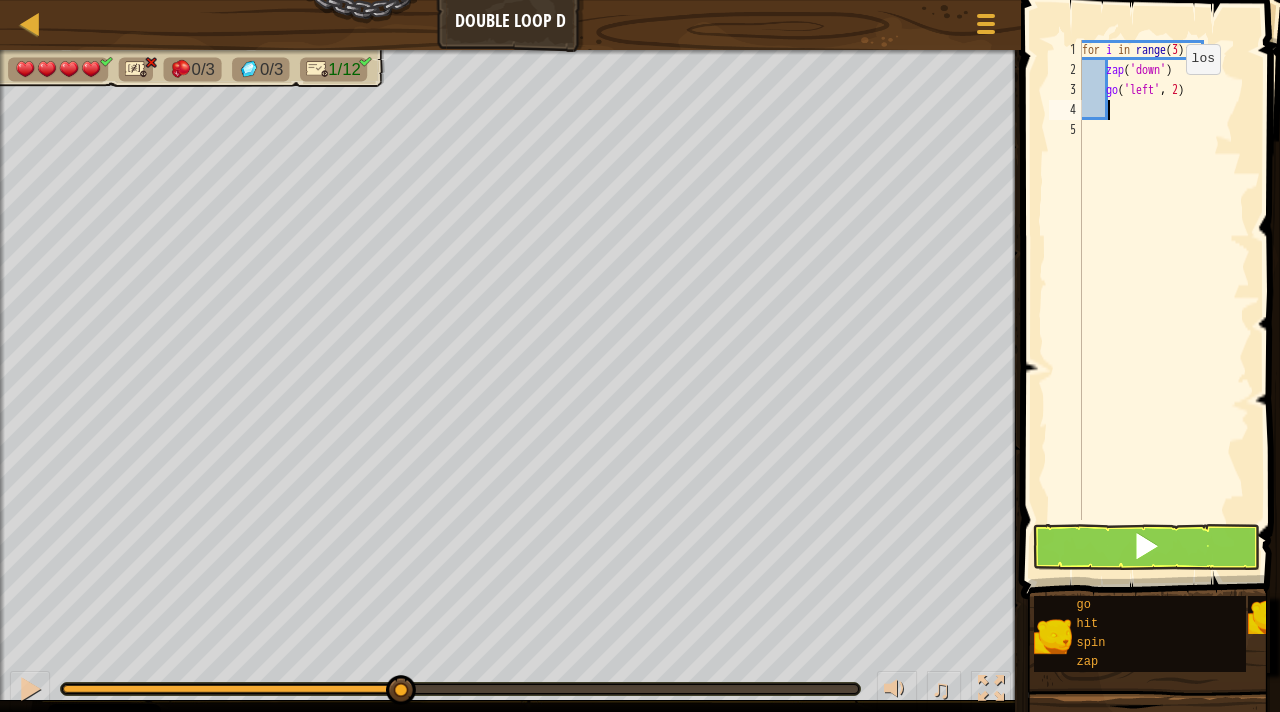 scroll, scrollTop: 9, scrollLeft: 0, axis: vertical 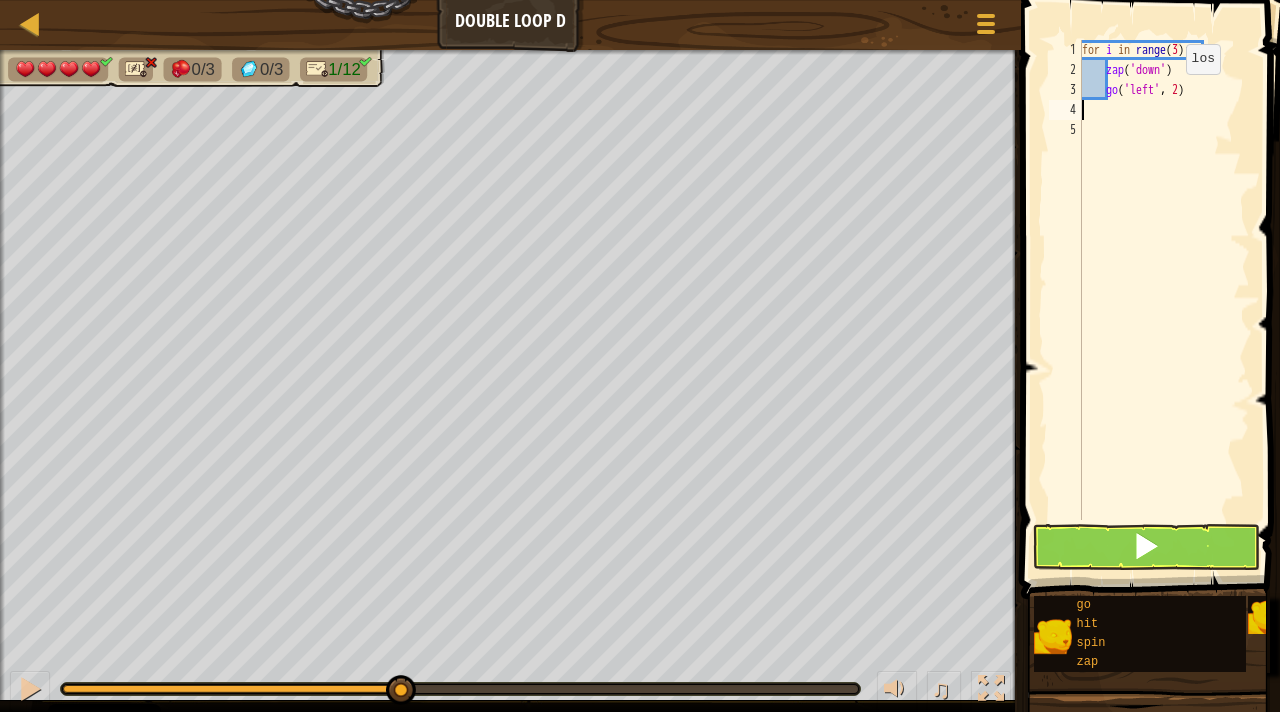 type on "g" 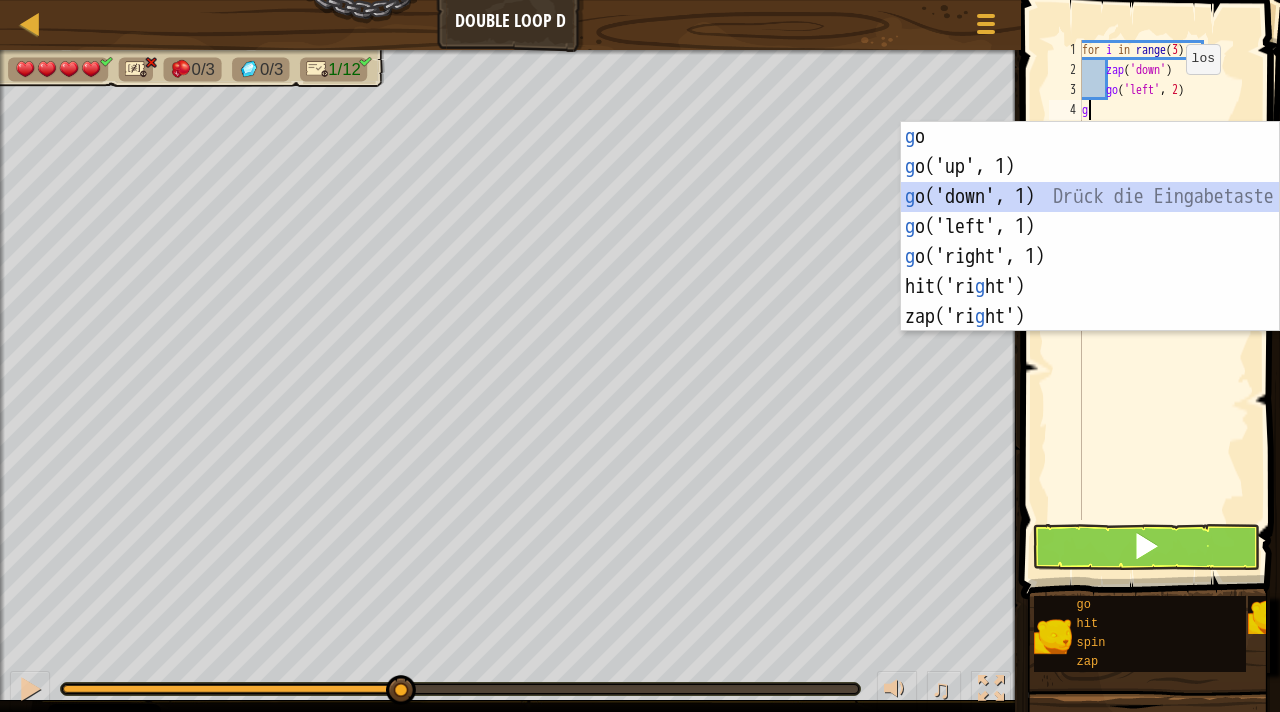 click on "g o Drück die Eingabetaste g o('up', 1) Drück die Eingabetaste g o('down', 1) Drück die Eingabetaste g o('left', 1) Drück die Eingabetaste g o('right', 1) Drück die Eingabetaste hit('ri g ht') Drück die Eingabetaste zap('ri g ht') Drück die Eingabetaste" at bounding box center [1090, 257] 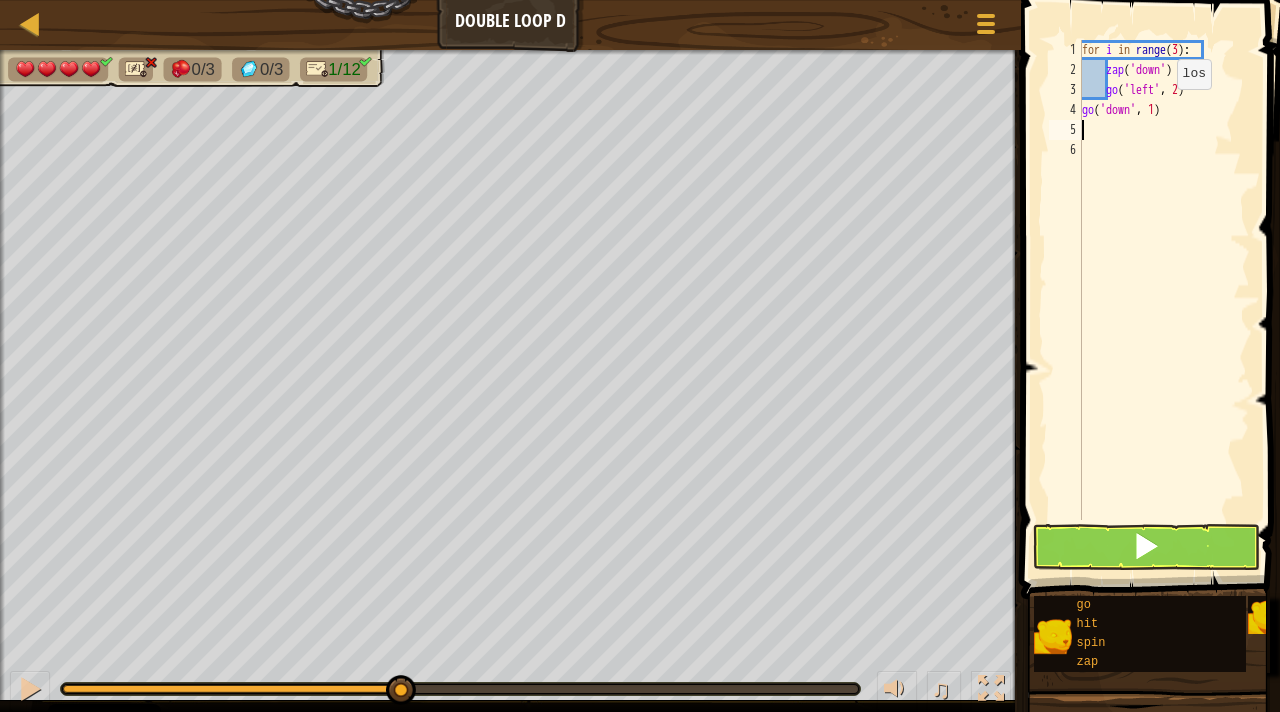 click on "for   i   in   range ( 3 ) :      zap ( 'down' )      go ( 'left' ,   2 ) go ( 'down' ,   1 )" at bounding box center (1164, 300) 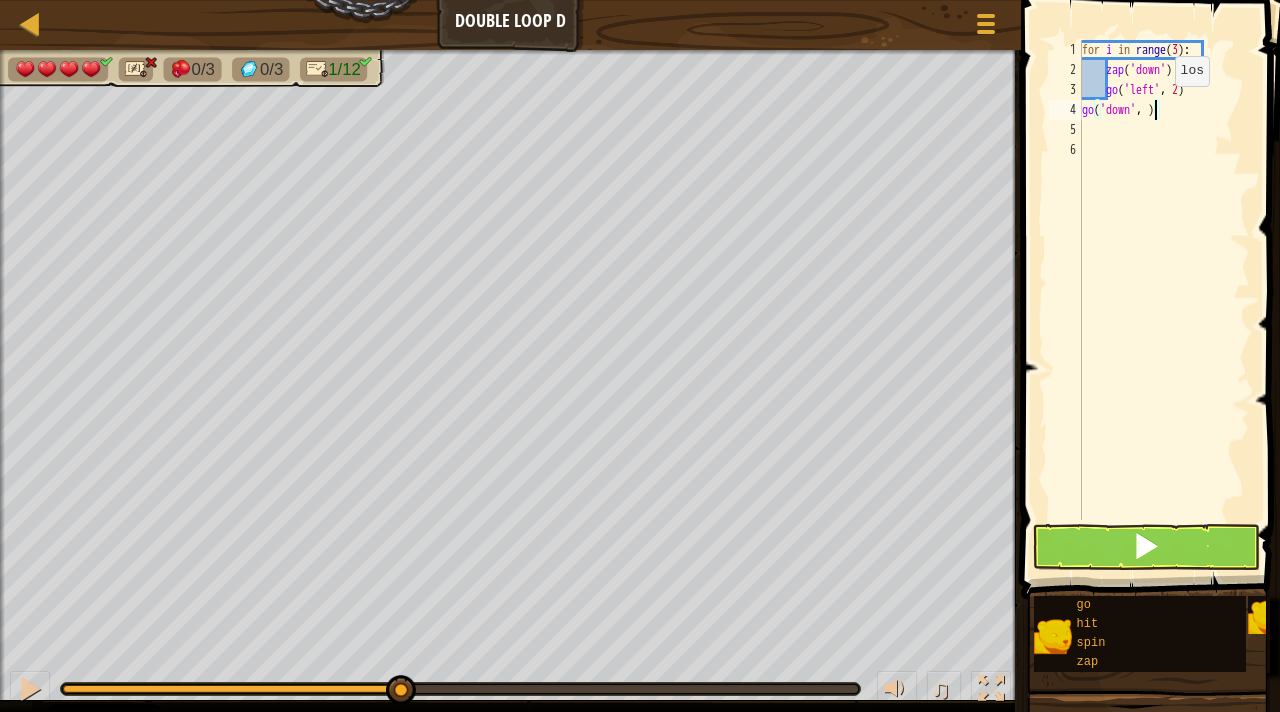 type on "go('down', 5)" 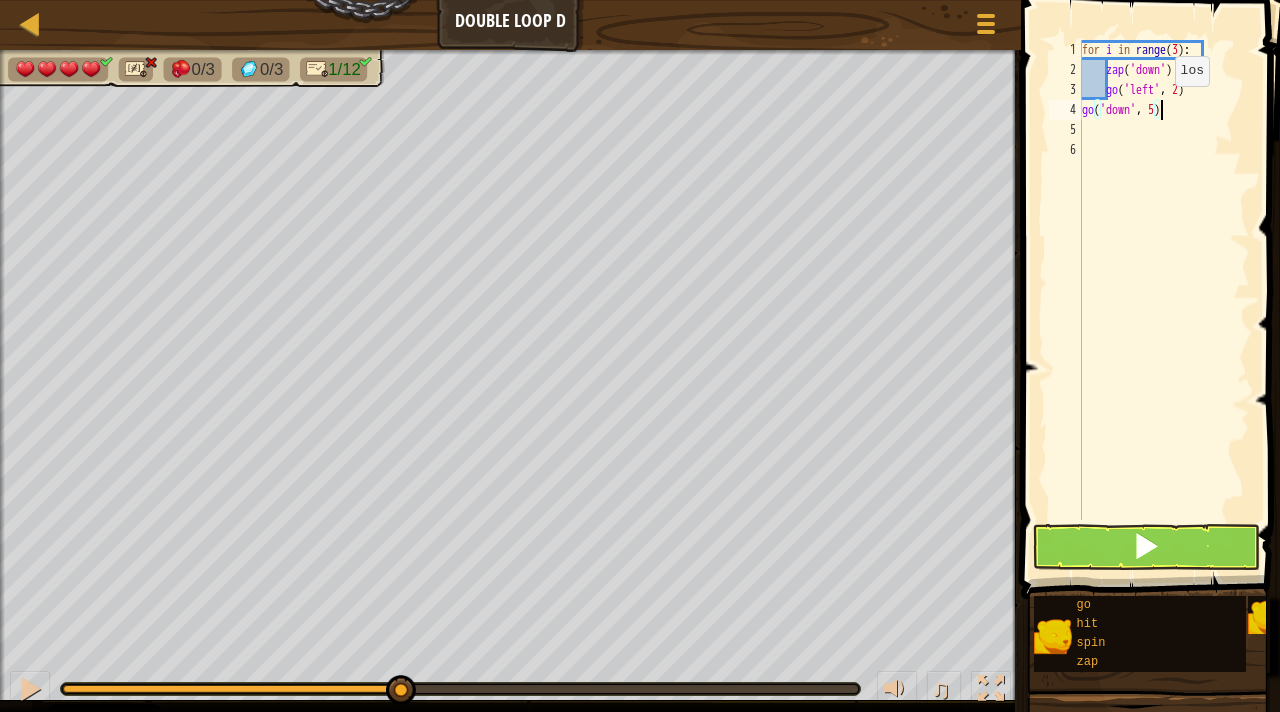 scroll, scrollTop: 9, scrollLeft: 6, axis: both 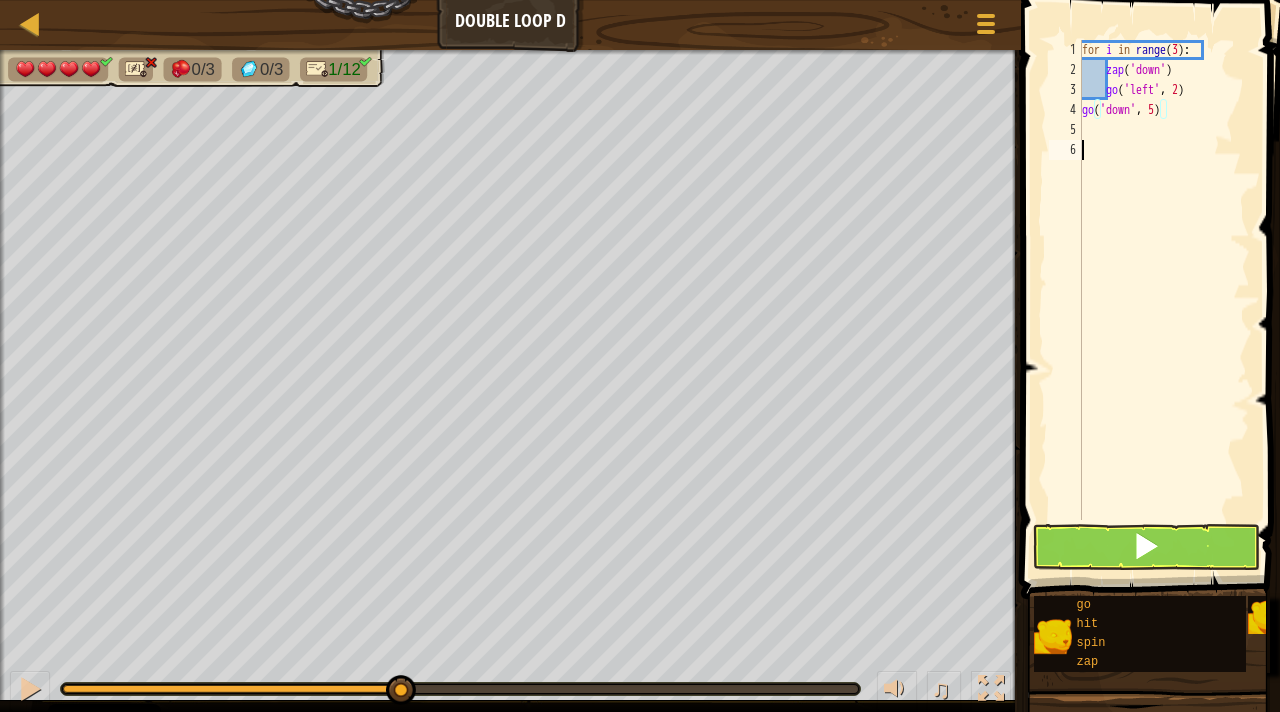 click on "for   i   in   range ( 3 ) :      zap ( 'down' )      go ( 'left' ,   2 ) go ( 'down' ,   5 )" at bounding box center [1164, 300] 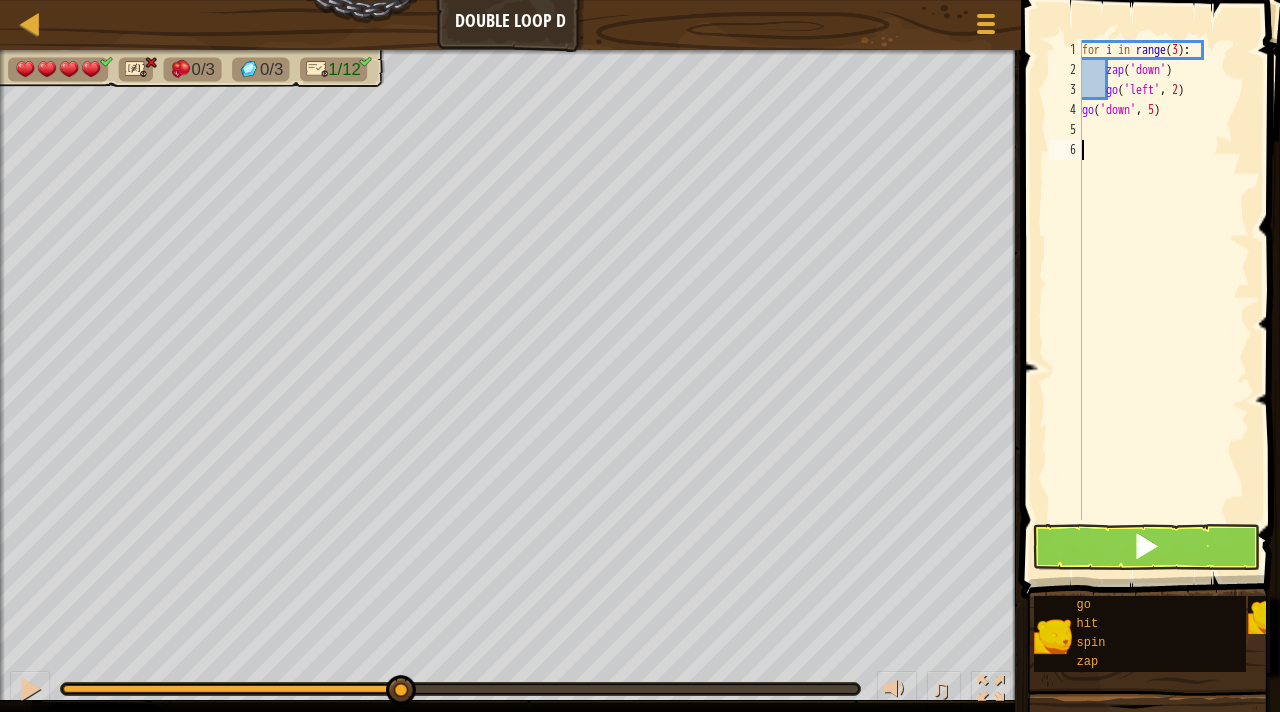 click on "for   i   in   range ( 3 ) :      zap ( 'down' )      go ( 'left' ,   2 ) go ( 'down' ,   5 )" at bounding box center [1164, 300] 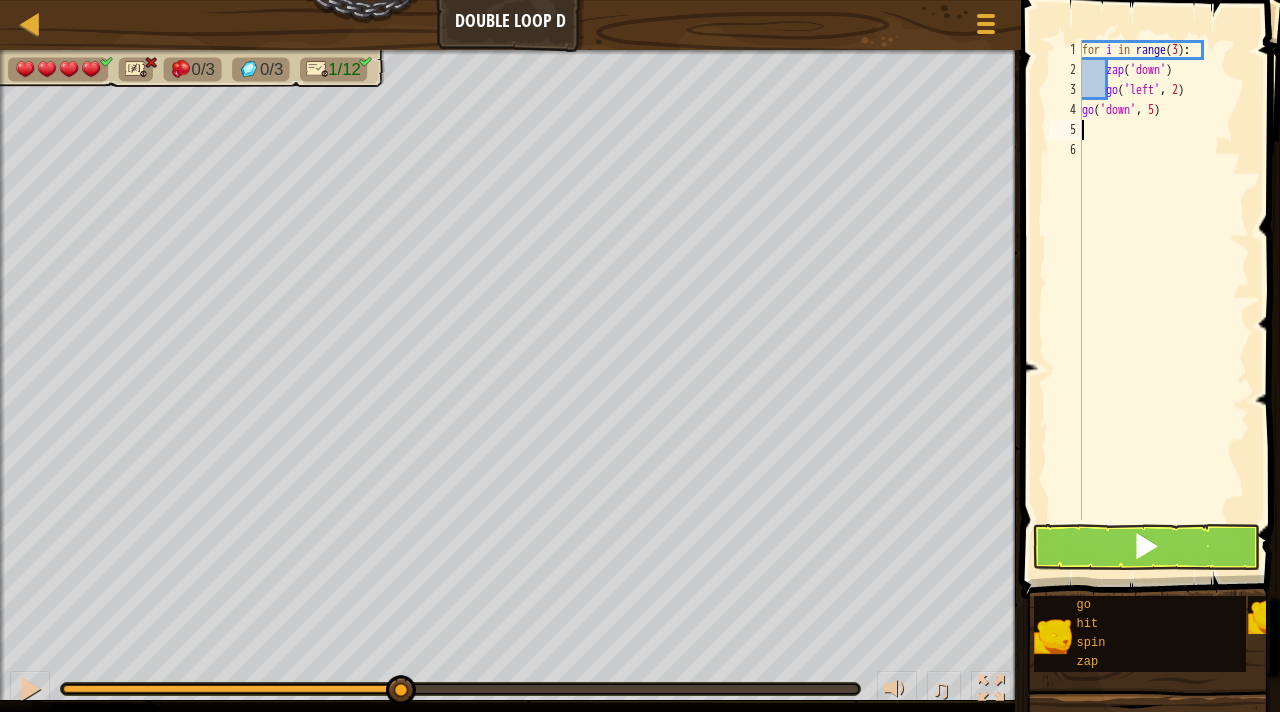 click on "for   i   in   range ( 3 ) :      zap ( 'down' )      go ( 'left' ,   2 ) go ( 'down' ,   5 )" at bounding box center (1164, 300) 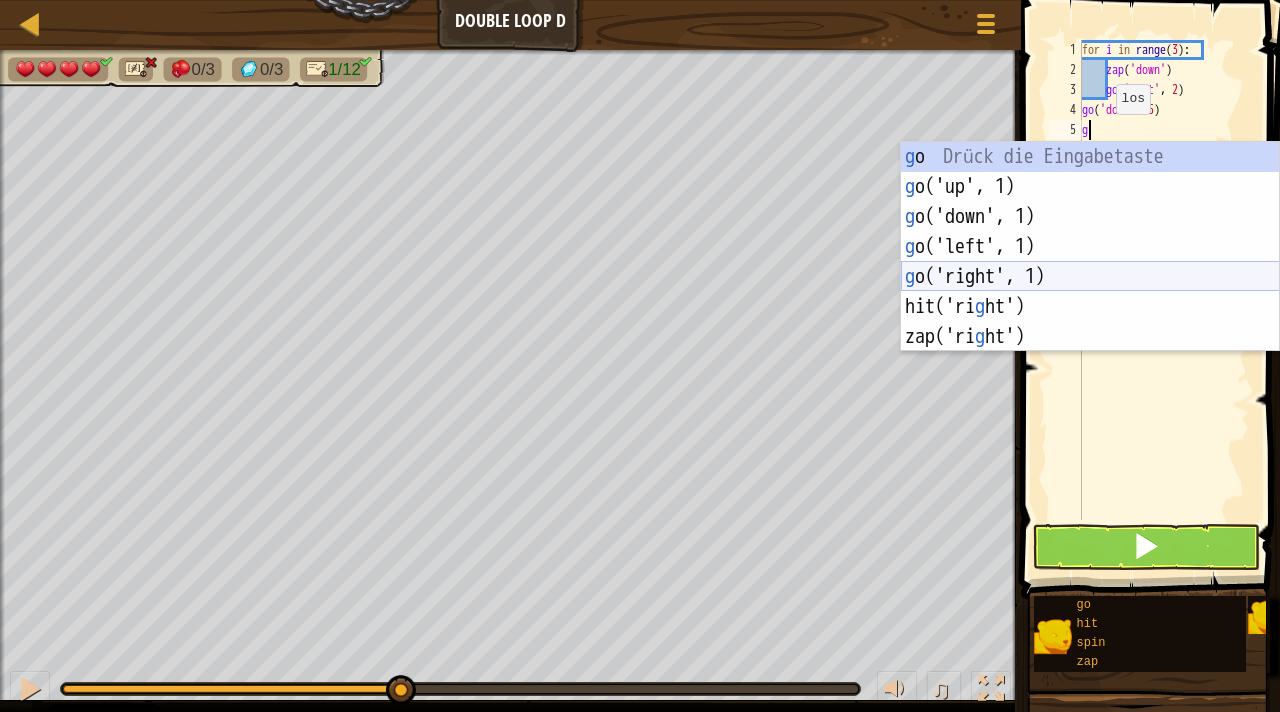 click on "g o Drück die Eingabetaste g o('up', 1) Drück die Eingabetaste g o('down', 1) Drück die Eingabetaste g o('left', 1) Drück die Eingabetaste g o('right', 1) Drück die Eingabetaste hit('ri g ht') Drück die Eingabetaste zap('ri g ht') Drück die Eingabetaste" at bounding box center [1090, 277] 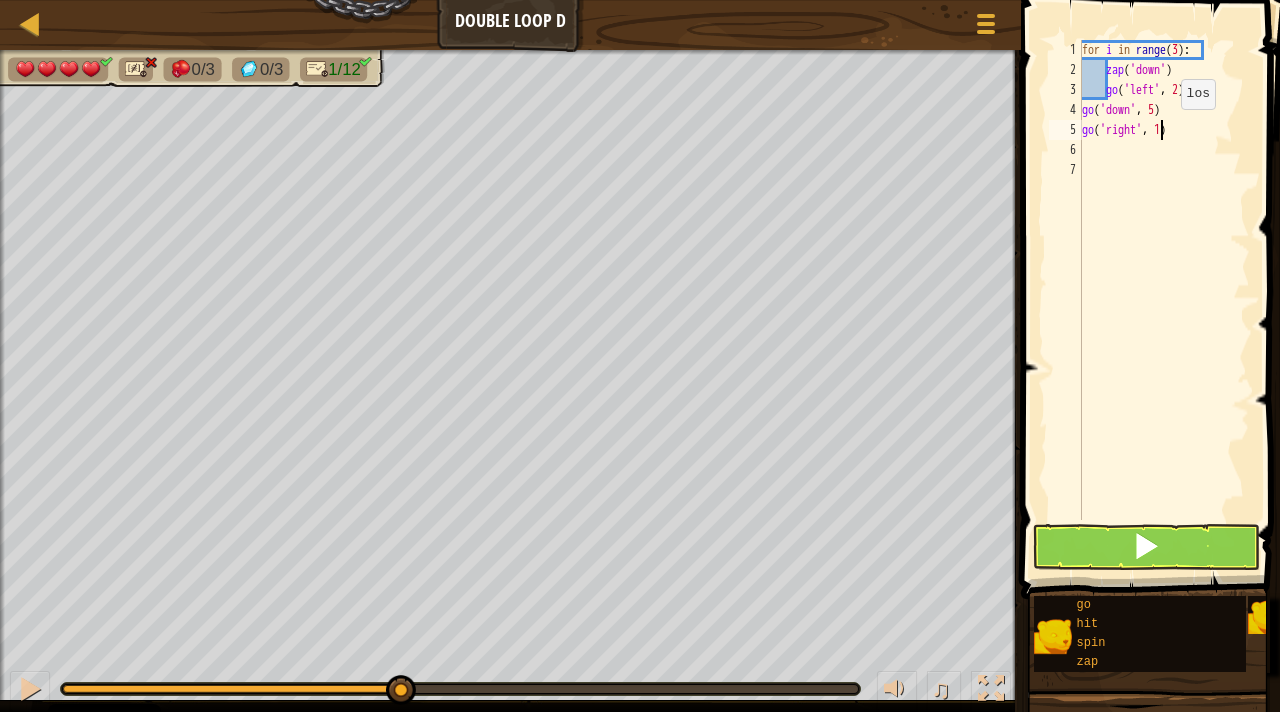 click on "for   i   in   range ( 3 ) :      zap ( 'down' )      go ( 'left' ,   2 ) go ( 'down' ,   5 ) go ( 'right' ,   1 )" at bounding box center (1164, 300) 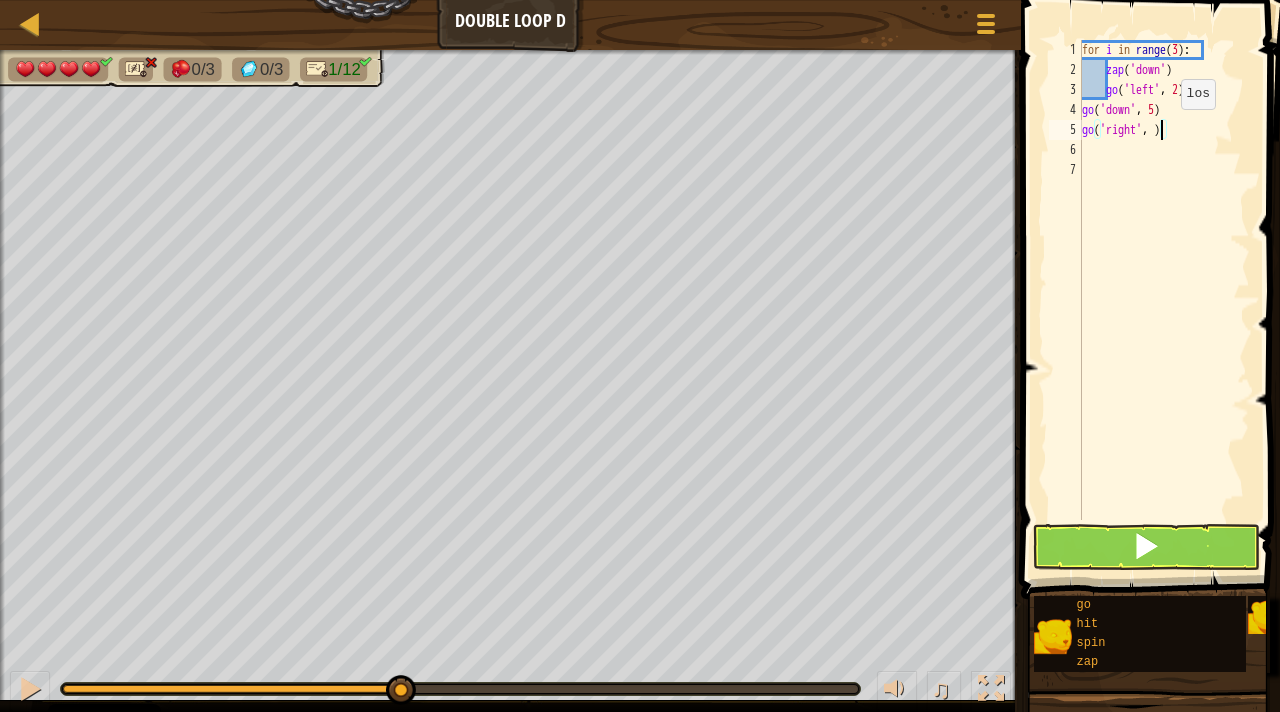type on "go('right', 2)" 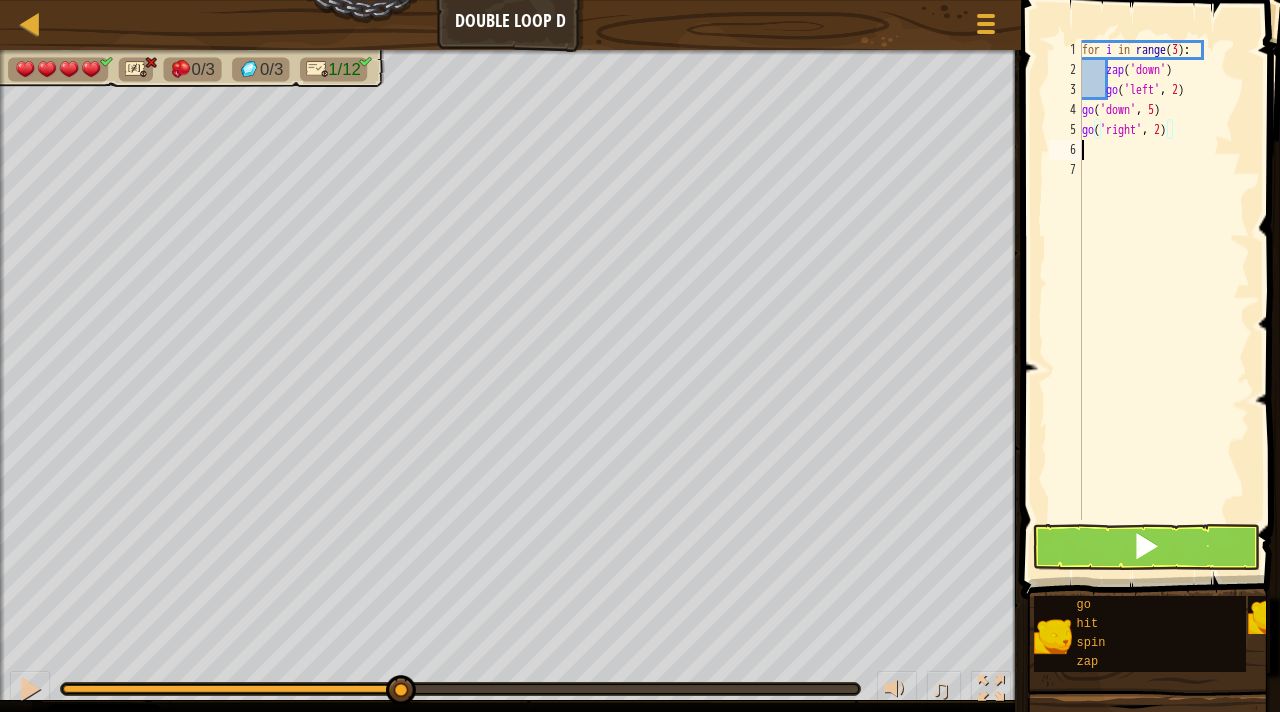 click on "for   i   in   range ( 3 ) :      zap ( 'down' )      go ( 'left' ,   2 ) go ( 'down' ,   5 ) go ( 'right' ,   2 )" at bounding box center (1164, 300) 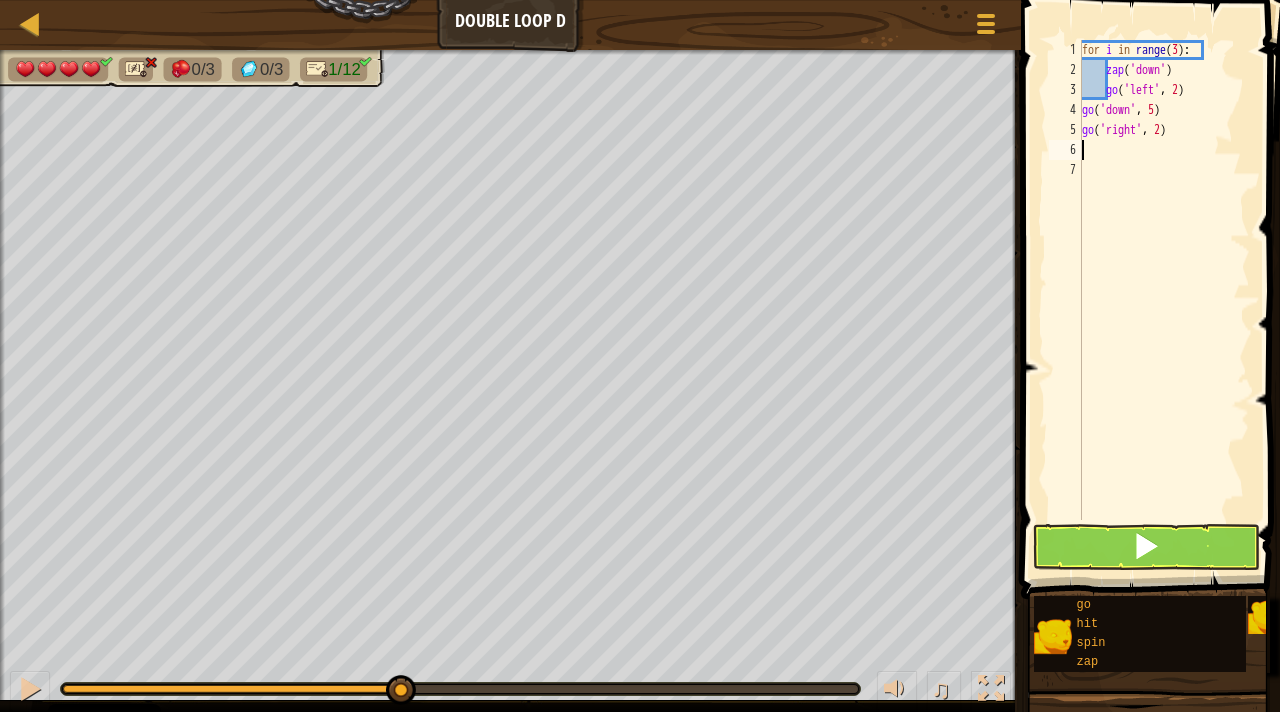 type on "g" 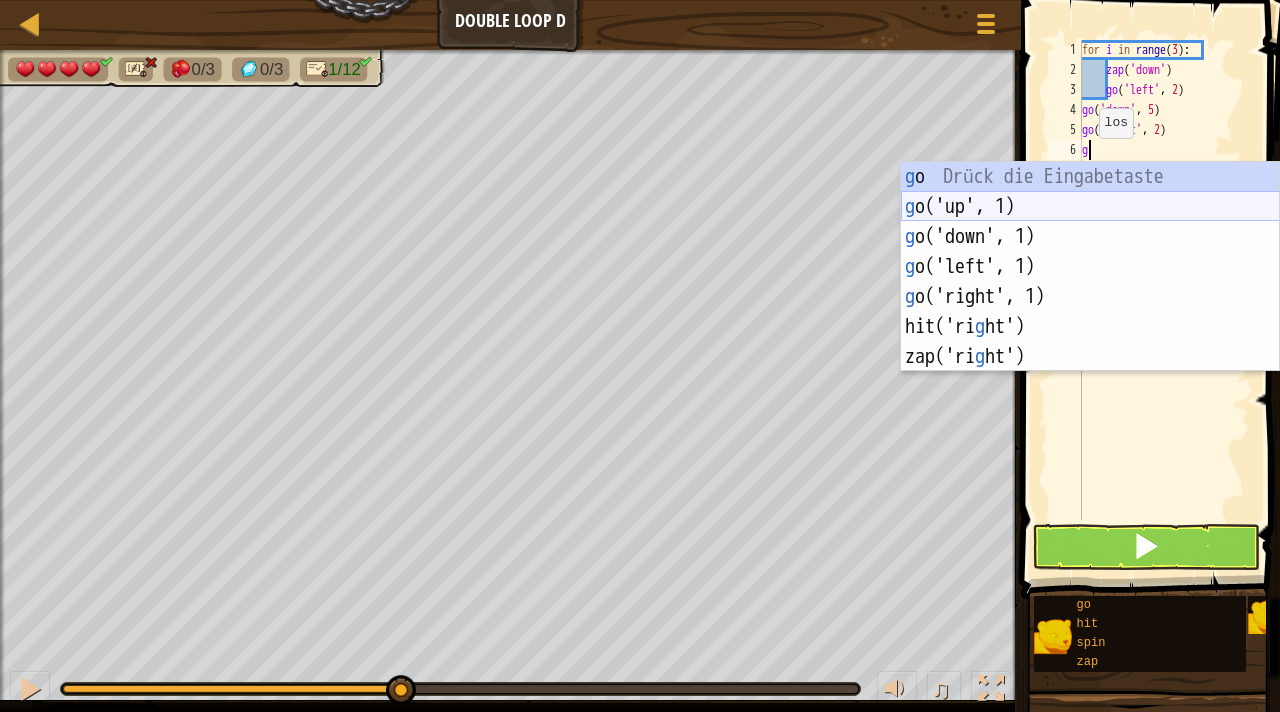click on "g o Drück die Eingabetaste g o('up', 1) Drück die Eingabetaste g o('down', 1) Drück die Eingabetaste g o('left', 1) Drück die Eingabetaste g o('right', 1) Drück die Eingabetaste hit('ri g ht') Drück die Eingabetaste zap('ri g ht') Drück die Eingabetaste" at bounding box center (1090, 297) 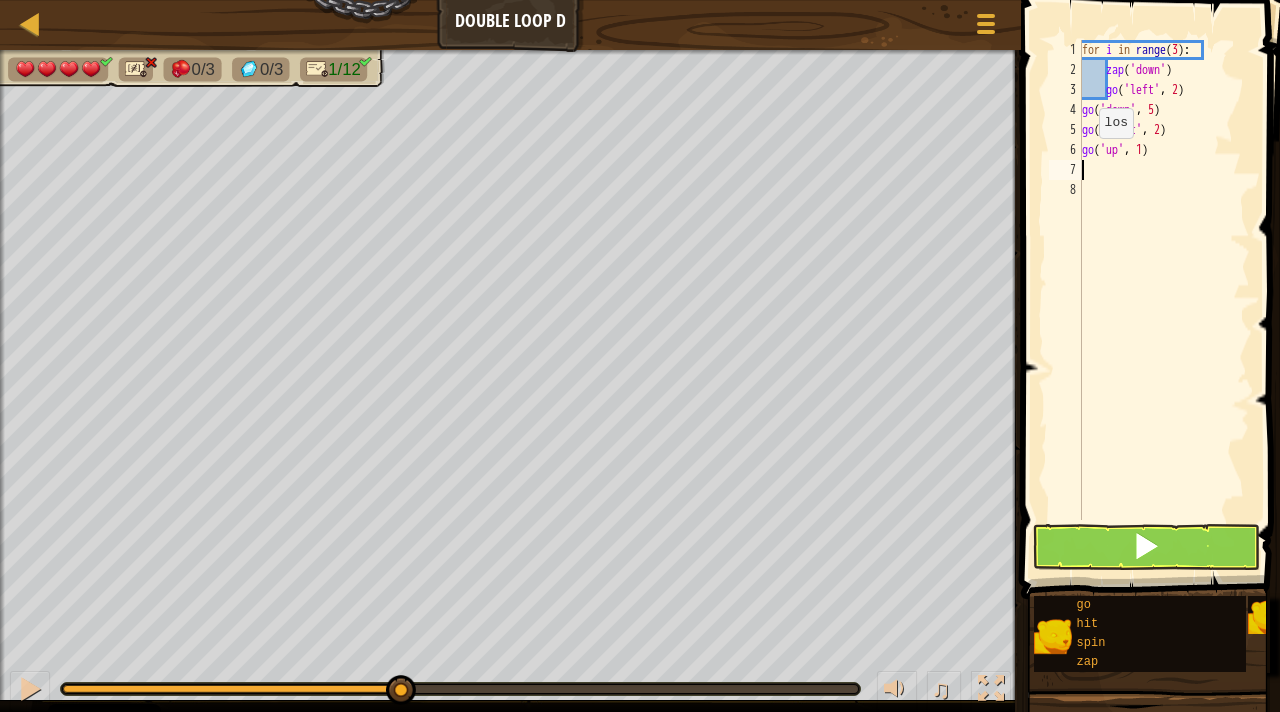 type on "g" 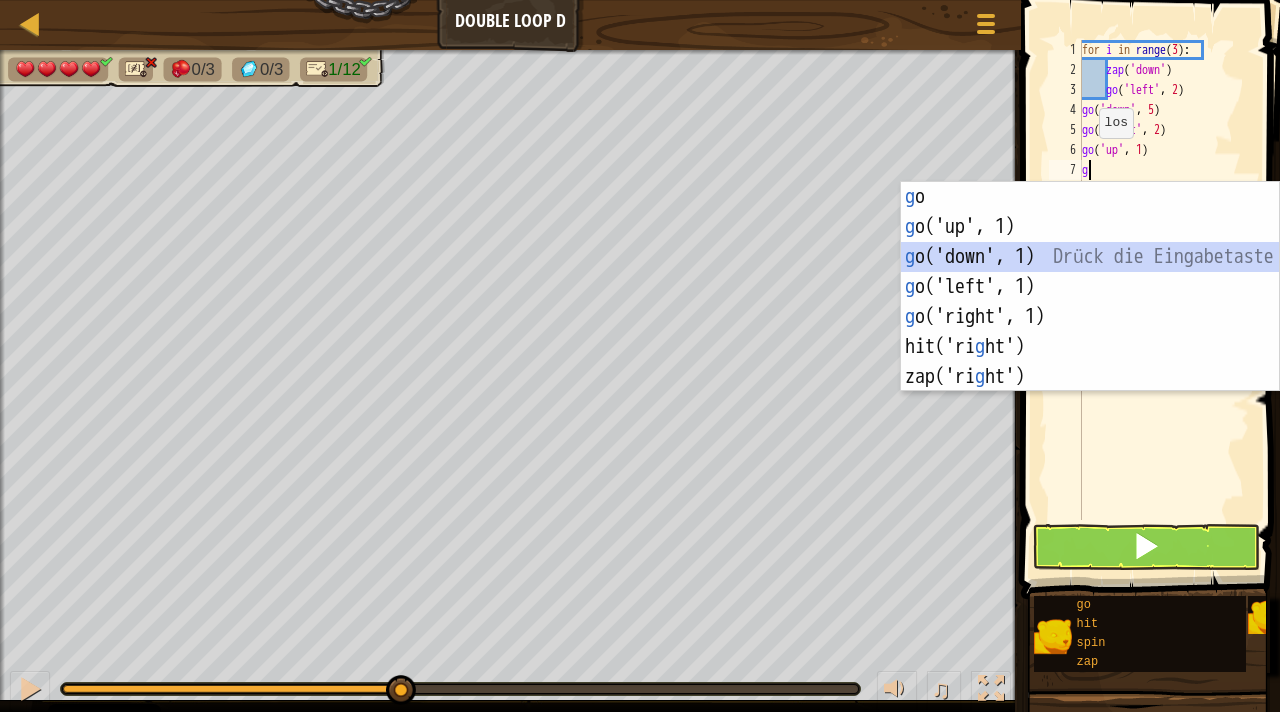 click on "g o Drück die Eingabetaste g o('up', 1) Drück die Eingabetaste g o('down', 1) Drück die Eingabetaste g o('left', 1) Drück die Eingabetaste g o('right', 1) Drück die Eingabetaste hit('ri g ht') Drück die Eingabetaste zap('ri g ht') Drück die Eingabetaste" at bounding box center (1090, 317) 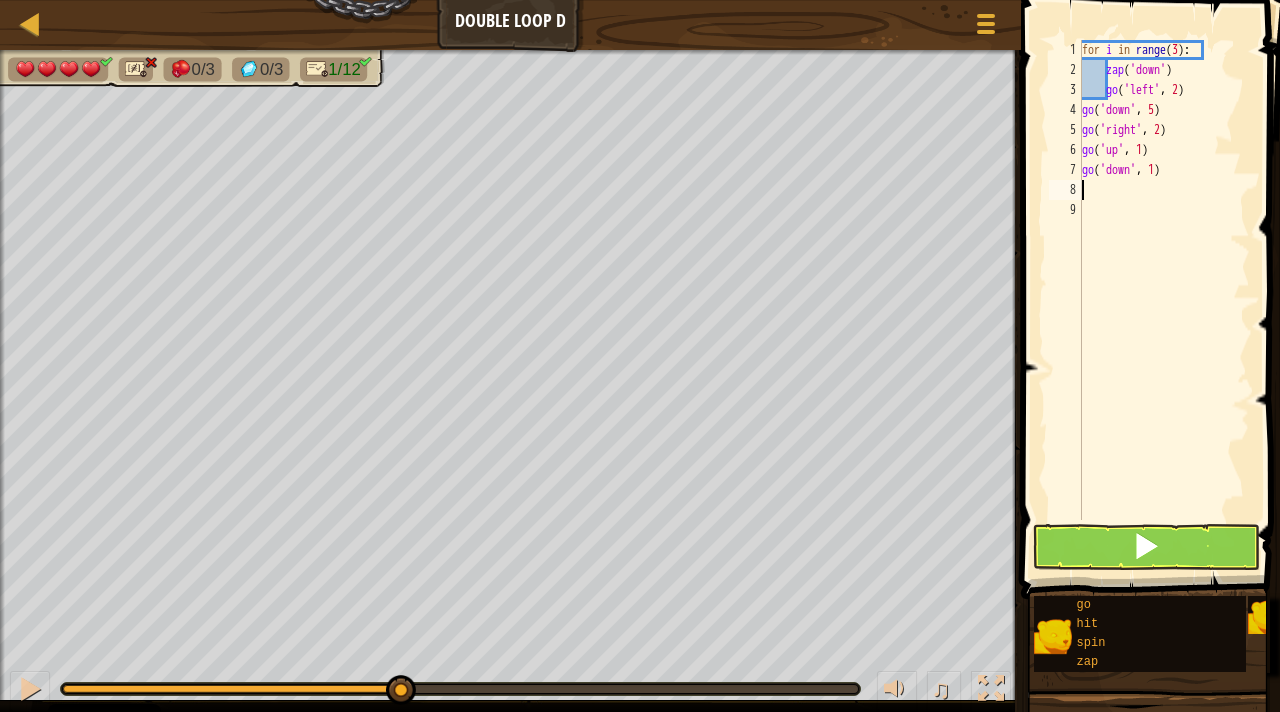 click on "for   i   in   range ( 3 ) :      zap ( 'down' )      go ( 'left' ,   2 ) go ( 'down' ,   5 ) go ( 'right' ,   2 ) go ( 'up' ,   1 ) go ( 'down' ,   1 )" at bounding box center (1164, 300) 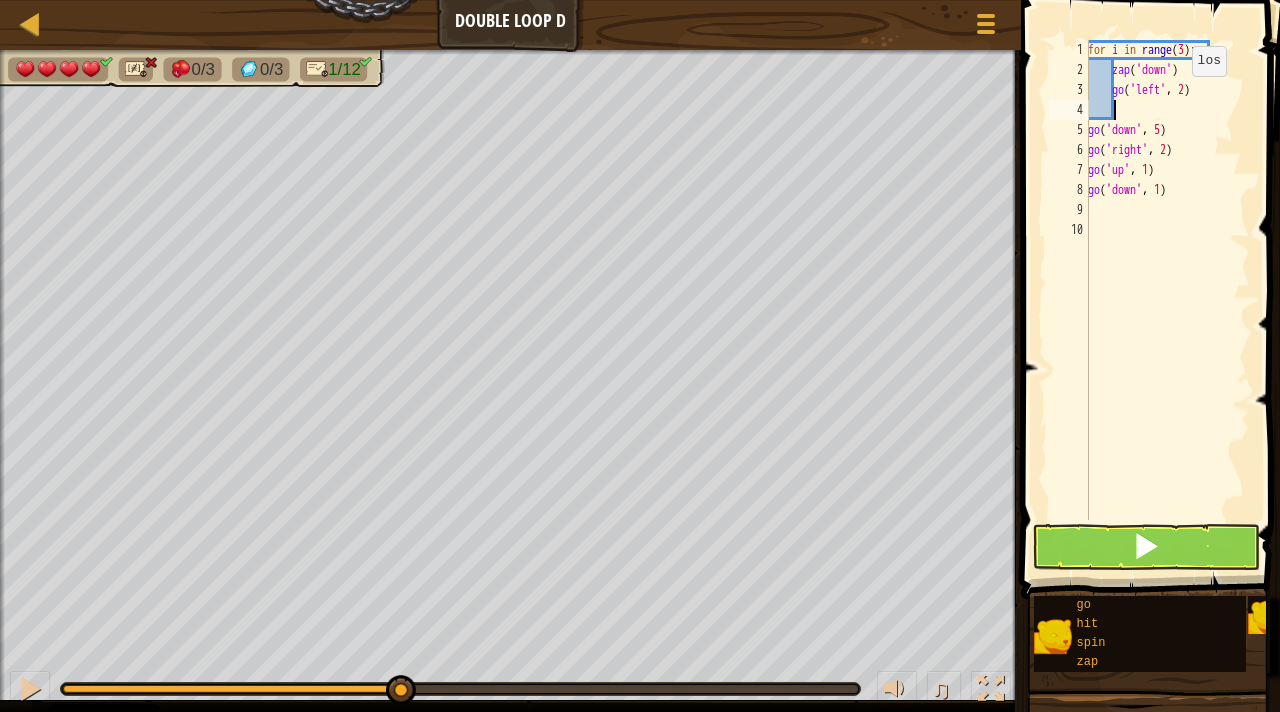 scroll, scrollTop: 9, scrollLeft: 2, axis: both 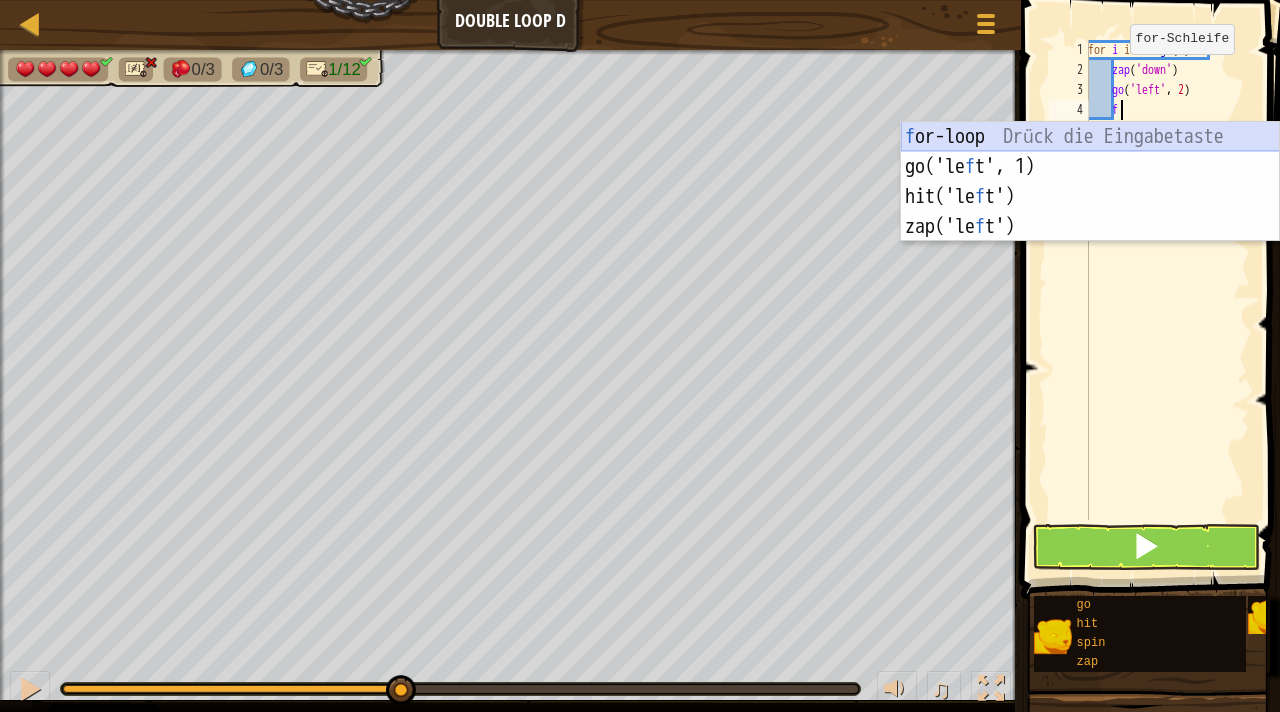 click on "f or-loop Drück die Eingabetaste go('le f t', 1) Drück die Eingabetaste hit('le f t') Drück die Eingabetaste zap('le f t') Drück die Eingabetaste" at bounding box center [1090, 212] 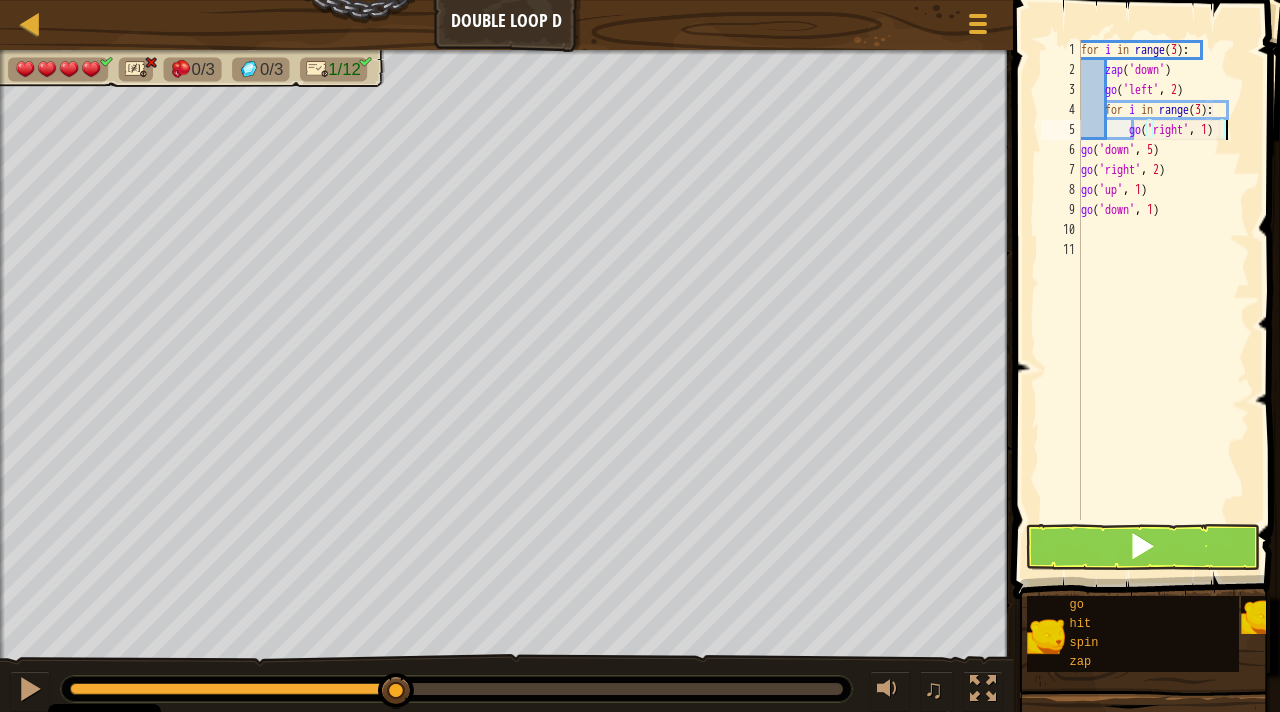 click on "for   i   in   range ( 3 ) :      zap ( 'down' )      go ( 'left' ,   2 )      for   i   in   range ( 3 ) :          go ( 'right' ,   1 ) go ( 'down' ,   5 ) go ( 'right' ,   2 ) go ( 'up' ,   1 ) go ( 'down' ,   1 )" at bounding box center [1163, 300] 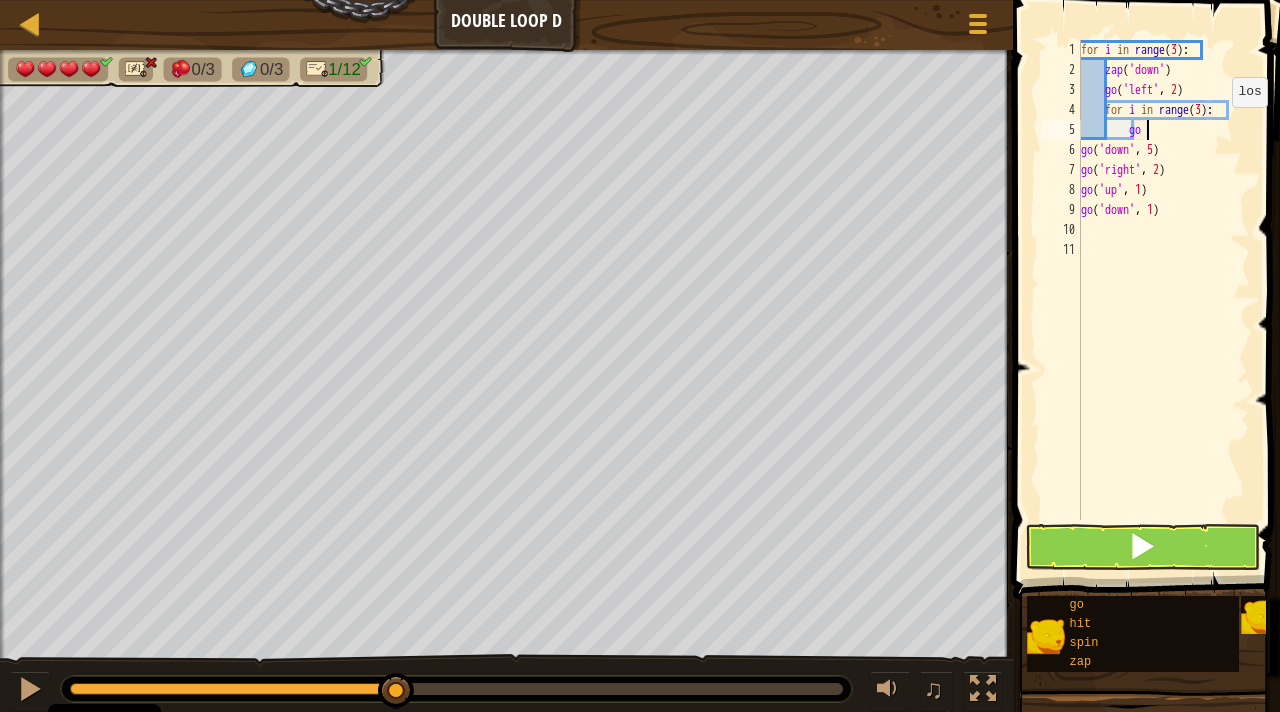 type on "g" 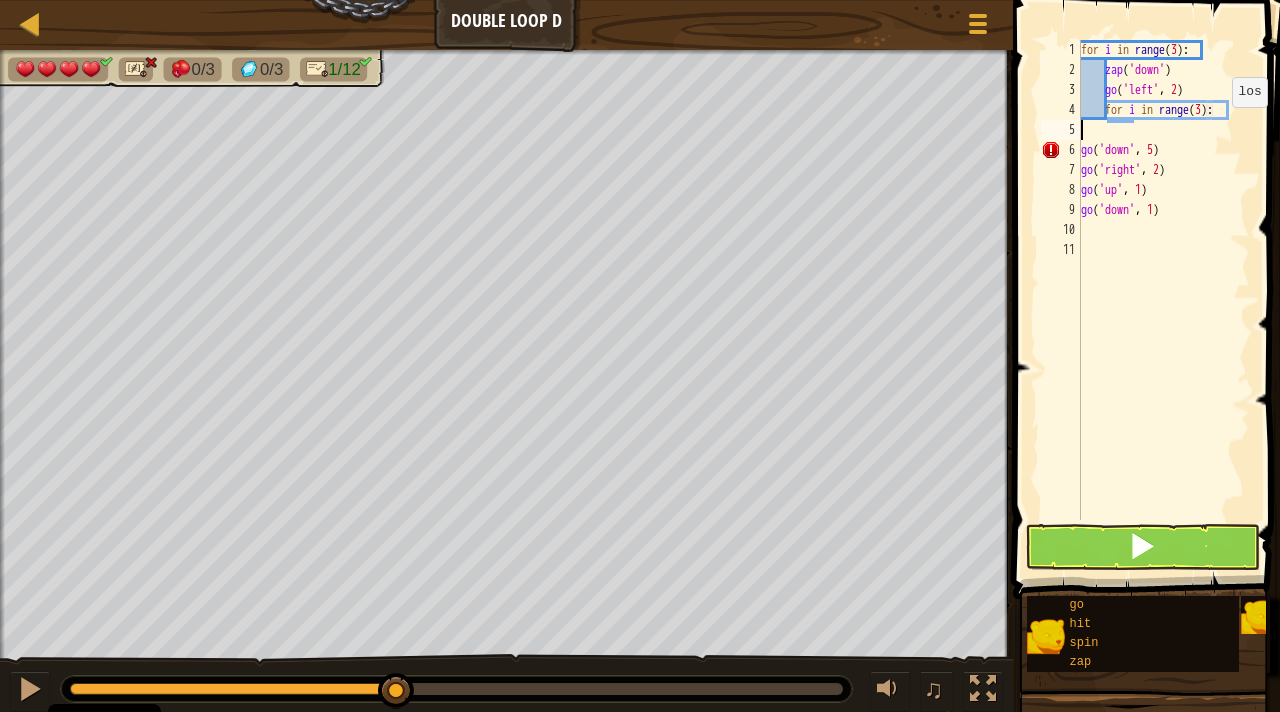 scroll, scrollTop: 9, scrollLeft: 0, axis: vertical 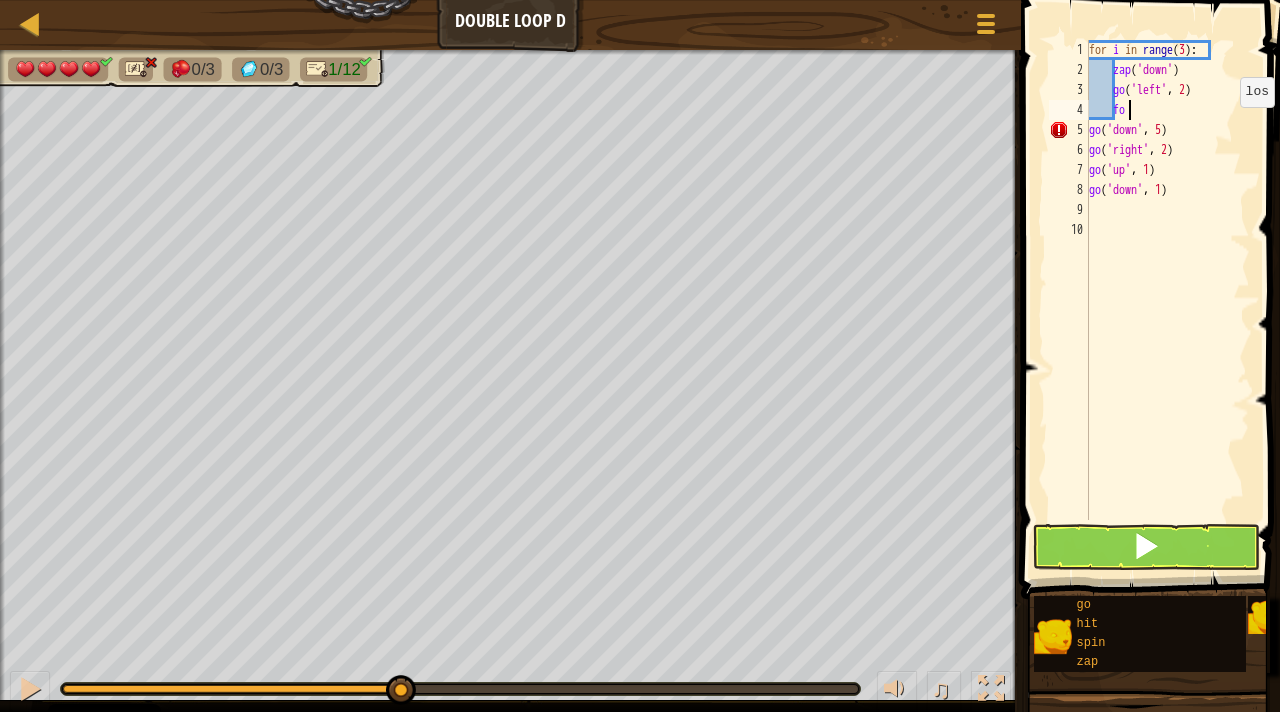 type on "f" 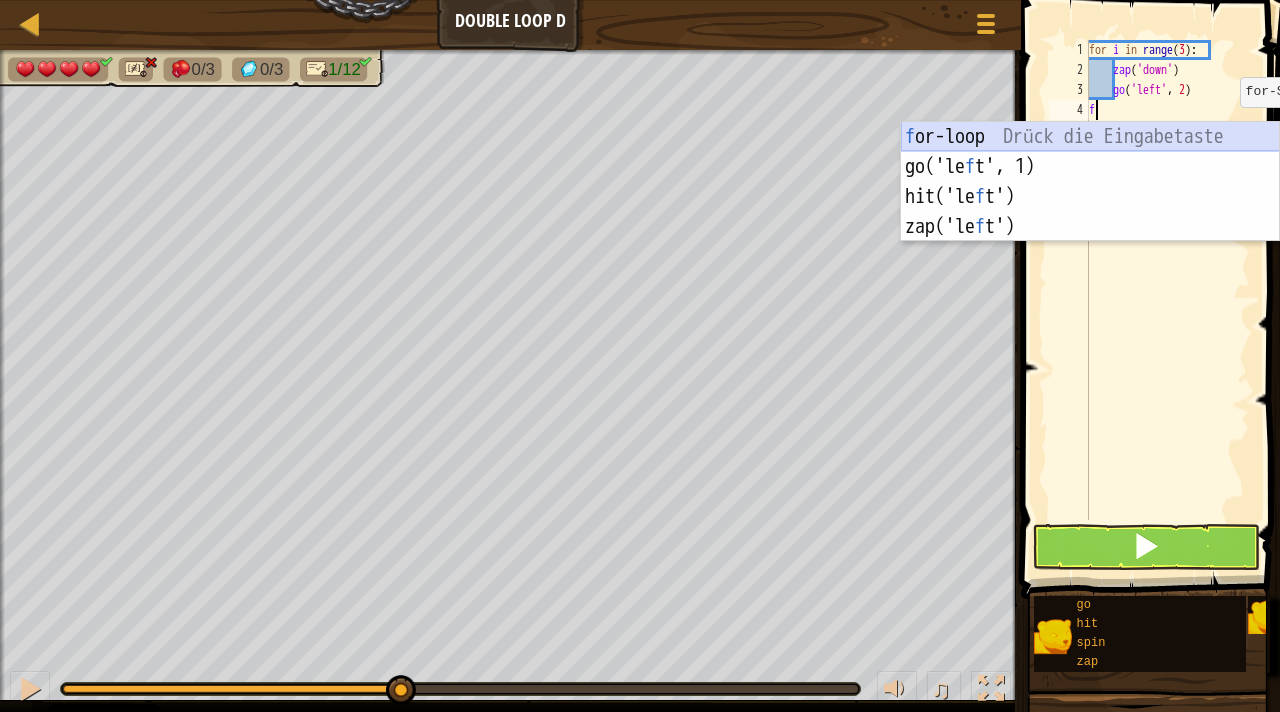 click on "f or-loop Drück die Eingabetaste go('le f t', 1) Drück die Eingabetaste hit('le f t') Drück die Eingabetaste zap('le f t') Drück die Eingabetaste" at bounding box center (1090, 212) 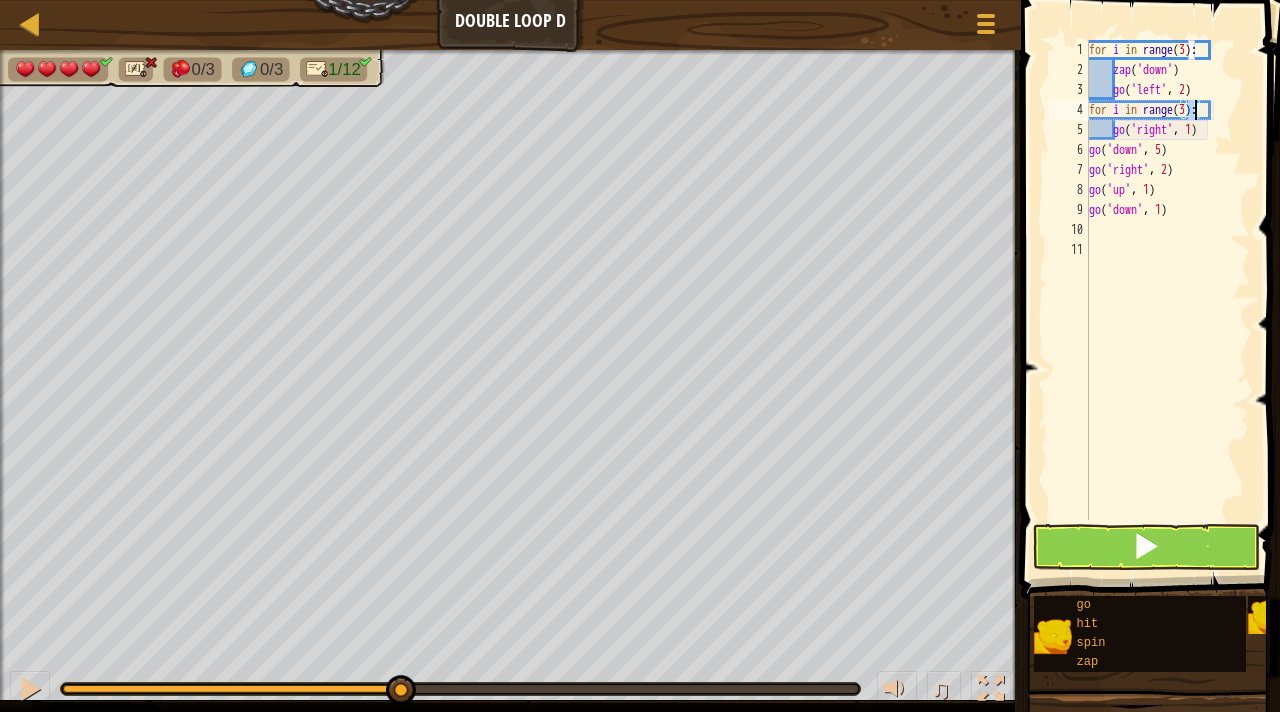 click on "for   i   in   range ( 3 ) :      zap ( 'down' )      go ( 'left' ,   2 ) for   i   in   range ( 3 ) :      go ( 'right' ,   1 ) go ( 'down' ,   5 ) go ( 'right' ,   2 ) go ( 'up' ,   1 ) go ( 'down' ,   1 )" at bounding box center [1167, 300] 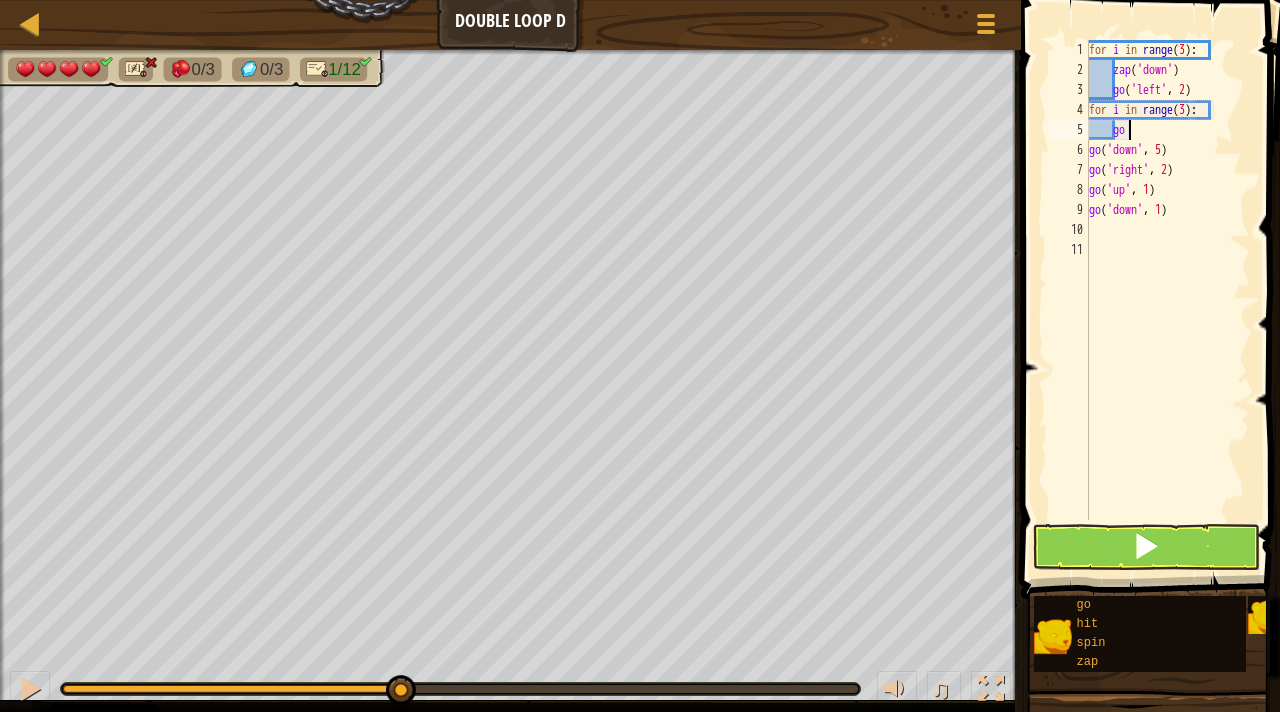 type on "g" 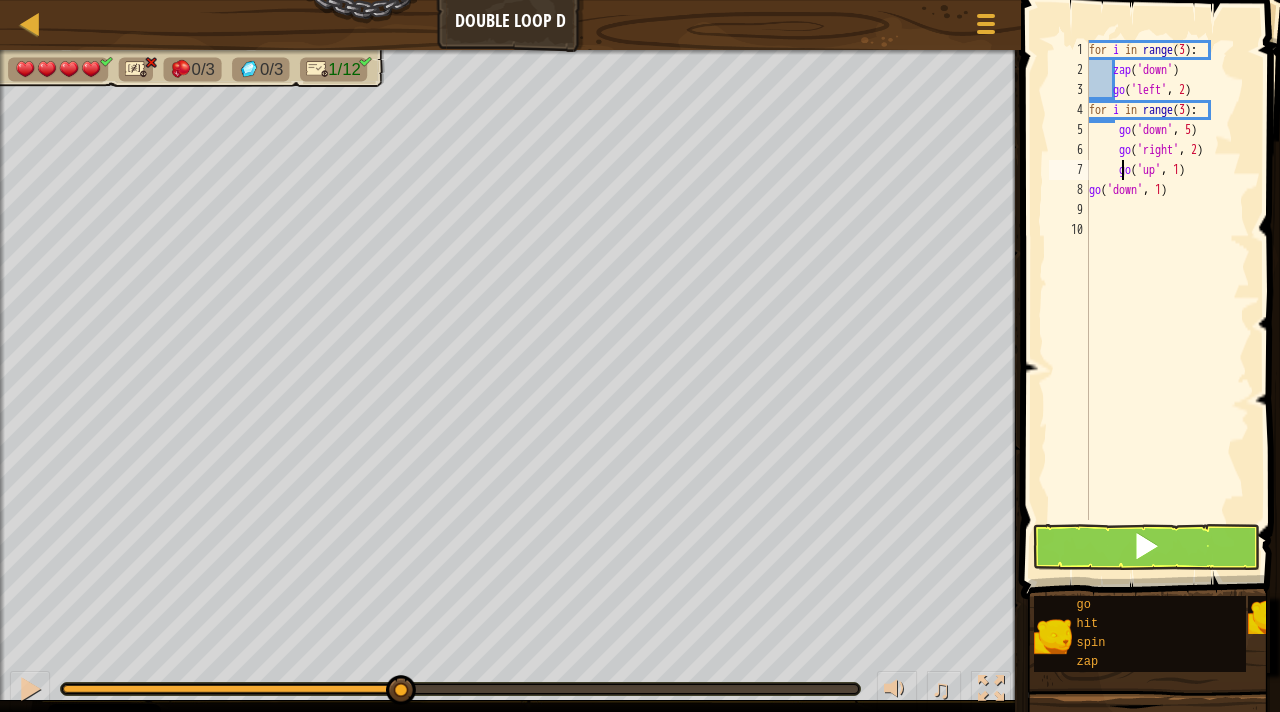 type on "go('down', 1)" 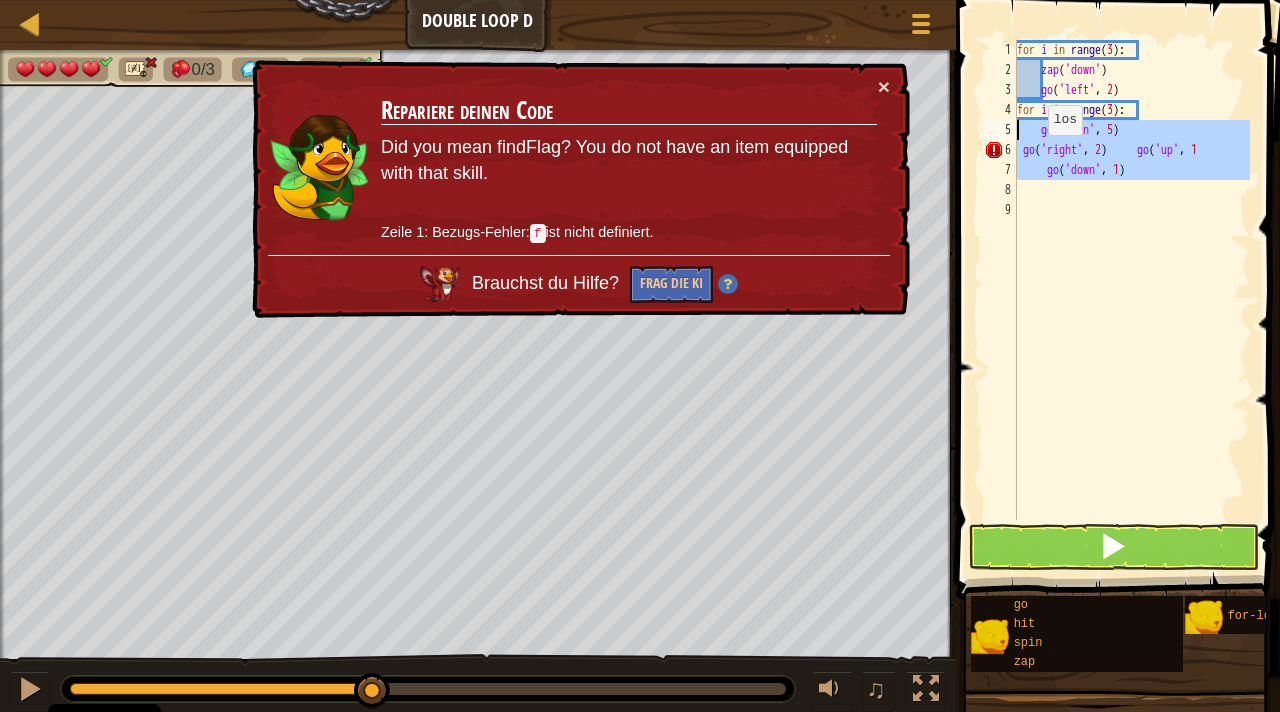 drag, startPoint x: 1162, startPoint y: 184, endPoint x: 993, endPoint y: 126, distance: 178.67569 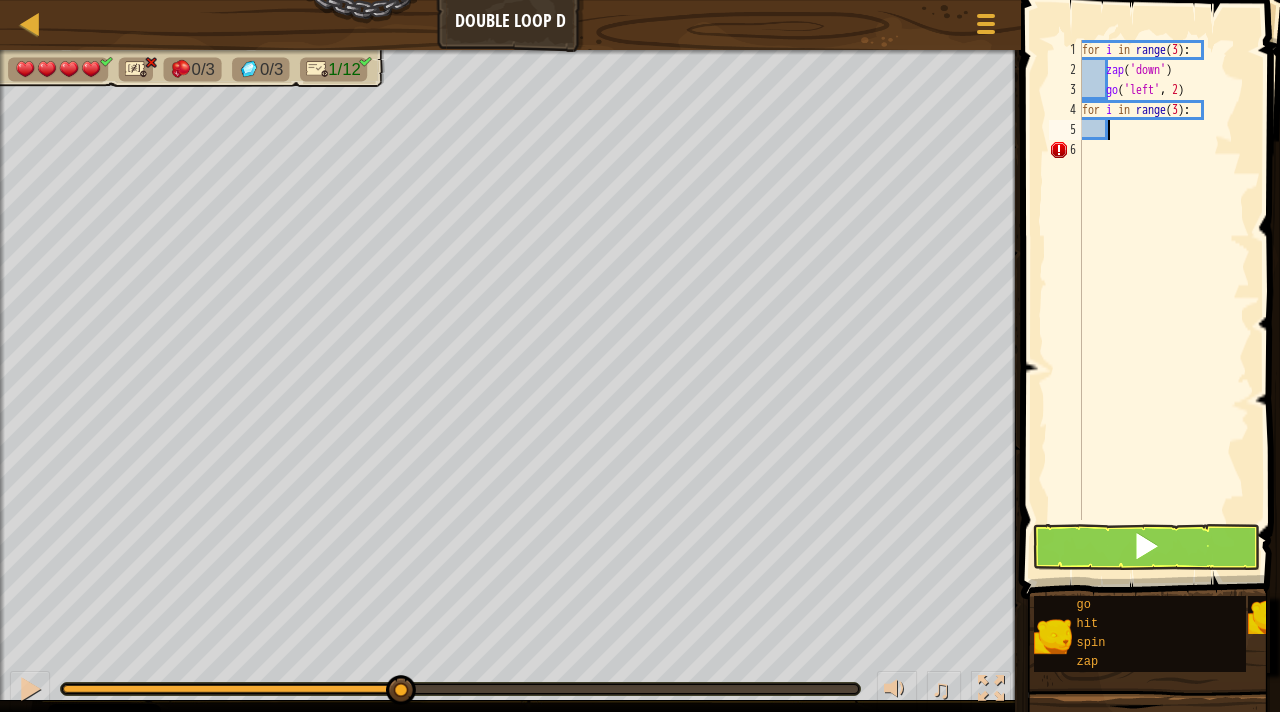 click on "for   i   in   range ( 3 ) :      zap ( 'down' )      go ( 'left' ,   2 ) for   i   in   range ( 3 ) :" at bounding box center (1164, 300) 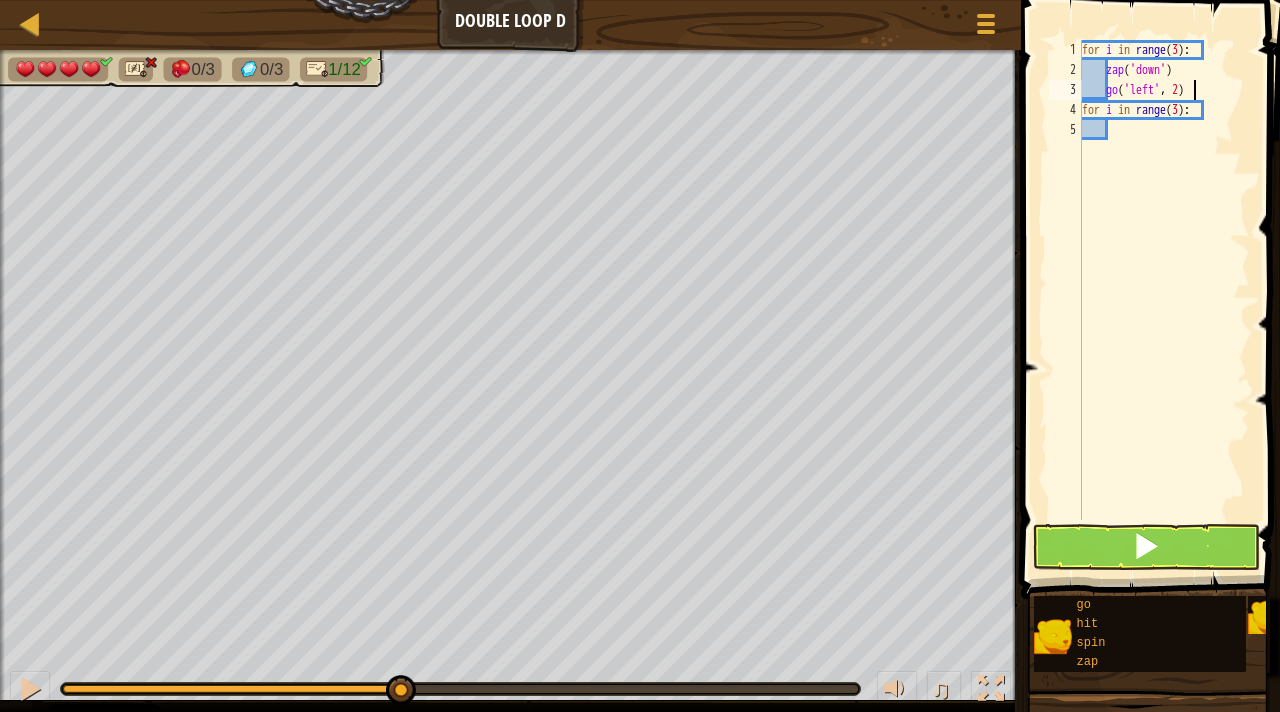 click on "for   i   in   range ( 3 ) :      zap ( 'down' )      go ( 'left' ,   2 ) for   i   in   range ( 3 ) :" at bounding box center [1164, 300] 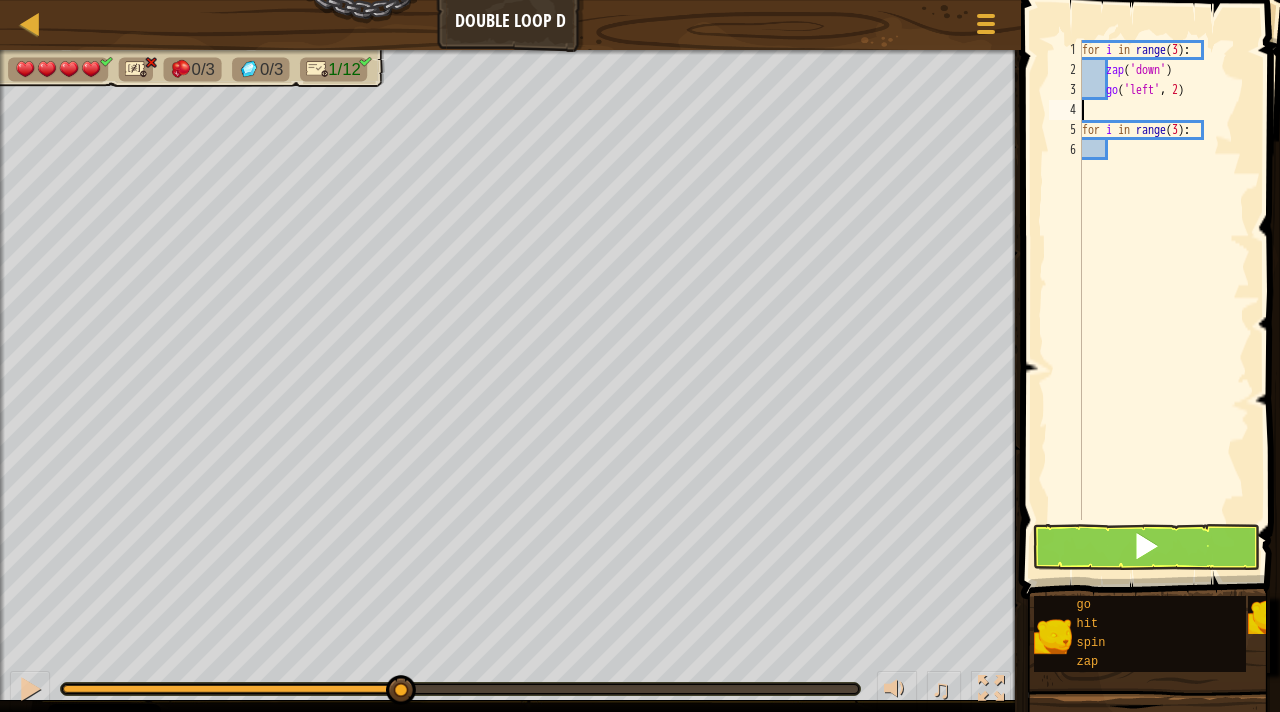 type on "g" 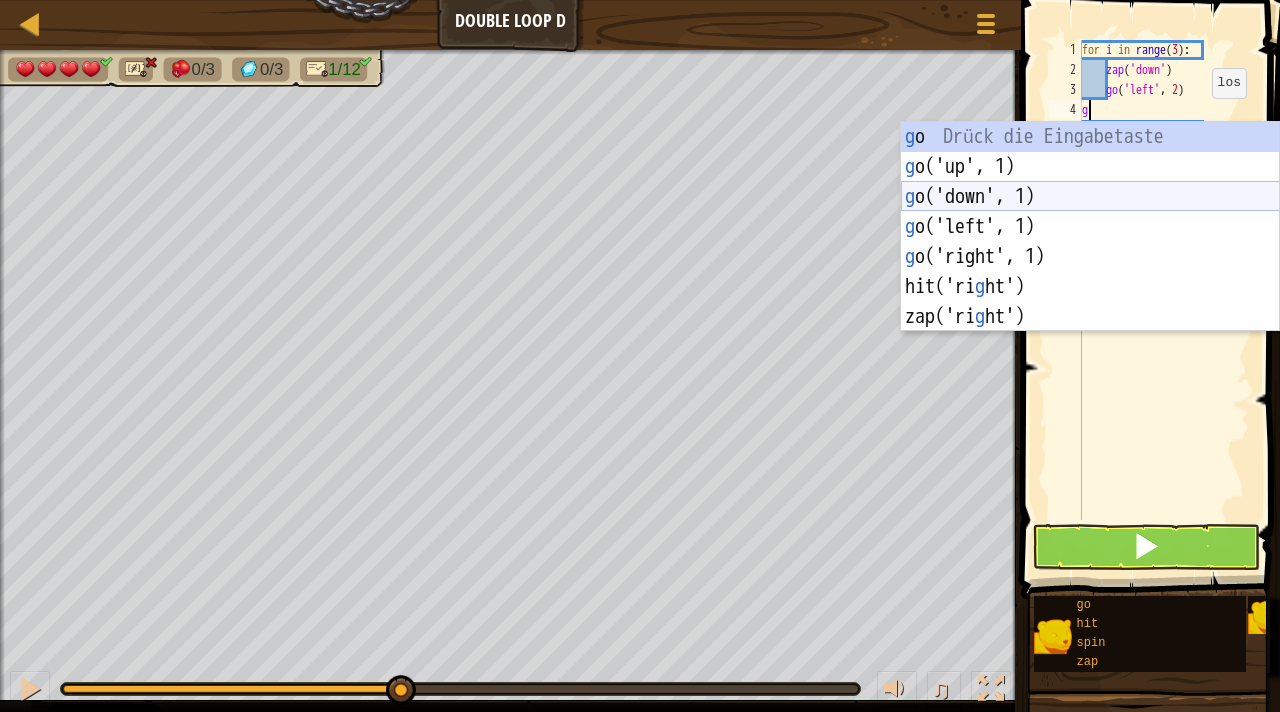 click on "g o Drück die Eingabetaste g o('up', 1) Drück die Eingabetaste g o('down', 1) Drück die Eingabetaste g o('left', 1) Drück die Eingabetaste g o('right', 1) Drück die Eingabetaste hit('ri g ht') Drück die Eingabetaste zap('ri g ht') Drück die Eingabetaste" at bounding box center [1090, 257] 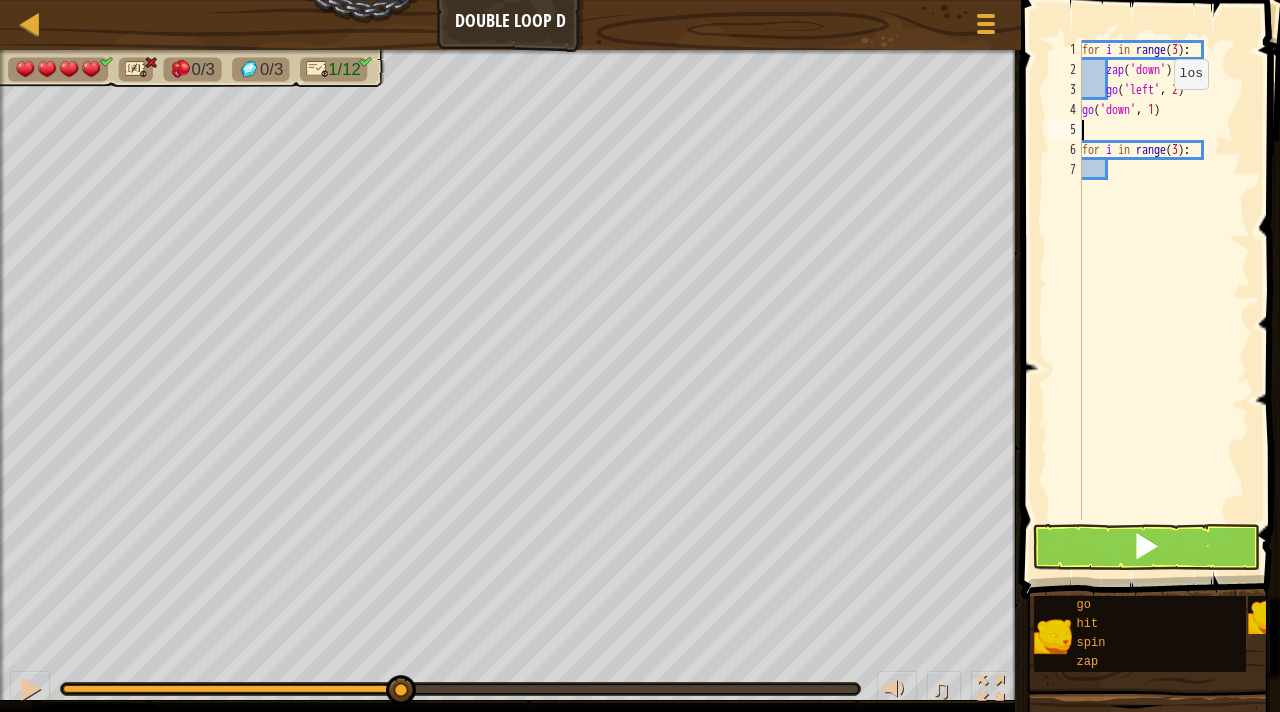 click on "for   i   in   range ( 3 ) :      zap ( 'down' )      go ( 'left' ,   2 ) go ( 'down' ,   1 ) for   i   in   range ( 3 ) :" at bounding box center (1164, 300) 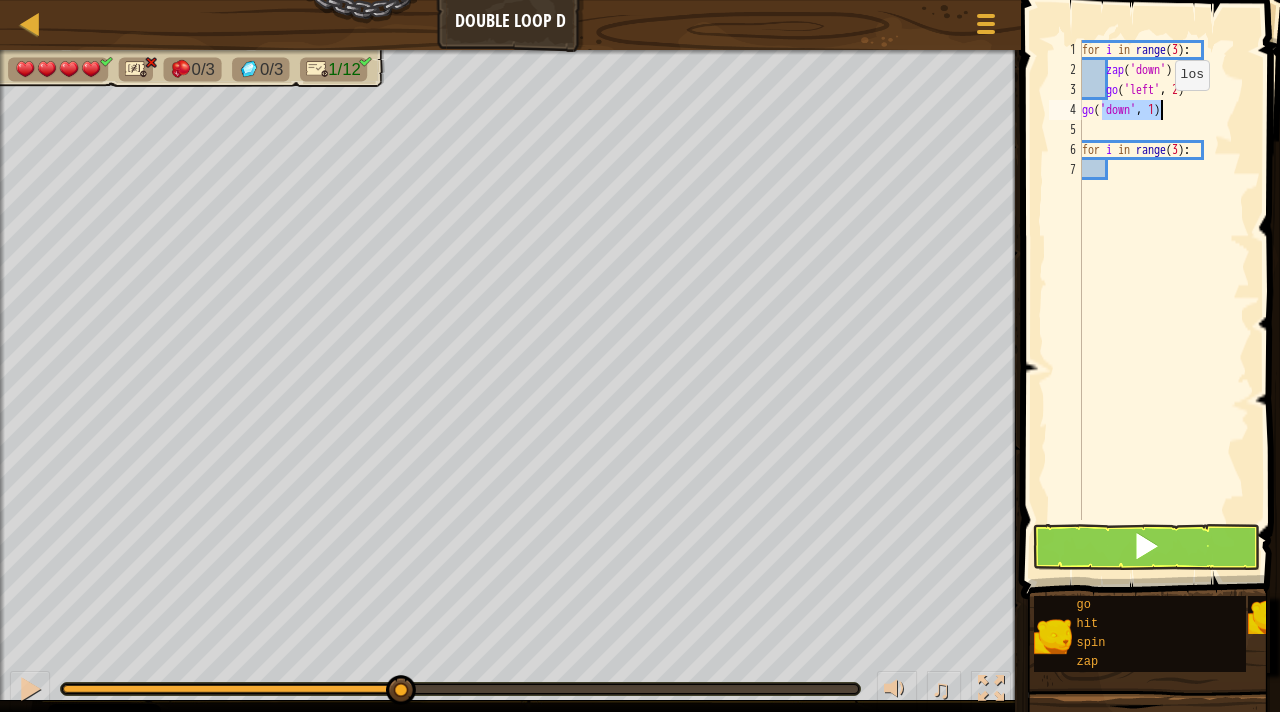 click on "for   i   in   range ( 3 ) :      zap ( 'down' )      go ( 'left' ,   2 ) go ( 'down' ,   1 ) for   i   in   range ( 3 ) :" at bounding box center [1164, 300] 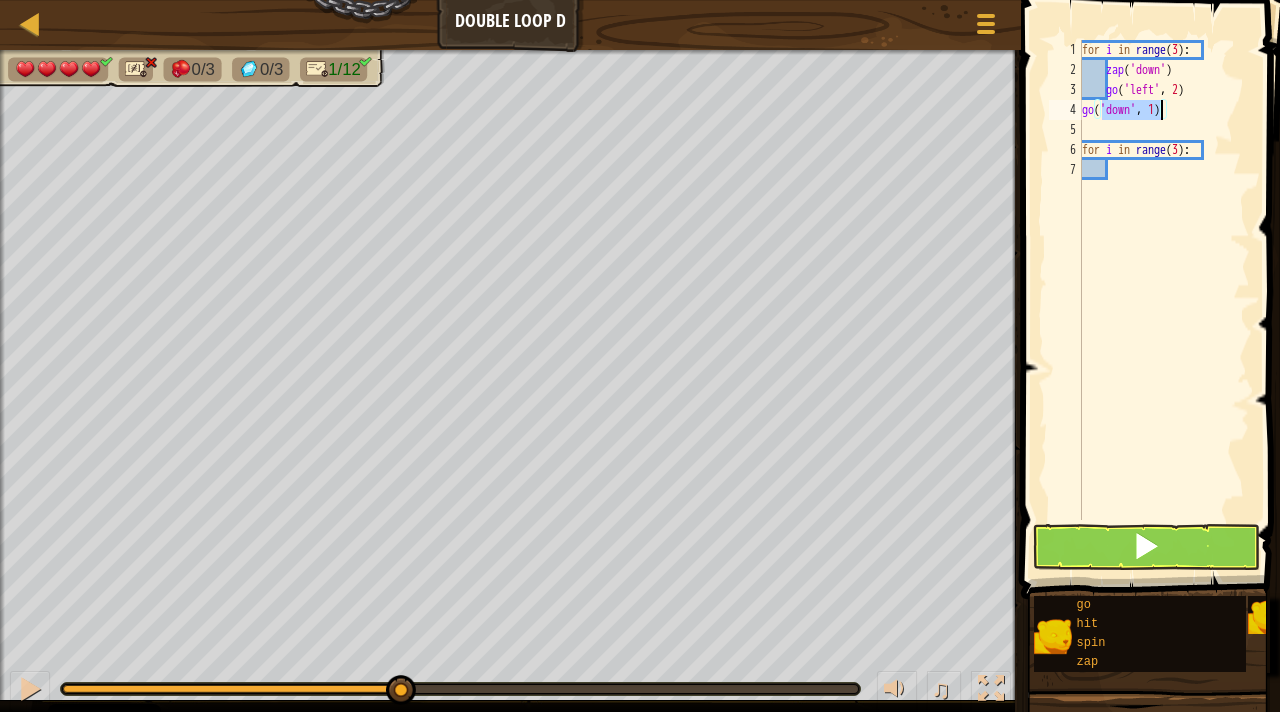 click on "for   i   in   range ( 3 ) :      zap ( 'down' )      go ( 'left' ,   2 ) go ( 'down' ,   1 ) for   i   in   range ( 3 ) :" at bounding box center [1164, 300] 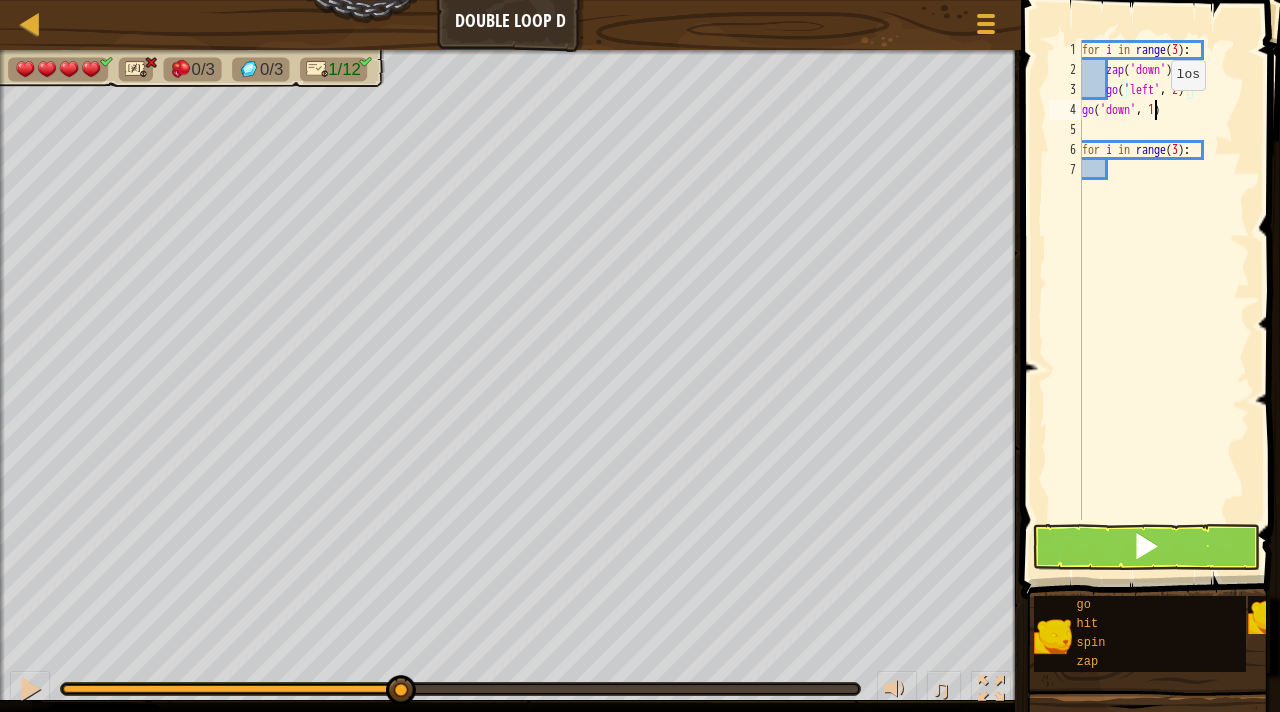 click on "for   i   in   range ( 3 ) :      zap ( 'down' )      go ( 'left' ,   2 ) go ( 'down' ,   1 ) for   i   in   range ( 3 ) :" at bounding box center [1164, 300] 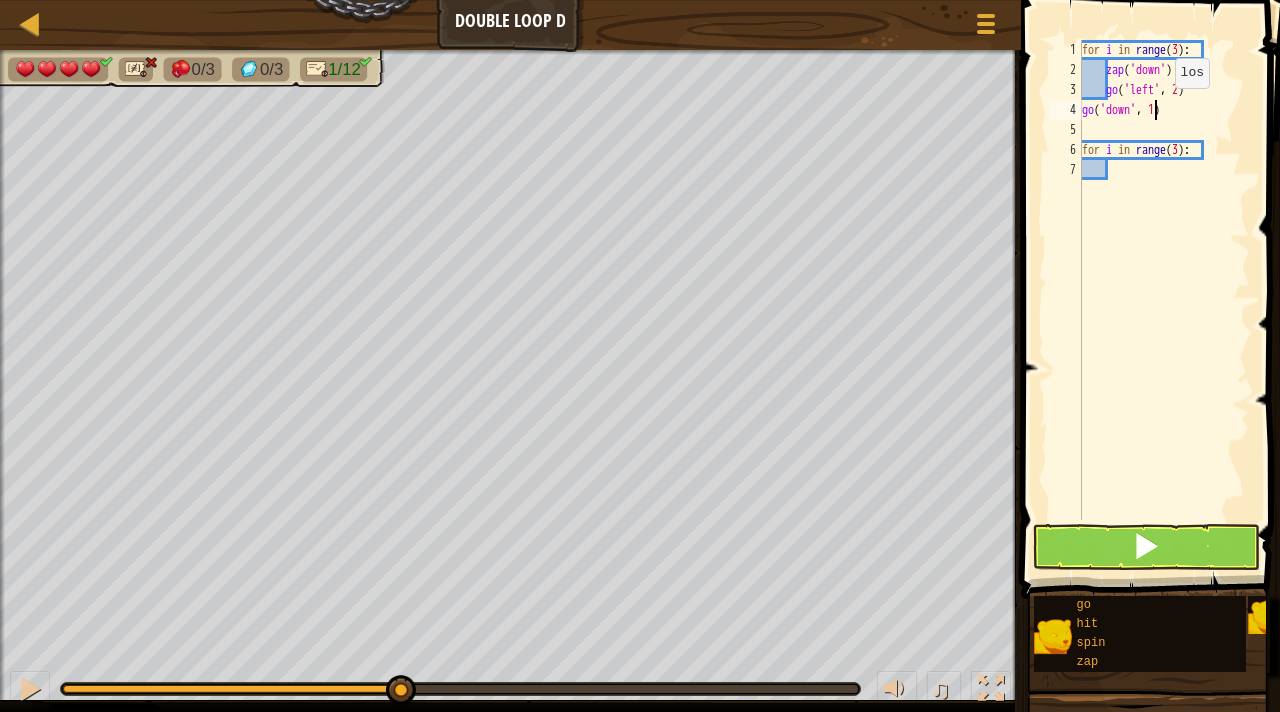 click on "for   i   in   range ( 3 ) :      zap ( 'down' )      go ( 'left' ,   2 ) go ( 'down' ,   1 ) for   i   in   range ( 3 ) :" at bounding box center [1164, 300] 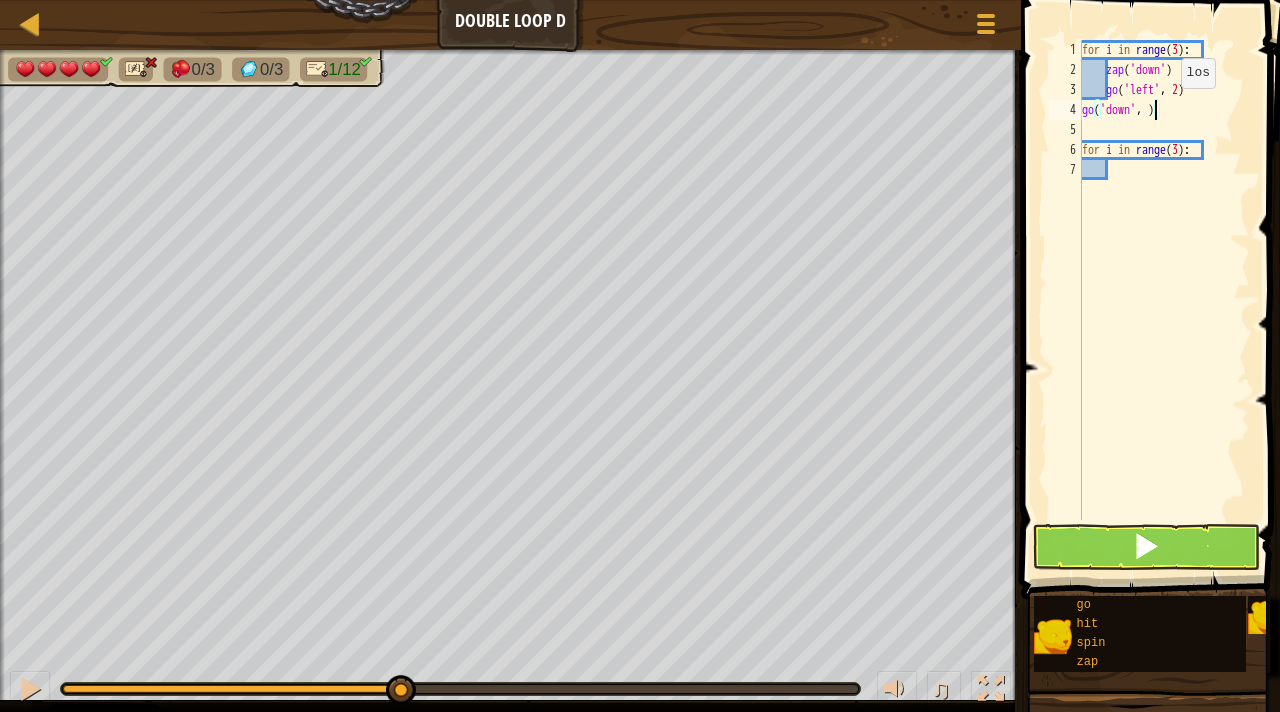 type on "go('down', 2)" 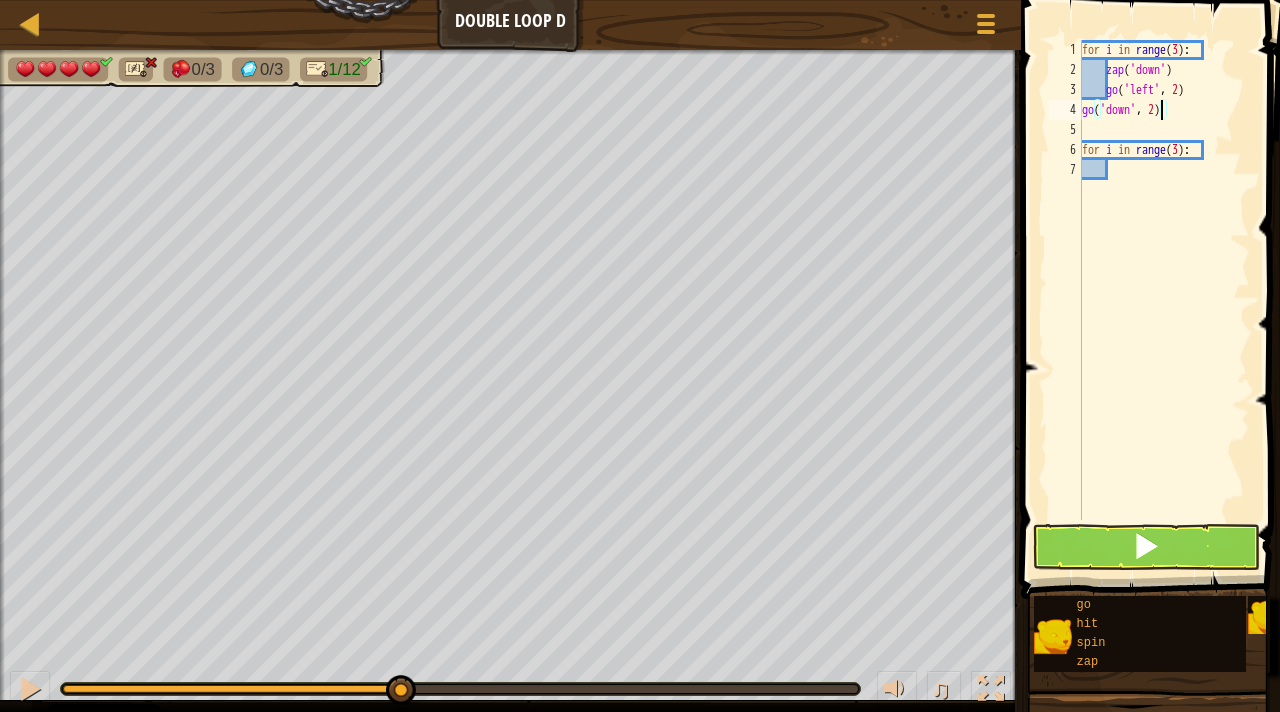 scroll, scrollTop: 9, scrollLeft: 0, axis: vertical 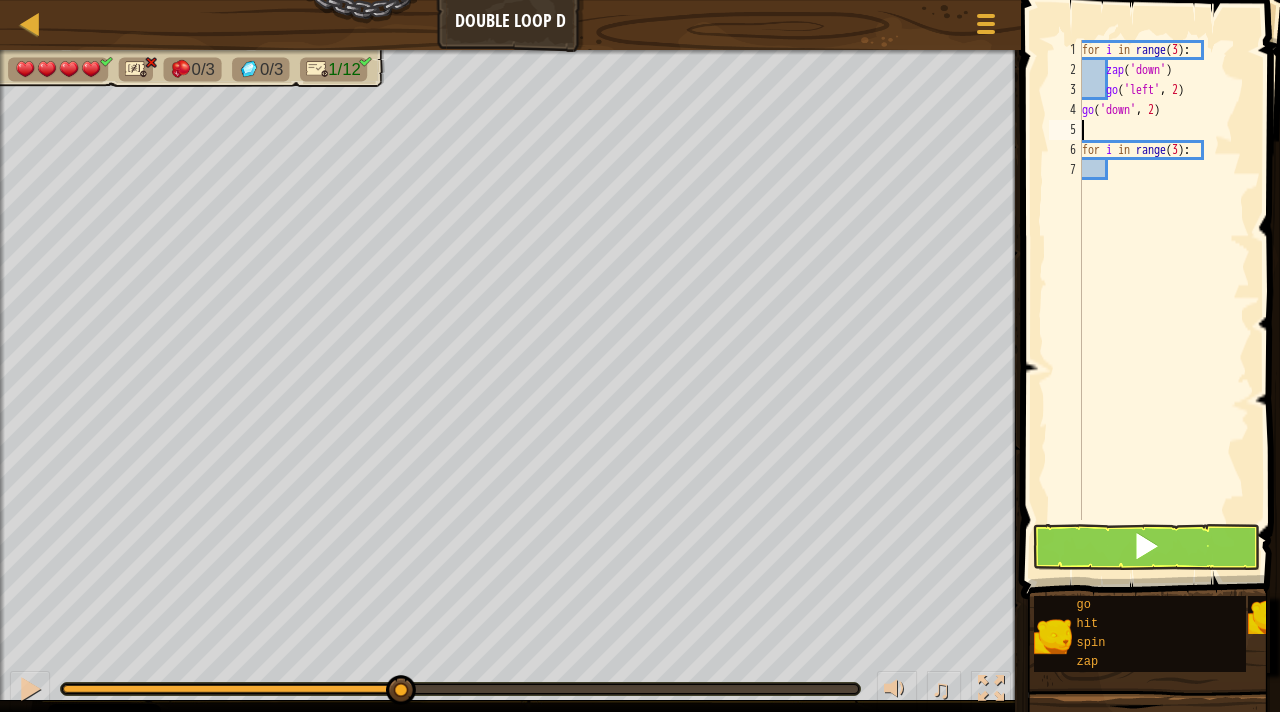 type on "go('down', 2)" 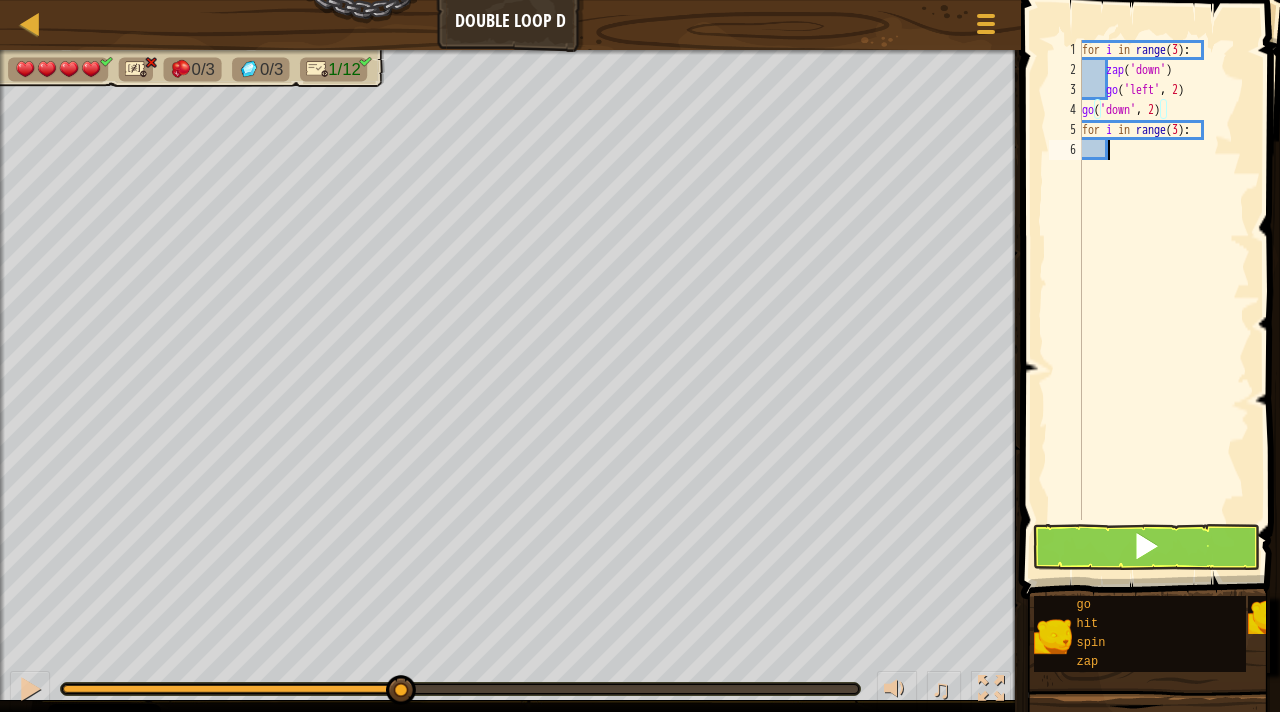 click on "for   i   in   range ( 3 ) :      zap ( 'down' )      go ( 'left' ,   2 ) go ( 'down' ,   2 ) for   i   in   range ( 3 ) :" at bounding box center [1164, 300] 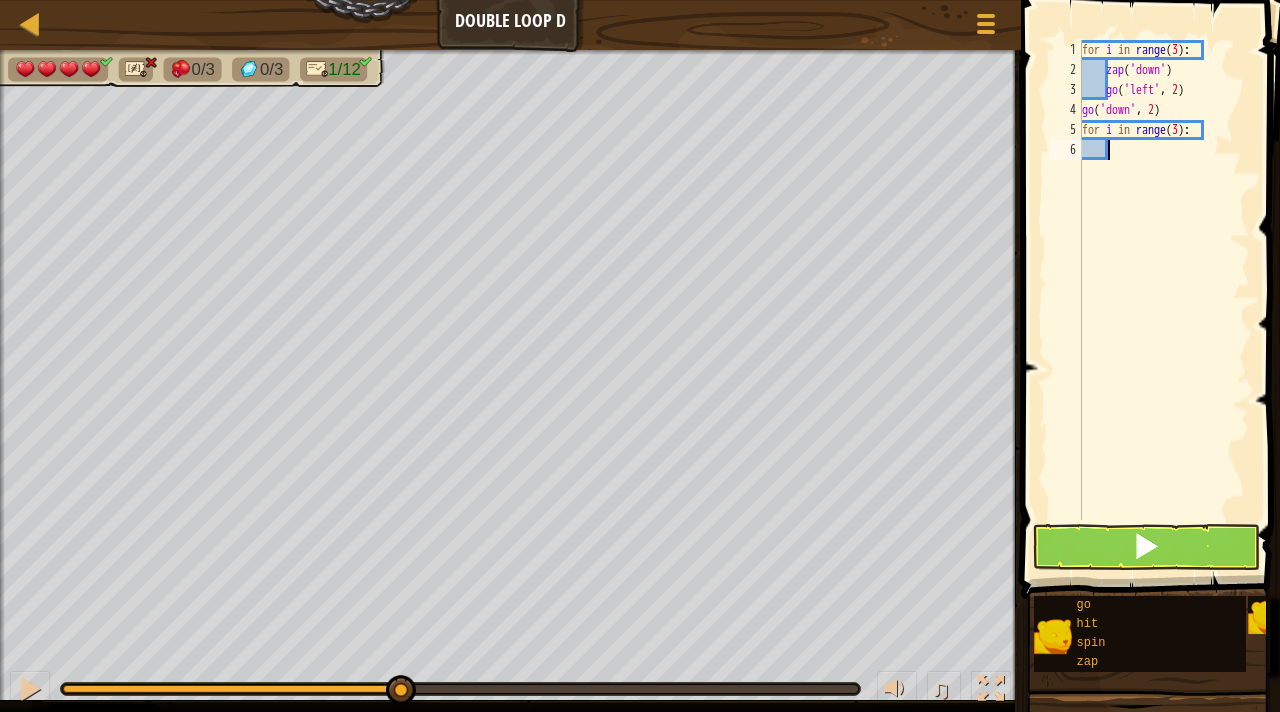 type on "g" 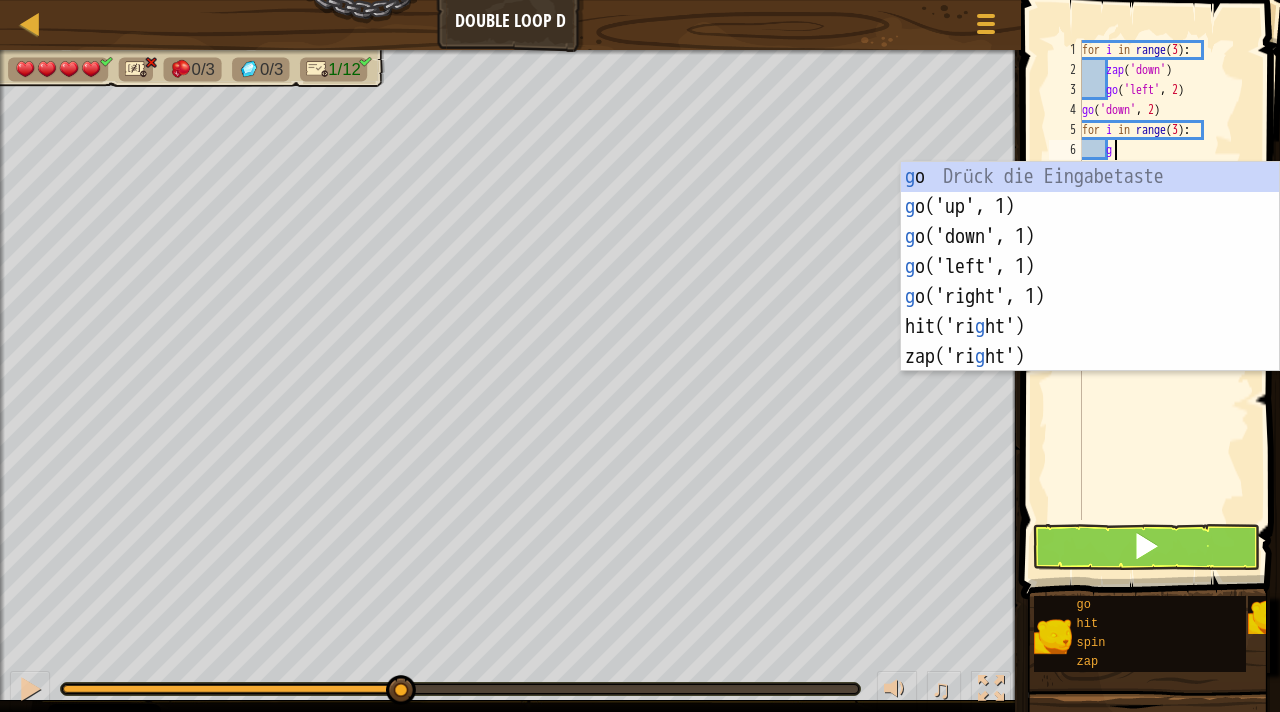 scroll, scrollTop: 9, scrollLeft: 1, axis: both 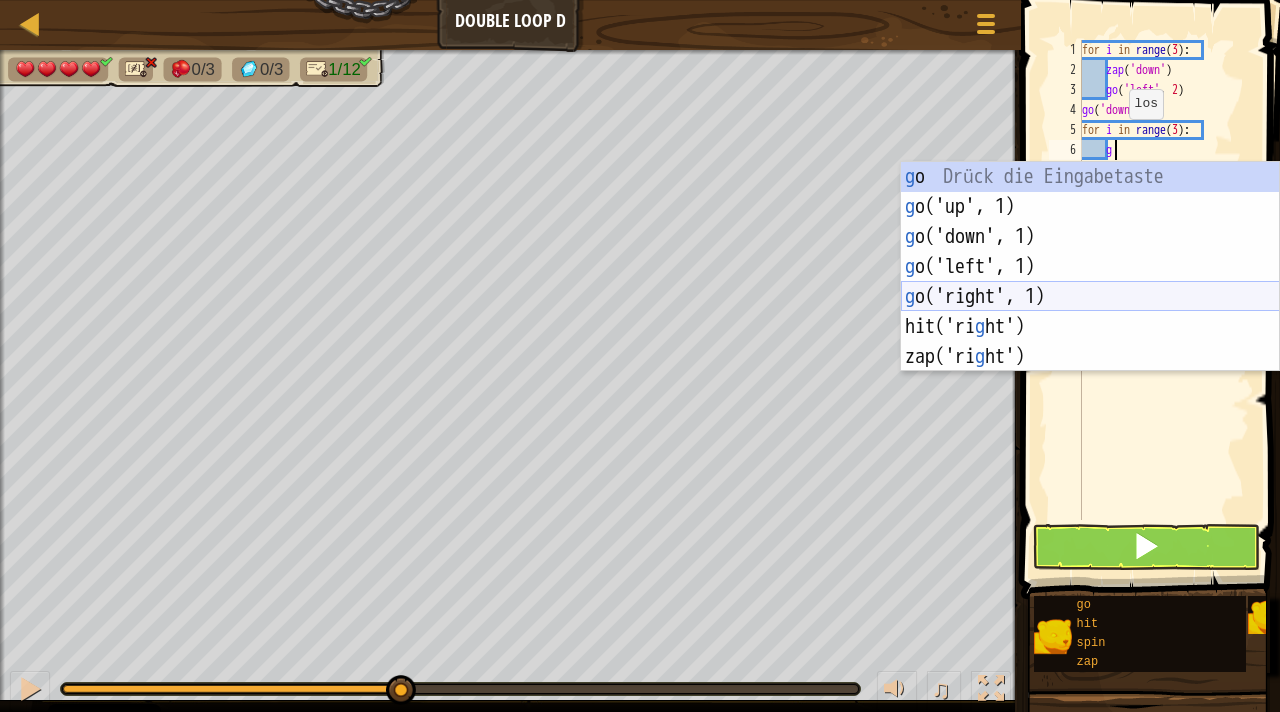 click on "g o Drück die Eingabetaste g o('up', 1) Drück die Eingabetaste g o('down', 1) Drück die Eingabetaste g o('left', 1) Drück die Eingabetaste g o('right', 1) Drück die Eingabetaste hit('ri g ht') Drück die Eingabetaste zap('ri g ht') Drück die Eingabetaste" at bounding box center [1090, 297] 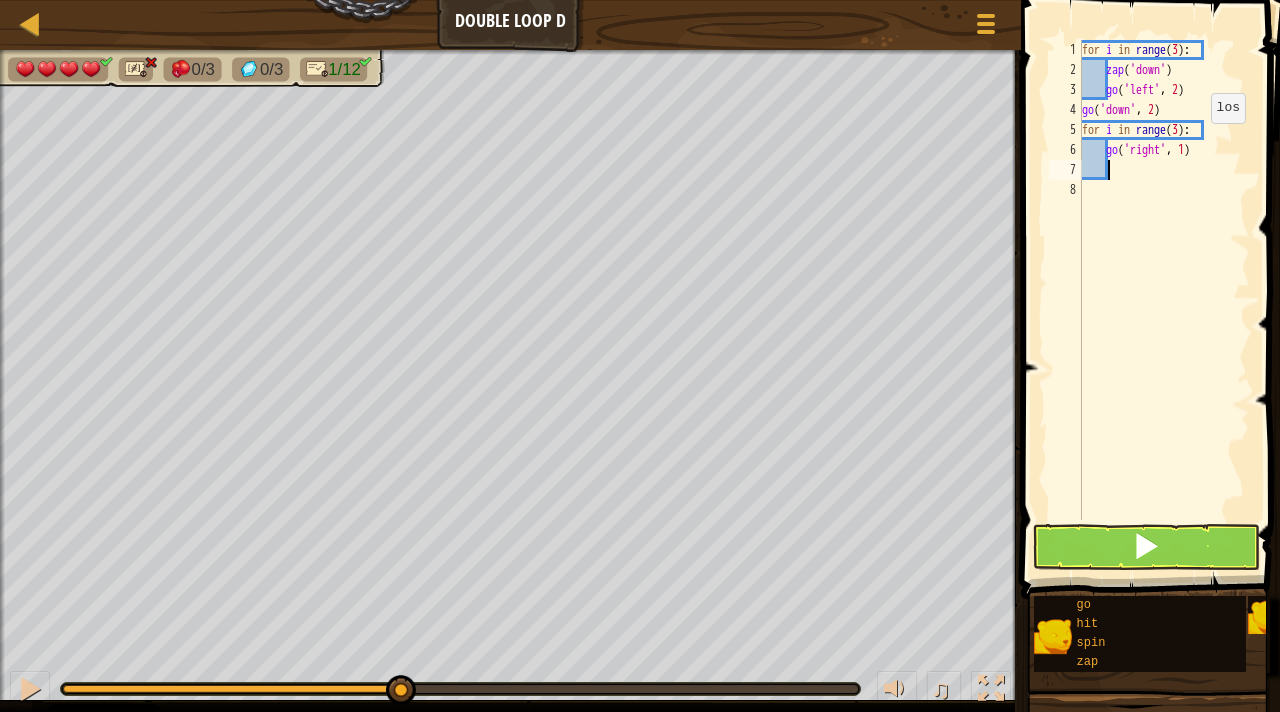 click on "for   i   in   range ( 3 ) :      zap ( 'down' )      go ( 'left' ,   2 ) go ( 'down' ,   2 ) for   i   in   range ( 3 ) :      go ( 'right' ,   1 )" at bounding box center (1164, 300) 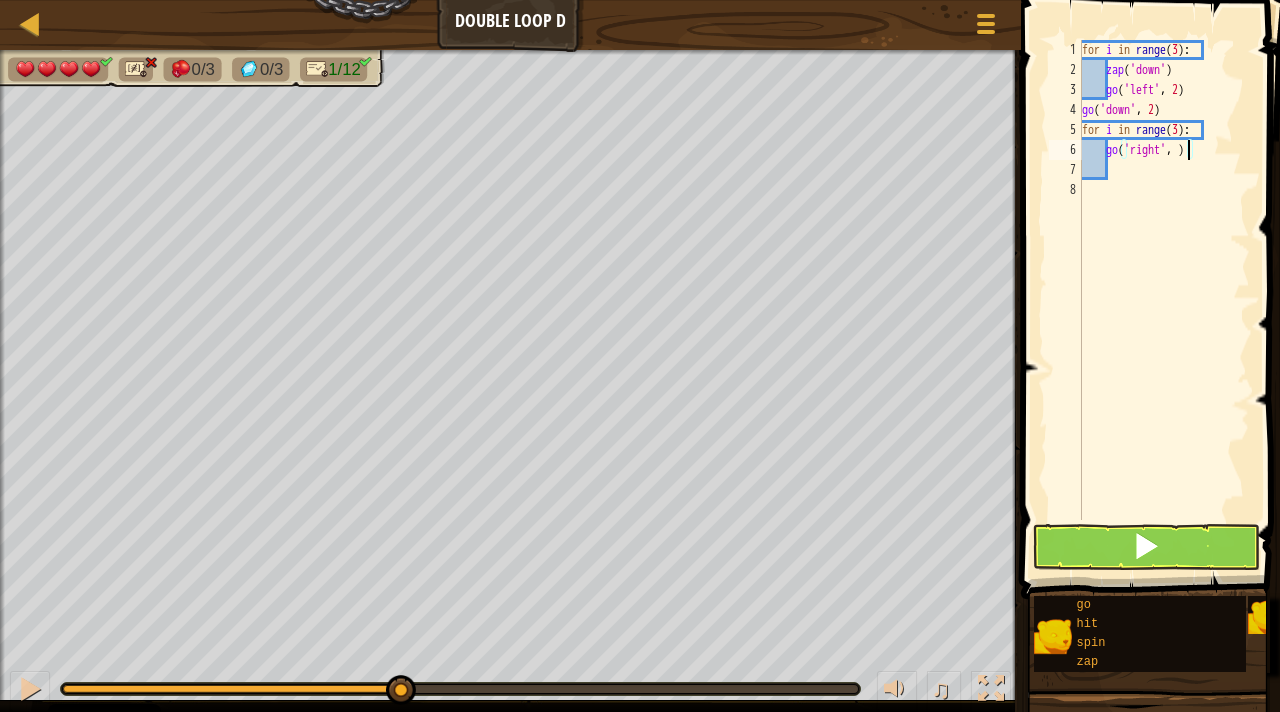 type on "go('right', 2)" 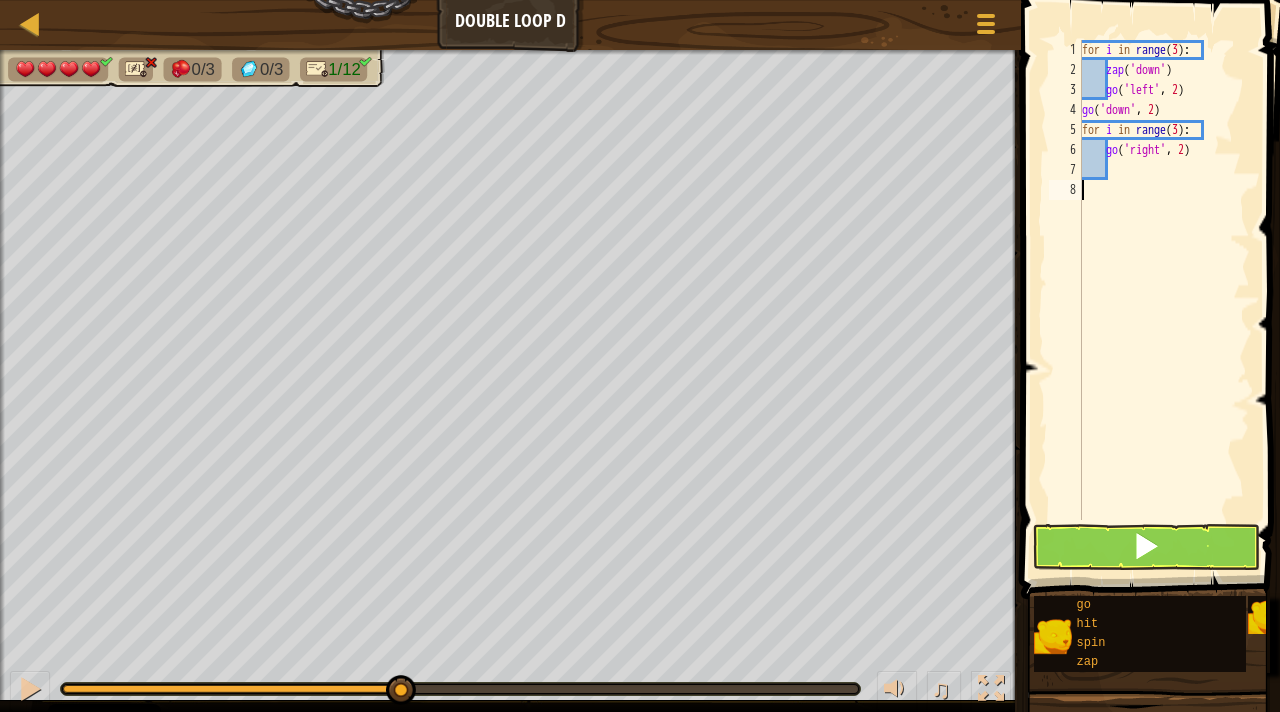 click on "for   i   in   range ( 3 ) :      zap ( 'down' )      go ( 'left' ,   2 ) go ( 'down' ,   2 ) for   i   in   range ( 3 ) :      go ( 'right' ,   2 )" at bounding box center [1164, 300] 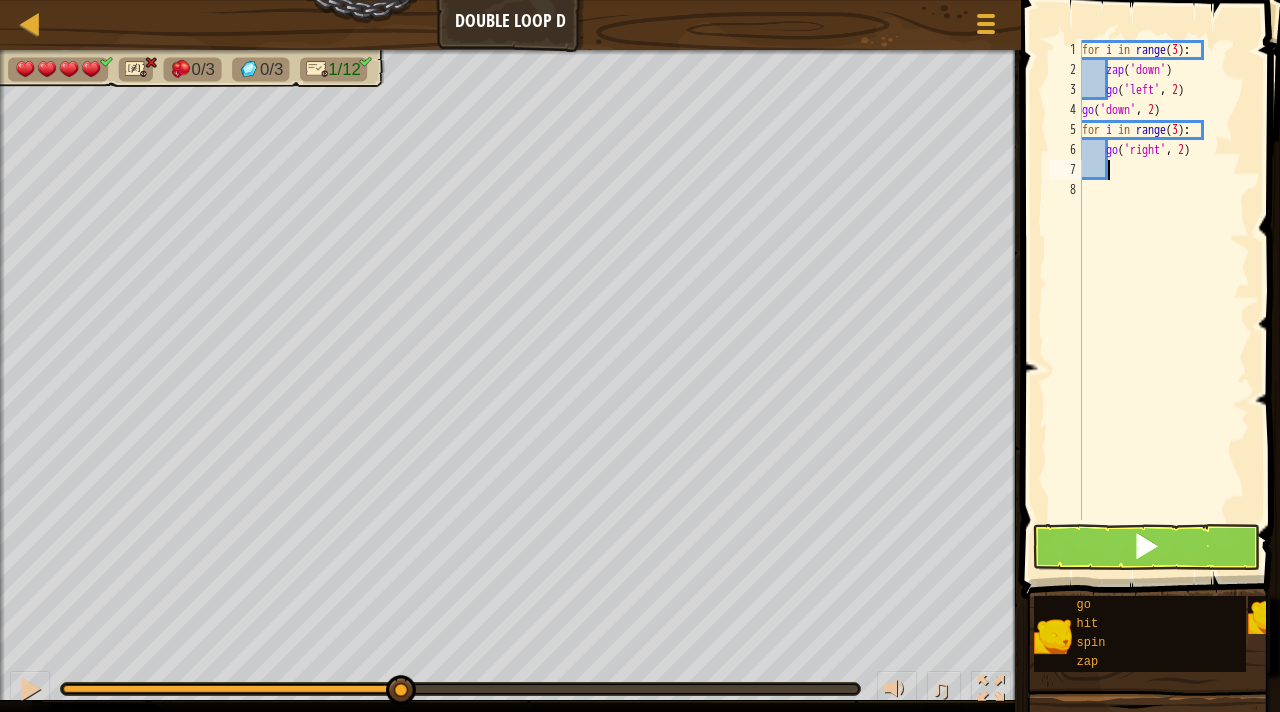 type on "g" 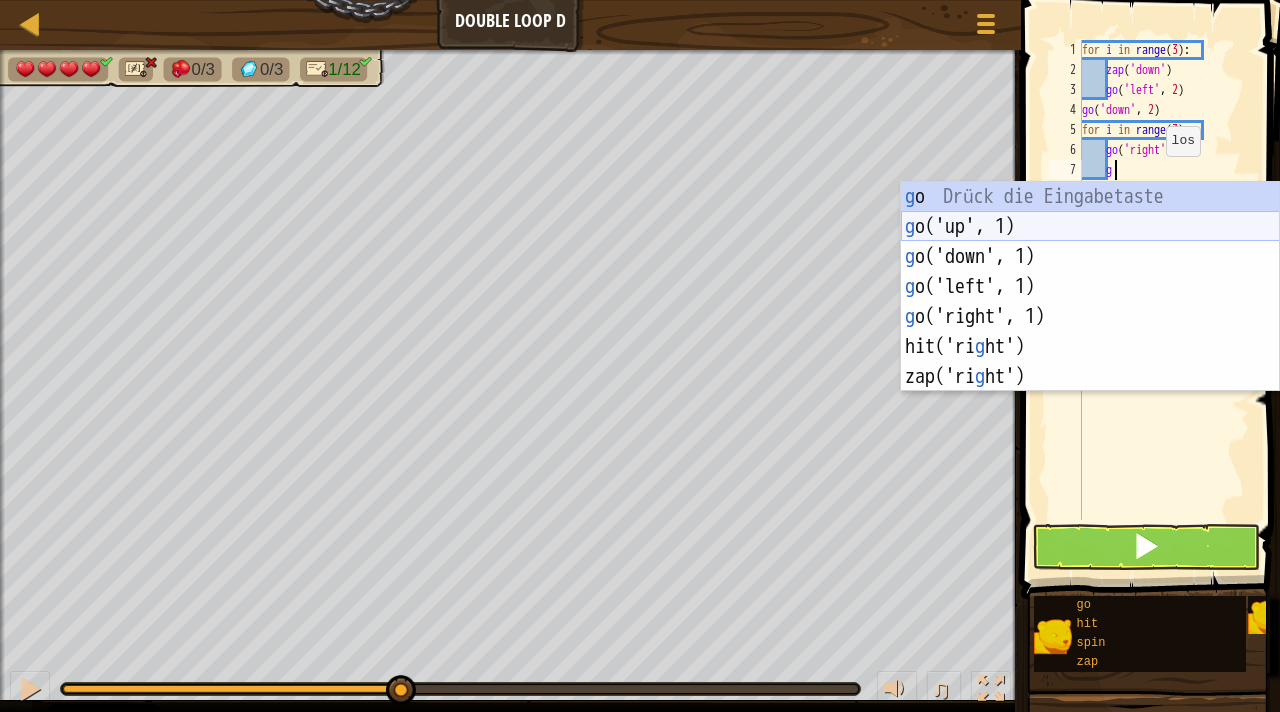 click on "g o Drück die Eingabetaste g o('up', 1) Drück die Eingabetaste g o('down', 1) Drück die Eingabetaste g o('left', 1) Drück die Eingabetaste g o('right', 1) Drück die Eingabetaste hit('ri g ht') Drück die Eingabetaste zap('ri g ht') Drück die Eingabetaste" at bounding box center [1090, 317] 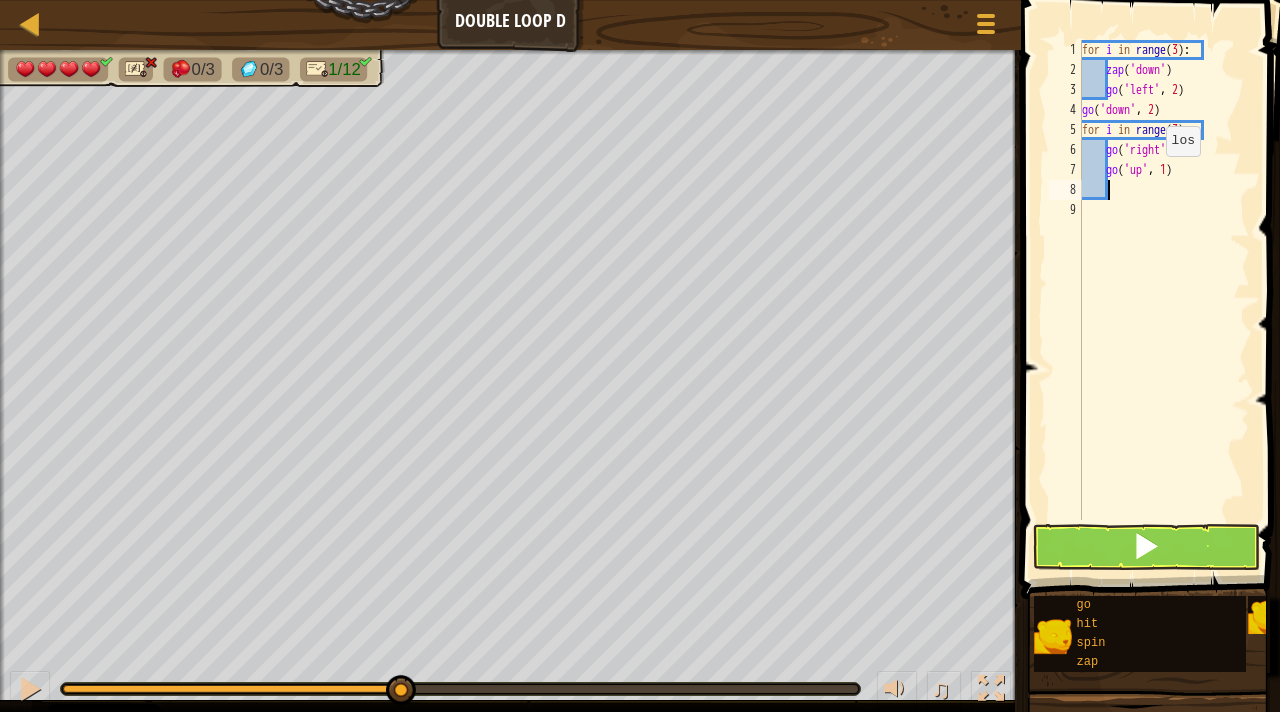 type on "g" 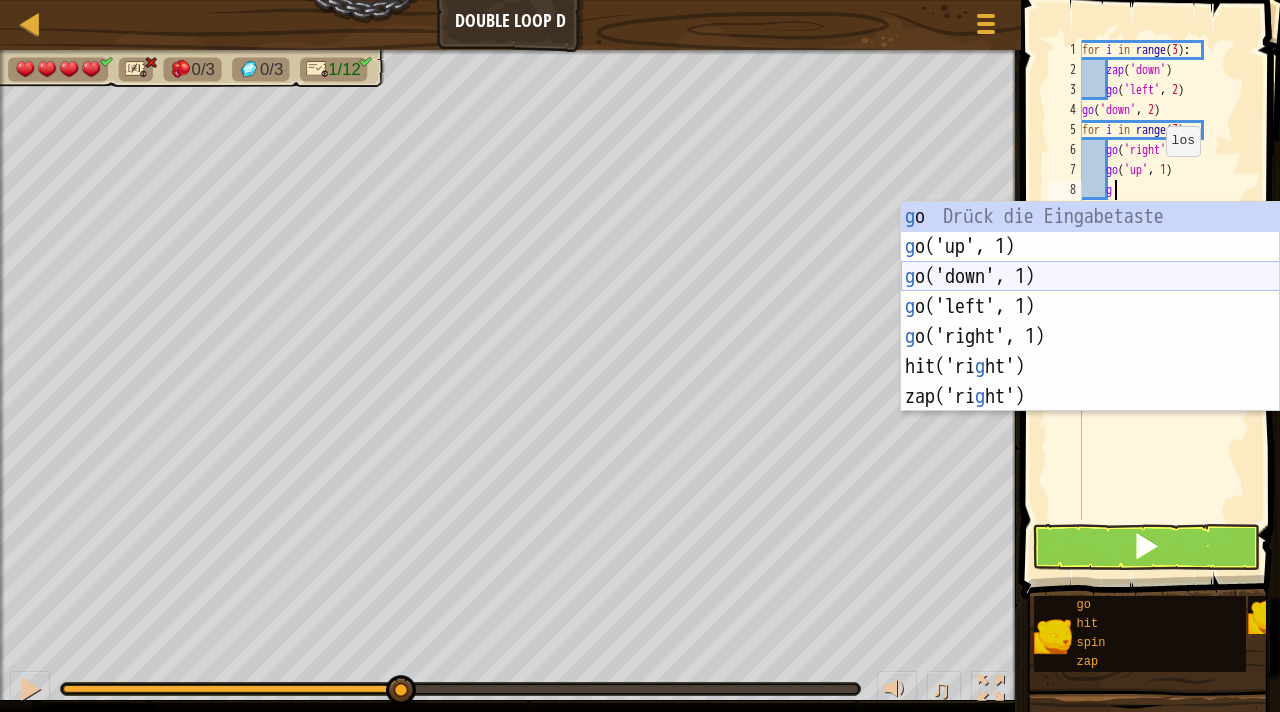 click on "g o Drück die Eingabetaste g o('up', 1) Drück die Eingabetaste g o('down', 1) Drück die Eingabetaste g o('left', 1) Drück die Eingabetaste g o('right', 1) Drück die Eingabetaste hit('ri g ht') Drück die Eingabetaste zap('ri g ht') Drück die Eingabetaste" at bounding box center (1090, 337) 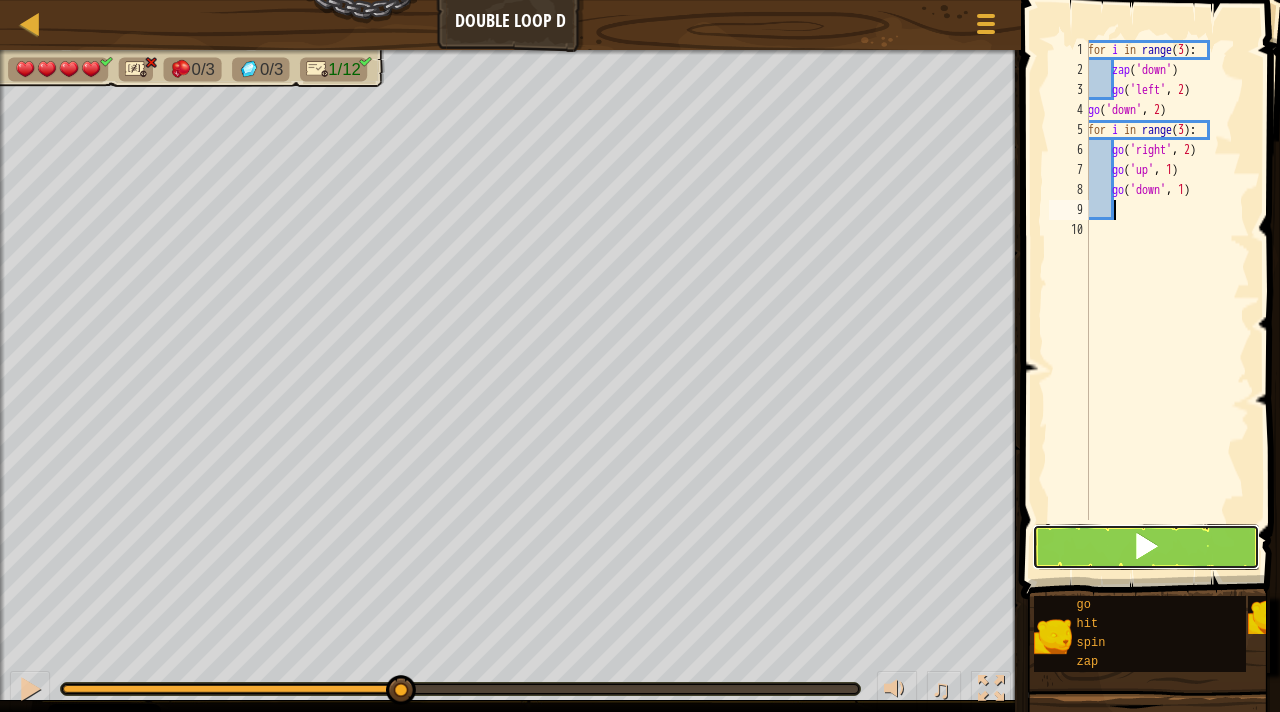 click at bounding box center [1146, 546] 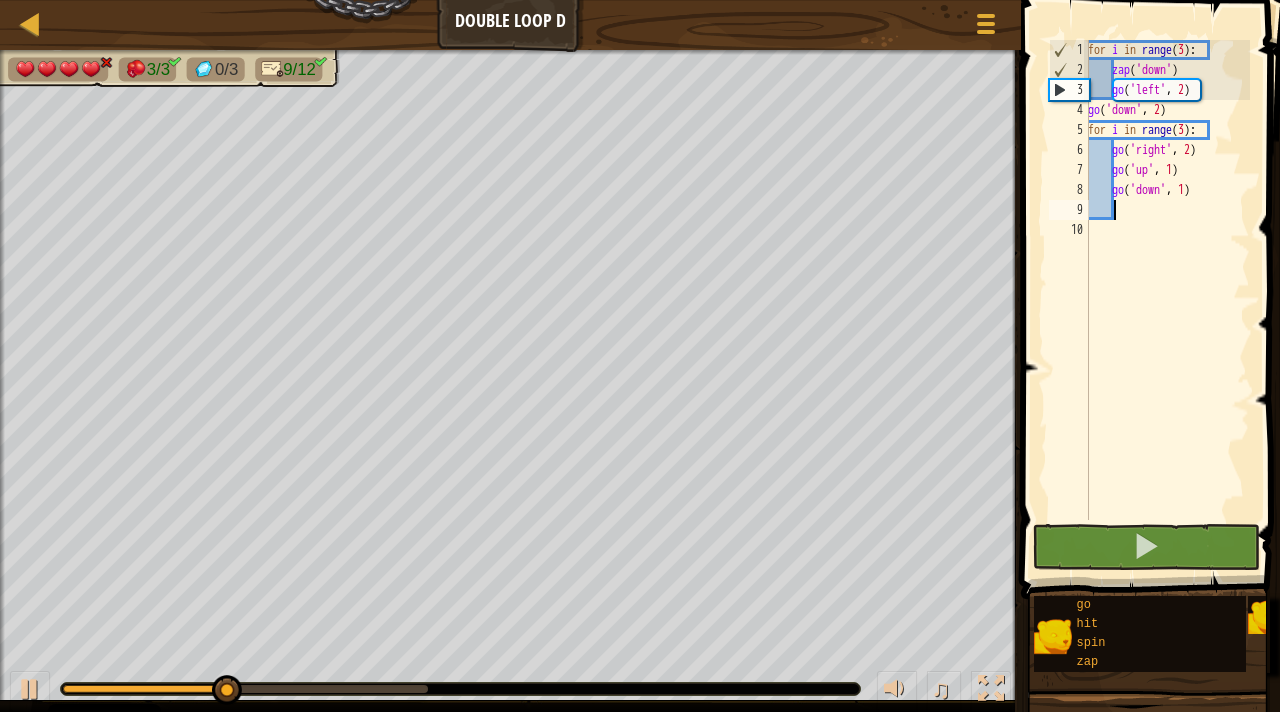 click on "for   i   in   range ( 3 ) :      zap ( 'down' )      go ( 'left' ,   2 ) go ( 'down' ,   2 ) for   i   in   range ( 3 ) :      go ( 'right' ,   2 )      go ( 'up' ,   1 )      go ( 'down' ,   1 )" at bounding box center [1167, 300] 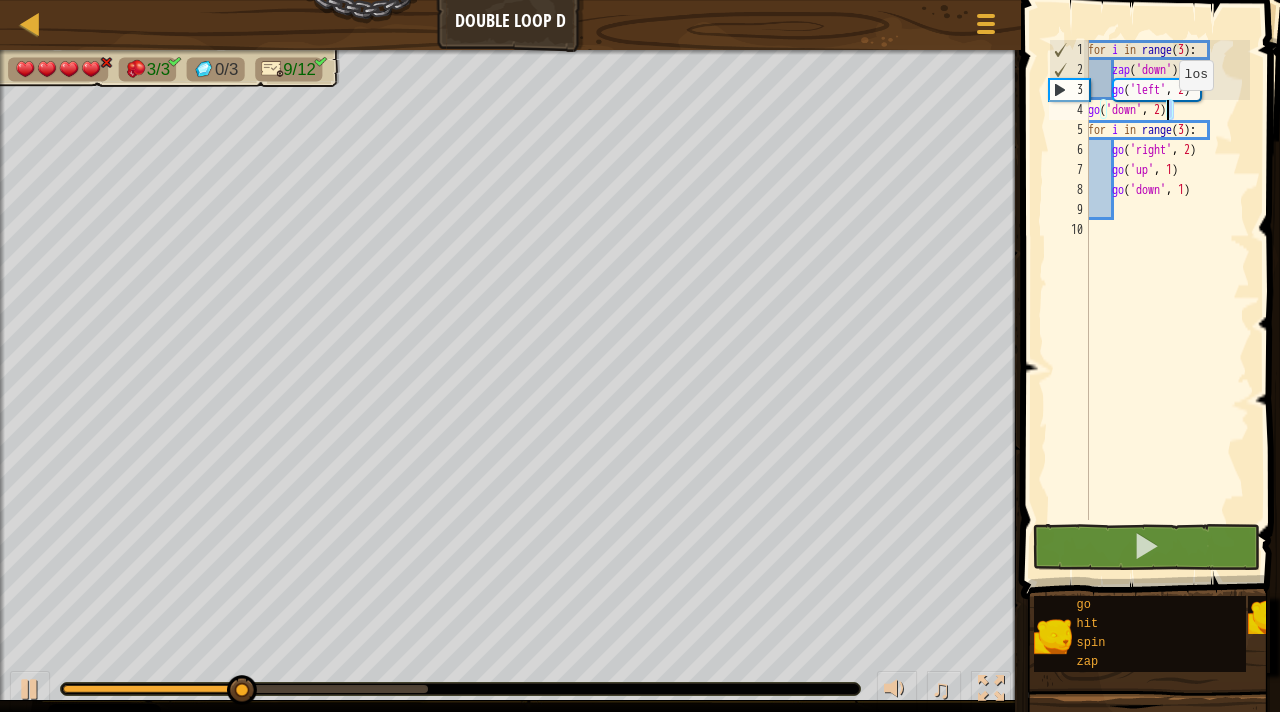 click on "for   i   in   range ( 3 ) :      zap ( 'down' )      go ( 'left' ,   2 ) go ( 'down' ,   2 ) for   i   in   range ( 3 ) :      go ( 'right' ,   2 )      go ( 'up' ,   1 )      go ( 'down' ,   1 )" at bounding box center [1167, 280] 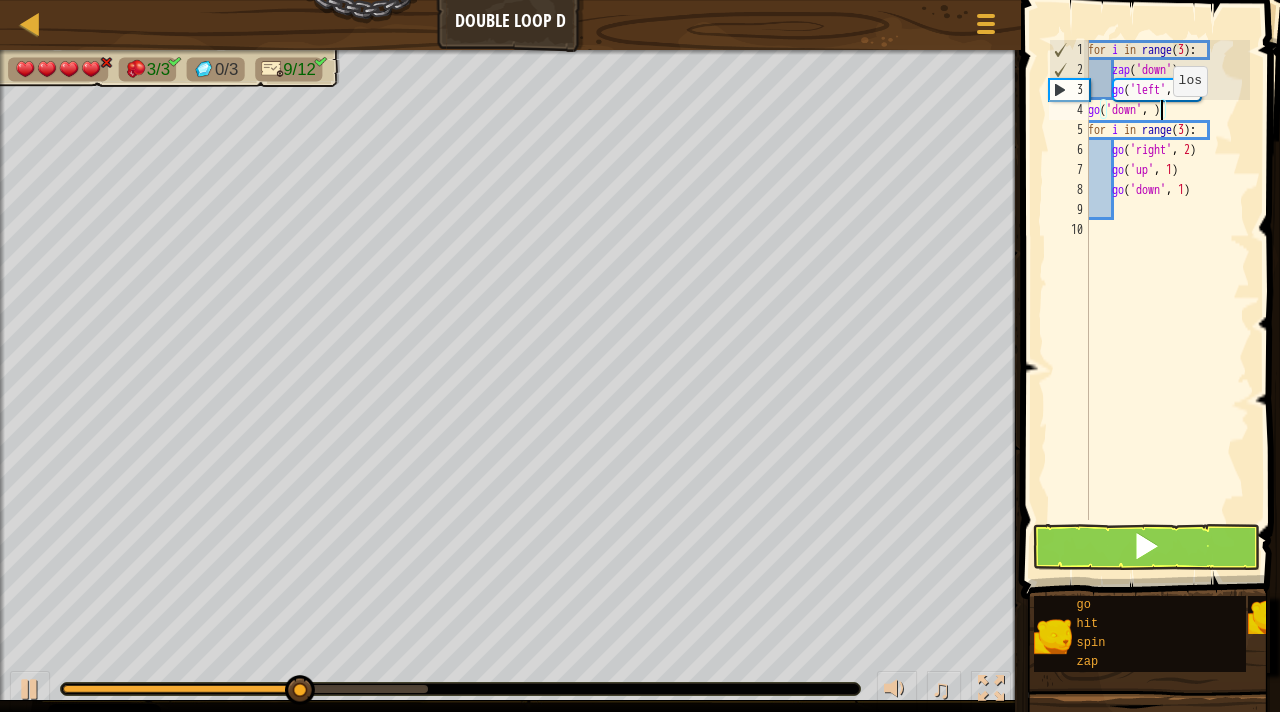 scroll, scrollTop: 9, scrollLeft: 6, axis: both 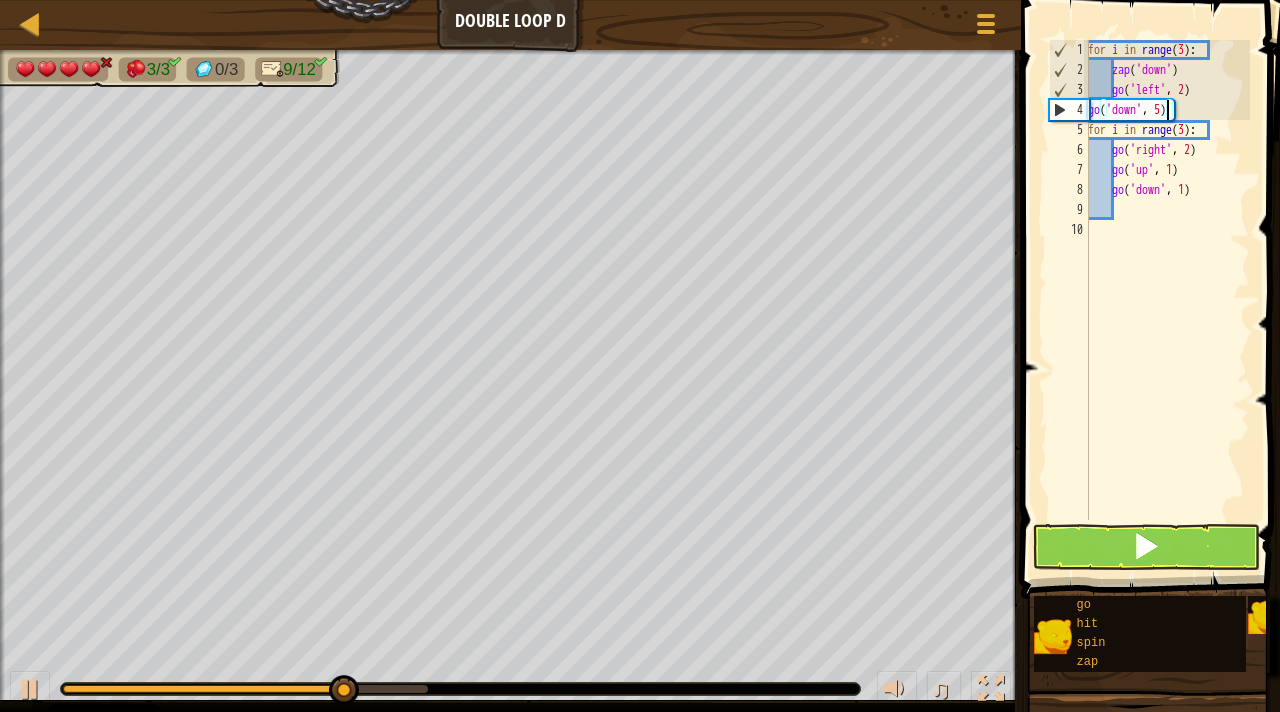 type on "go('down', 5)" 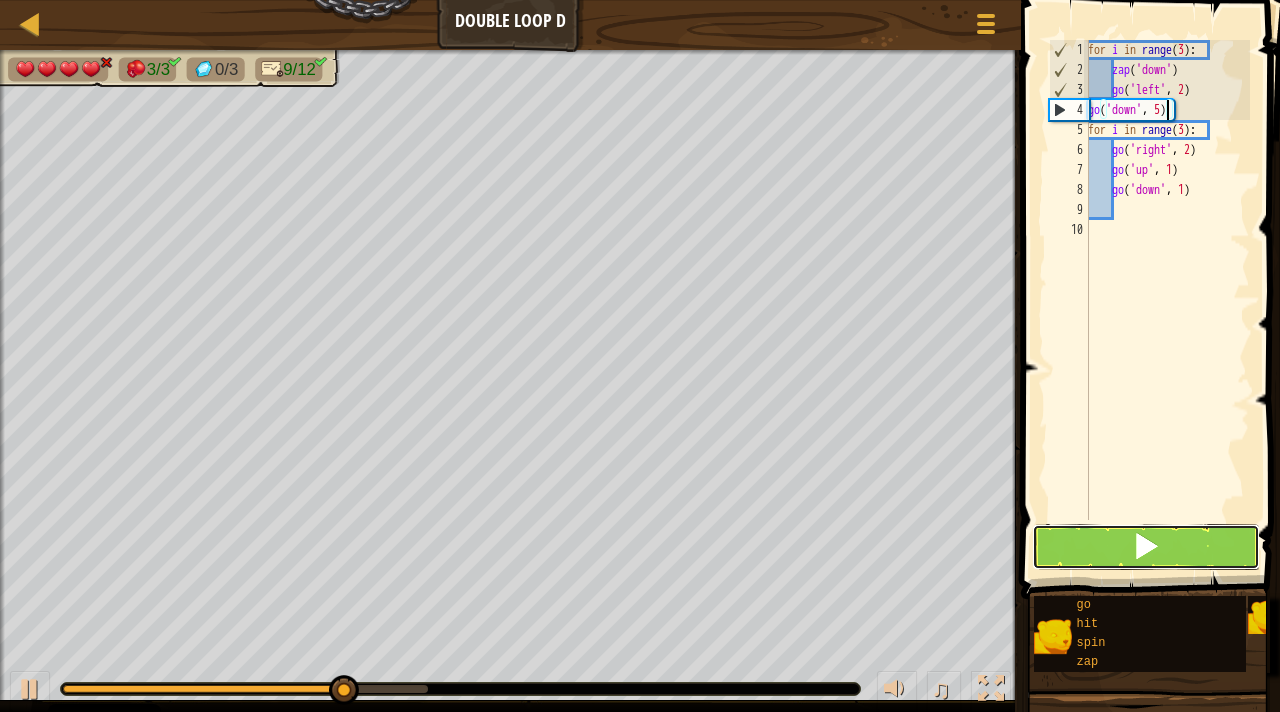 click at bounding box center (1146, 547) 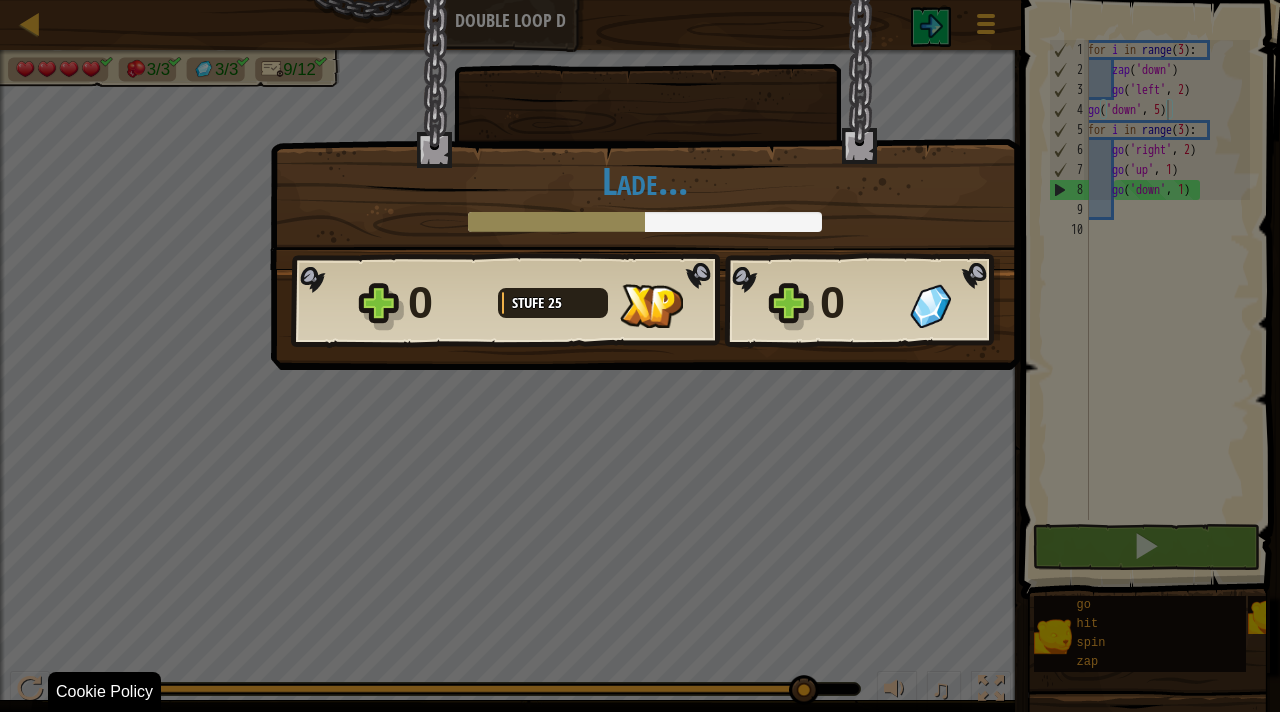 drag, startPoint x: 377, startPoint y: 687, endPoint x: 1279, endPoint y: 693, distance: 902.01996 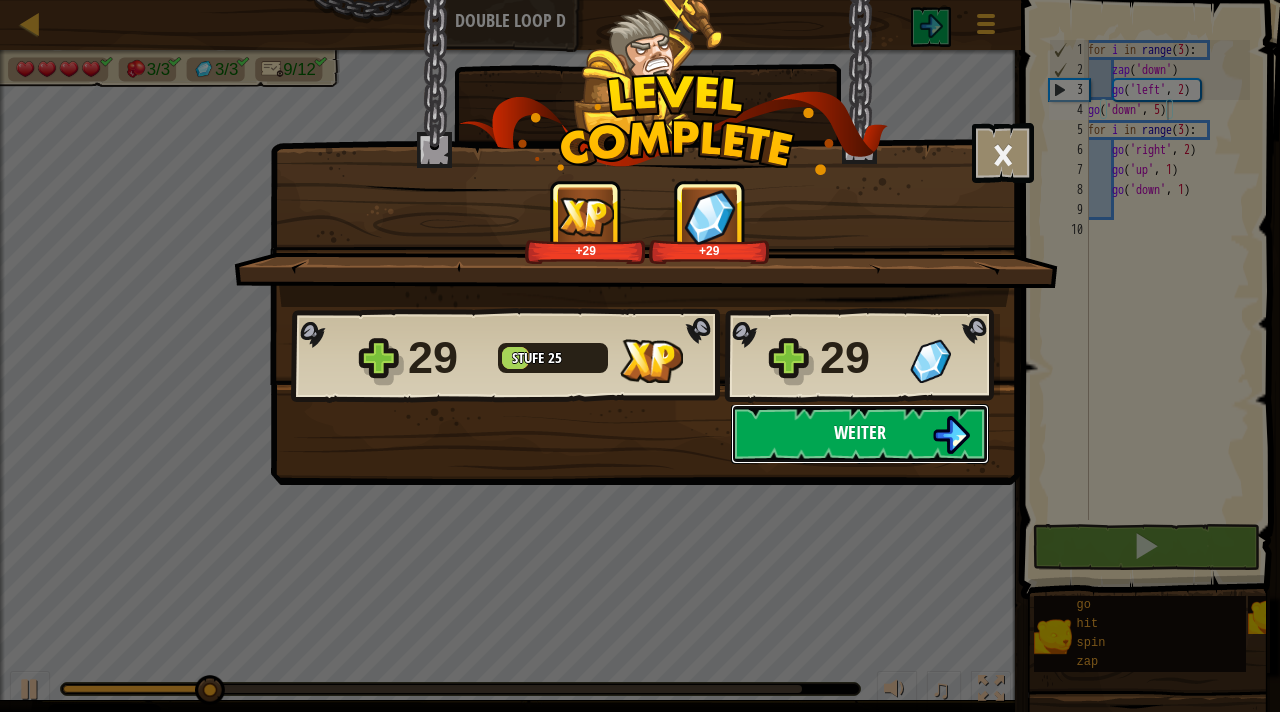 click on "Weiter" at bounding box center [860, 434] 